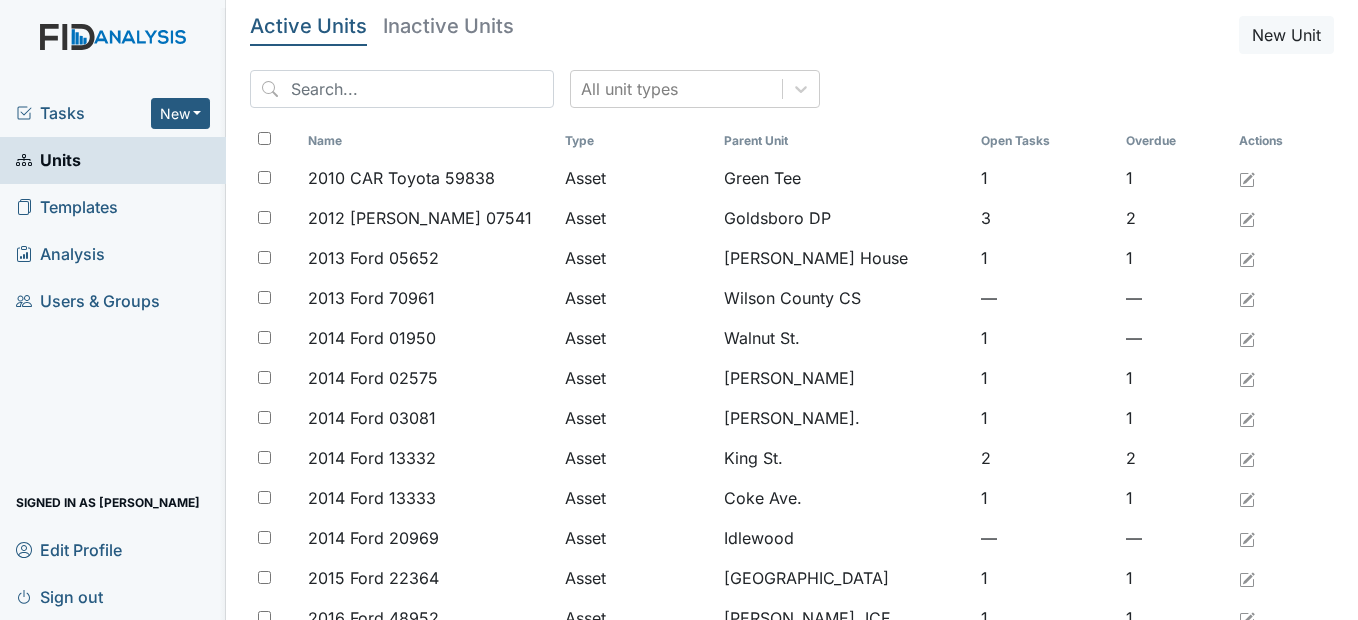 scroll, scrollTop: 0, scrollLeft: 0, axis: both 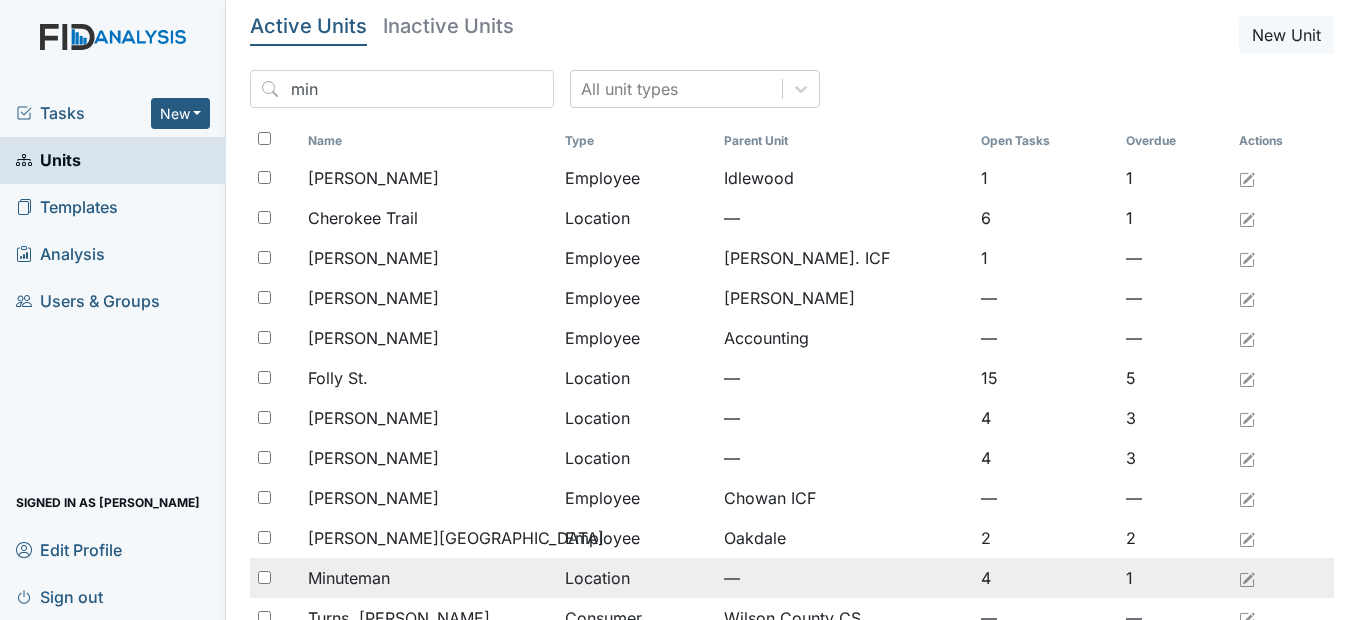type on "min" 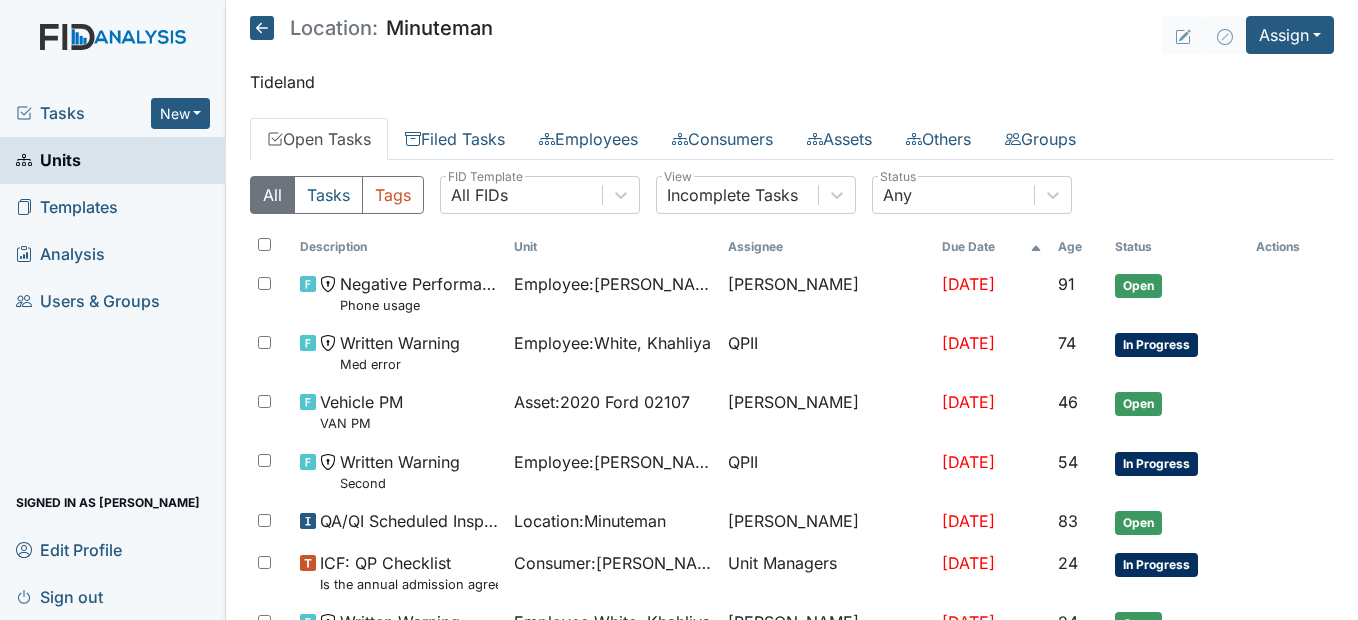 scroll, scrollTop: 0, scrollLeft: 0, axis: both 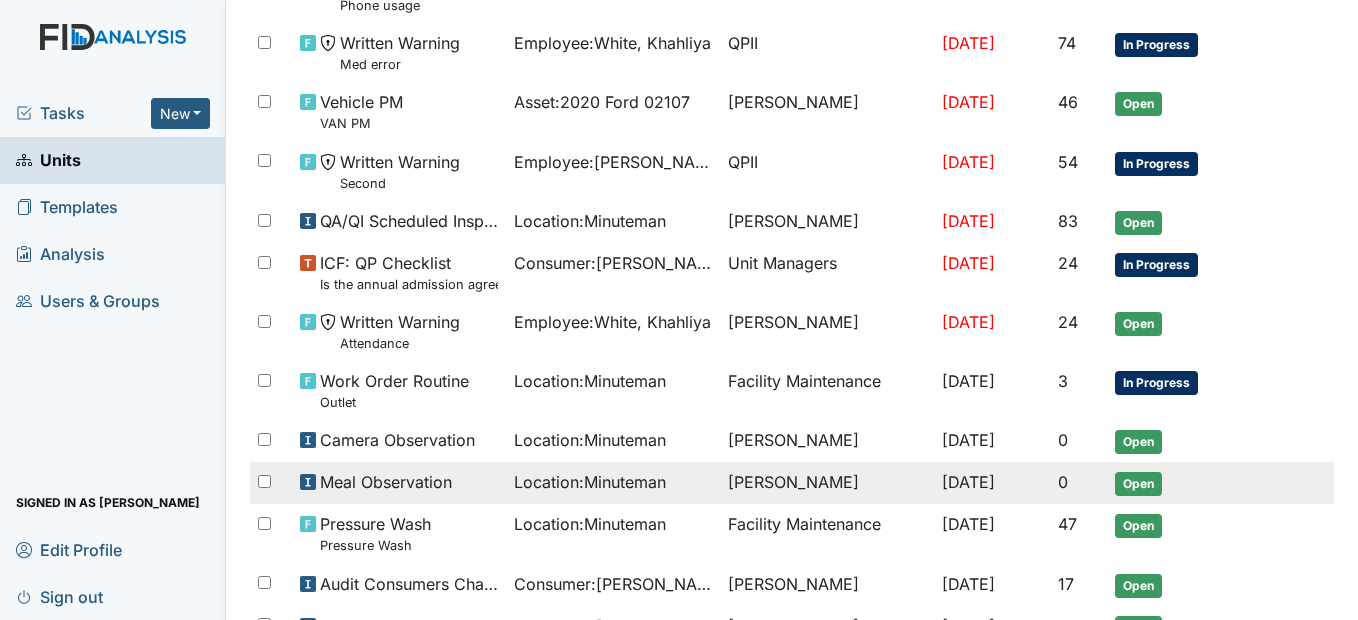 click on "Location :  Minuteman" at bounding box center (590, 482) 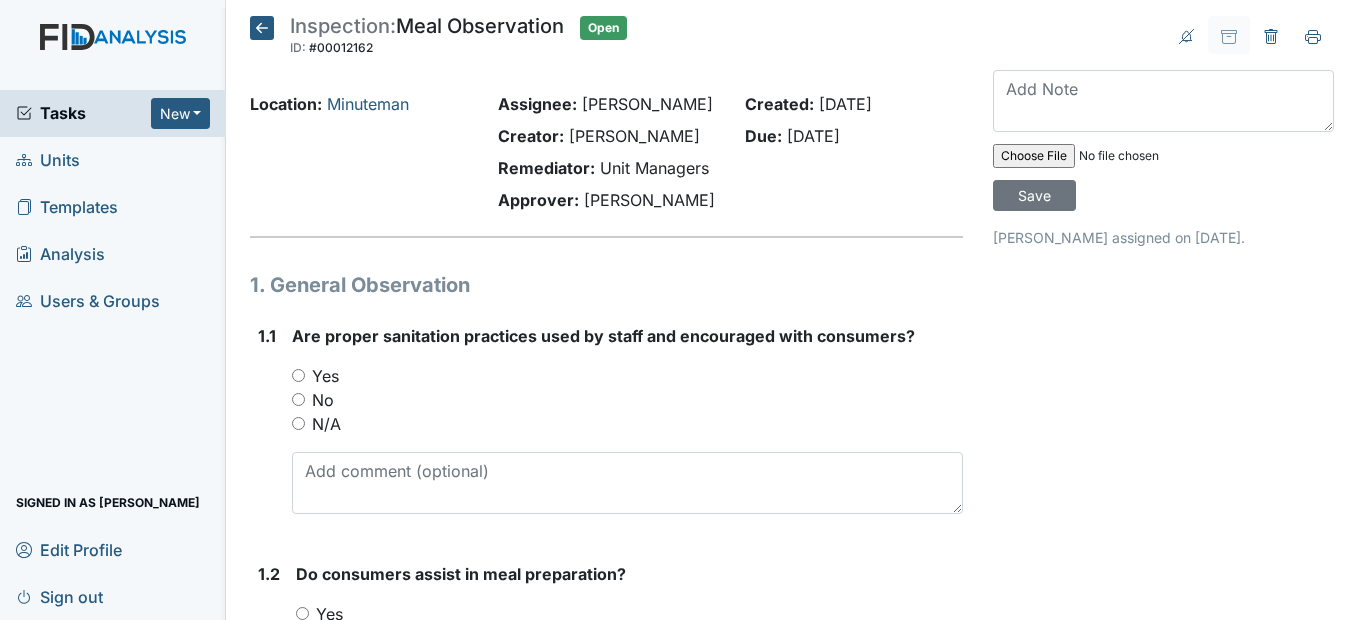 scroll, scrollTop: 0, scrollLeft: 0, axis: both 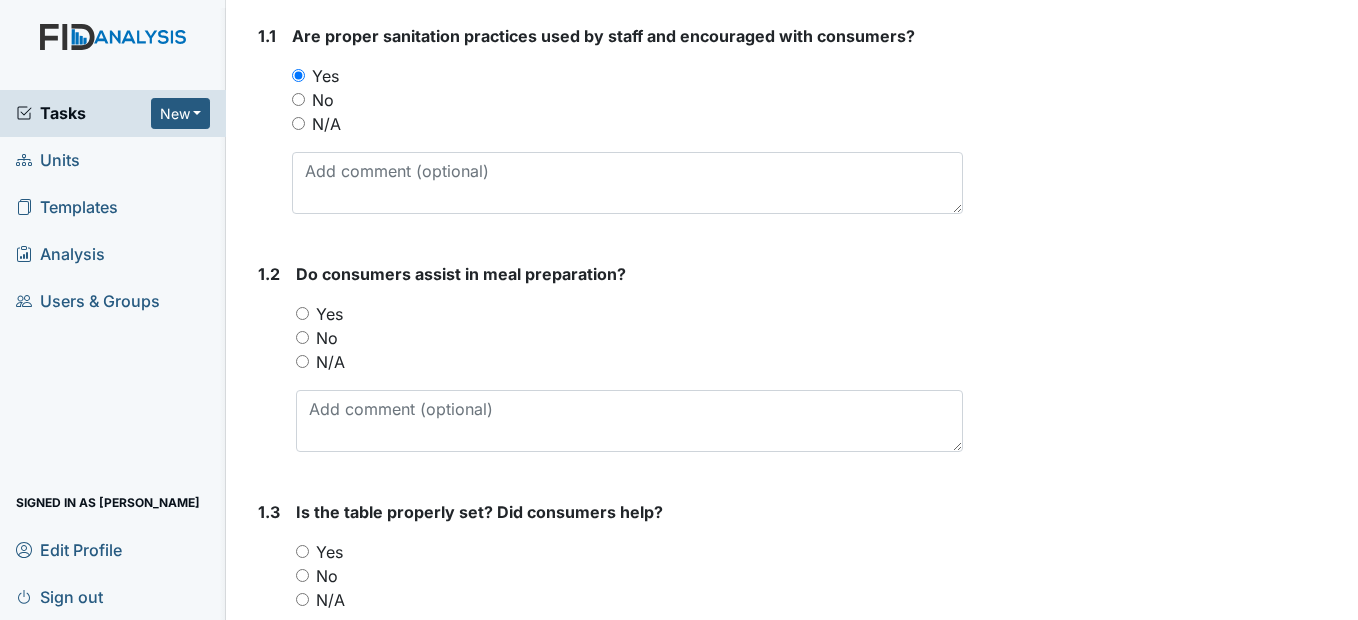 click on "No" at bounding box center [302, 337] 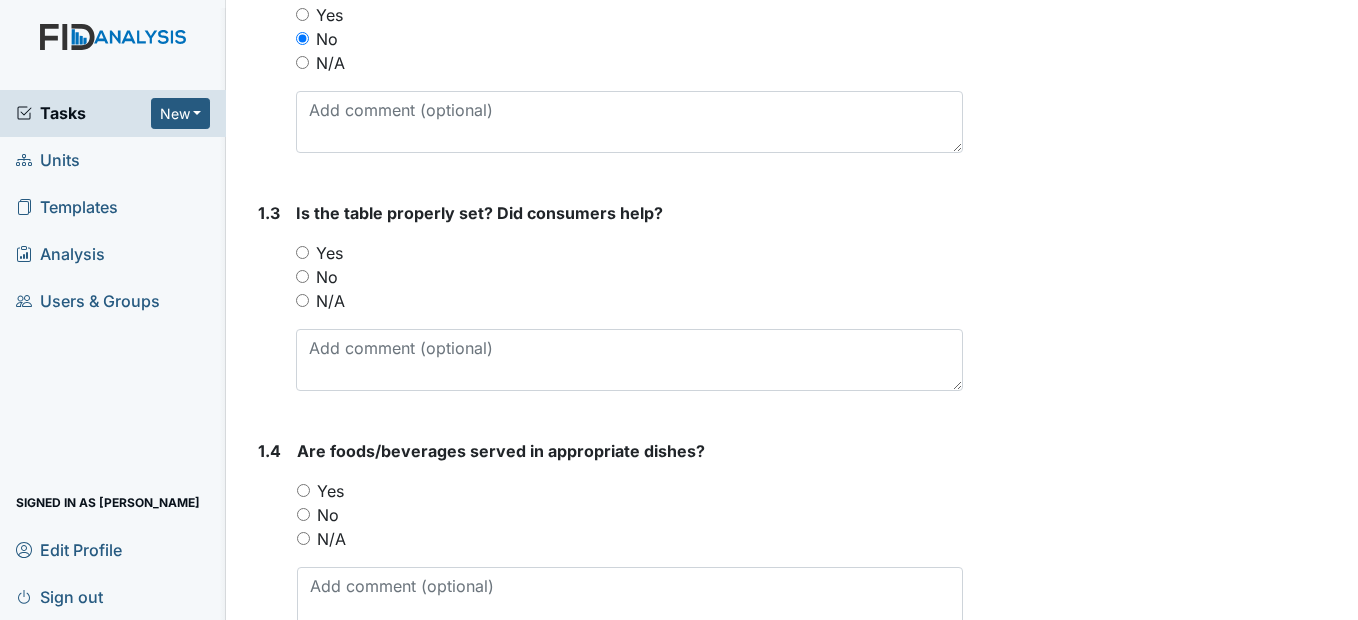 scroll, scrollTop: 600, scrollLeft: 0, axis: vertical 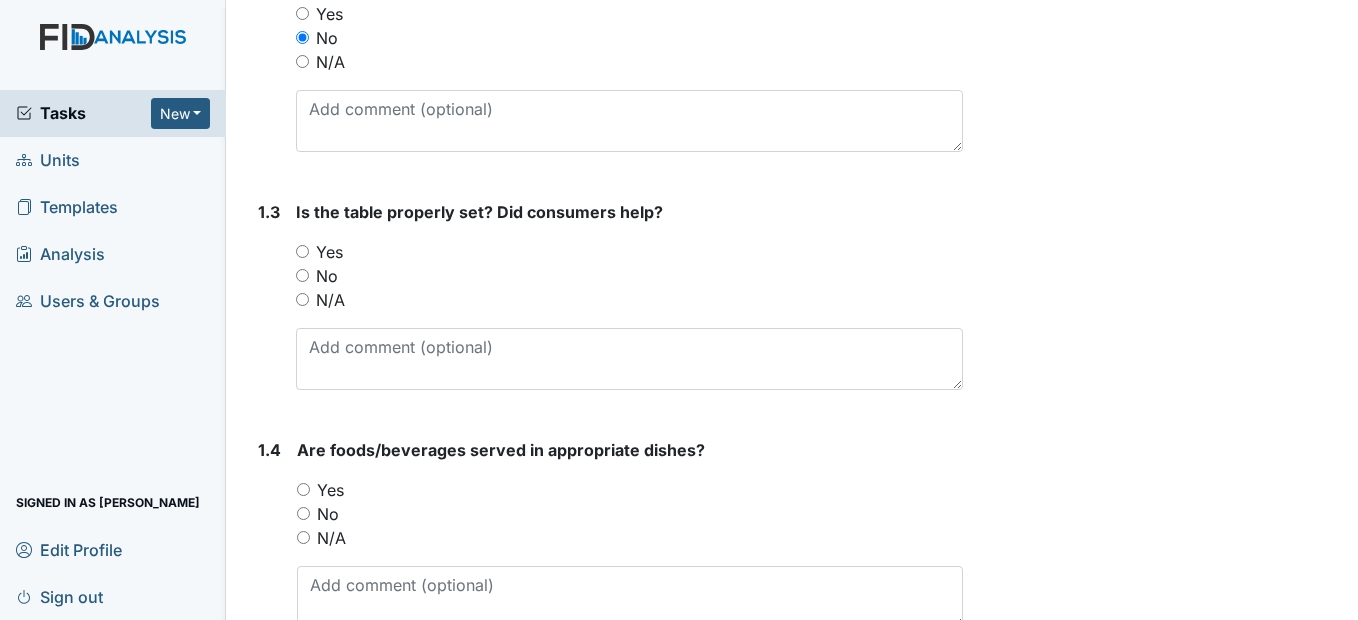 click on "Yes" at bounding box center (302, 251) 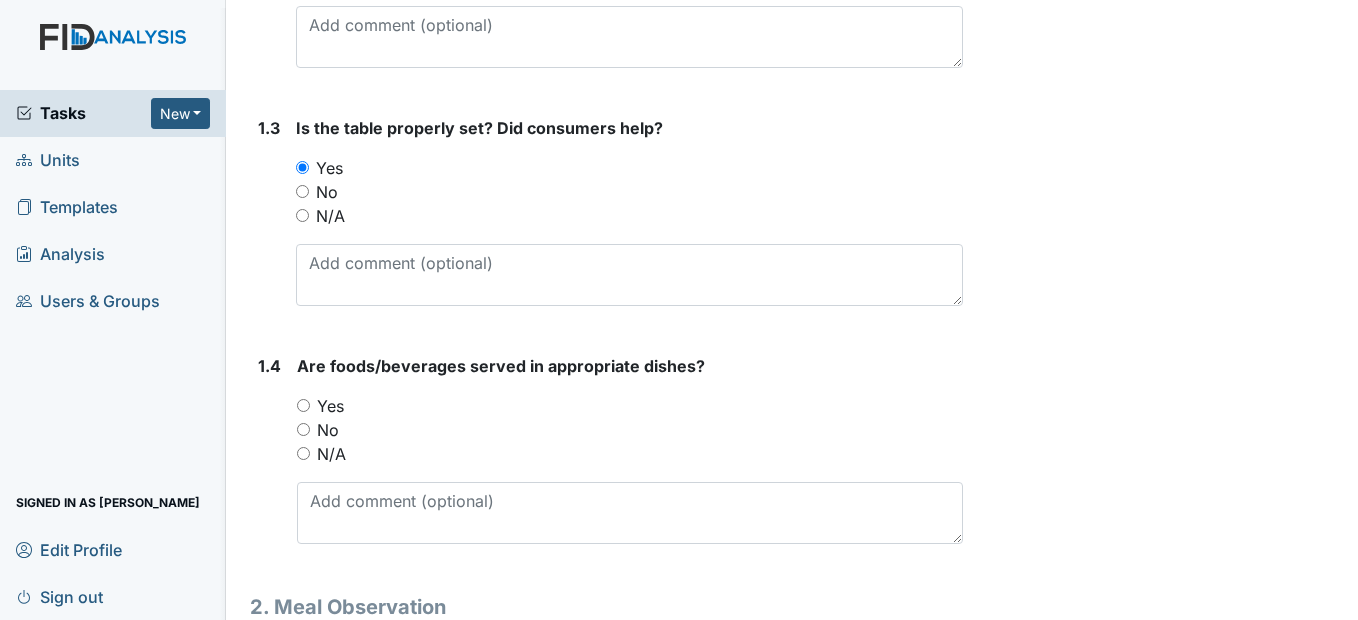 scroll, scrollTop: 800, scrollLeft: 0, axis: vertical 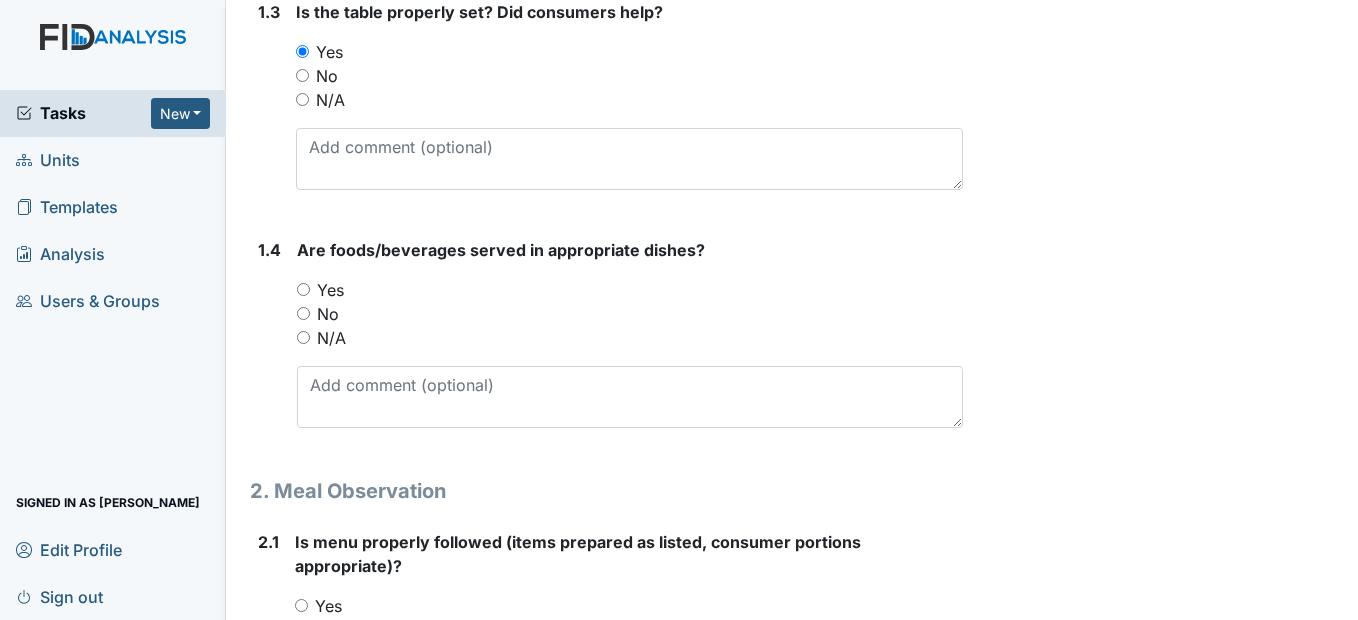 click on "Yes" at bounding box center [303, 289] 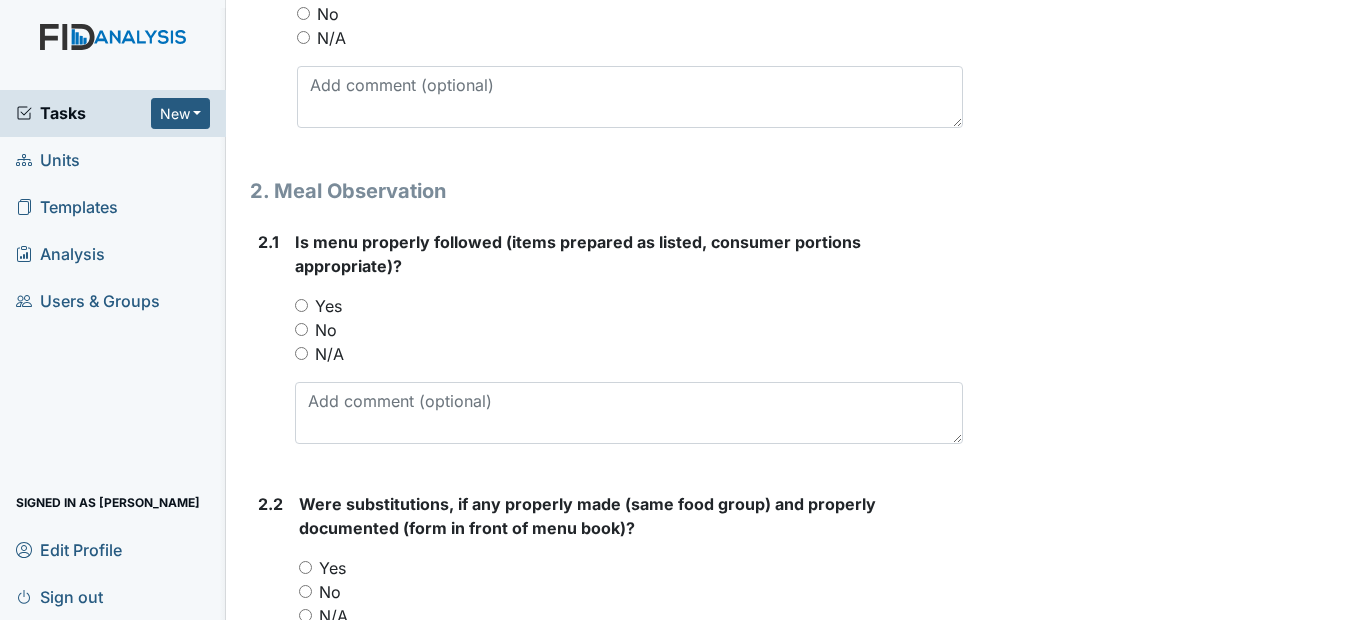 scroll, scrollTop: 1200, scrollLeft: 0, axis: vertical 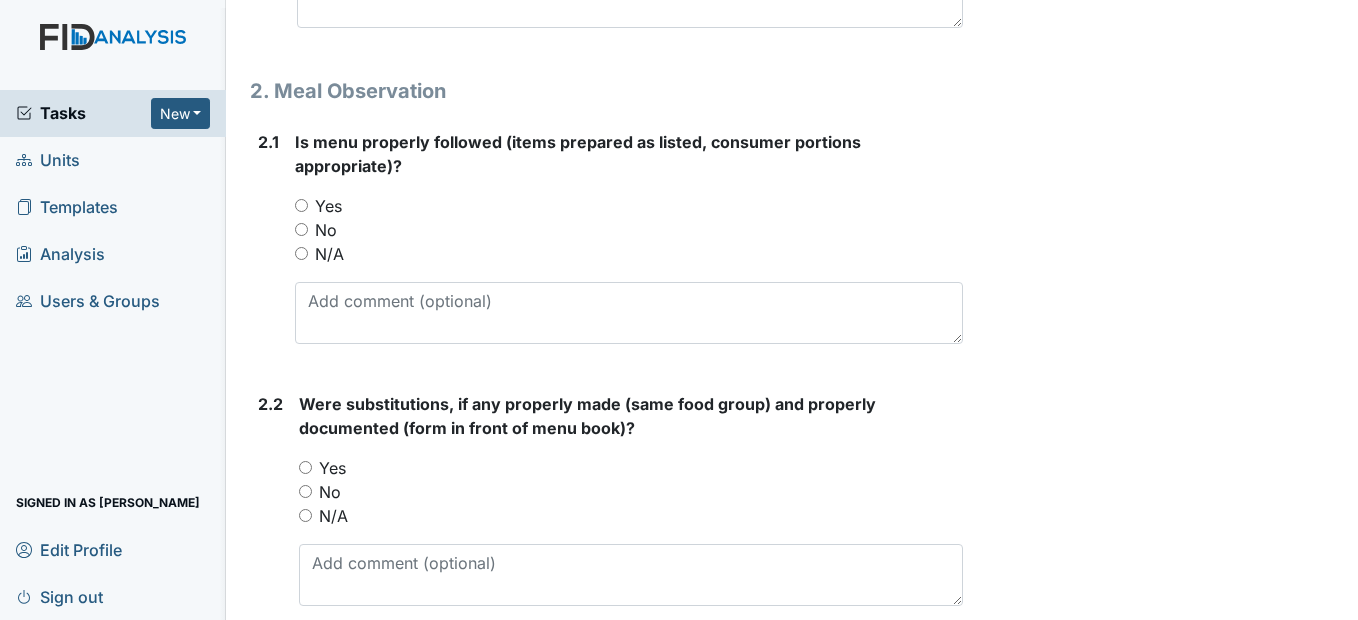click on "Yes" at bounding box center [301, 205] 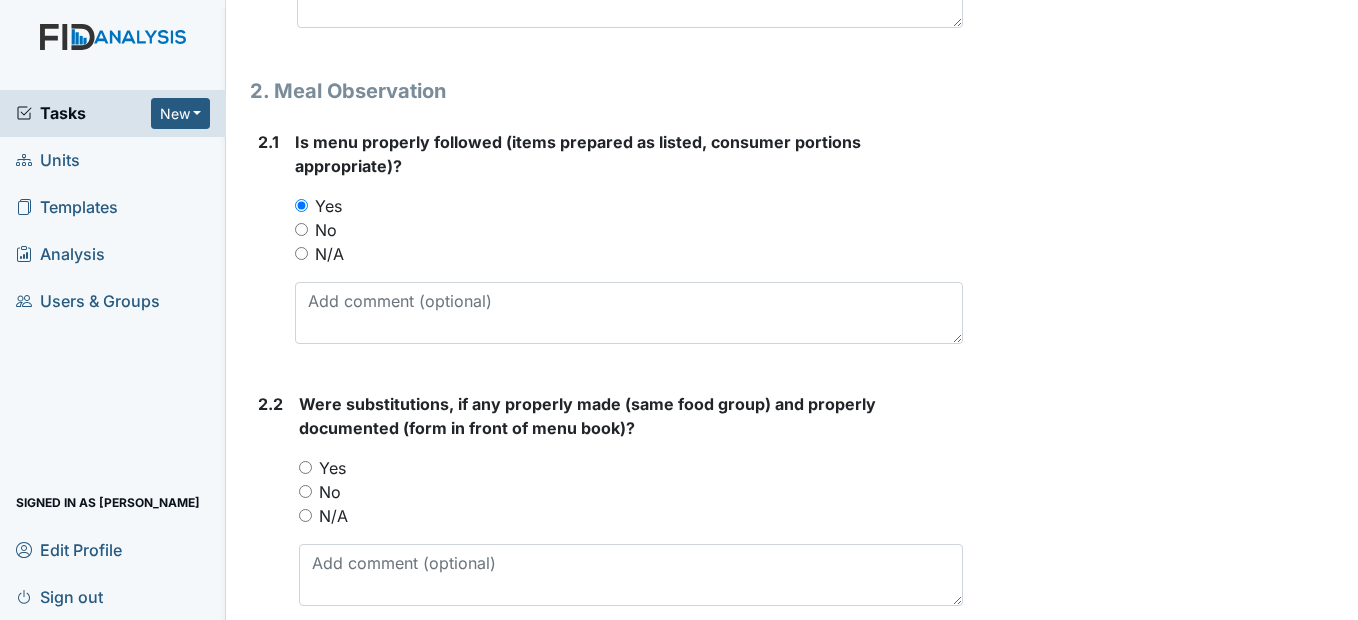 scroll, scrollTop: 1300, scrollLeft: 0, axis: vertical 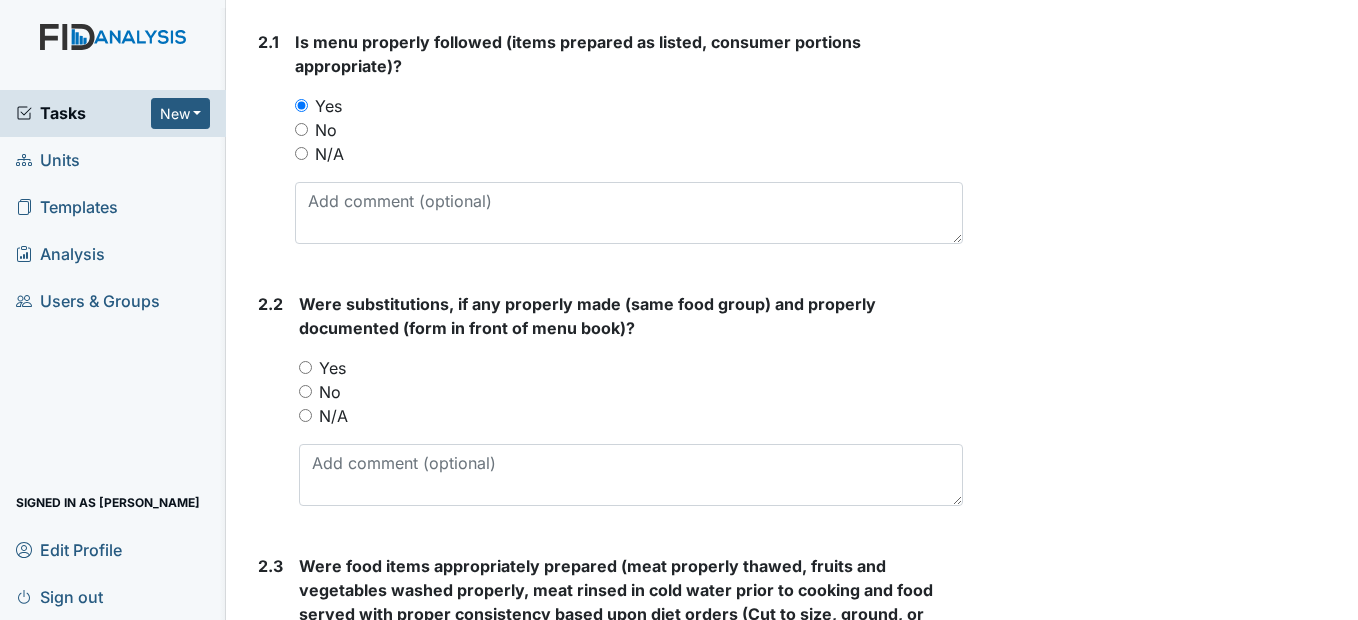 click on "N/A" at bounding box center (305, 415) 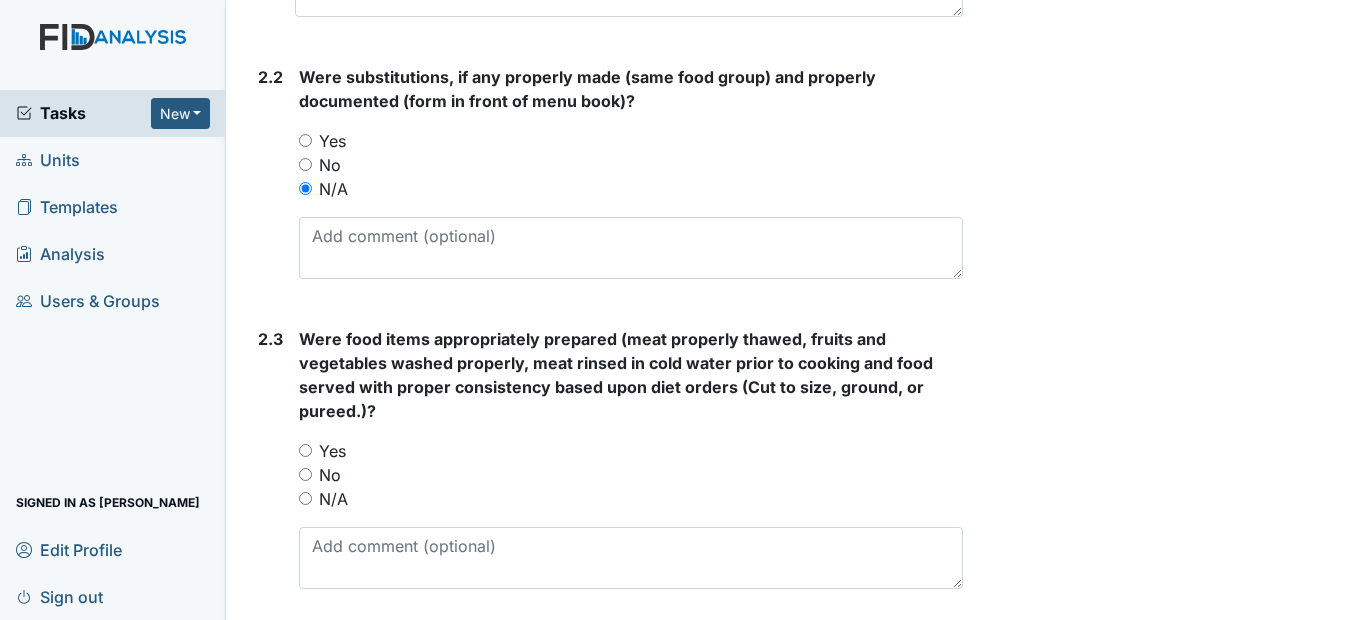 scroll, scrollTop: 1600, scrollLeft: 0, axis: vertical 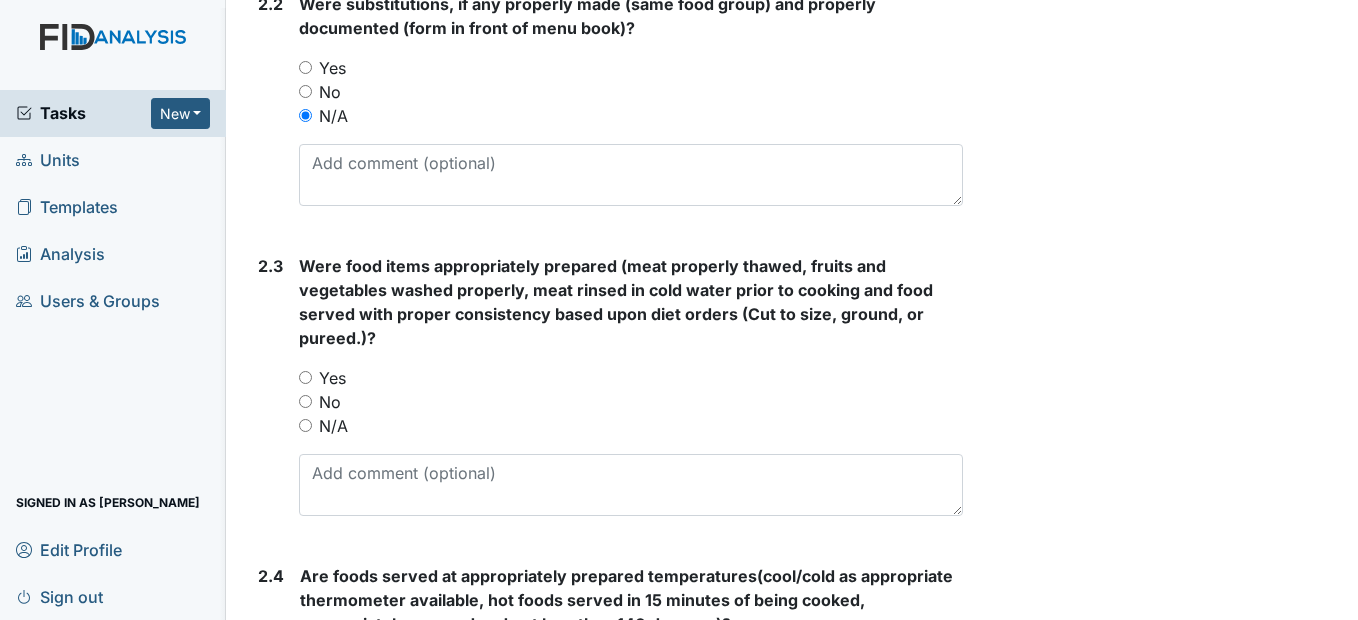 click on "Yes" at bounding box center (305, 377) 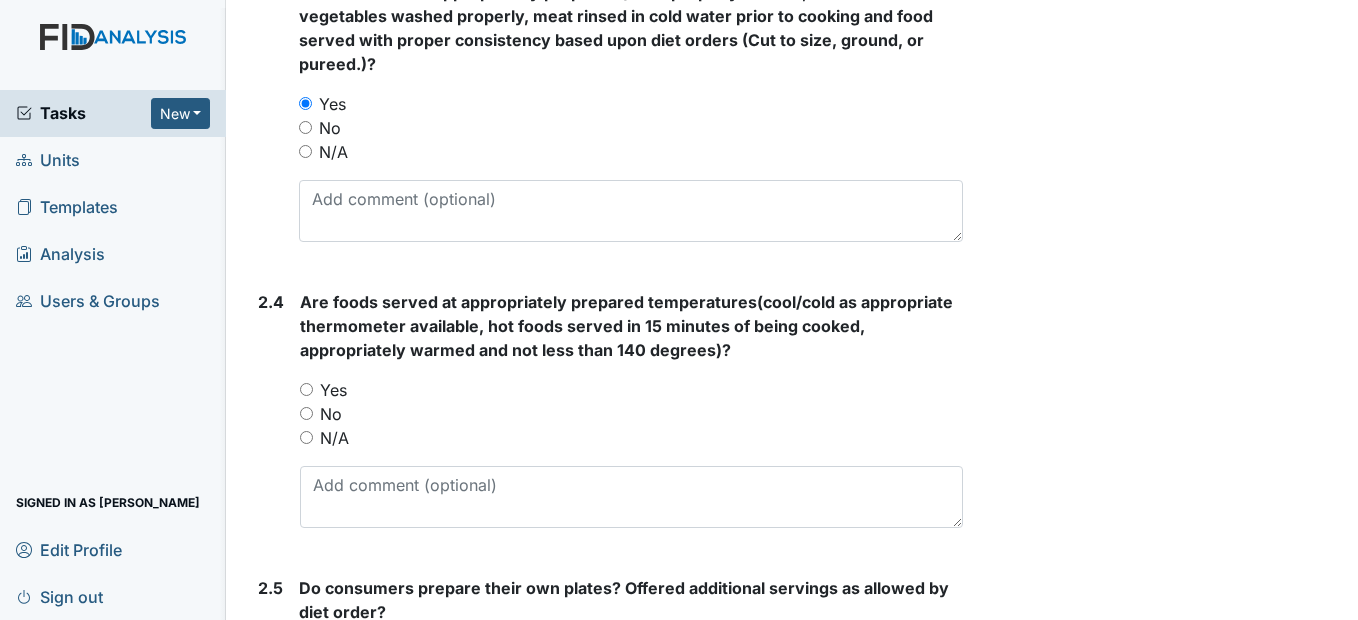 scroll, scrollTop: 1900, scrollLeft: 0, axis: vertical 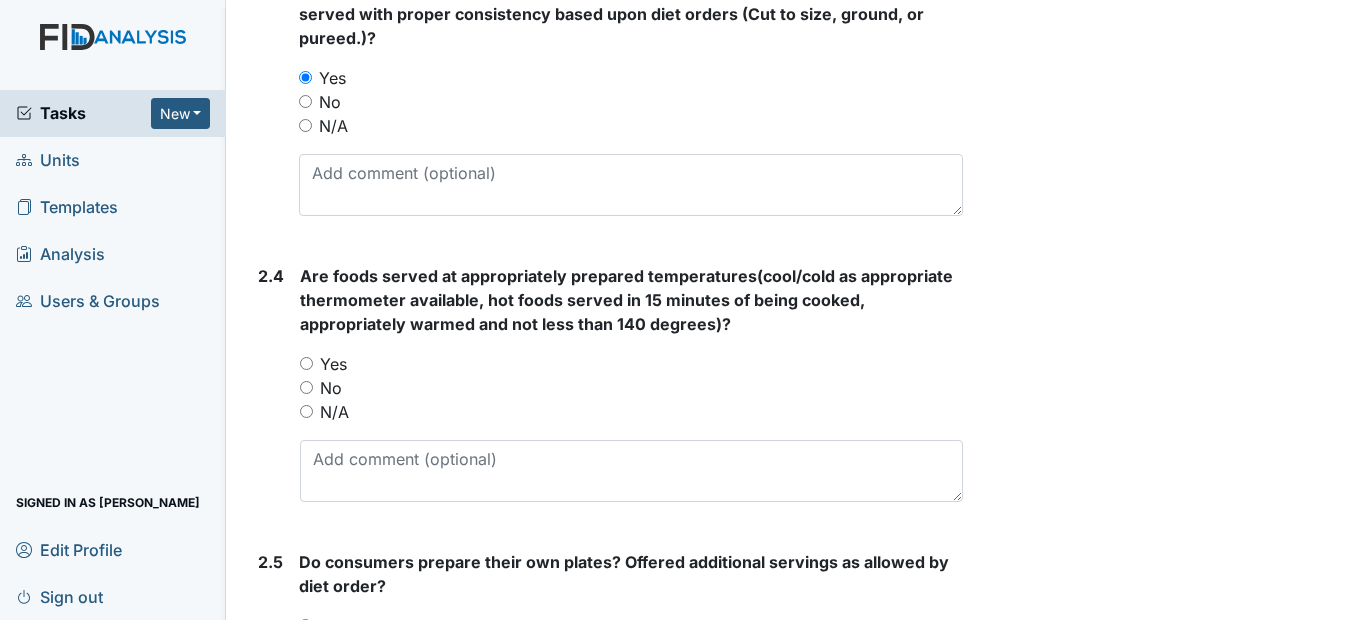 click on "Yes" at bounding box center (306, 363) 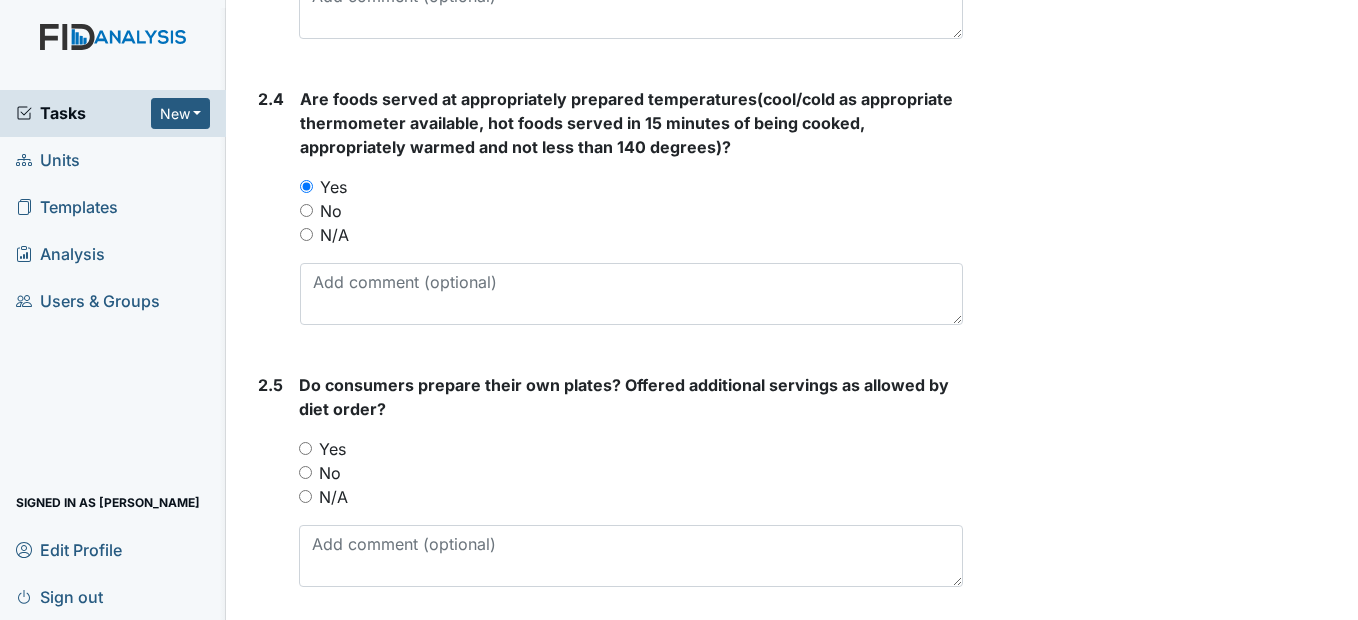 scroll, scrollTop: 2200, scrollLeft: 0, axis: vertical 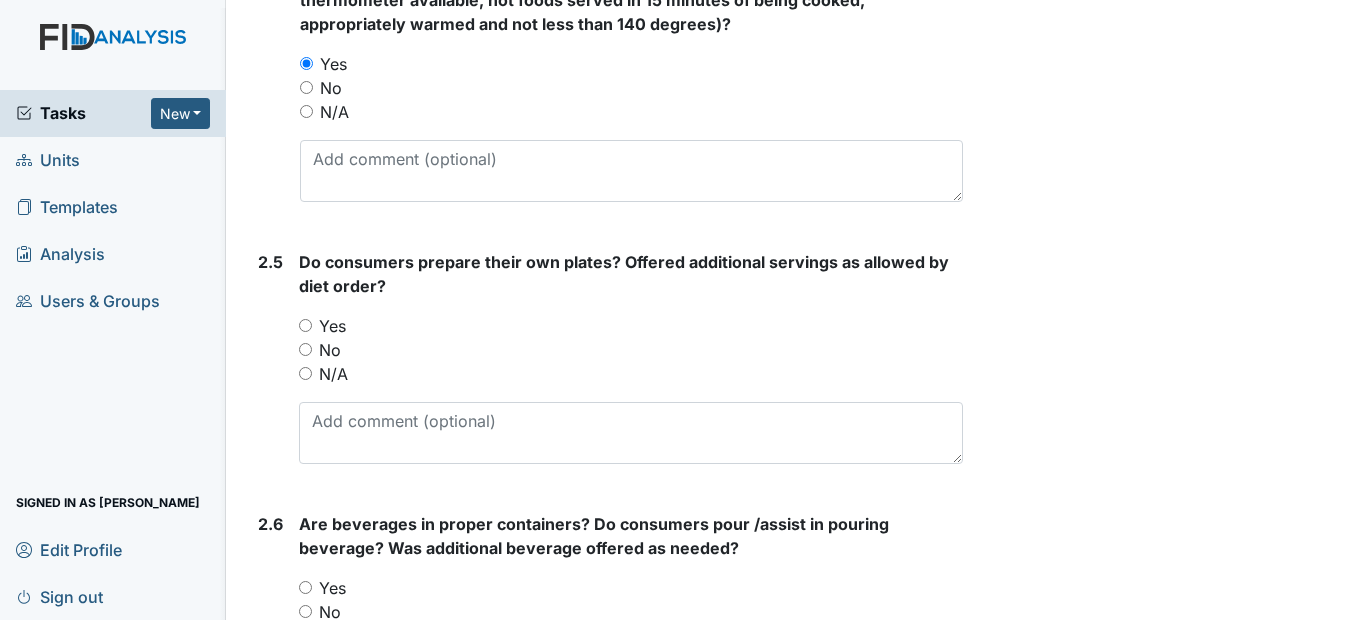 click on "Yes" at bounding box center [305, 325] 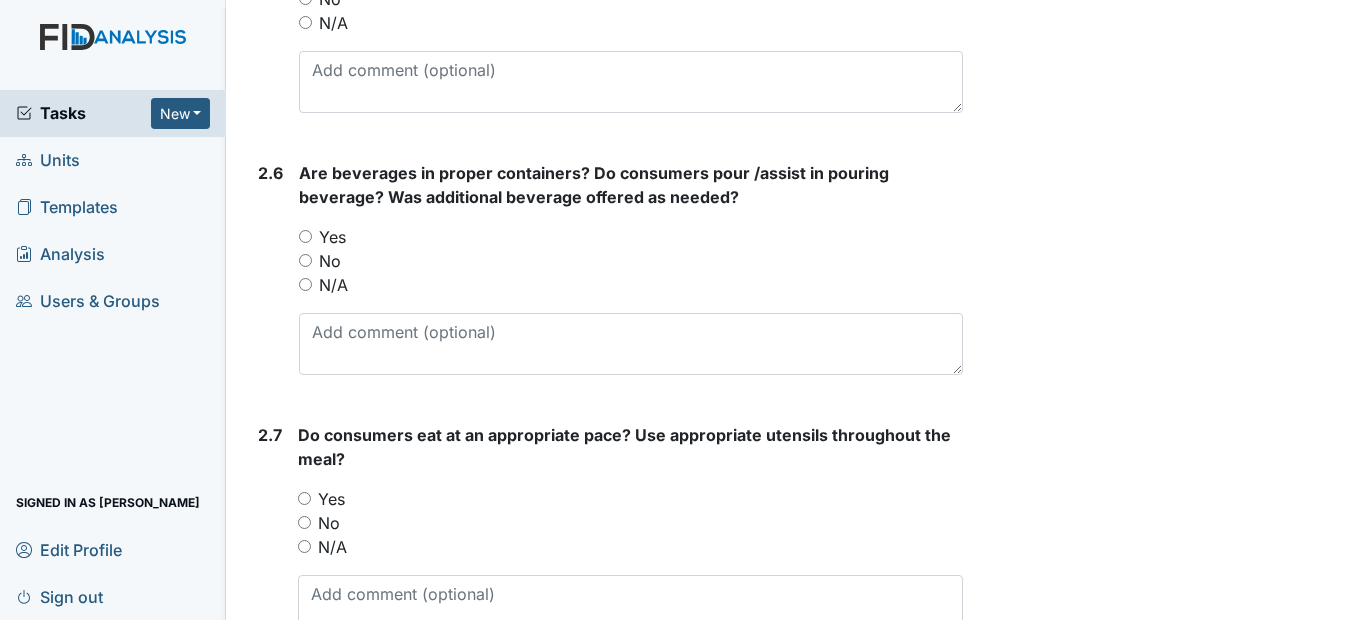 scroll, scrollTop: 2600, scrollLeft: 0, axis: vertical 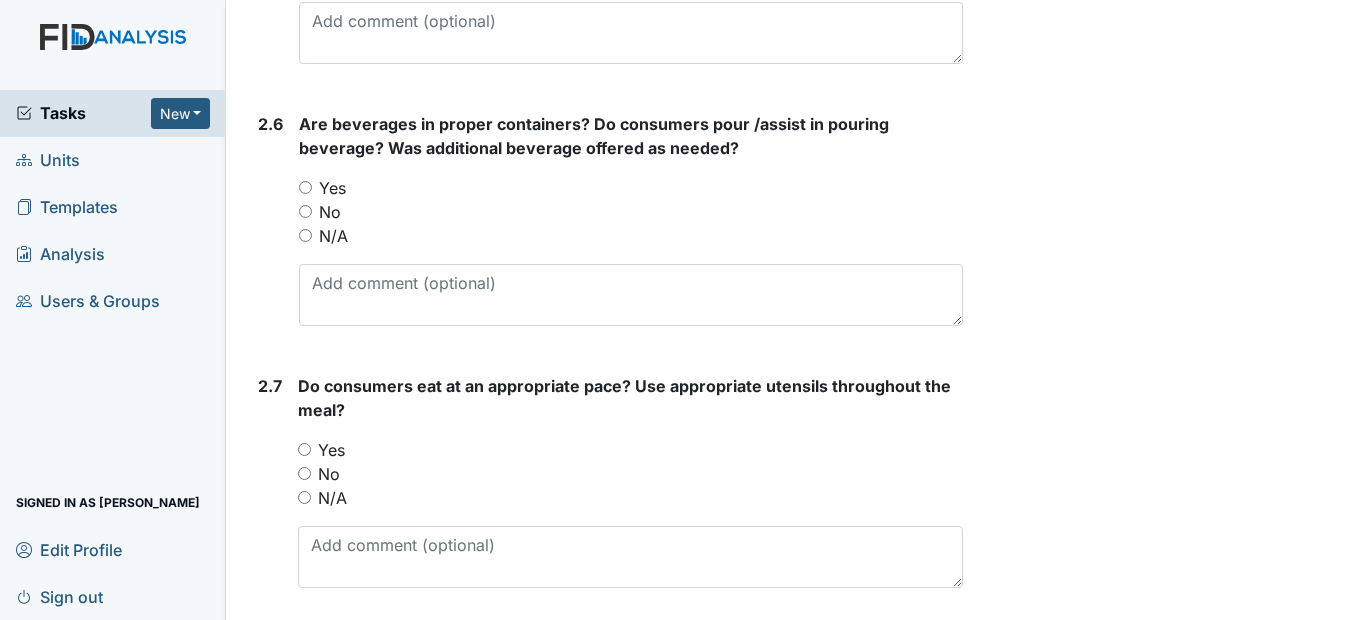 click on "Yes" at bounding box center [305, 187] 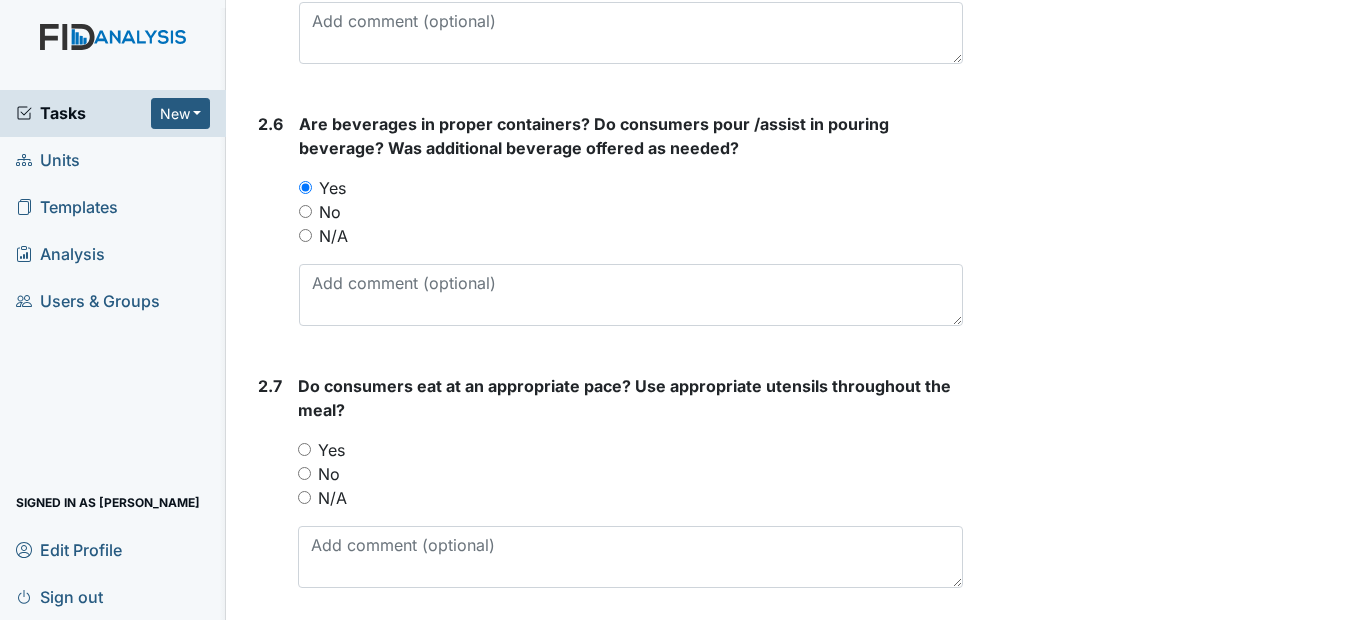 click on "Yes" at bounding box center (304, 449) 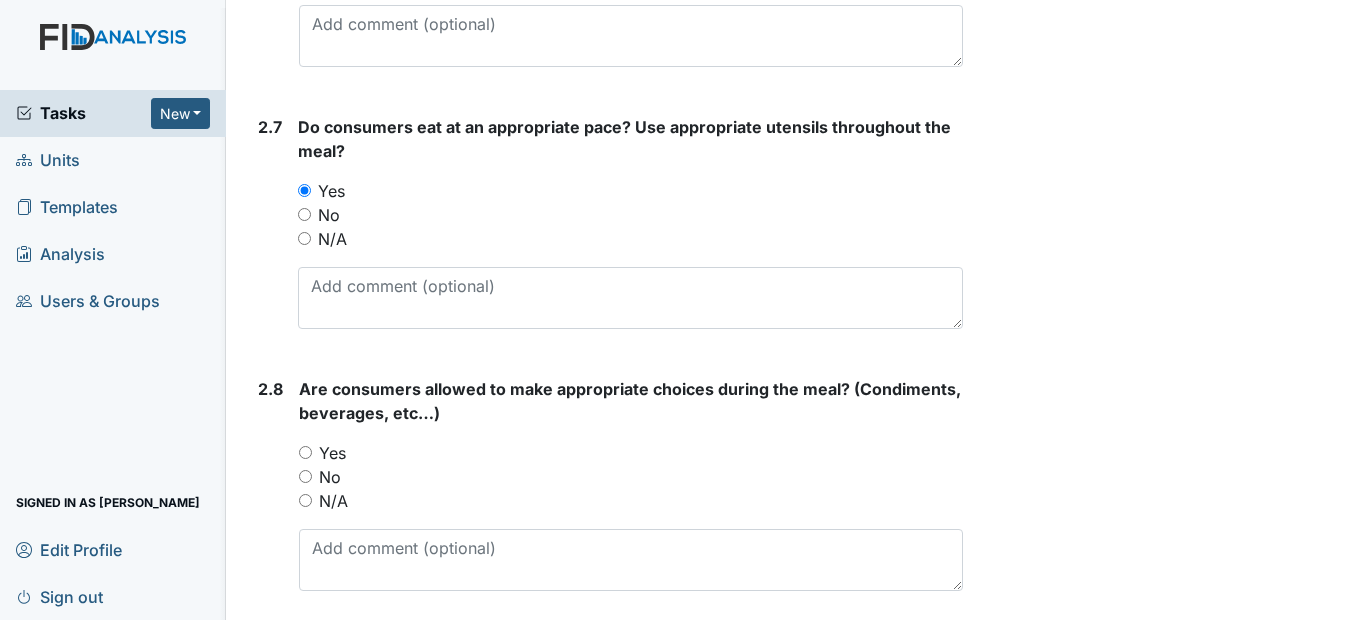scroll, scrollTop: 2900, scrollLeft: 0, axis: vertical 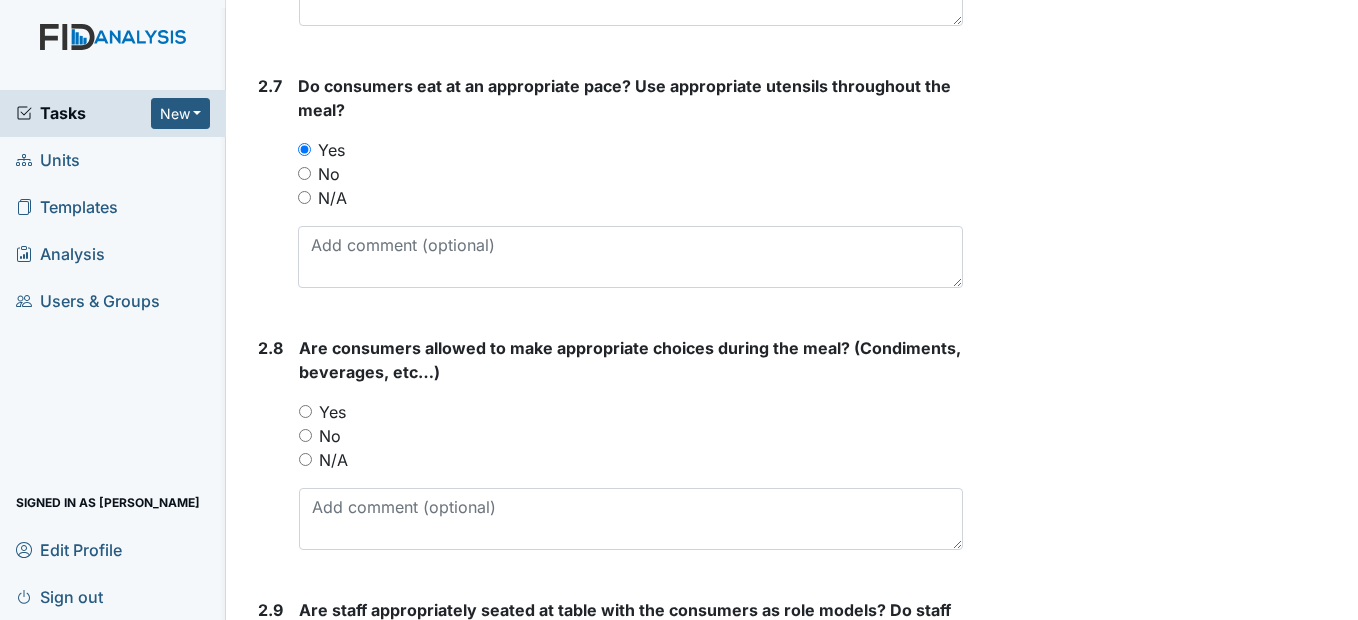 click on "Yes" at bounding box center (305, 411) 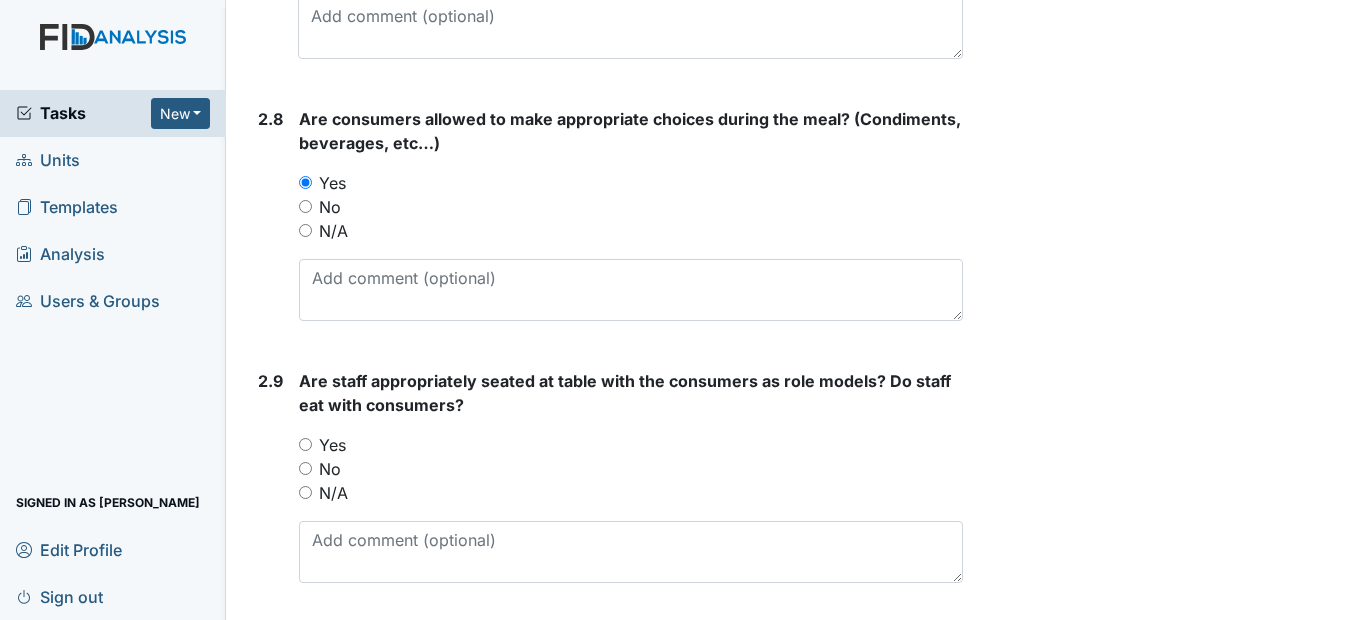 scroll, scrollTop: 3200, scrollLeft: 0, axis: vertical 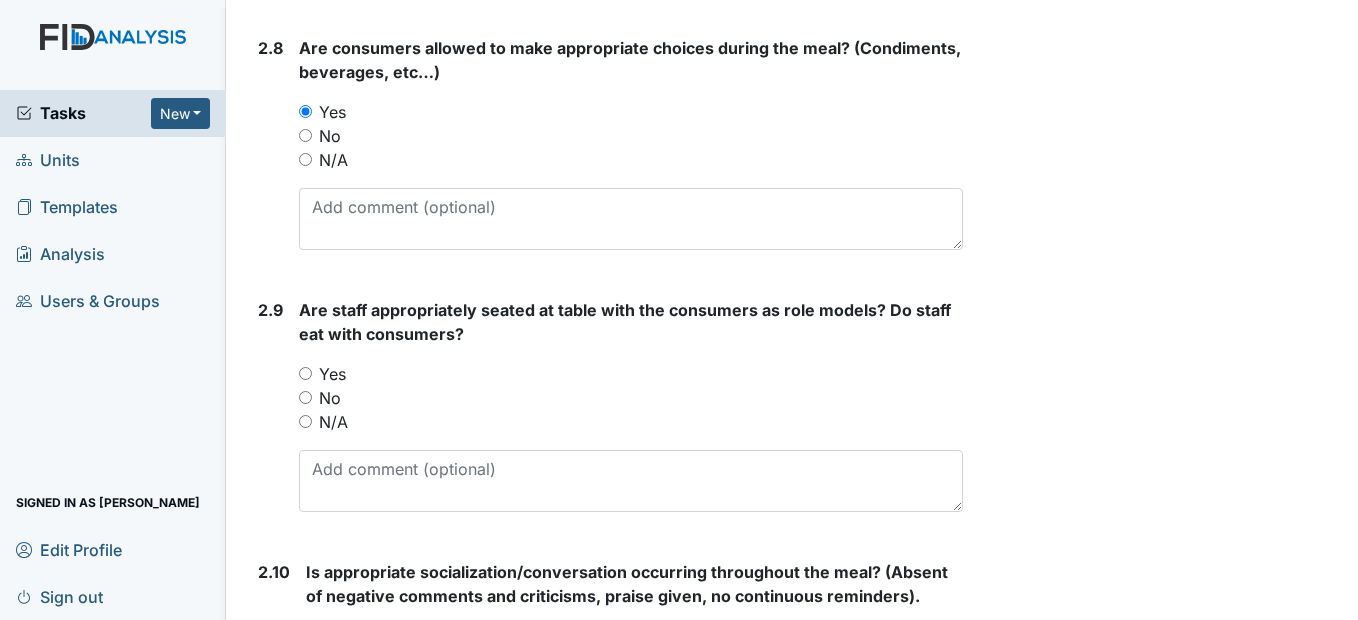 click on "Yes" at bounding box center (305, 373) 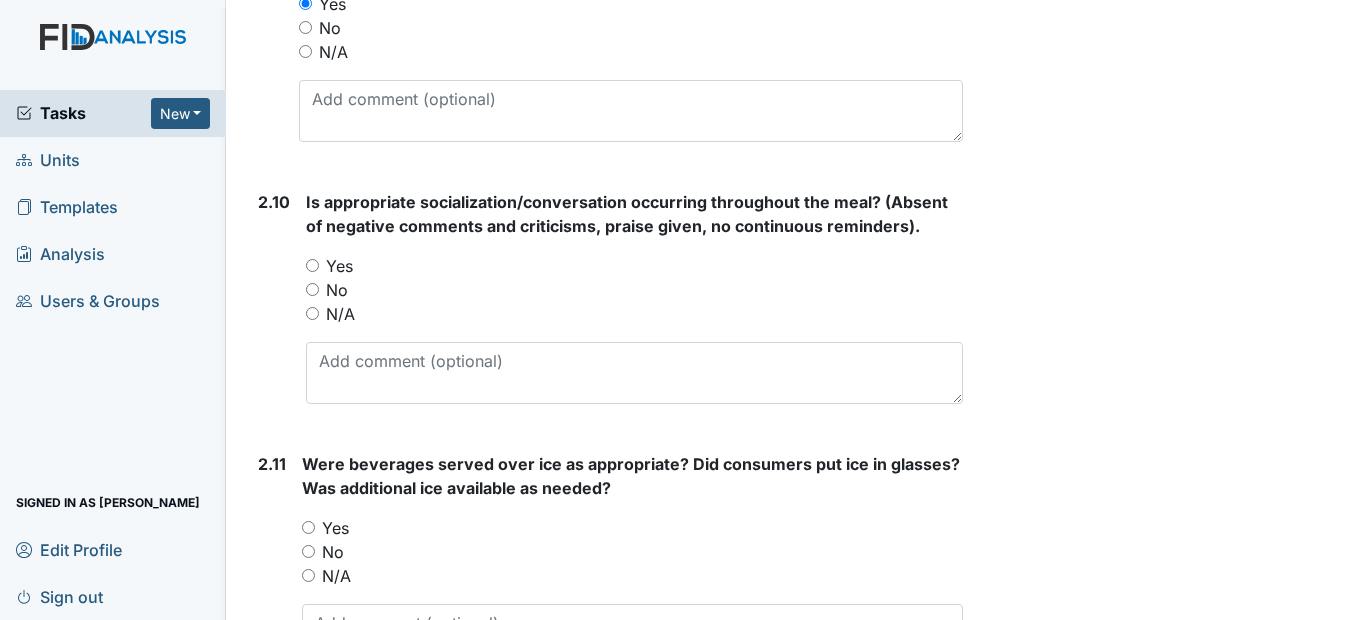 scroll, scrollTop: 3600, scrollLeft: 0, axis: vertical 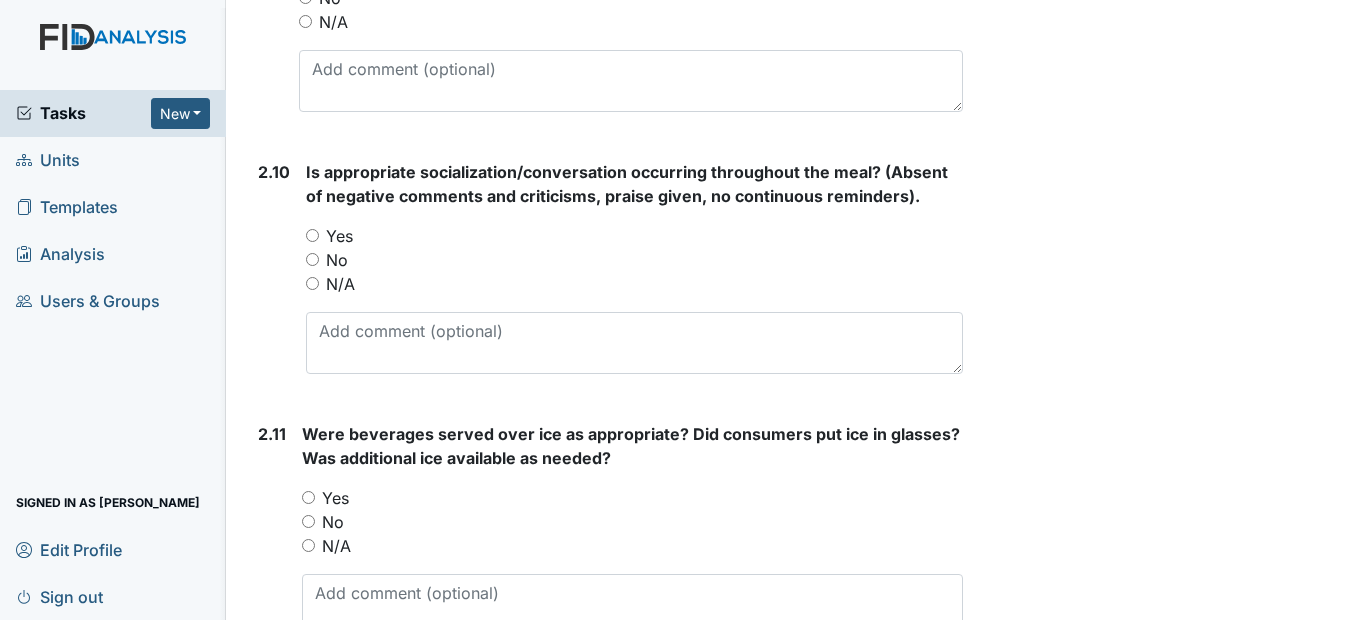 click on "Yes" at bounding box center [312, 235] 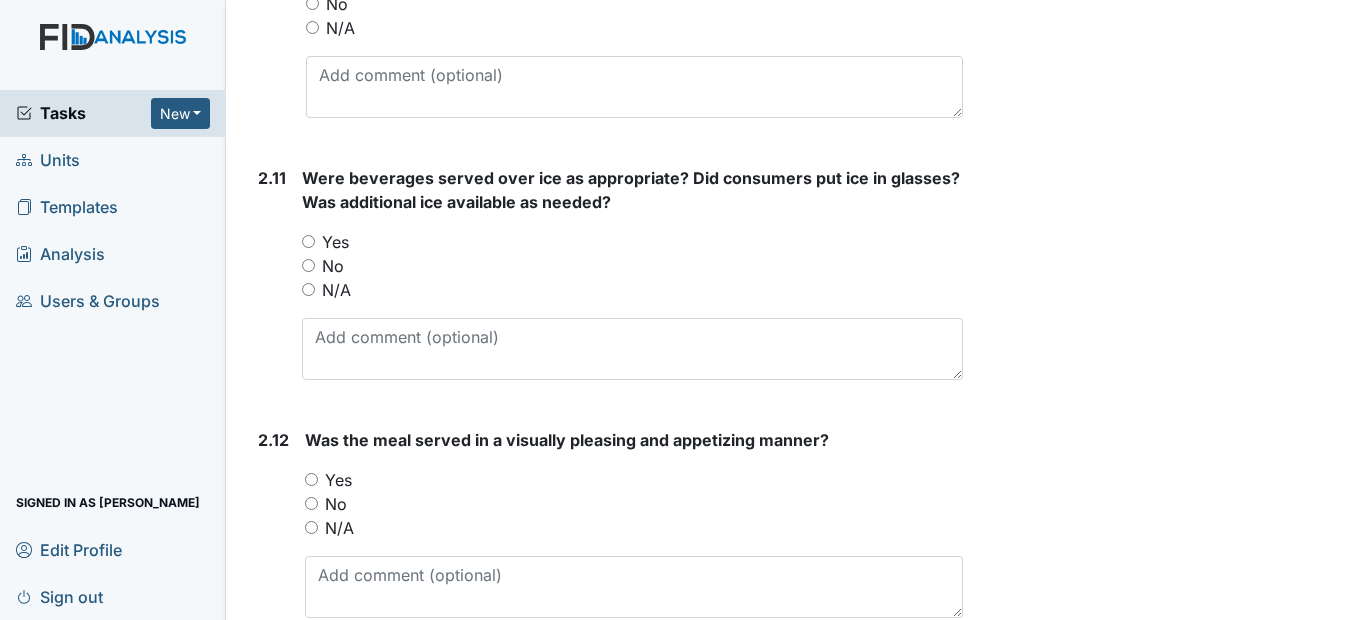 scroll, scrollTop: 3900, scrollLeft: 0, axis: vertical 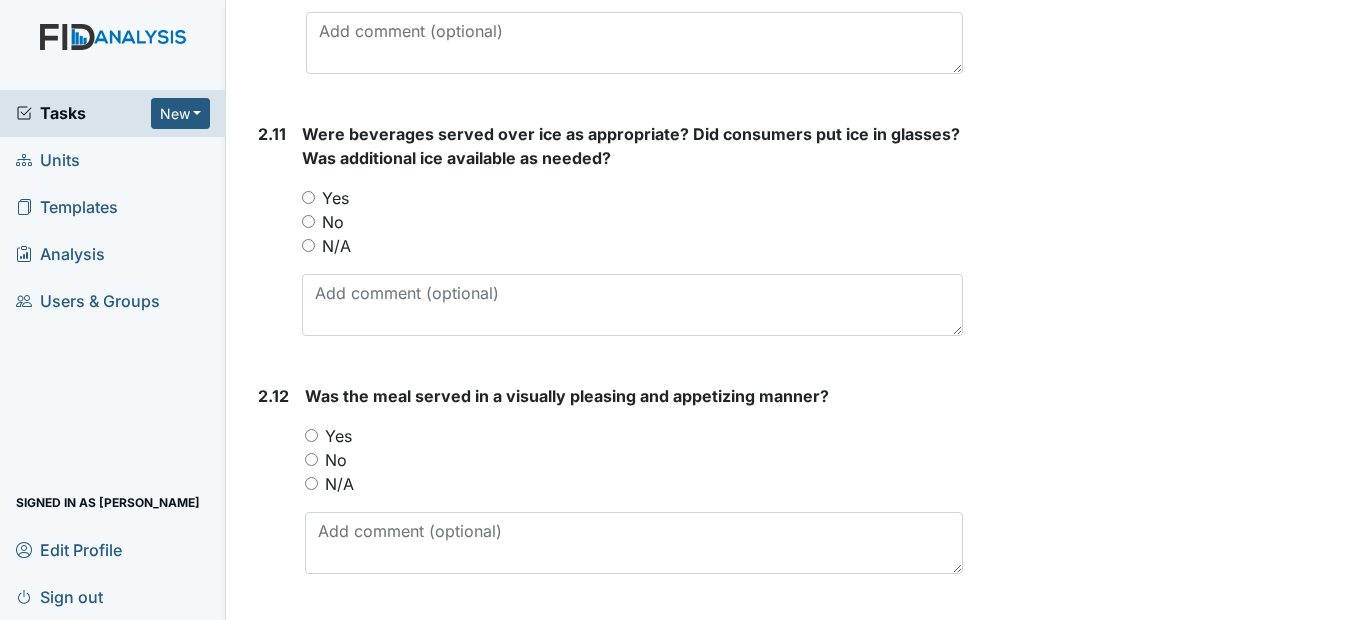 click on "Yes" at bounding box center (308, 197) 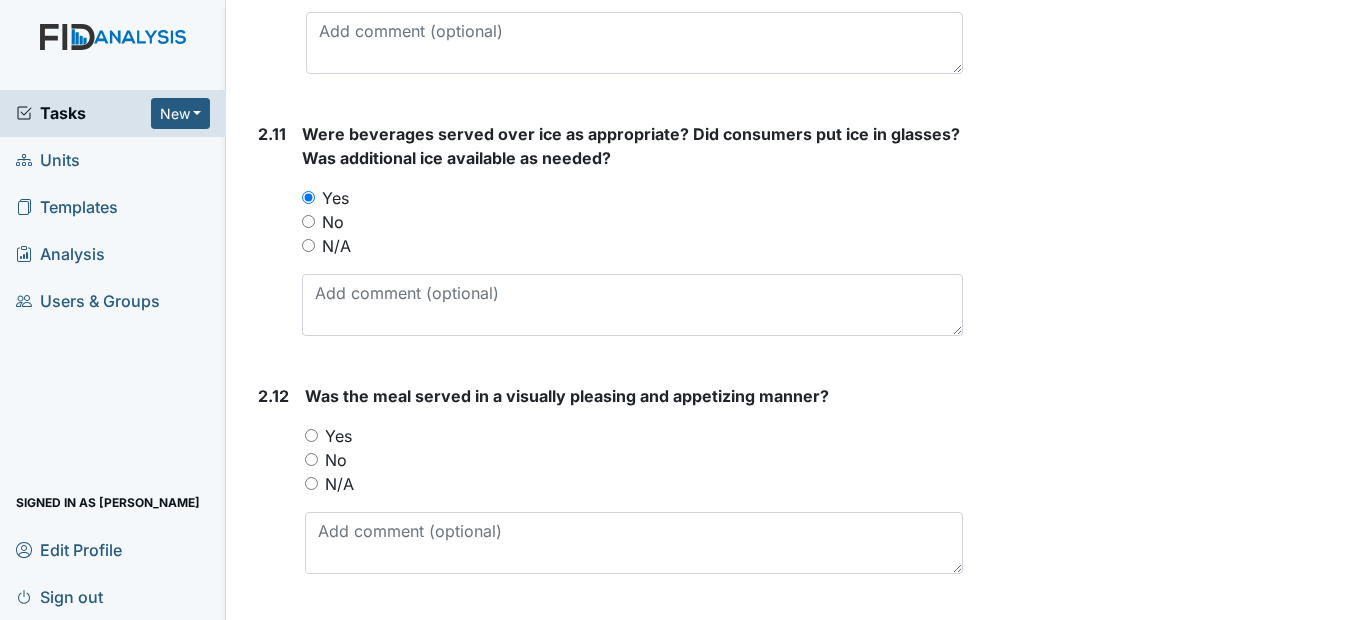click on "Yes" at bounding box center (311, 435) 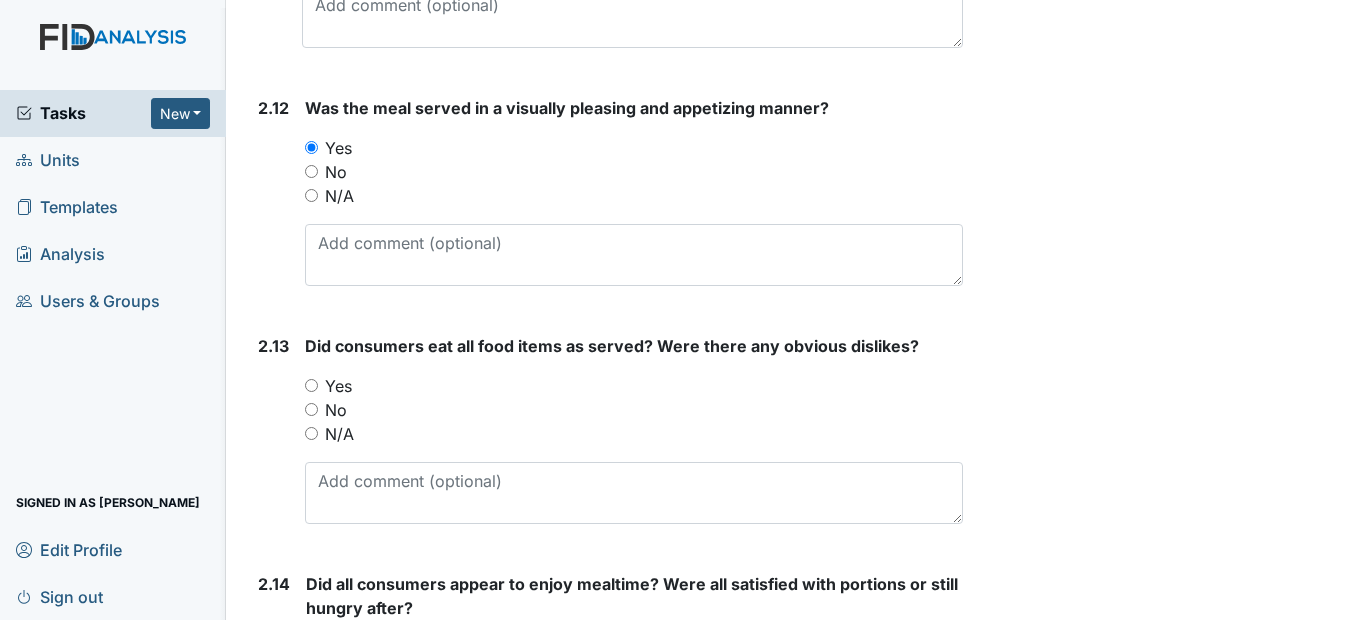 scroll, scrollTop: 4200, scrollLeft: 0, axis: vertical 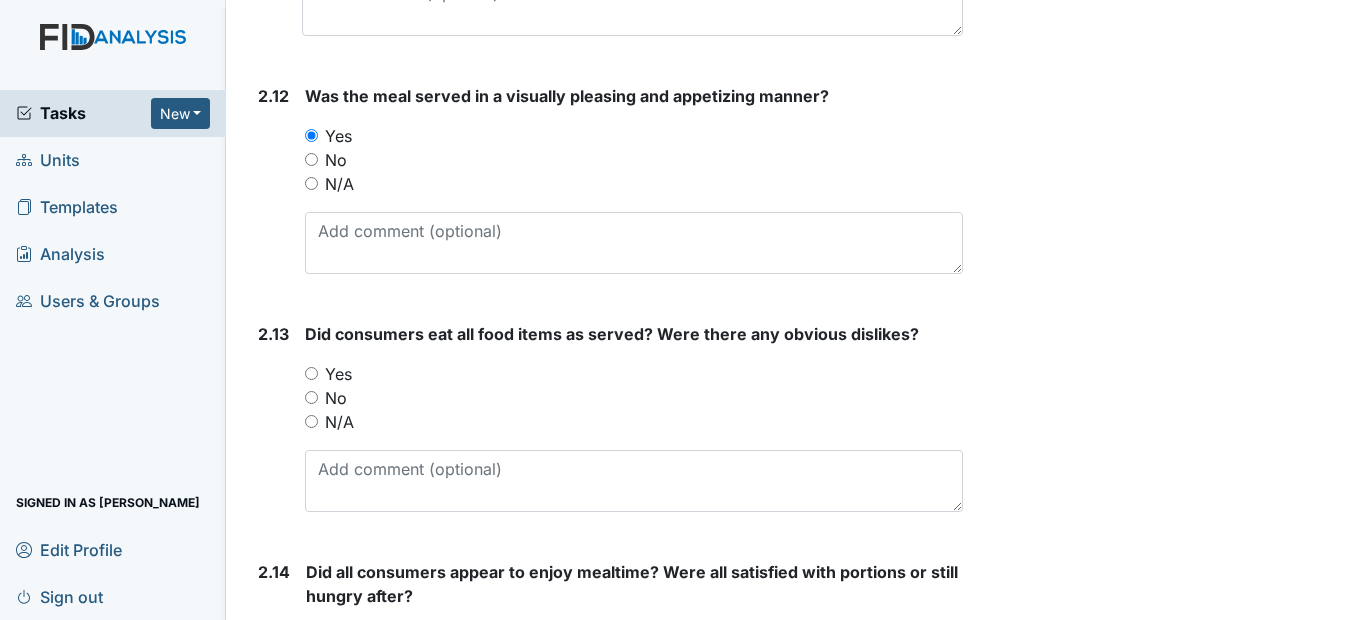 click on "Yes" at bounding box center (311, 373) 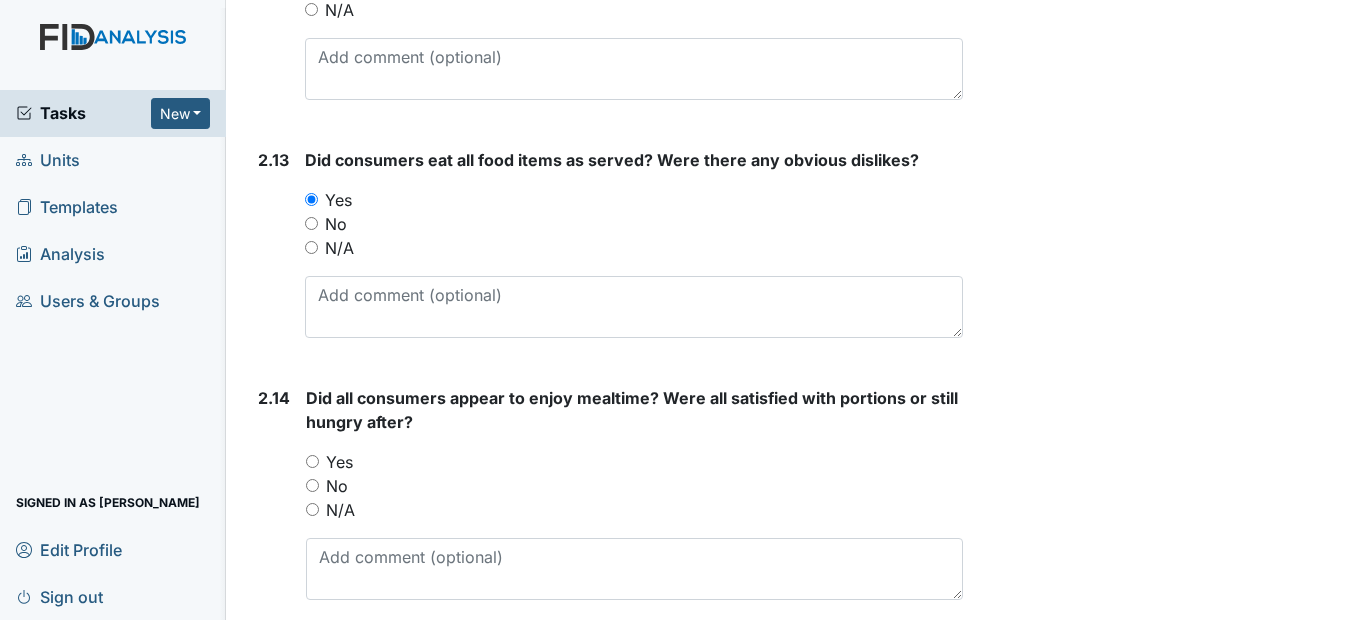 scroll, scrollTop: 4400, scrollLeft: 0, axis: vertical 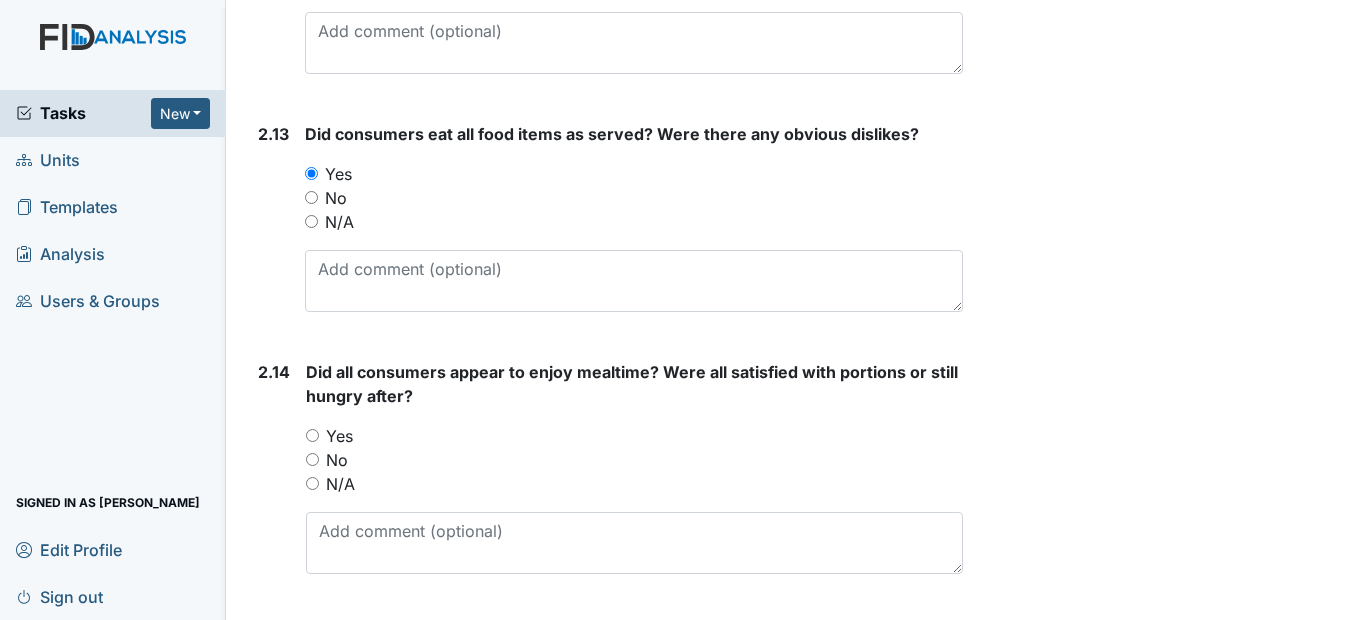 click on "Yes" at bounding box center (312, 435) 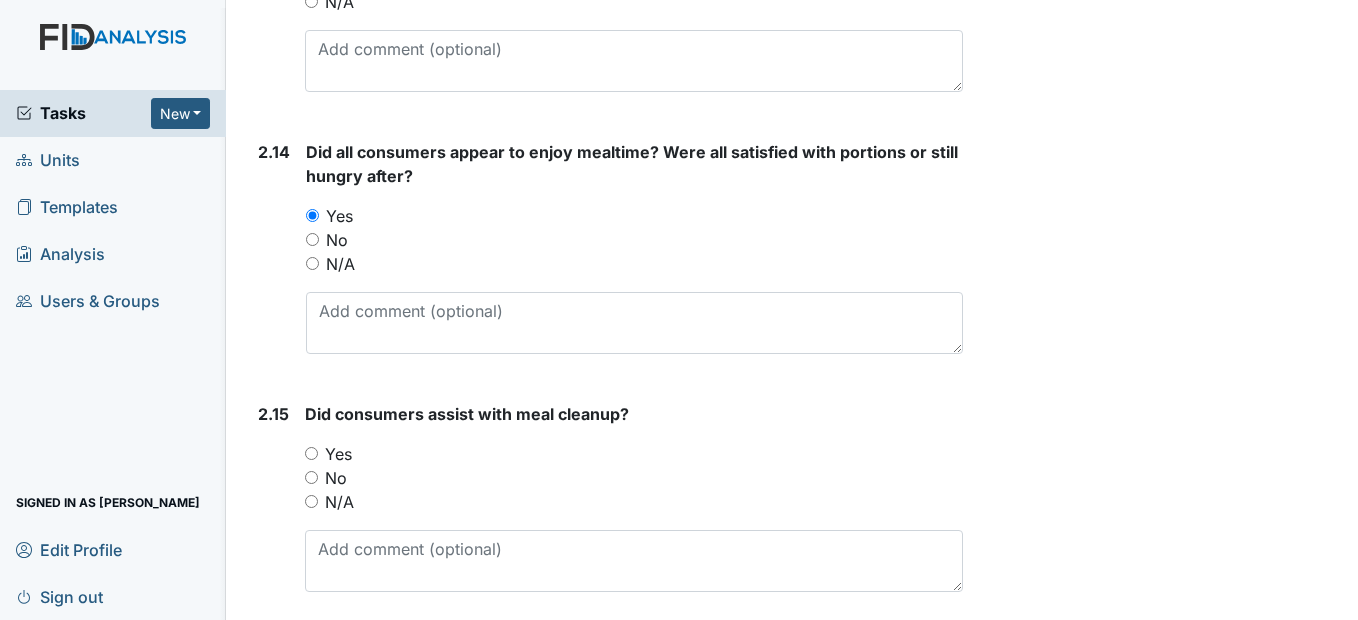 scroll, scrollTop: 4700, scrollLeft: 0, axis: vertical 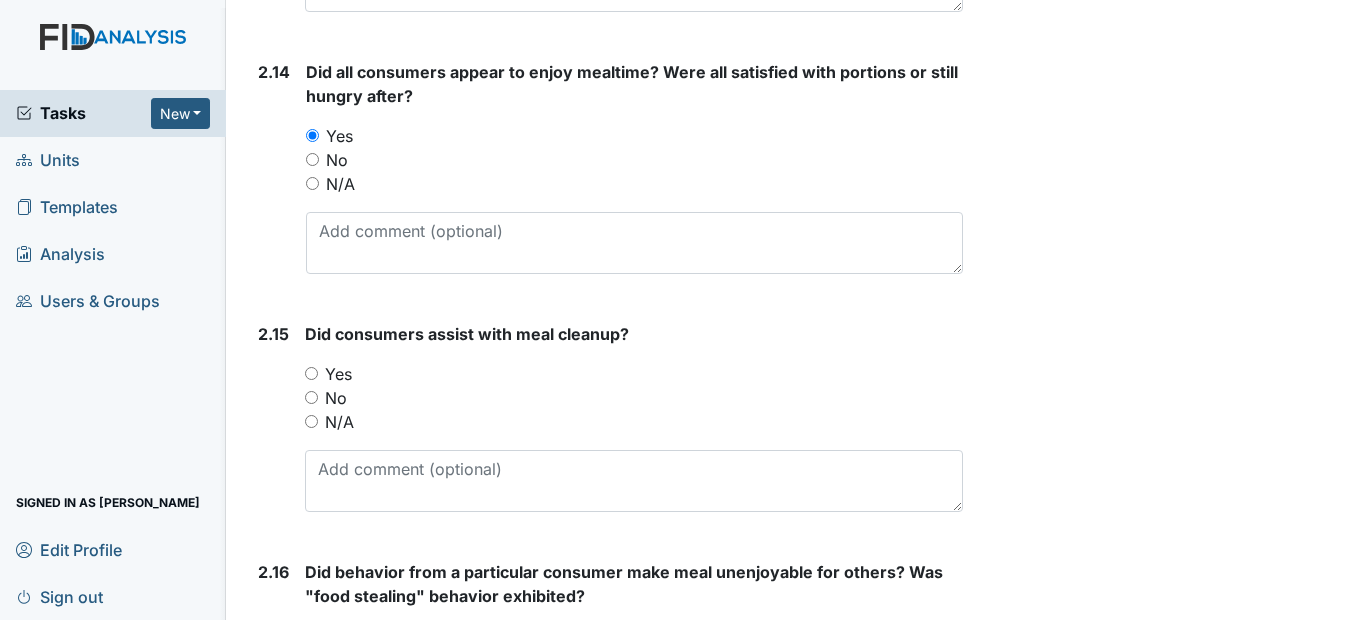 click on "Yes" at bounding box center (633, 374) 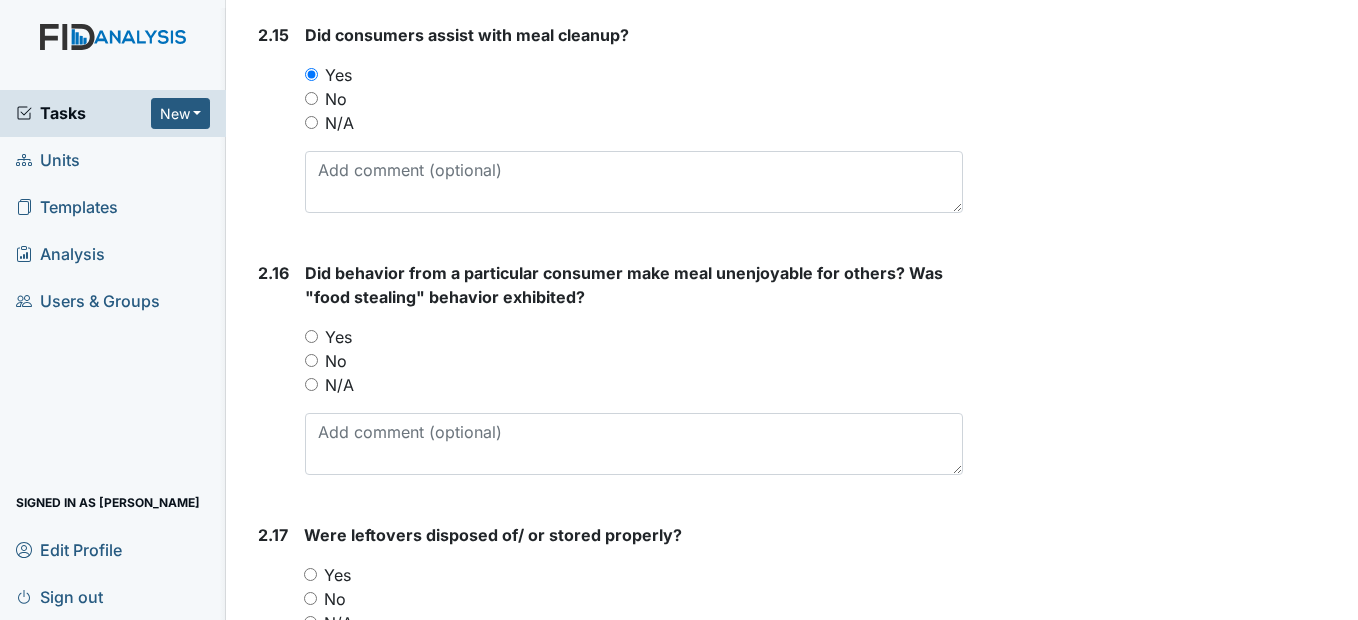 scroll, scrollTop: 5000, scrollLeft: 0, axis: vertical 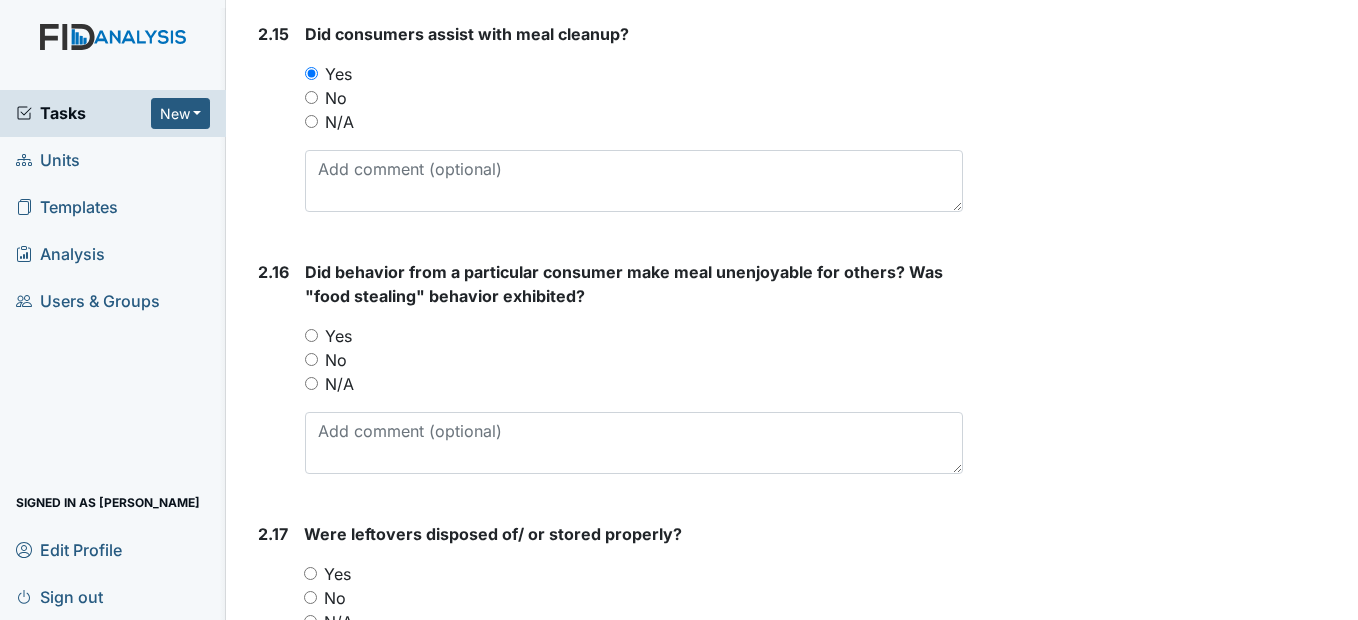 click on "N/A" at bounding box center (311, 383) 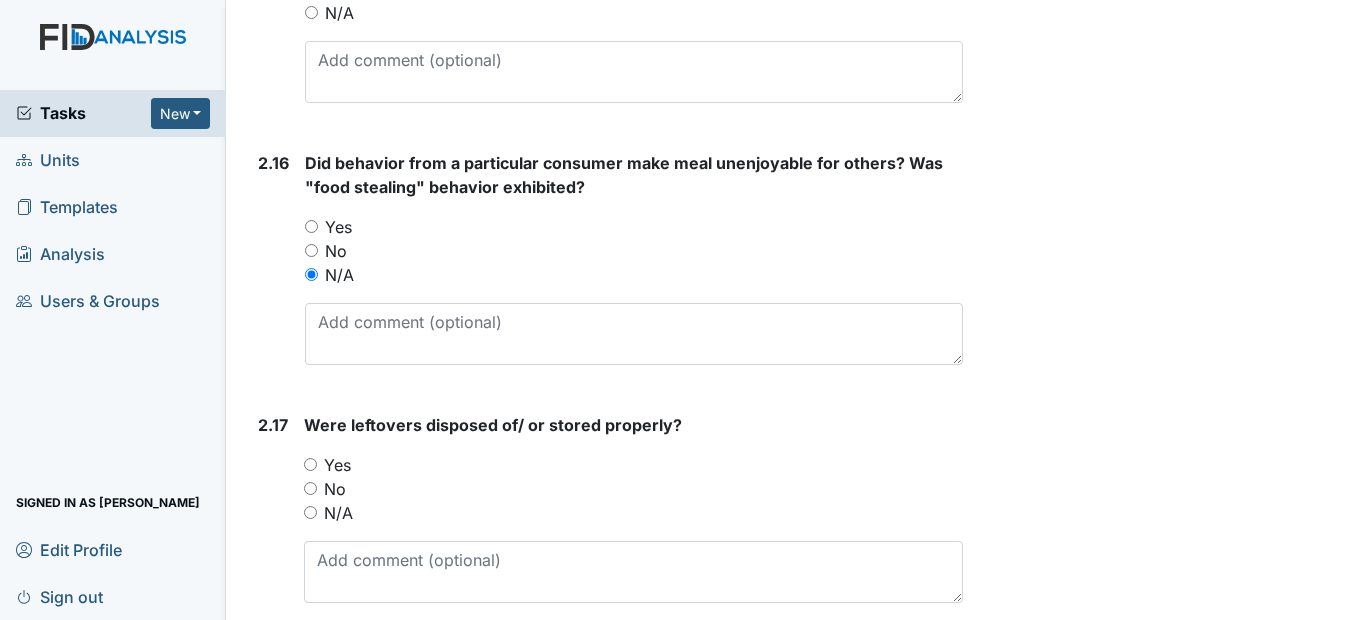 scroll, scrollTop: 5200, scrollLeft: 0, axis: vertical 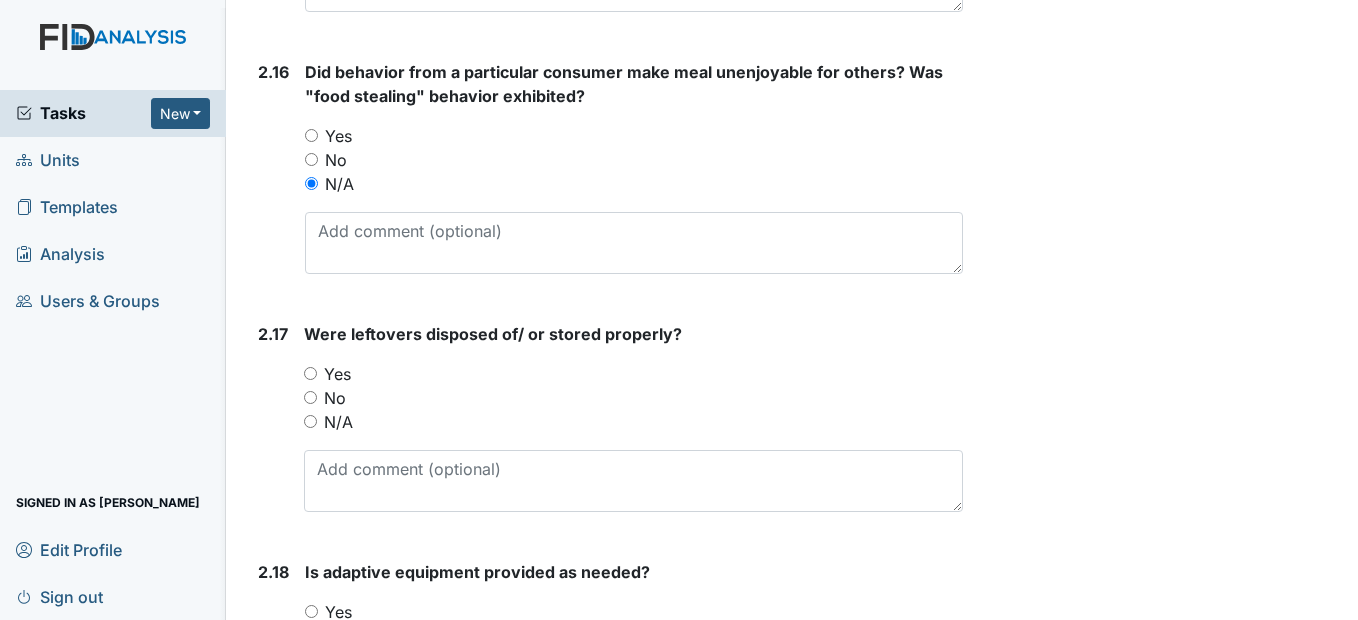 click on "N/A" at bounding box center (310, 421) 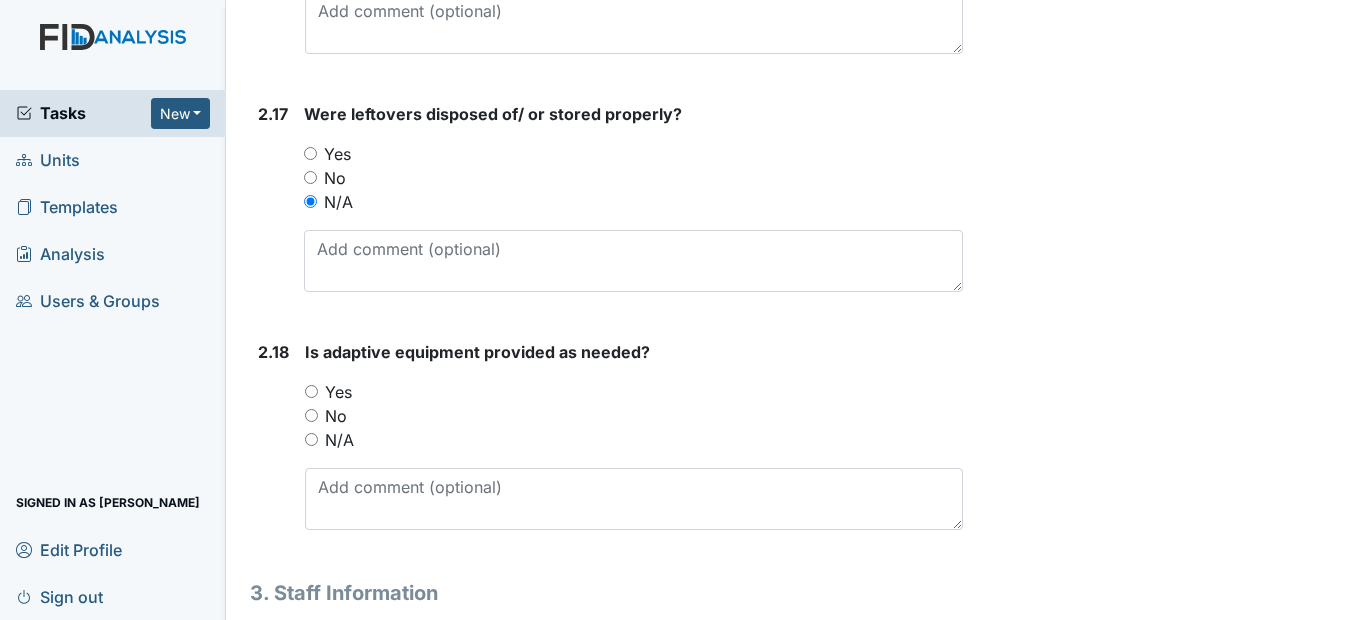 scroll, scrollTop: 5500, scrollLeft: 0, axis: vertical 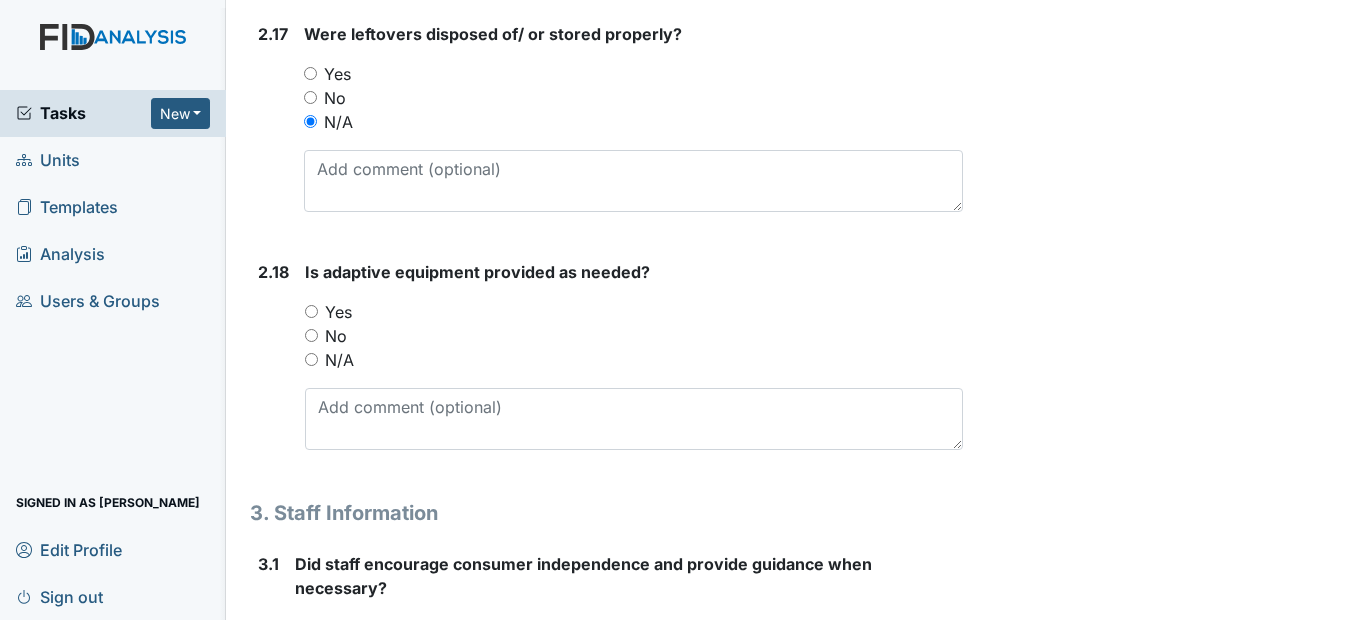 click on "Yes" at bounding box center (311, 311) 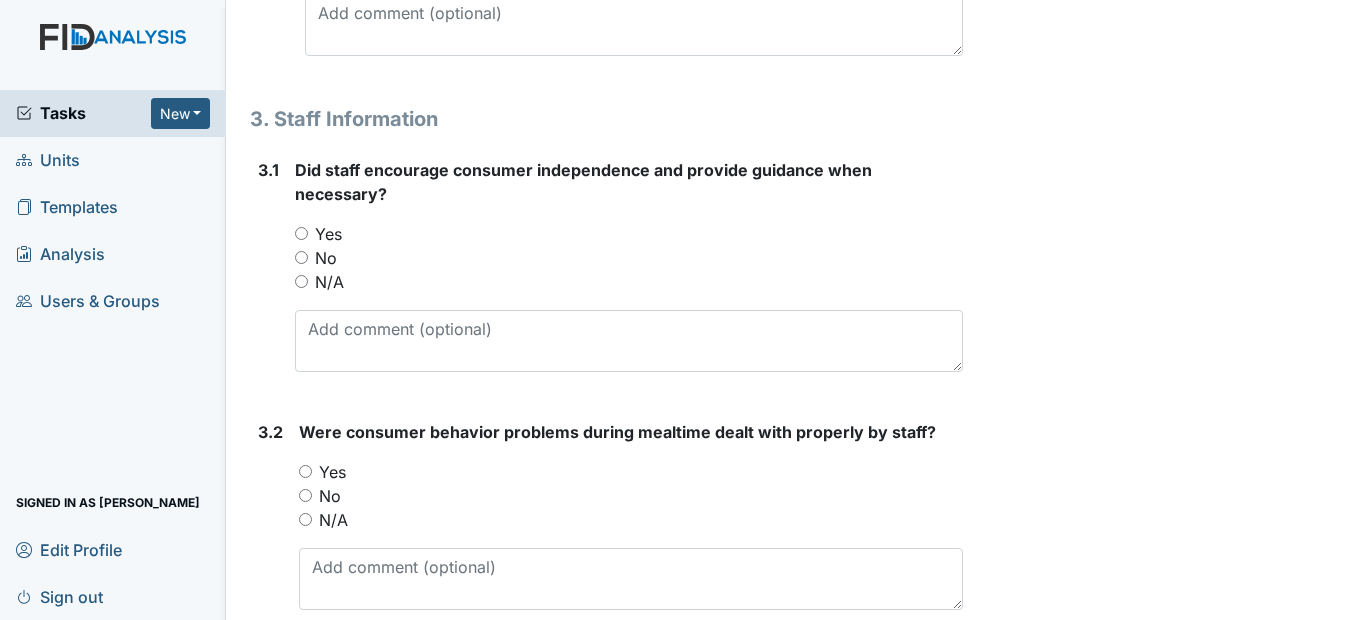 scroll, scrollTop: 5900, scrollLeft: 0, axis: vertical 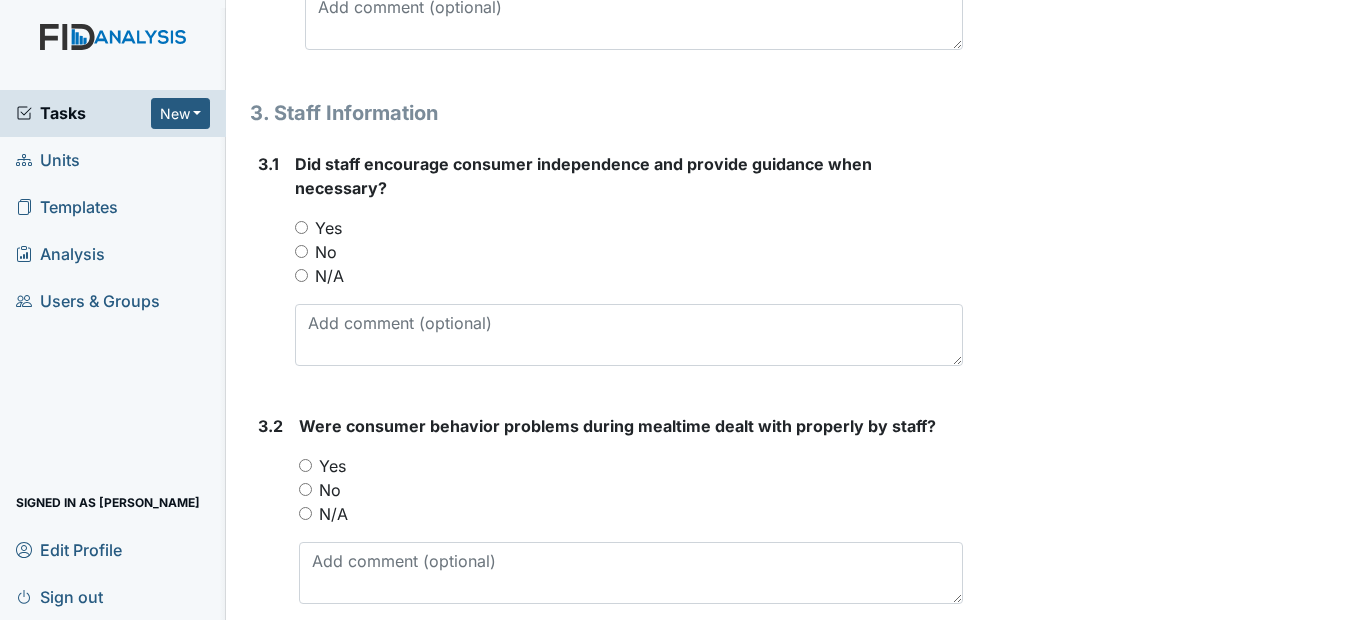 click on "Yes" at bounding box center (301, 227) 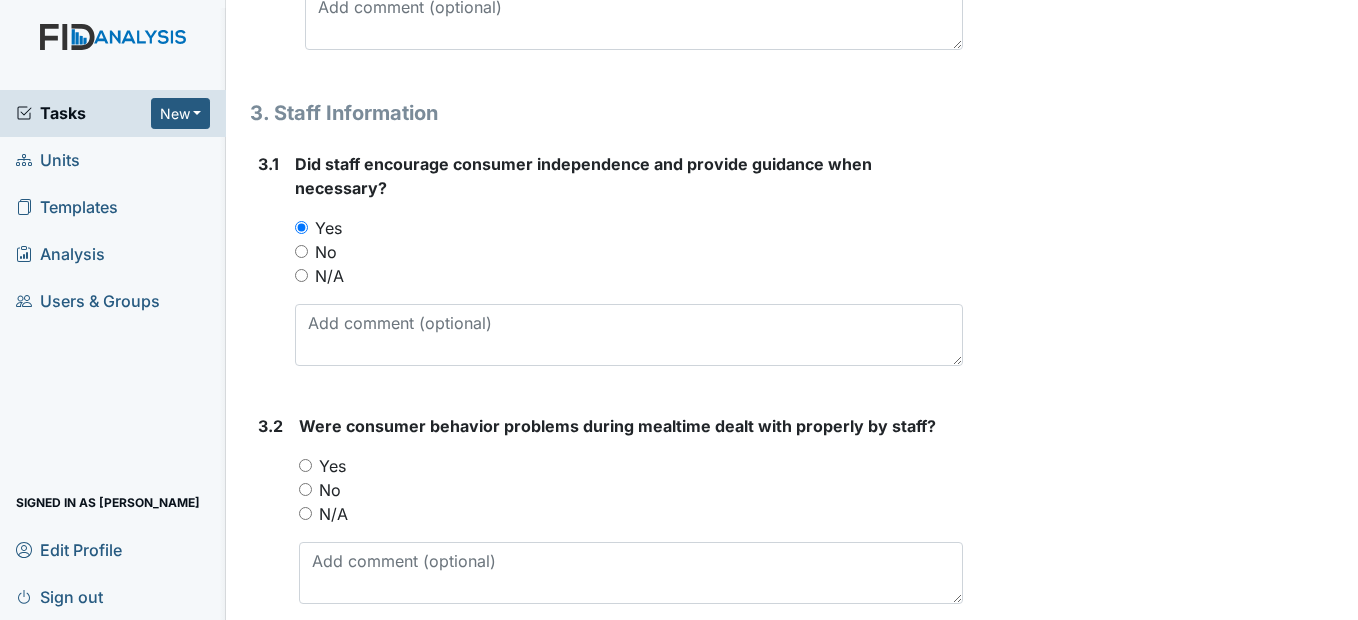 click on "N/A" at bounding box center (305, 513) 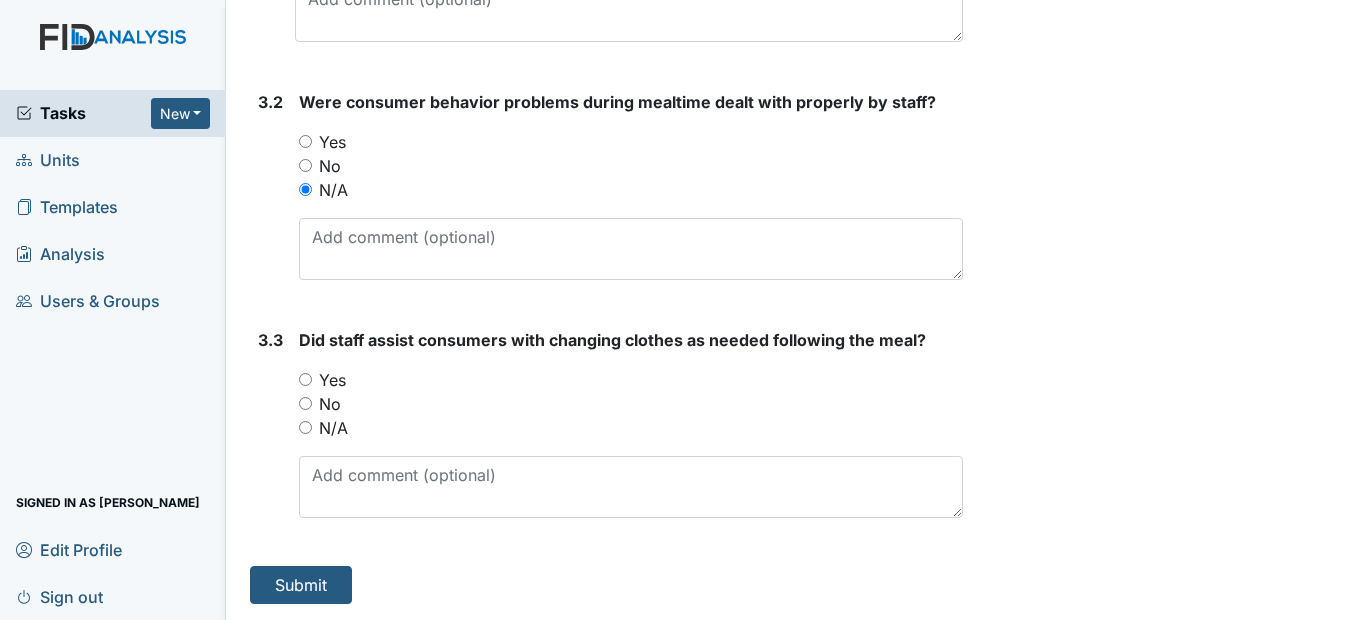 scroll, scrollTop: 6272, scrollLeft: 0, axis: vertical 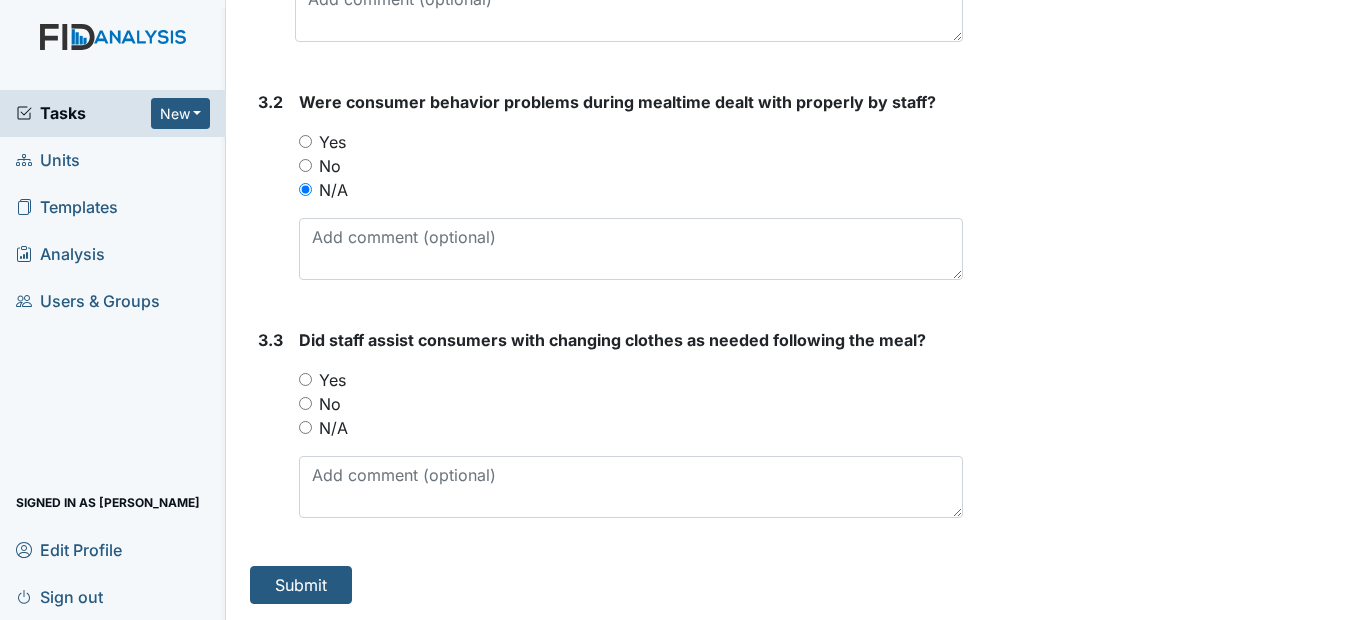 click on "Yes" at bounding box center [305, 379] 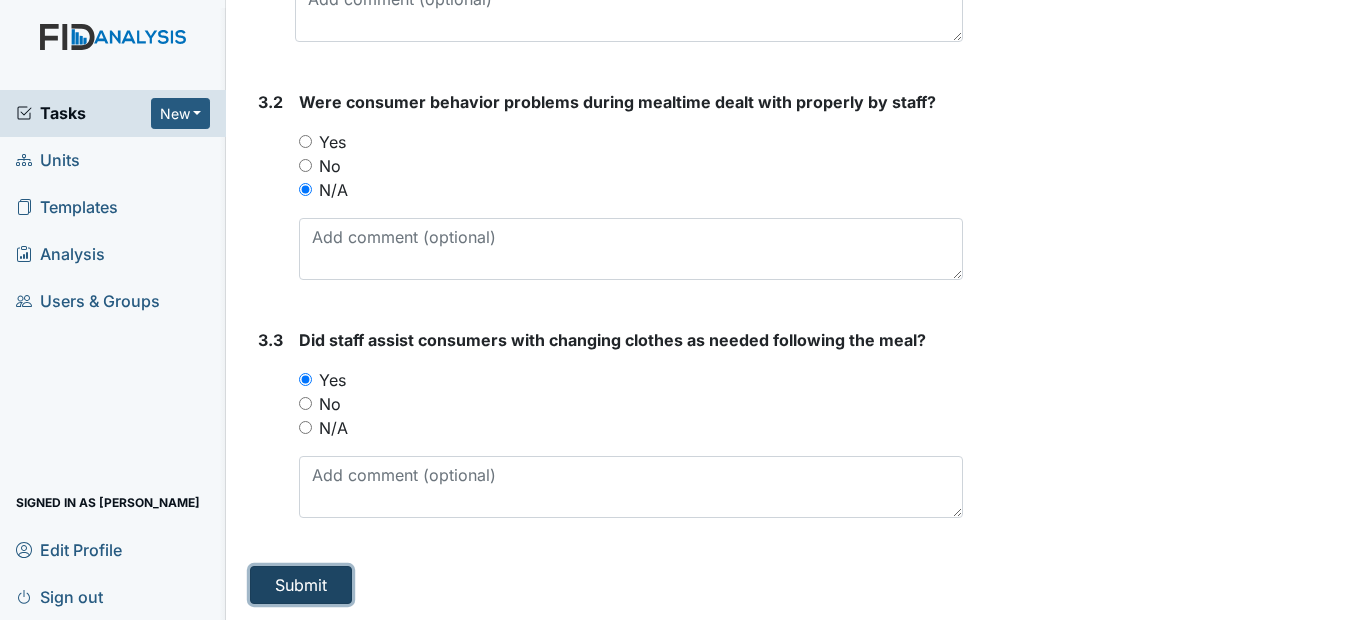 click on "Submit" at bounding box center (301, 585) 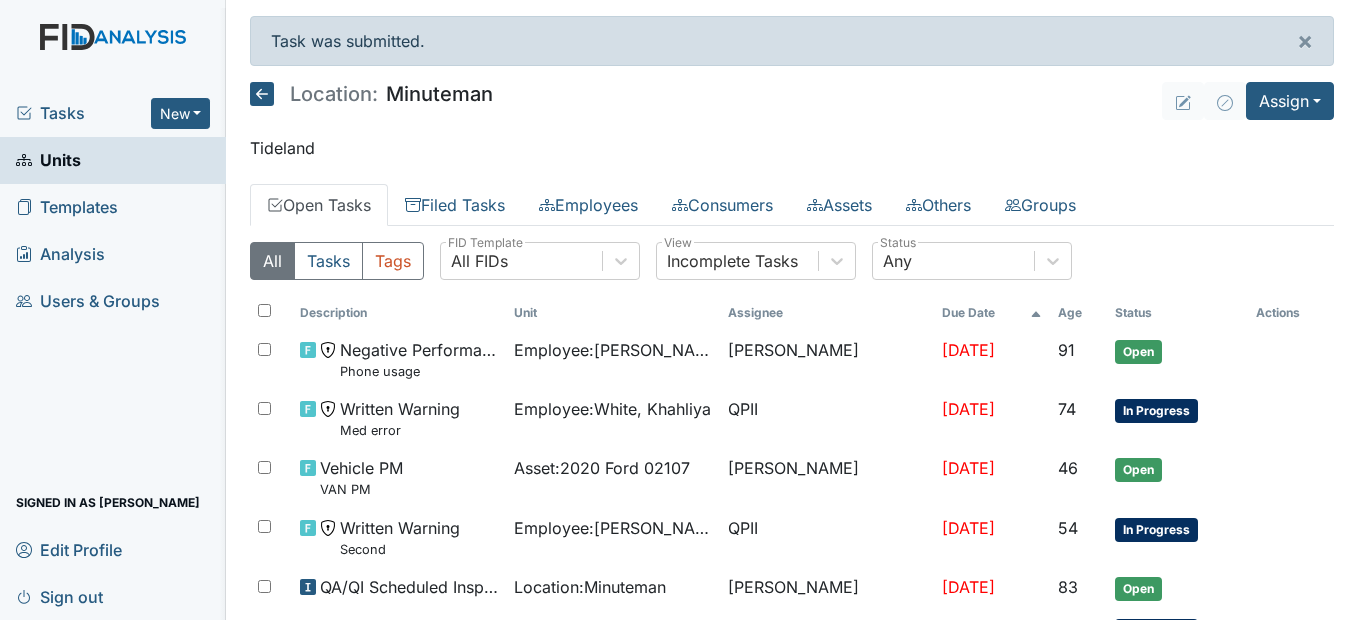 scroll, scrollTop: 0, scrollLeft: 0, axis: both 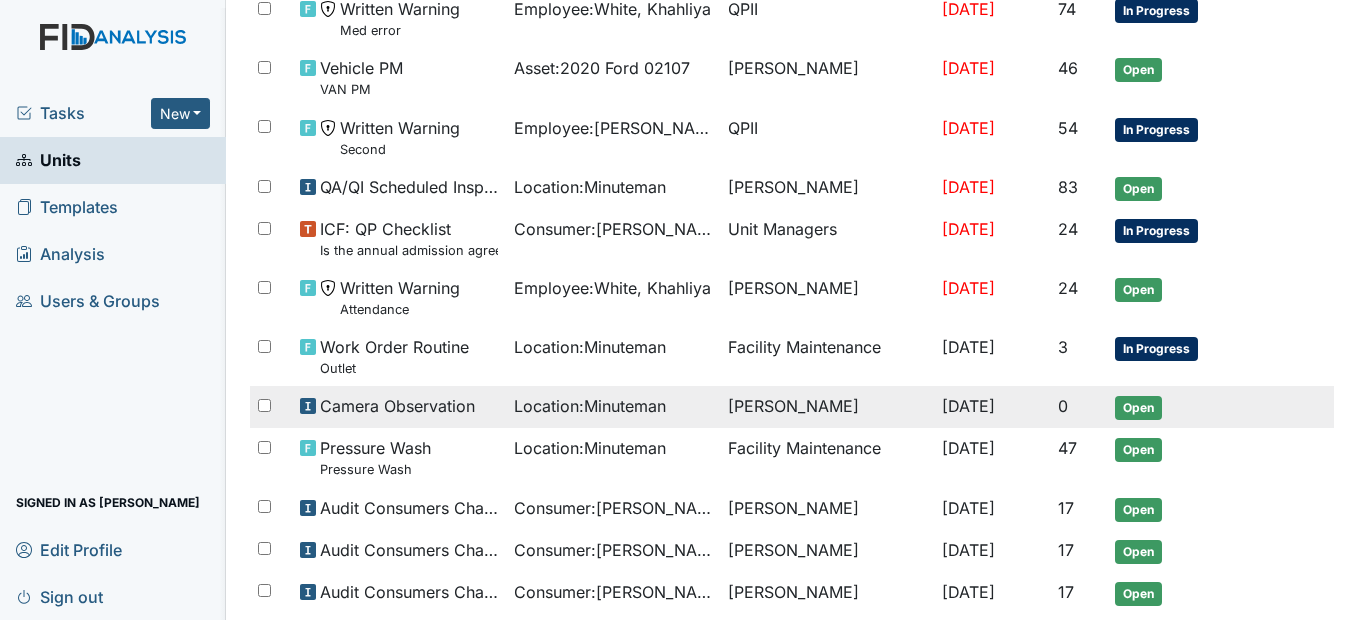 click on "Location :  Minuteman" at bounding box center [590, 406] 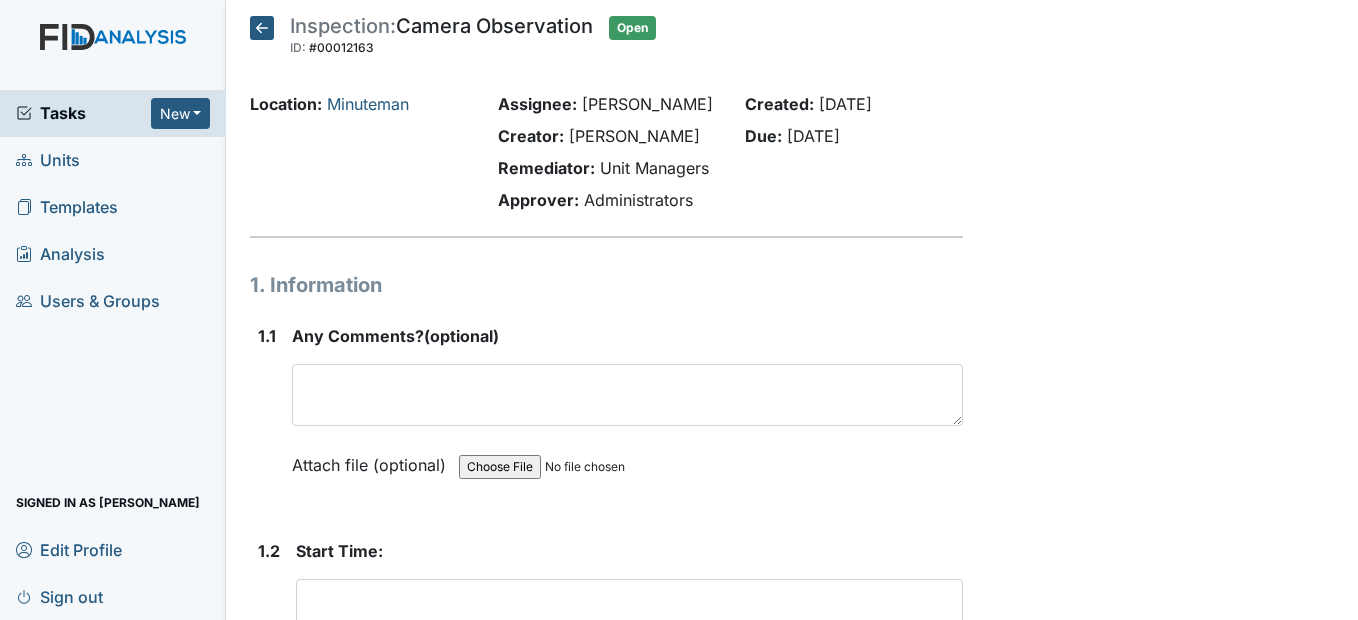 scroll, scrollTop: 0, scrollLeft: 0, axis: both 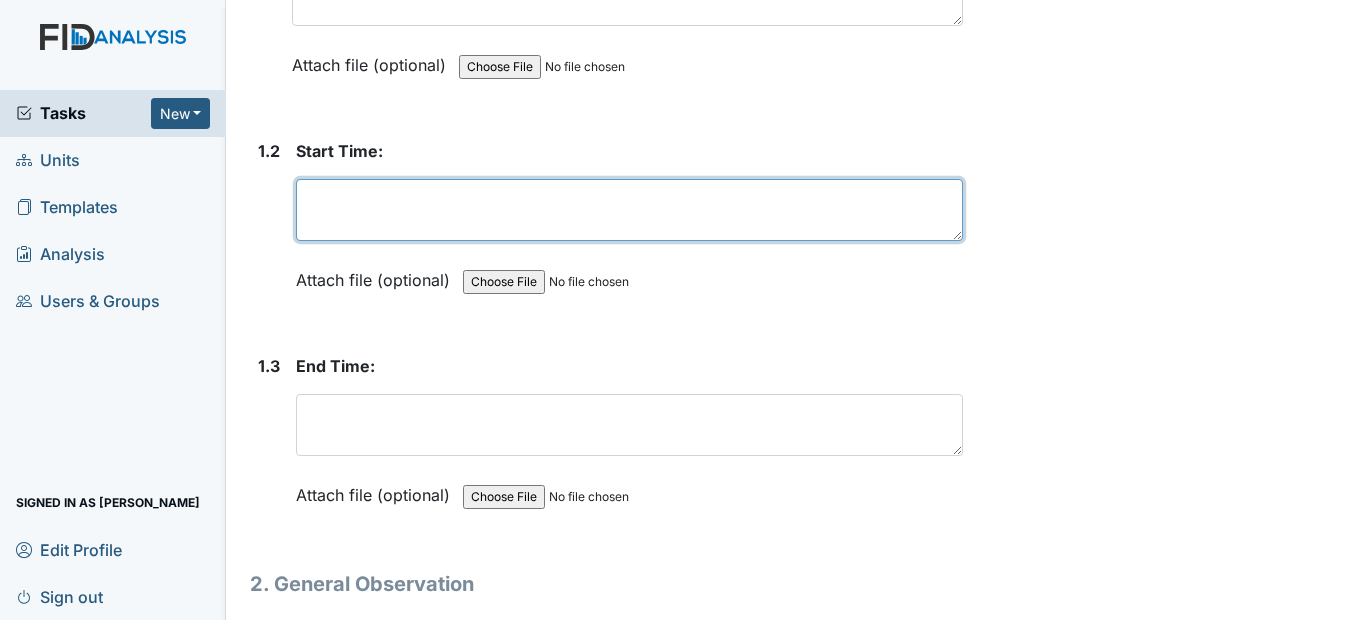drag, startPoint x: 349, startPoint y: 264, endPoint x: 348, endPoint y: 231, distance: 33.01515 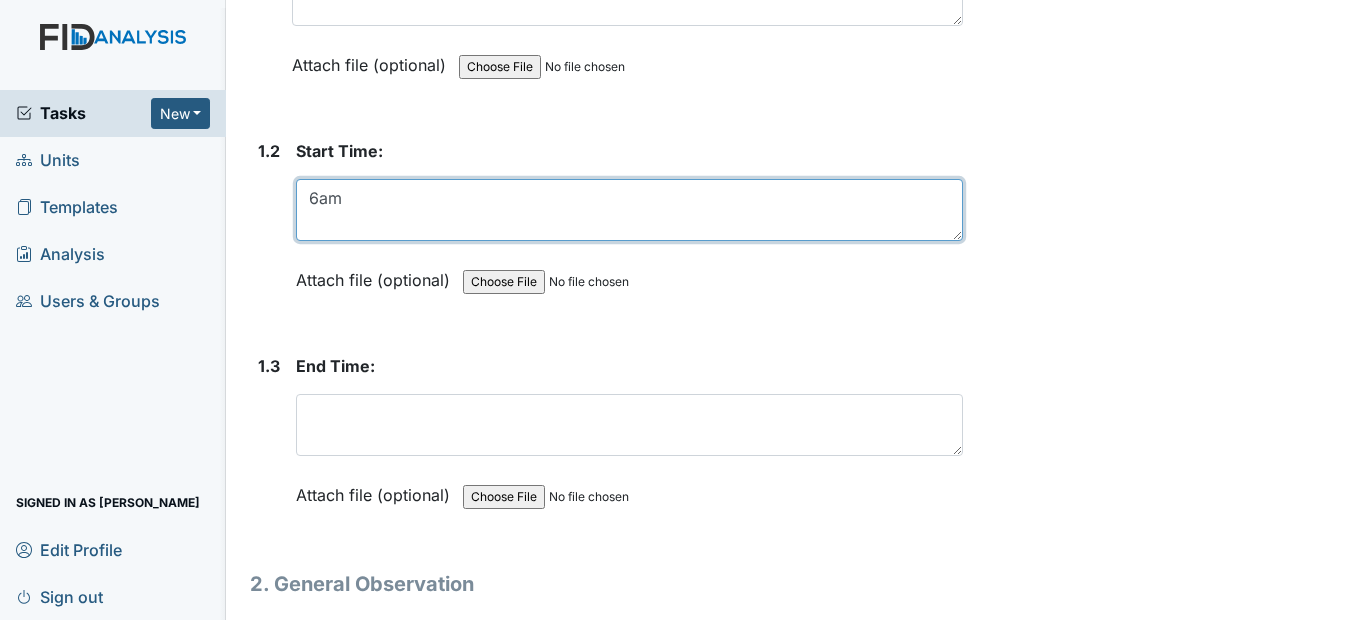 type on "6am" 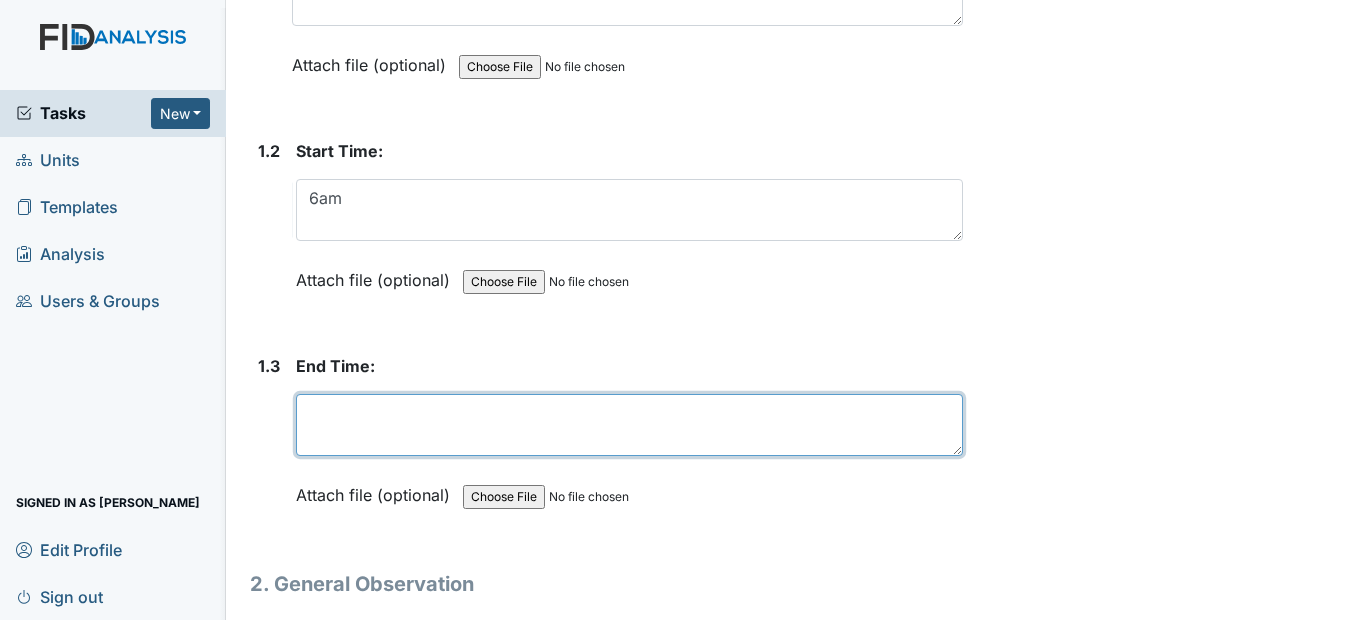 click at bounding box center [629, 425] 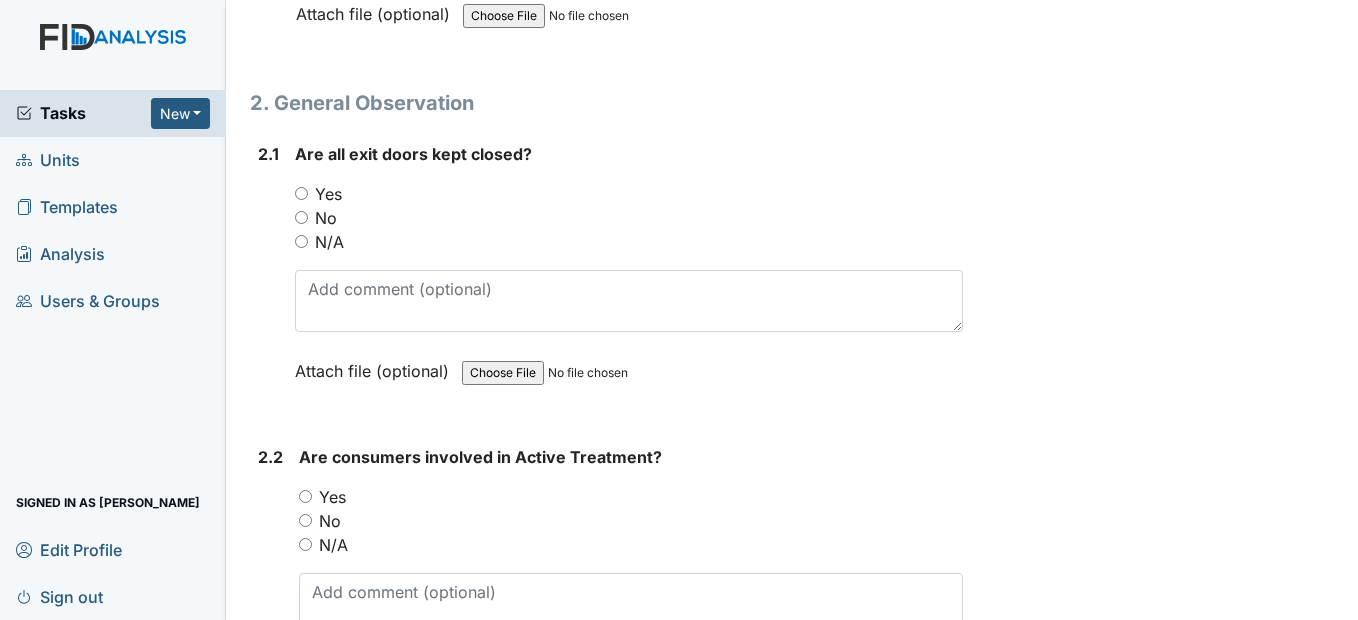 scroll, scrollTop: 900, scrollLeft: 0, axis: vertical 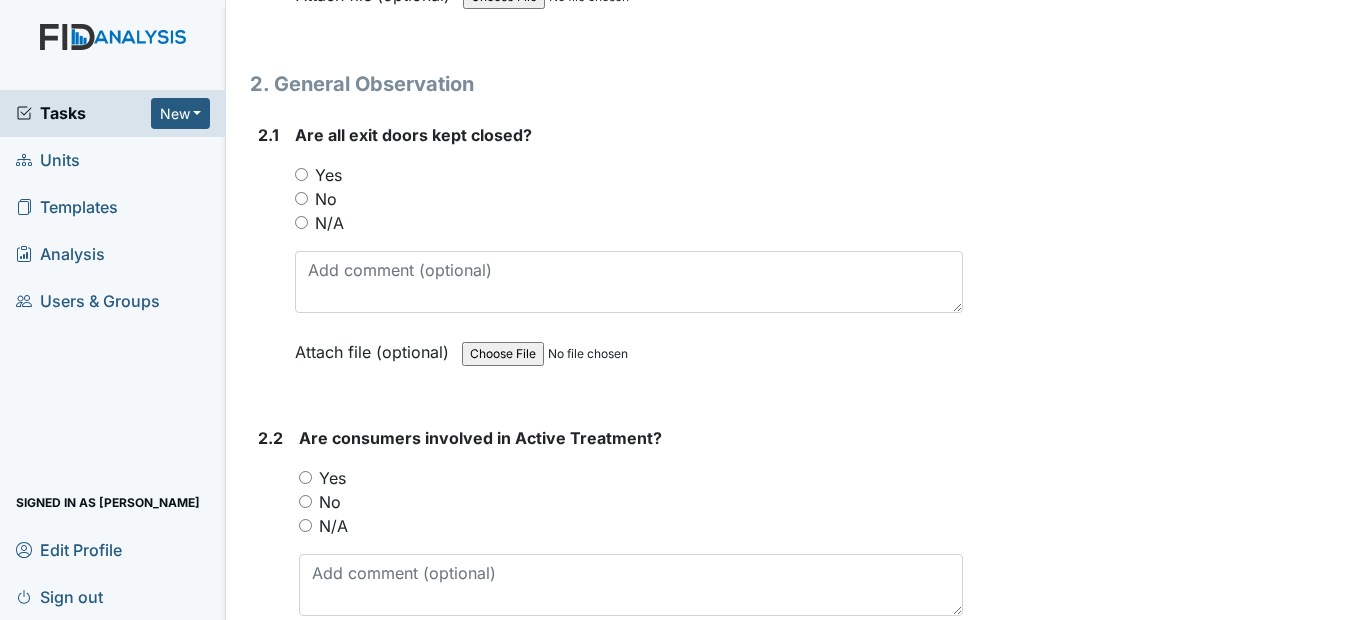 type on "8am" 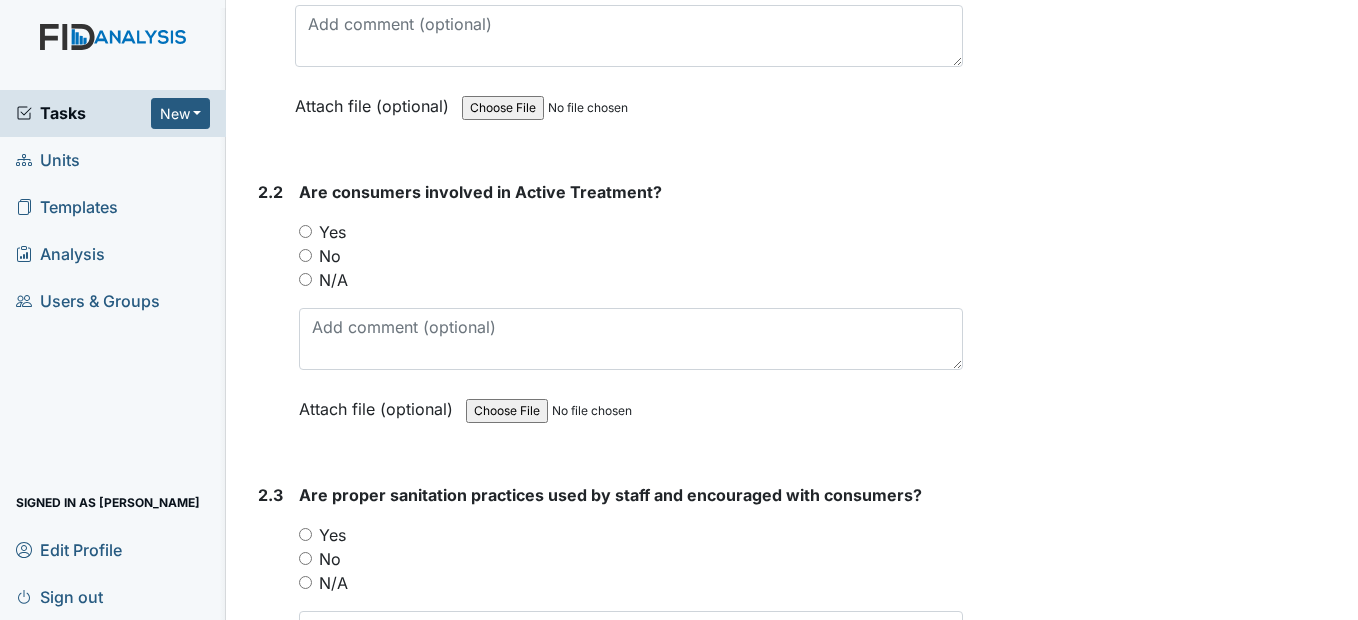 scroll, scrollTop: 1200, scrollLeft: 0, axis: vertical 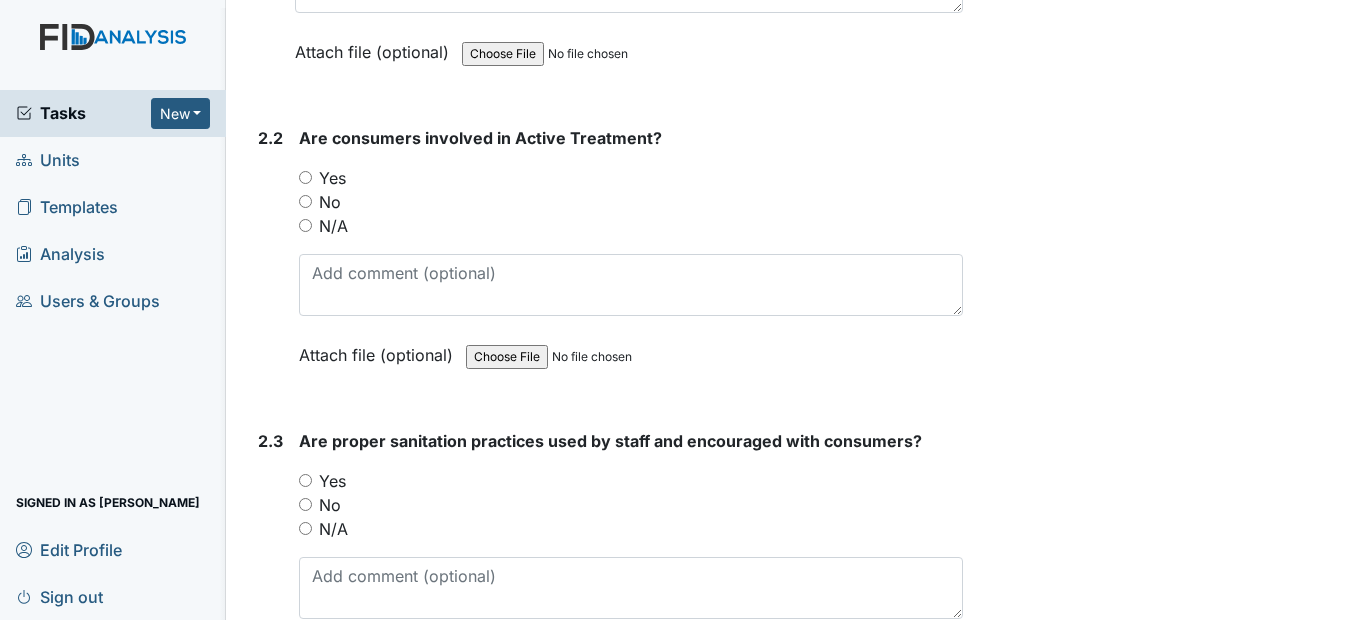 click on "Yes" at bounding box center (305, 177) 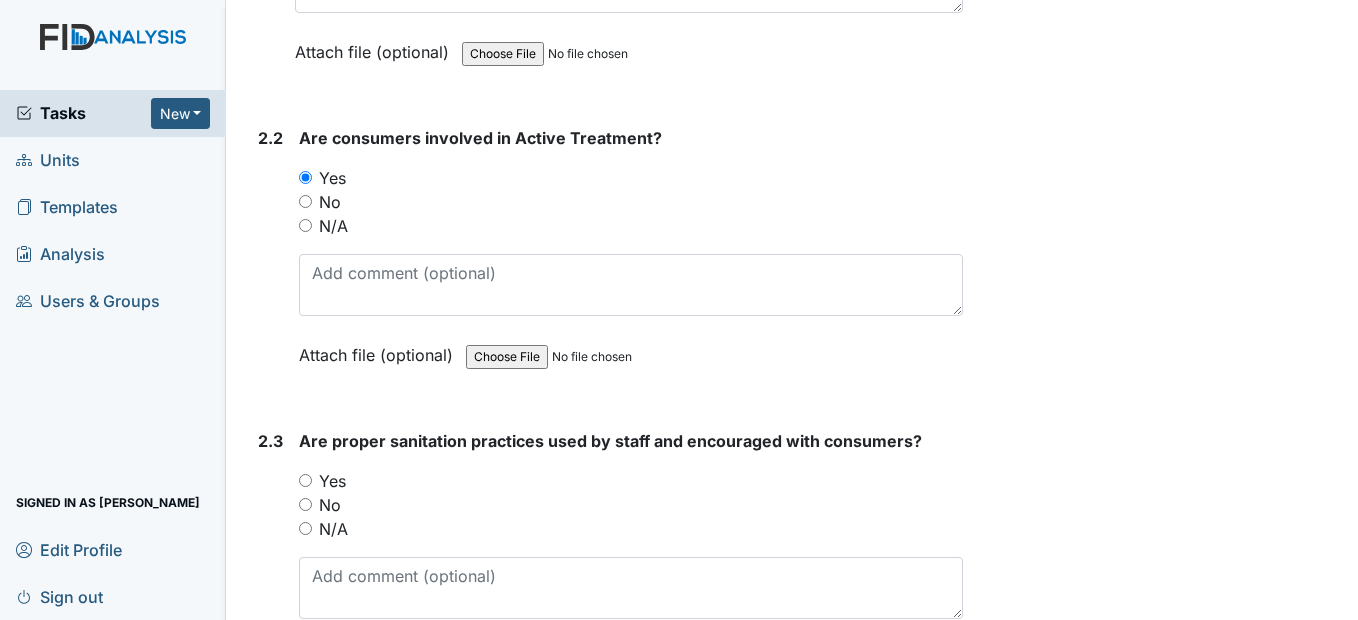 click on "Yes" at bounding box center (305, 480) 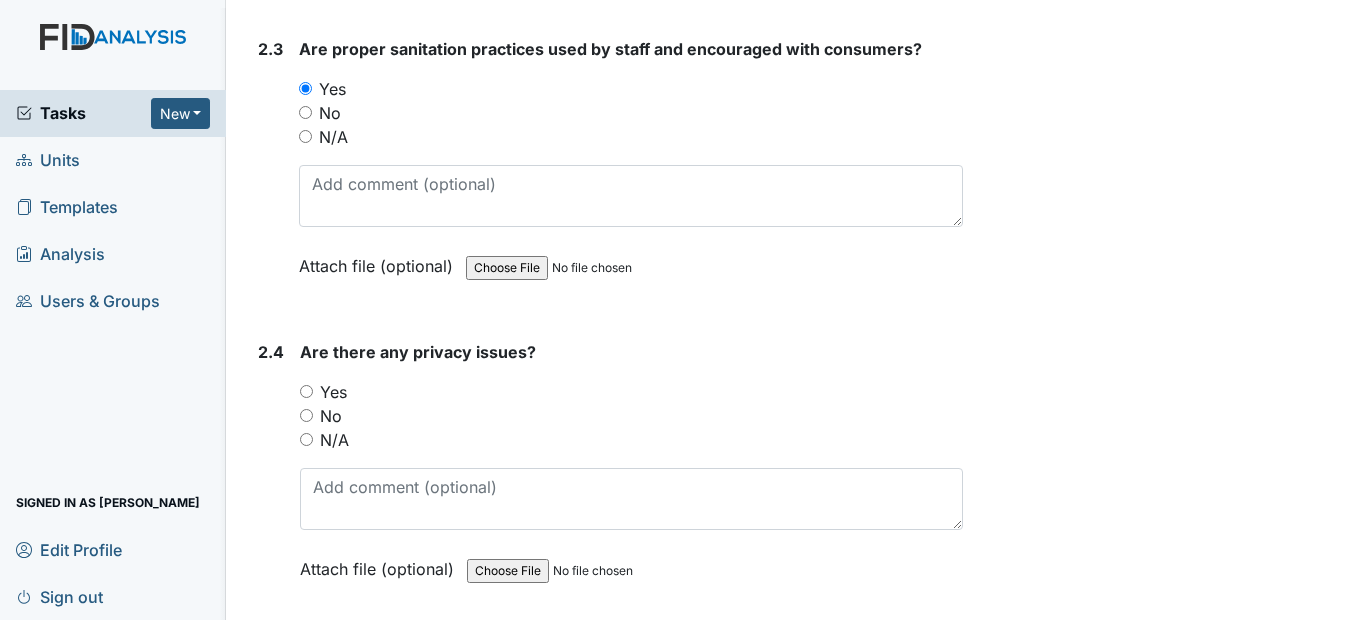 scroll, scrollTop: 1600, scrollLeft: 0, axis: vertical 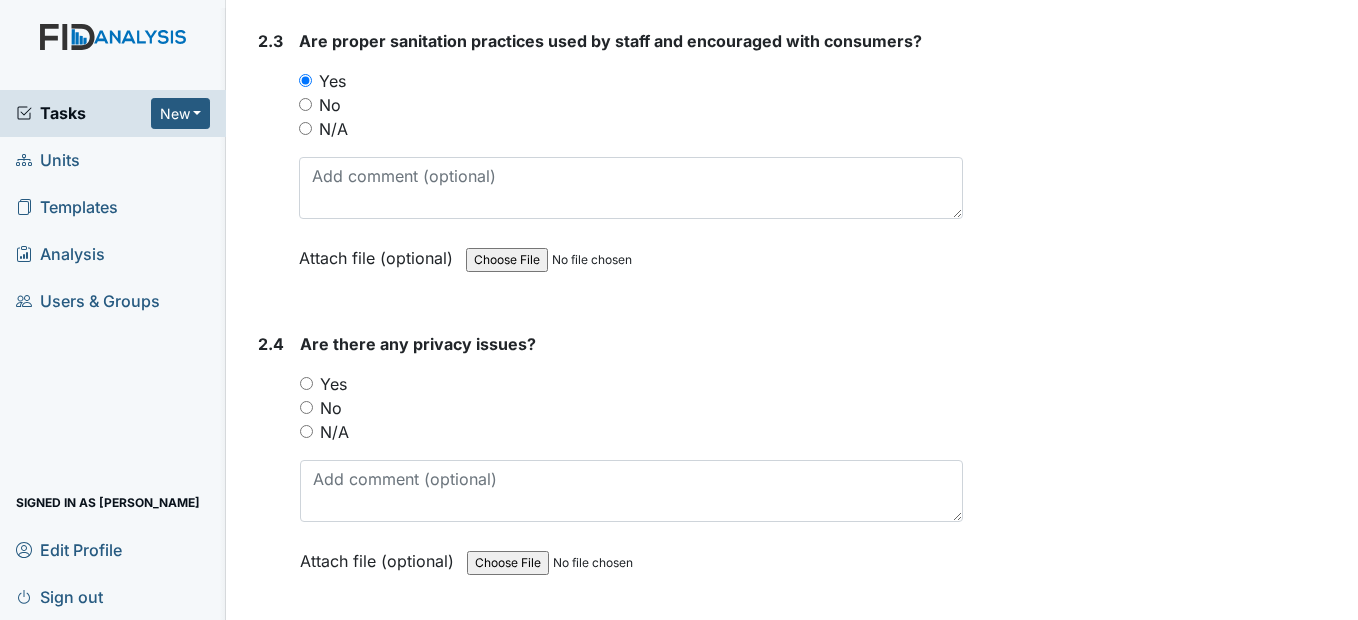 click on "No" at bounding box center (306, 407) 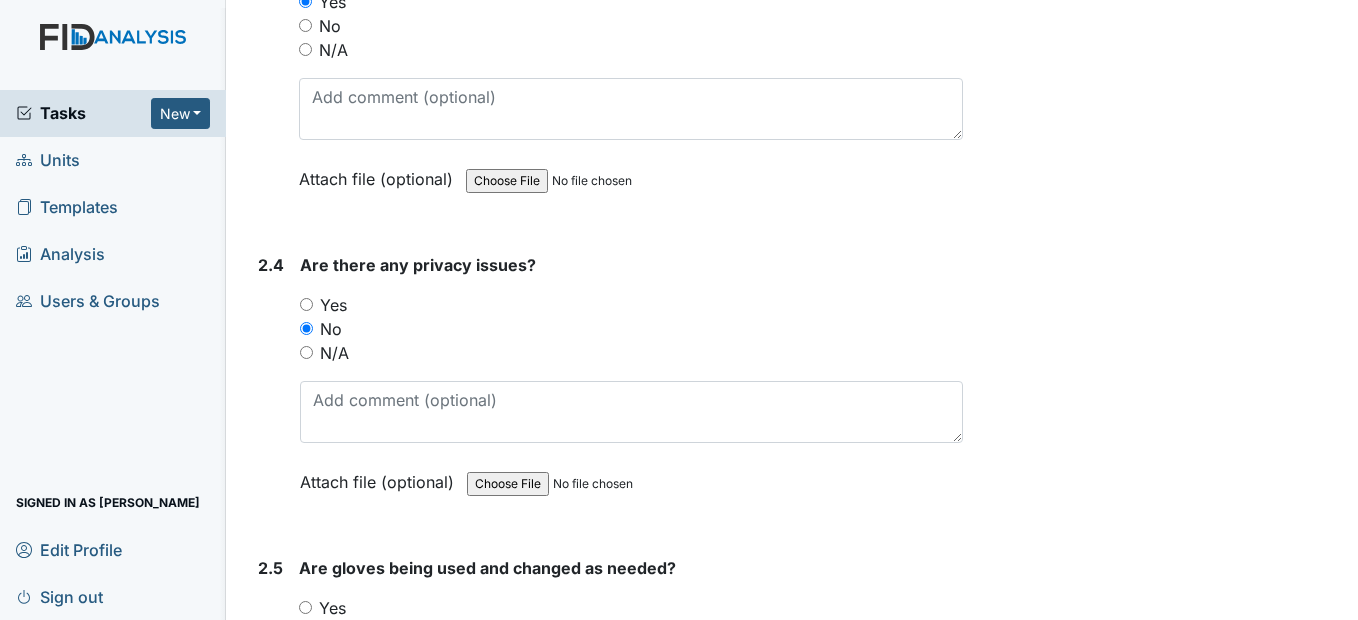 scroll, scrollTop: 1900, scrollLeft: 0, axis: vertical 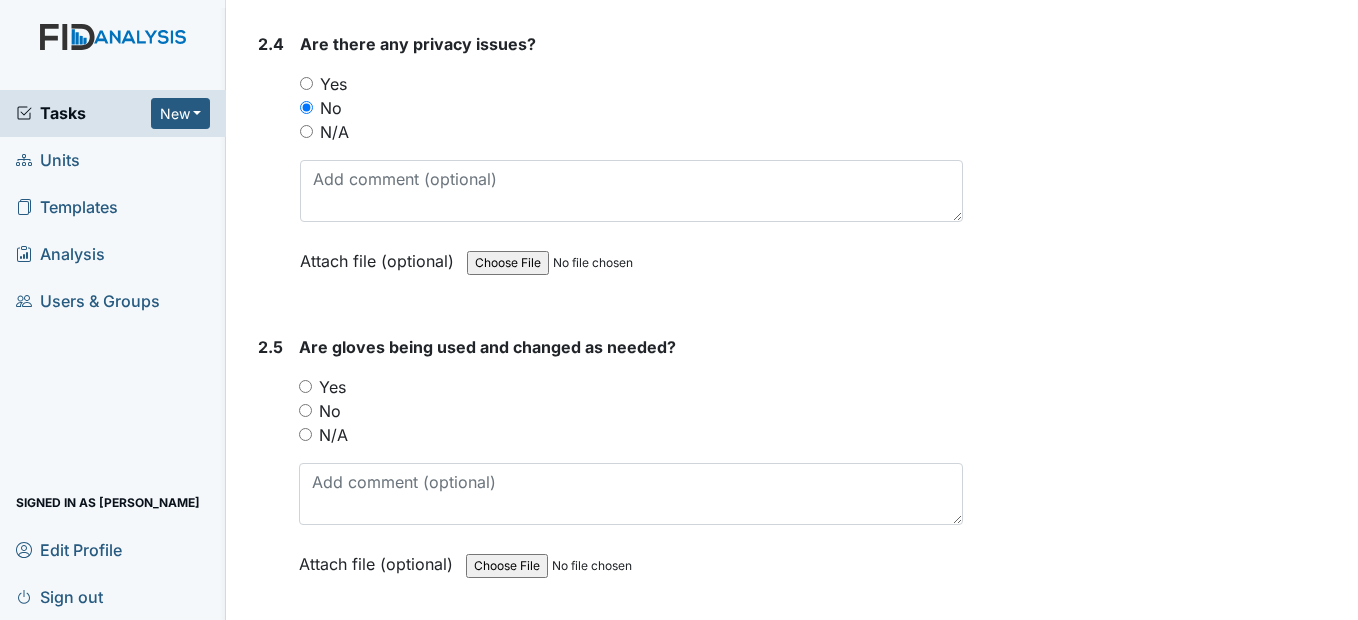 click on "Yes" at bounding box center [305, 386] 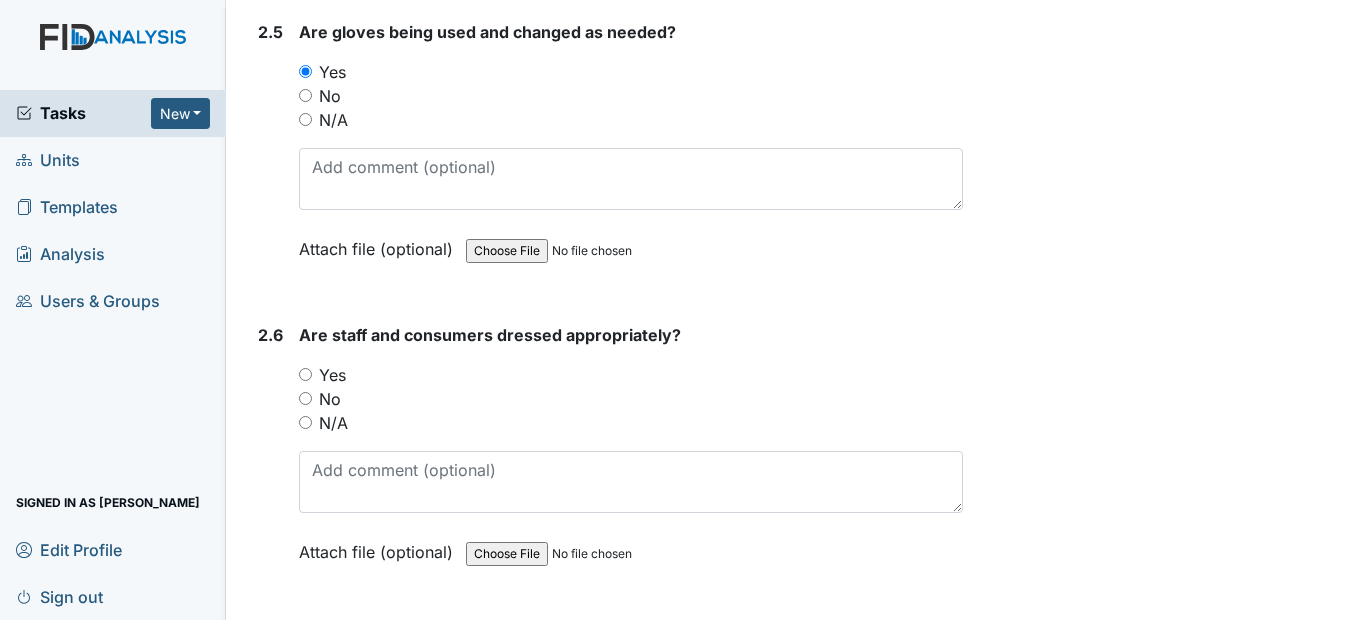 scroll, scrollTop: 2300, scrollLeft: 0, axis: vertical 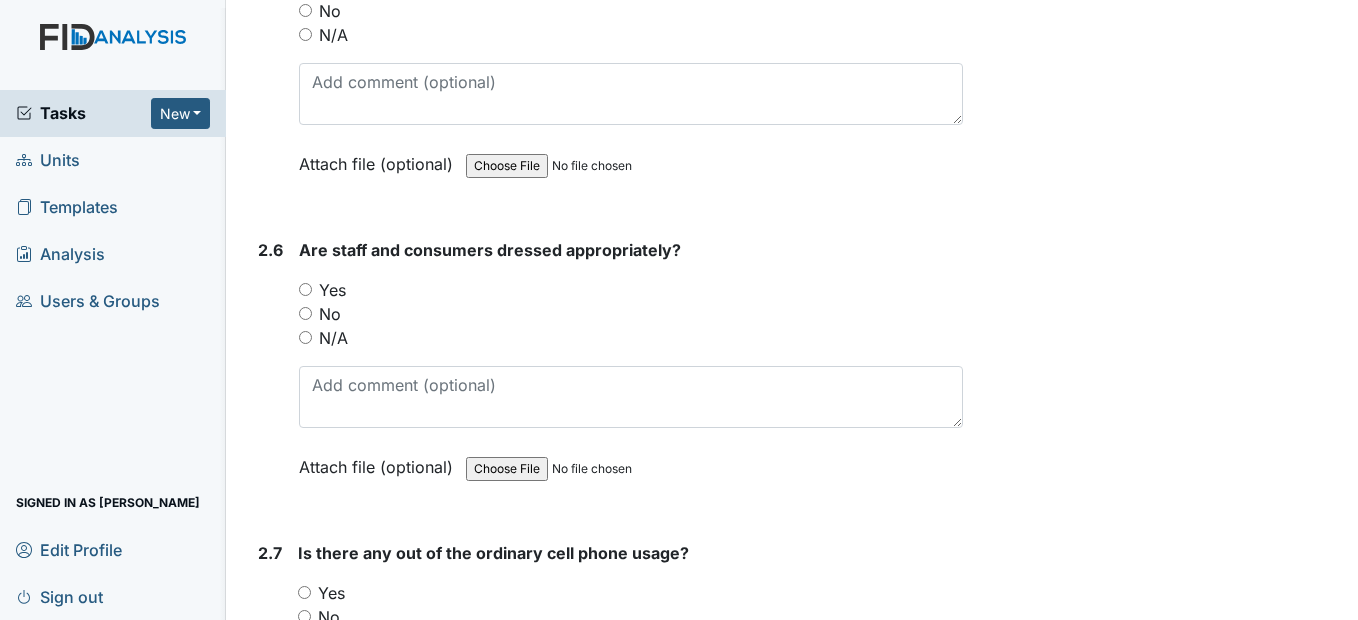 click on "Yes" at bounding box center (305, 289) 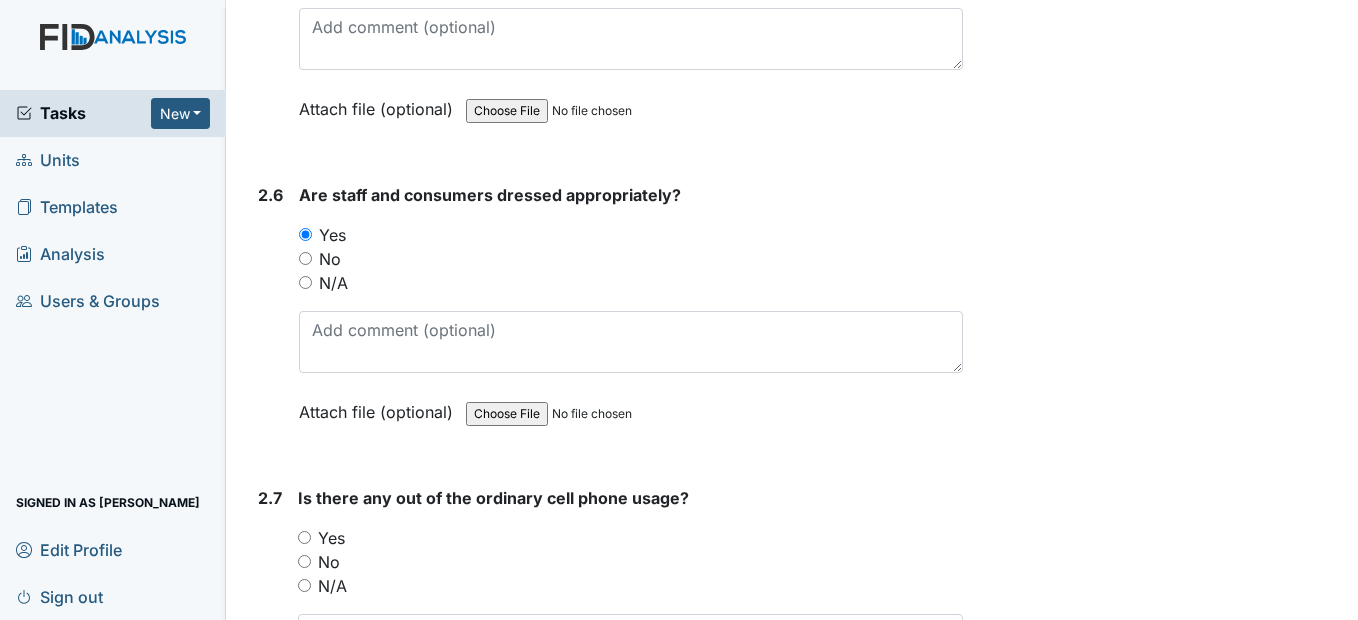 scroll, scrollTop: 2500, scrollLeft: 0, axis: vertical 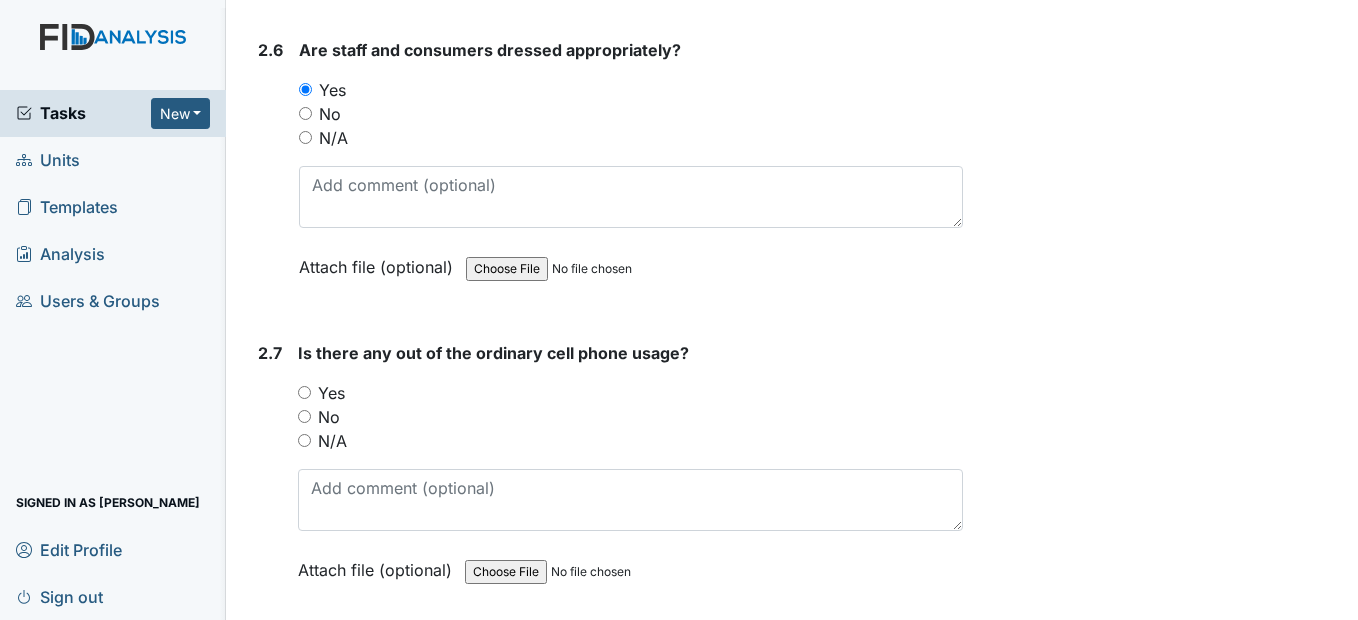 click on "No" at bounding box center (304, 416) 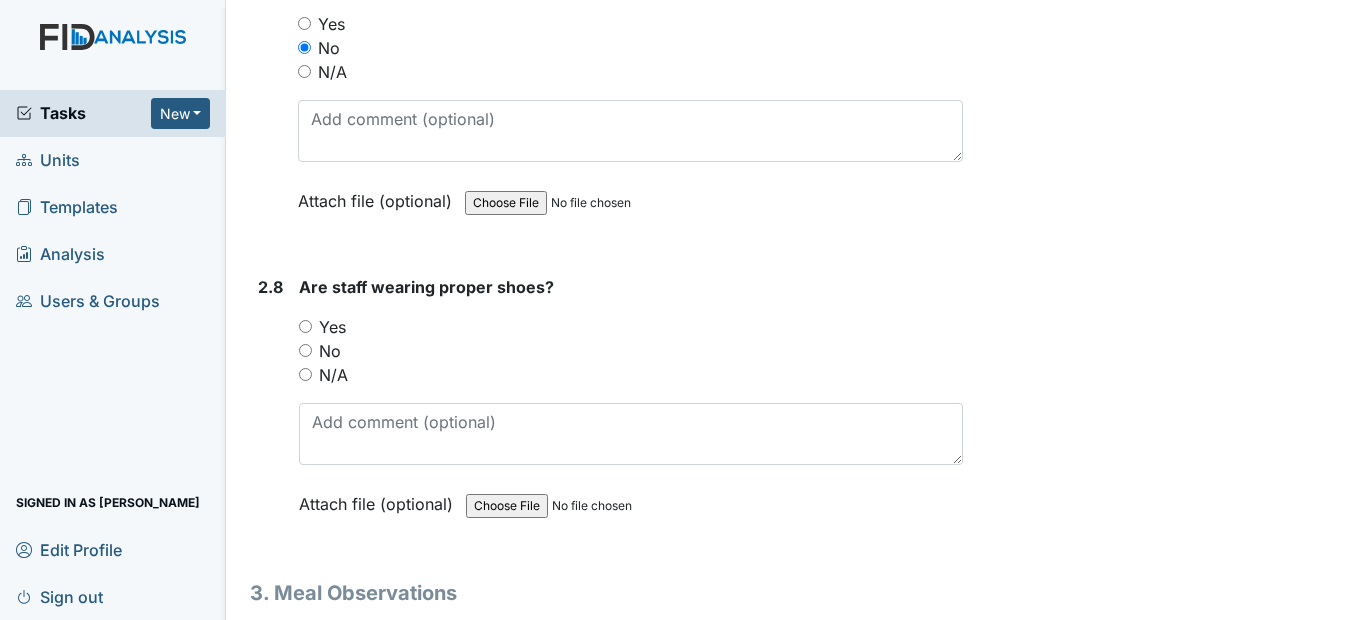 scroll, scrollTop: 3000, scrollLeft: 0, axis: vertical 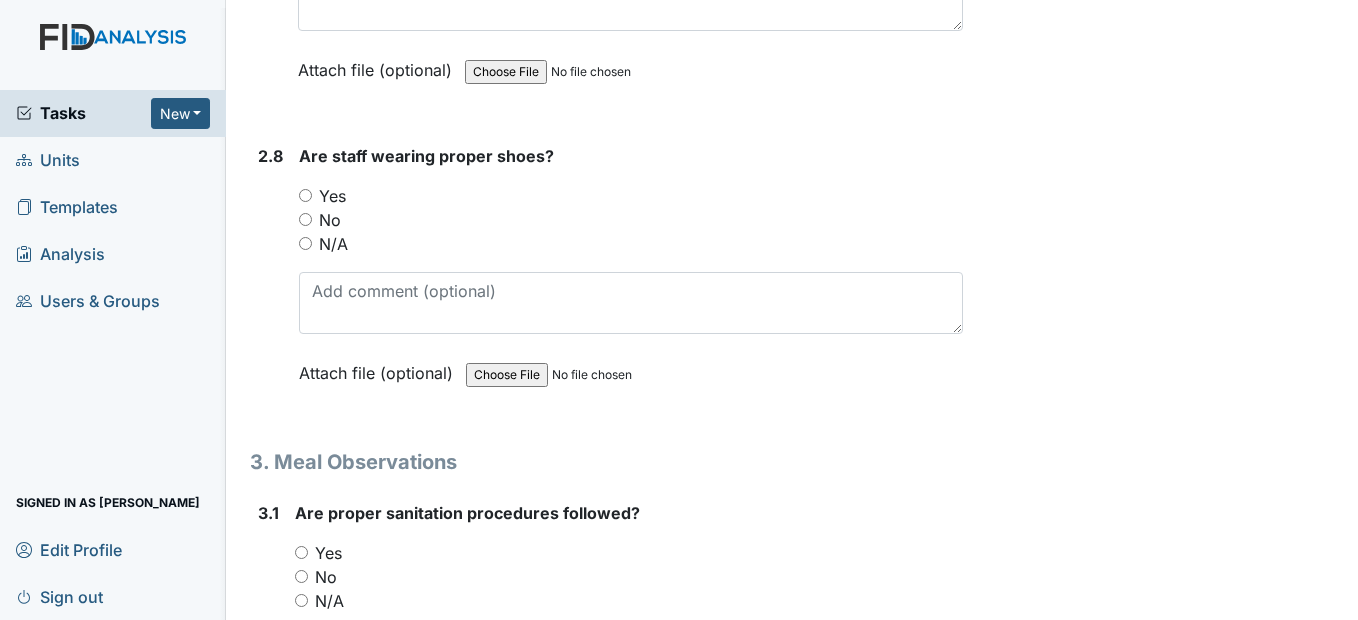click on "Yes" at bounding box center (305, 195) 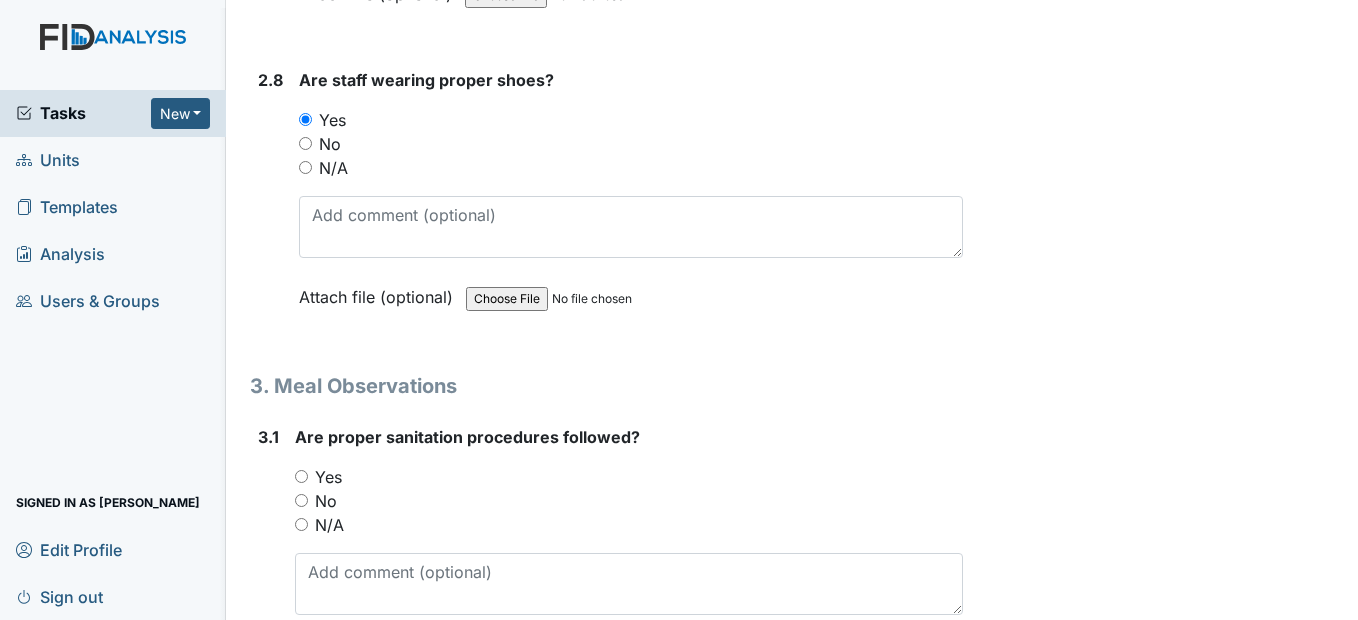 scroll, scrollTop: 3300, scrollLeft: 0, axis: vertical 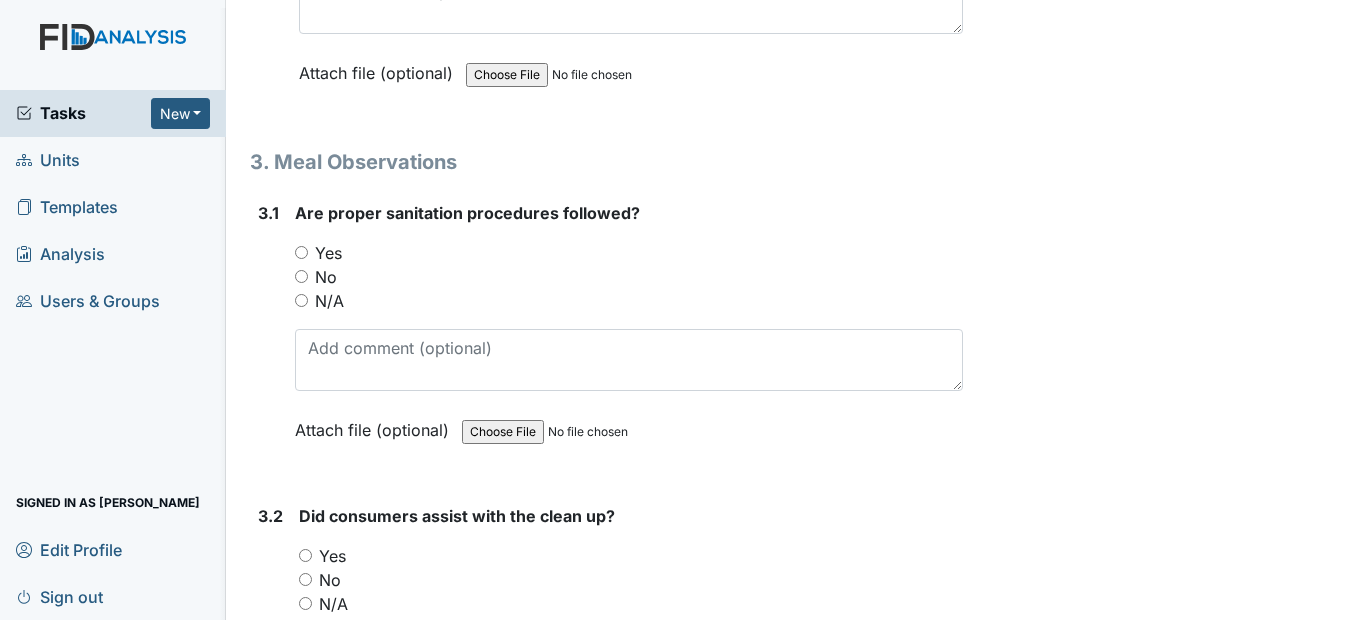 click on "Yes" at bounding box center (301, 252) 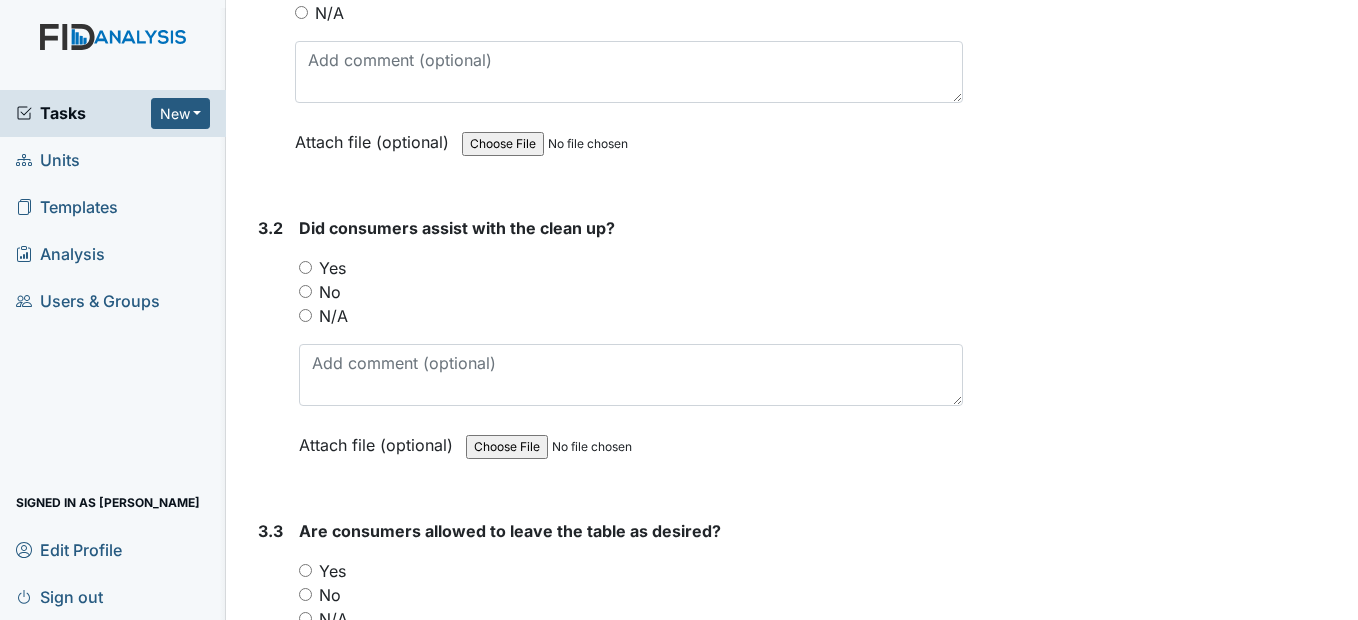 scroll, scrollTop: 3600, scrollLeft: 0, axis: vertical 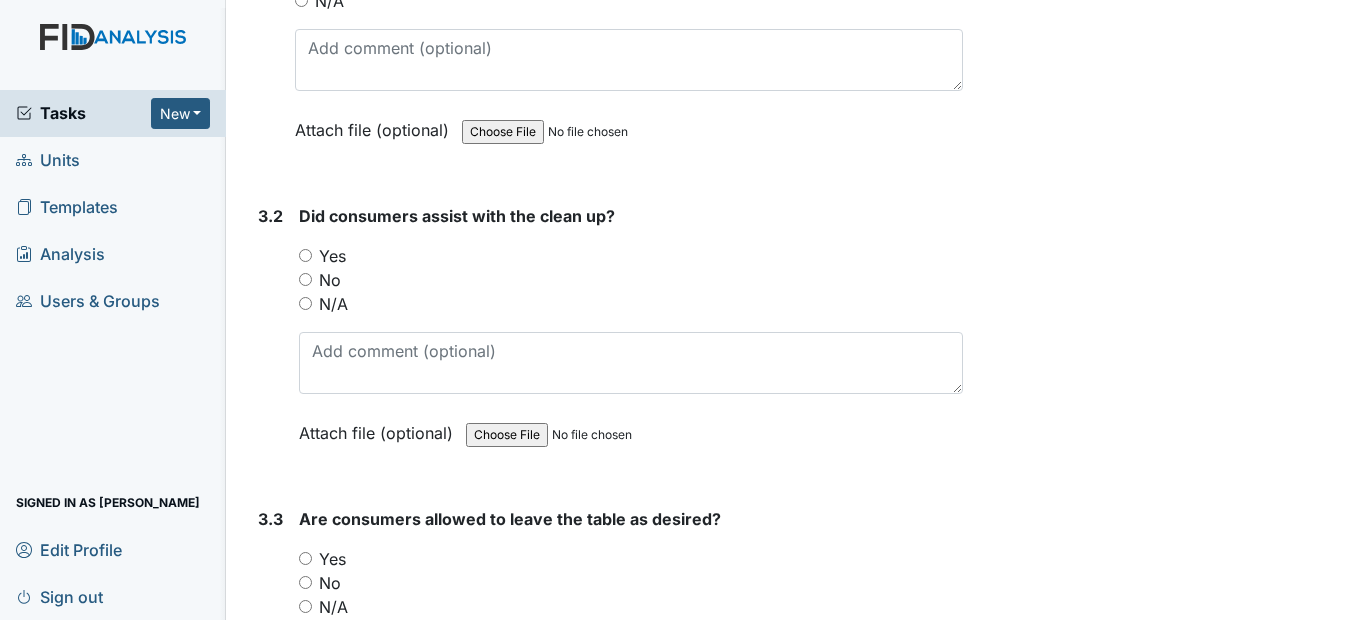 click on "Yes" at bounding box center (305, 255) 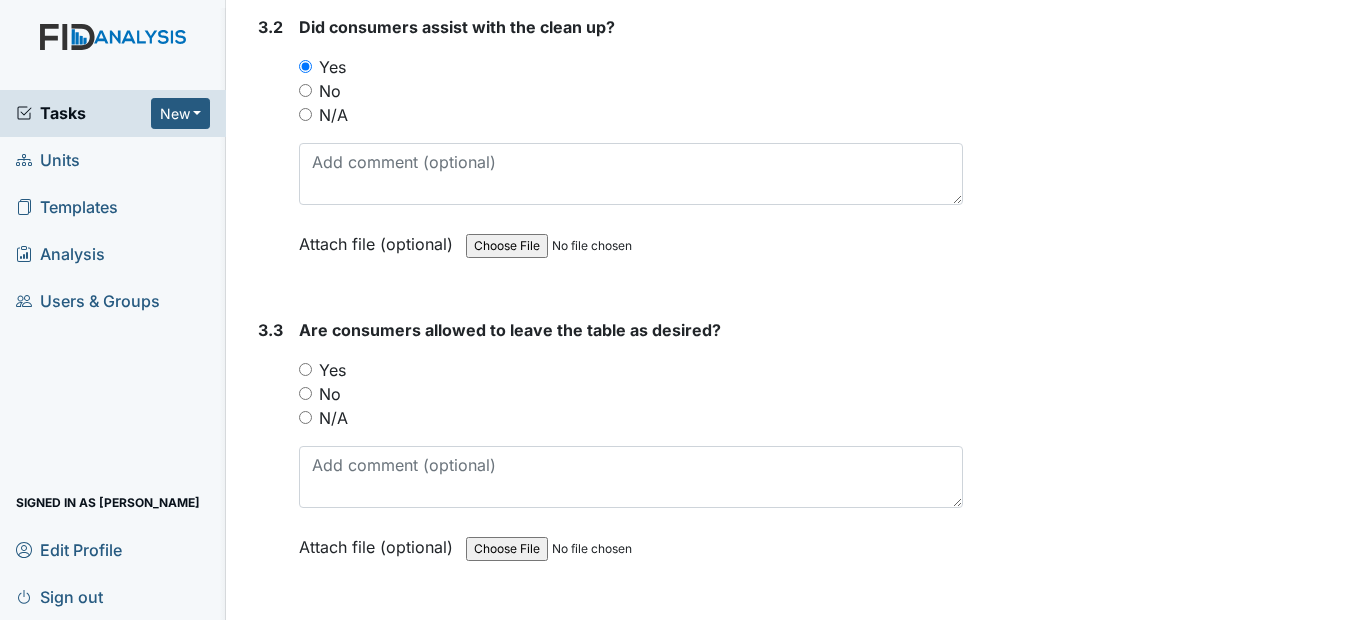 scroll, scrollTop: 3800, scrollLeft: 0, axis: vertical 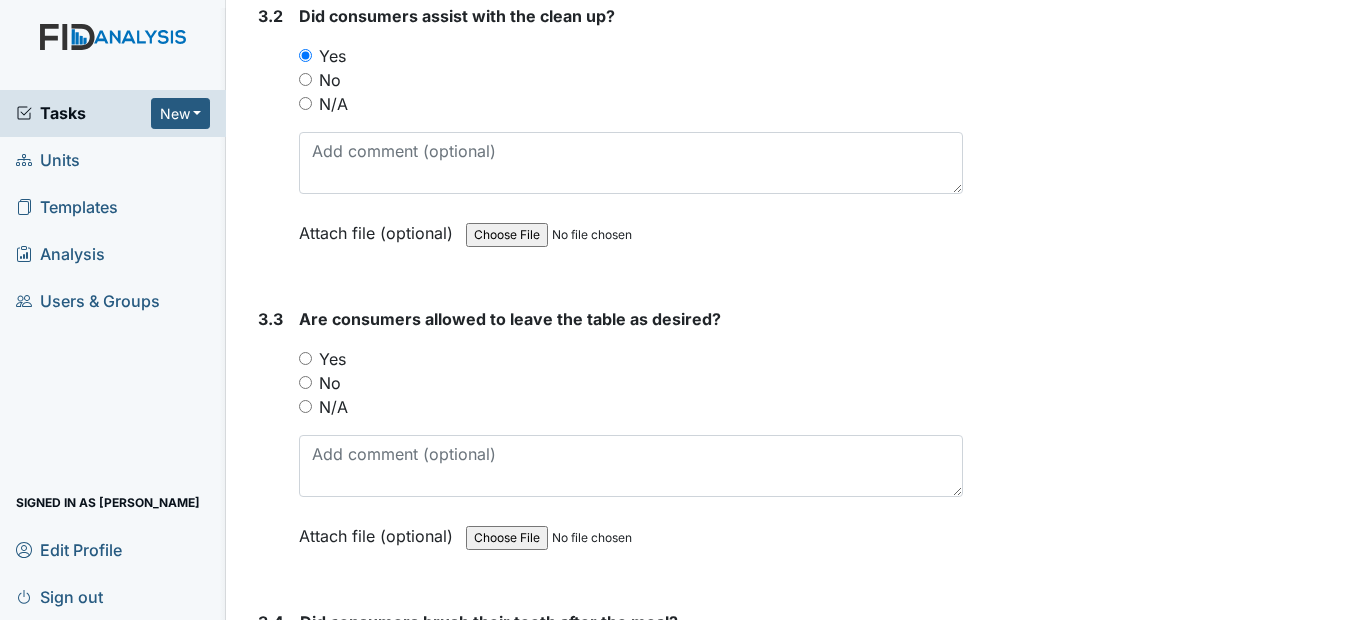 click on "Yes" at bounding box center [305, 358] 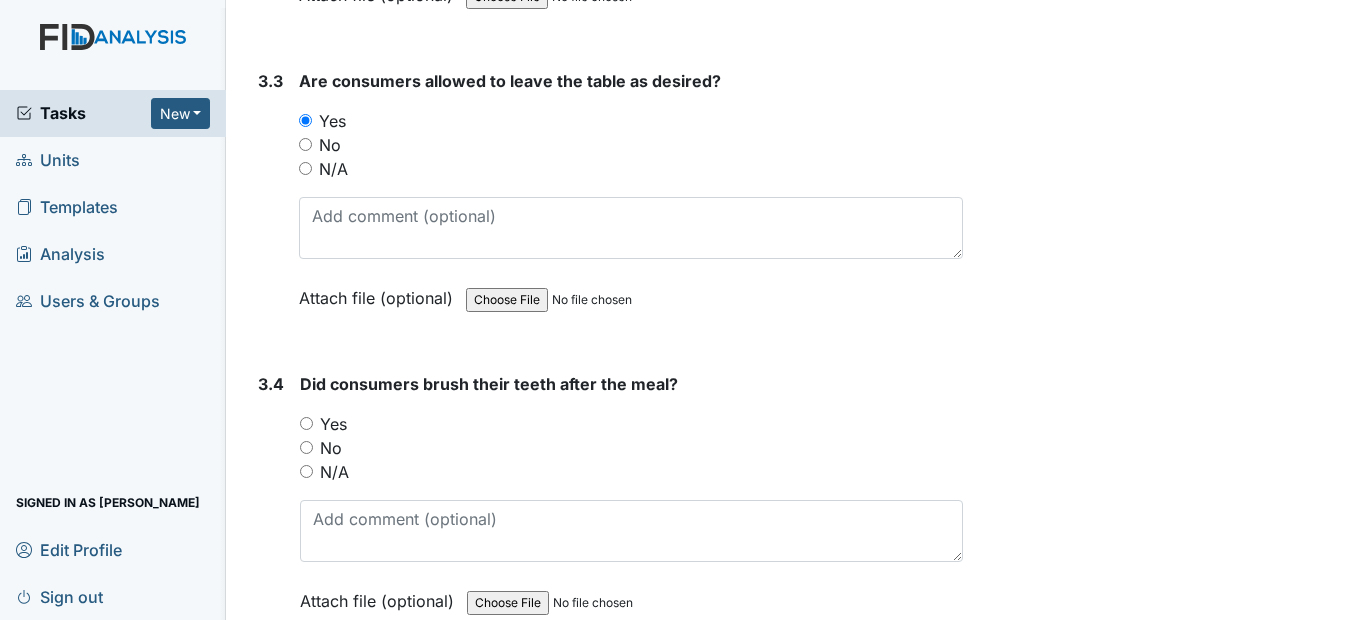 scroll, scrollTop: 4100, scrollLeft: 0, axis: vertical 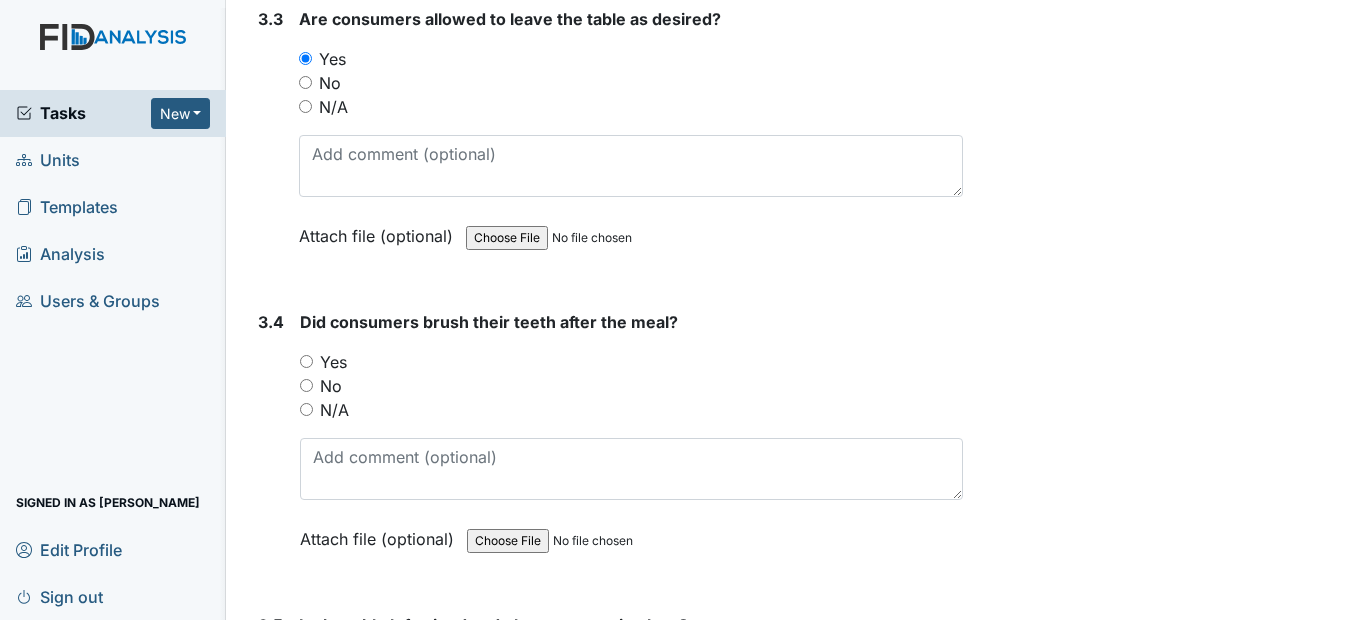 click on "Yes" at bounding box center [306, 361] 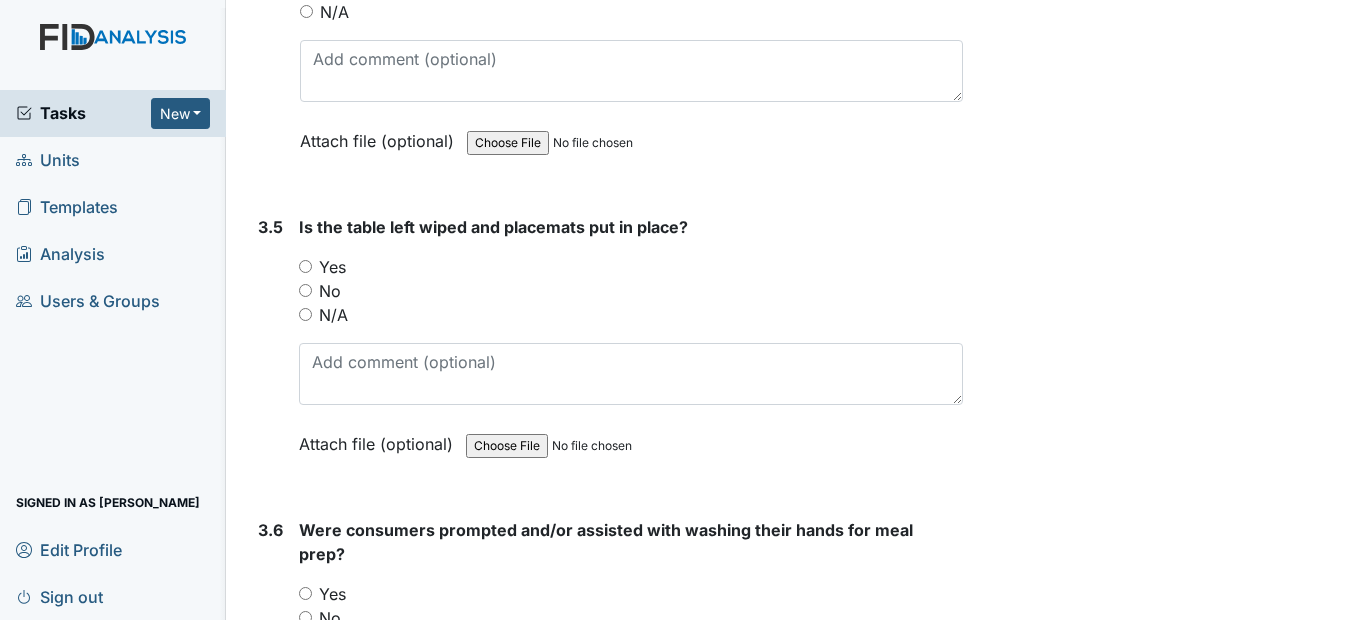 scroll, scrollTop: 4500, scrollLeft: 0, axis: vertical 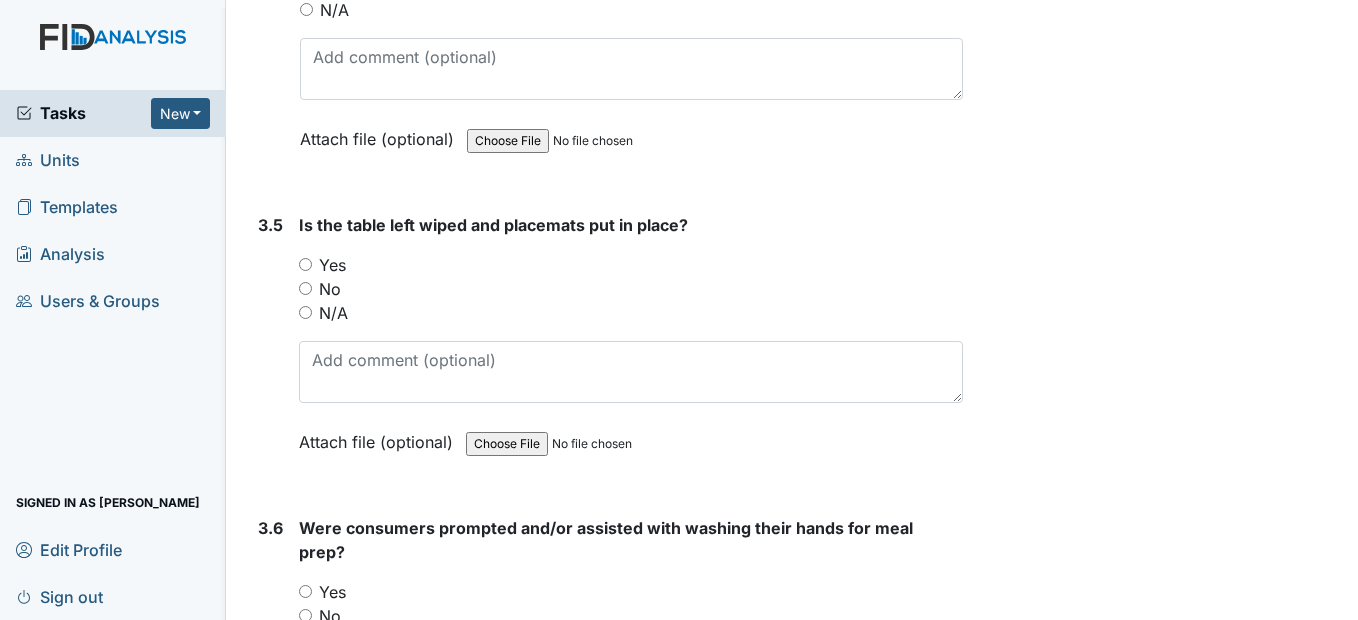 click on "Yes" at bounding box center (305, 264) 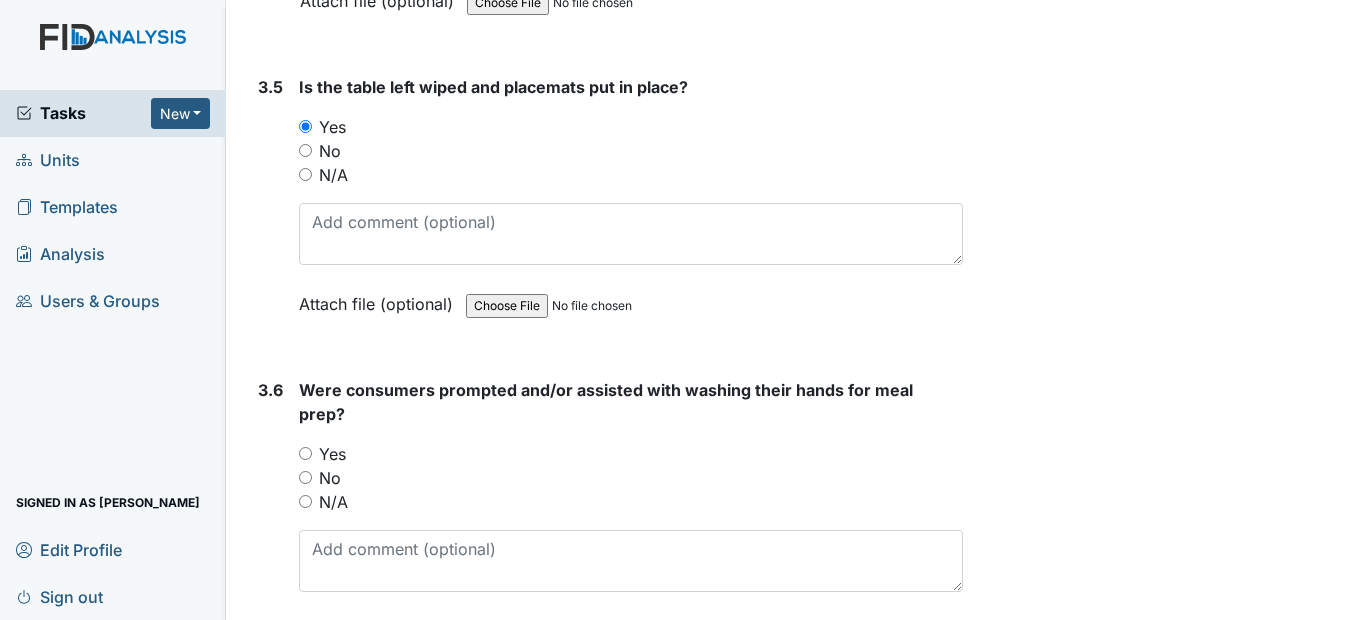 scroll, scrollTop: 4700, scrollLeft: 0, axis: vertical 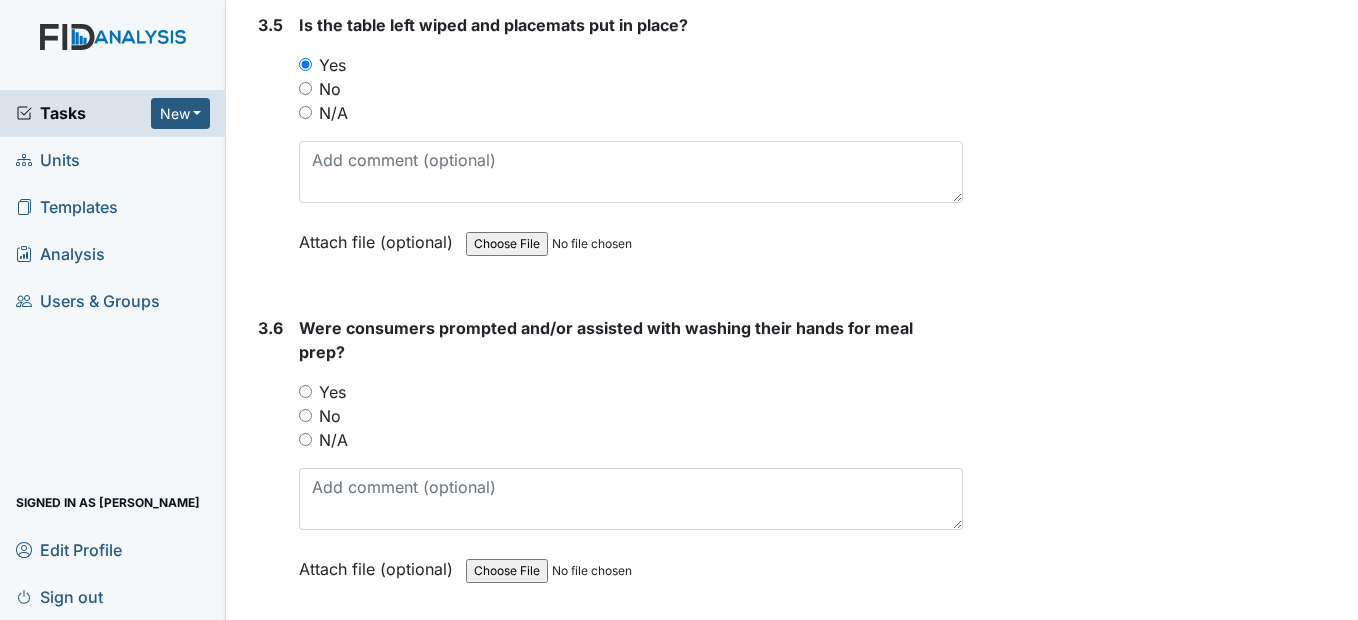 click on "No" at bounding box center [305, 415] 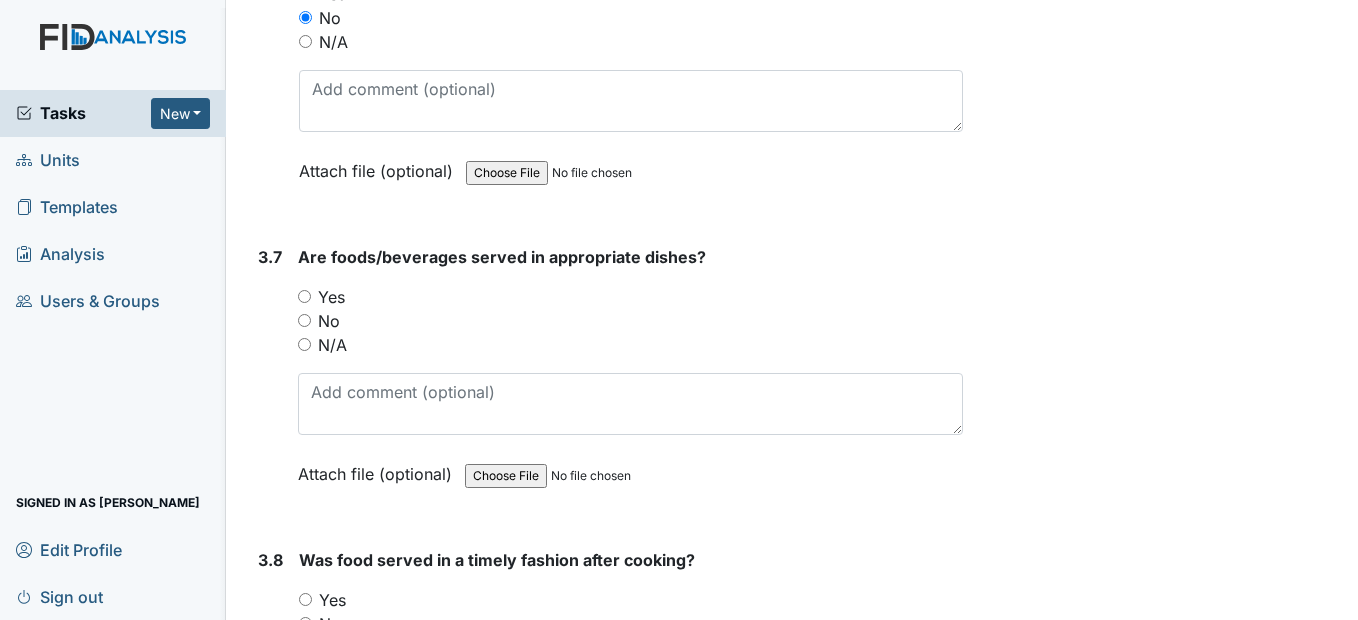 scroll, scrollTop: 5100, scrollLeft: 0, axis: vertical 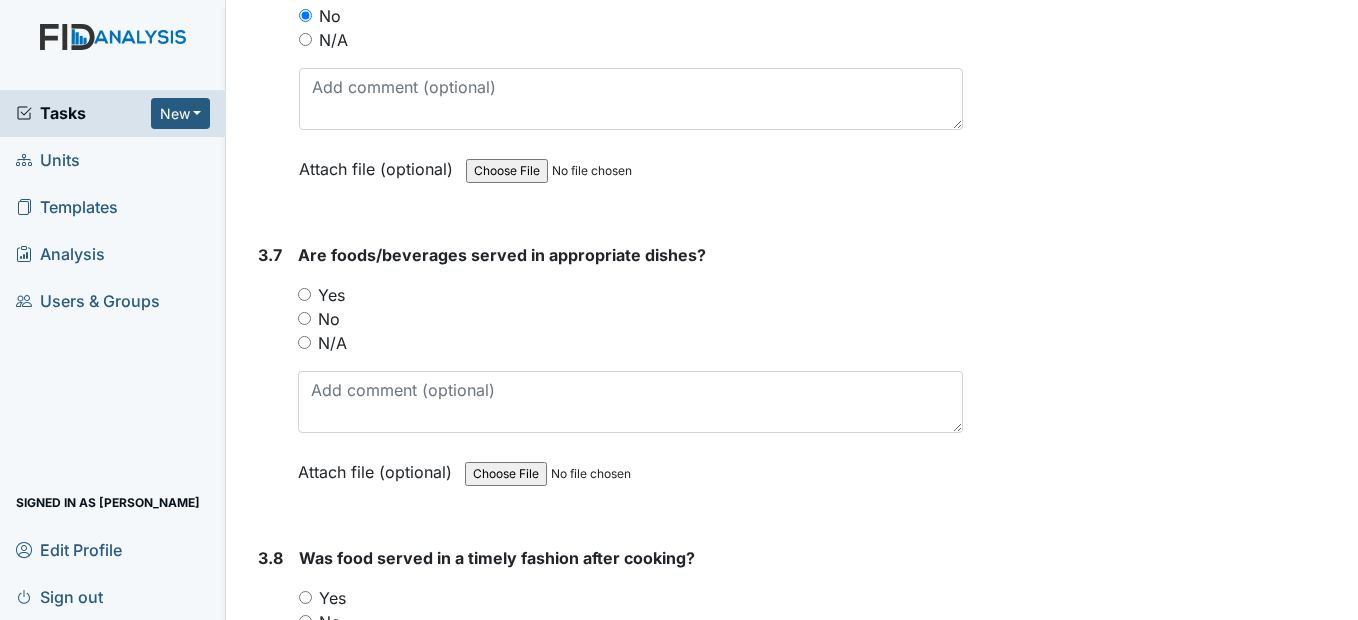 click on "Yes" at bounding box center (304, 294) 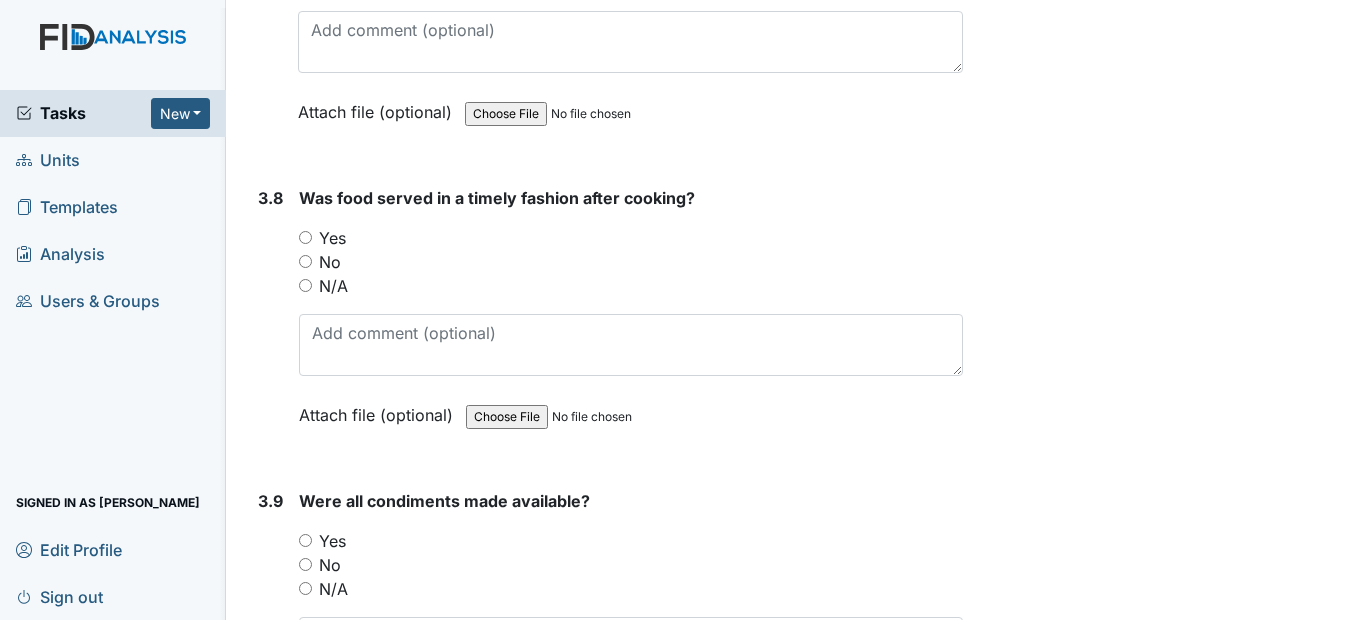 scroll, scrollTop: 5500, scrollLeft: 0, axis: vertical 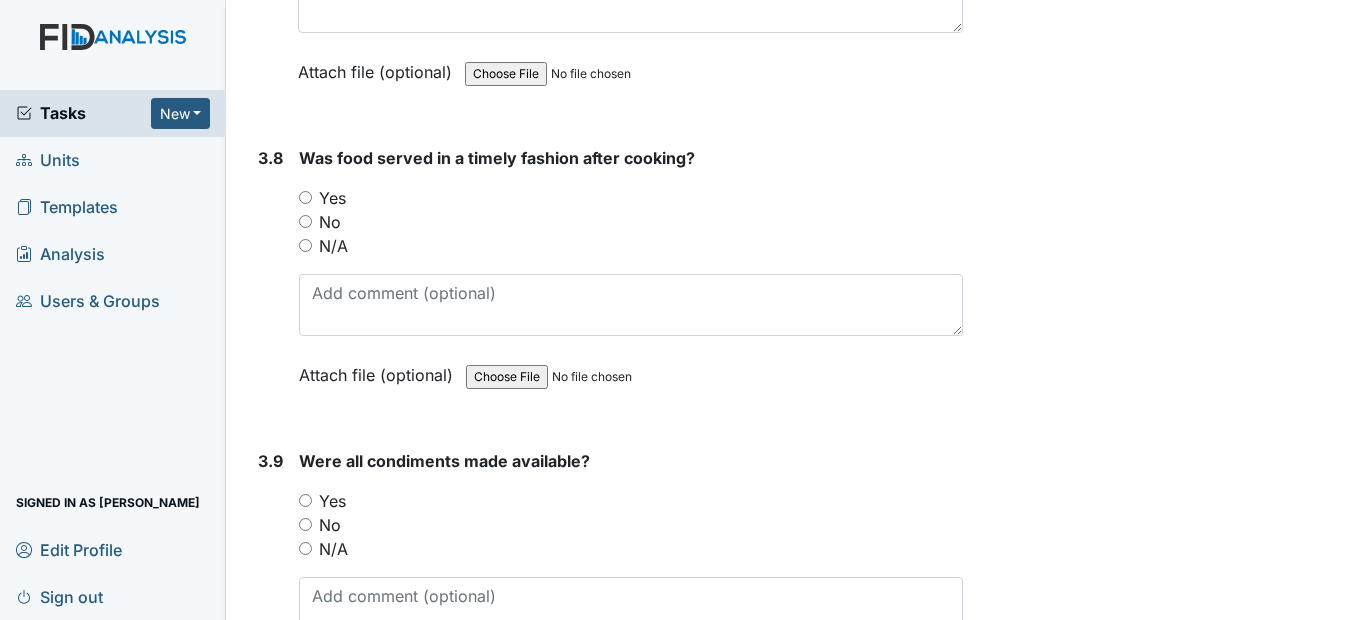 click on "Yes" at bounding box center [305, 197] 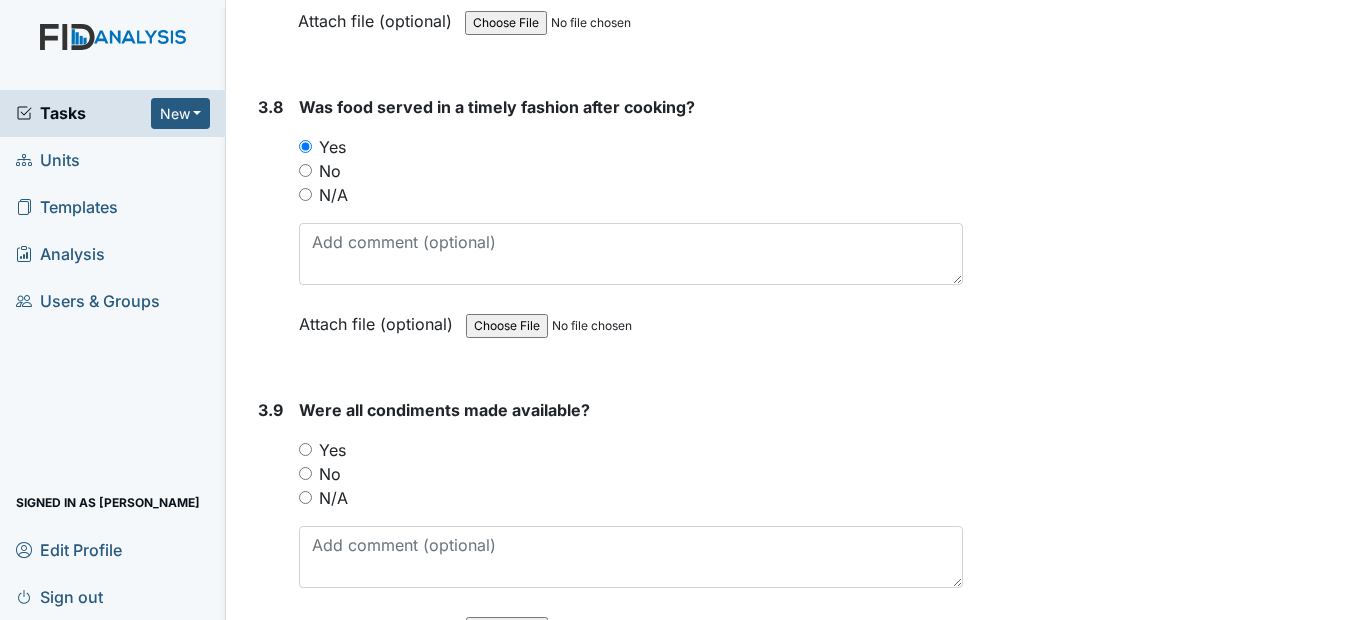 scroll, scrollTop: 5700, scrollLeft: 0, axis: vertical 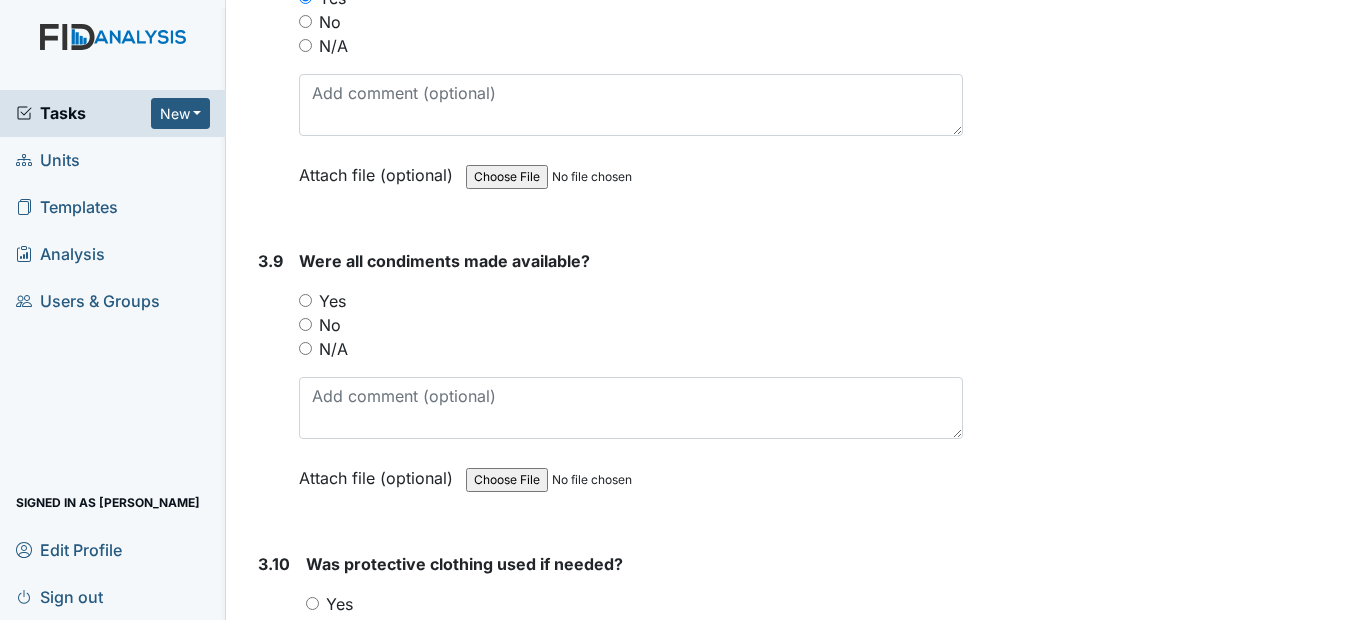 click on "Yes" at bounding box center [305, 300] 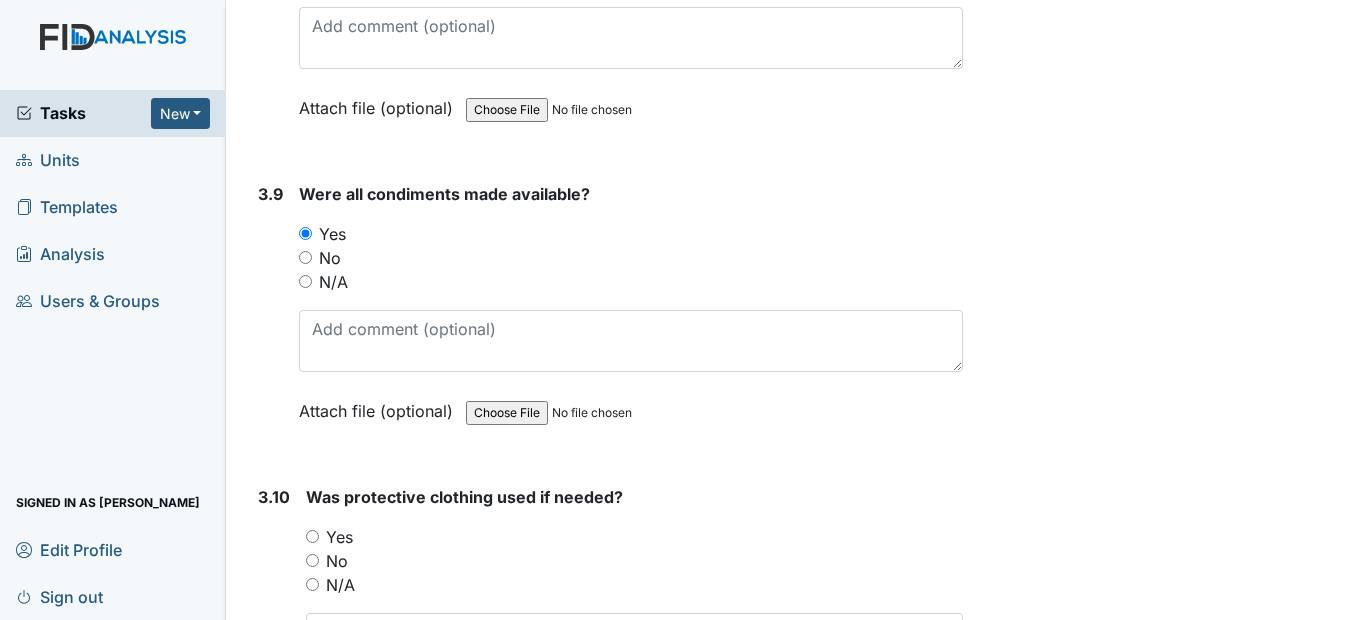 scroll, scrollTop: 6000, scrollLeft: 0, axis: vertical 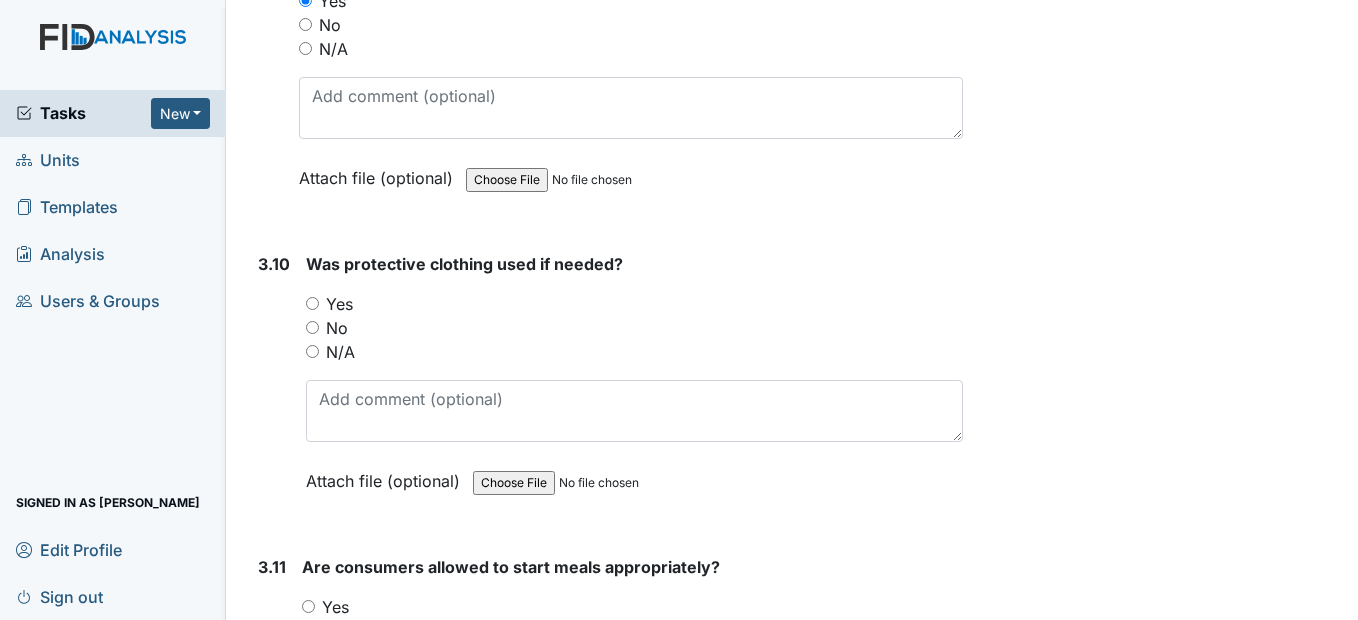 click on "Yes" at bounding box center [312, 303] 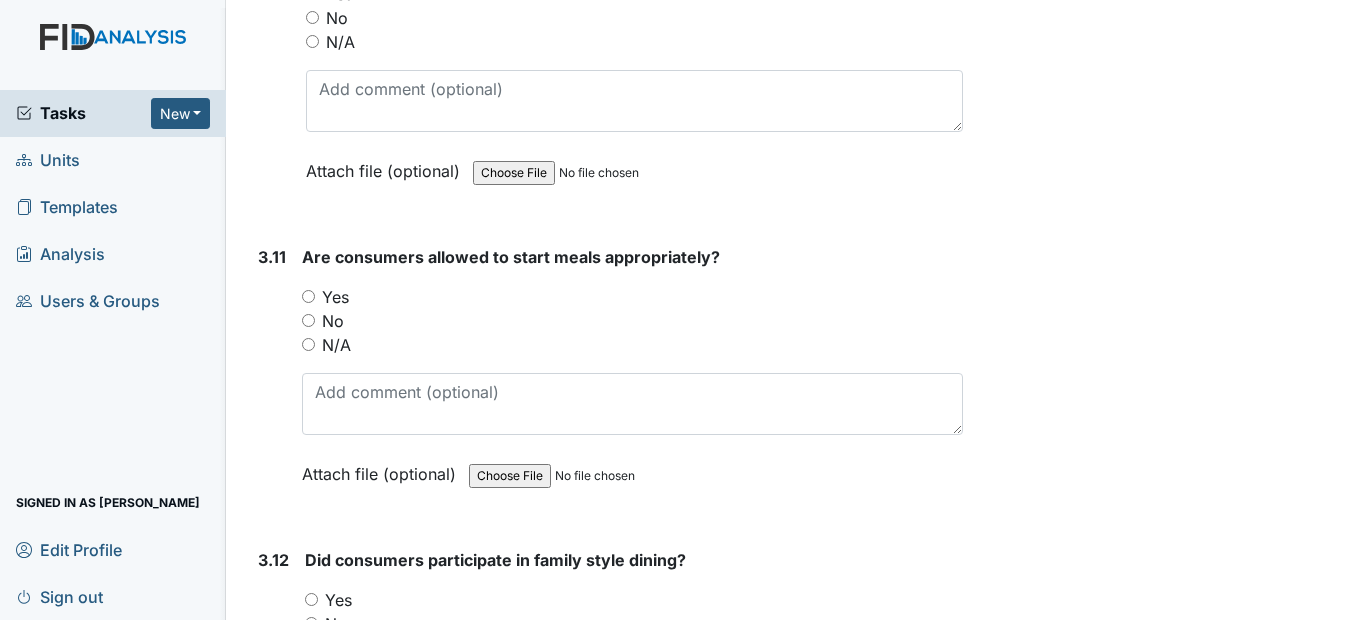 scroll, scrollTop: 6400, scrollLeft: 0, axis: vertical 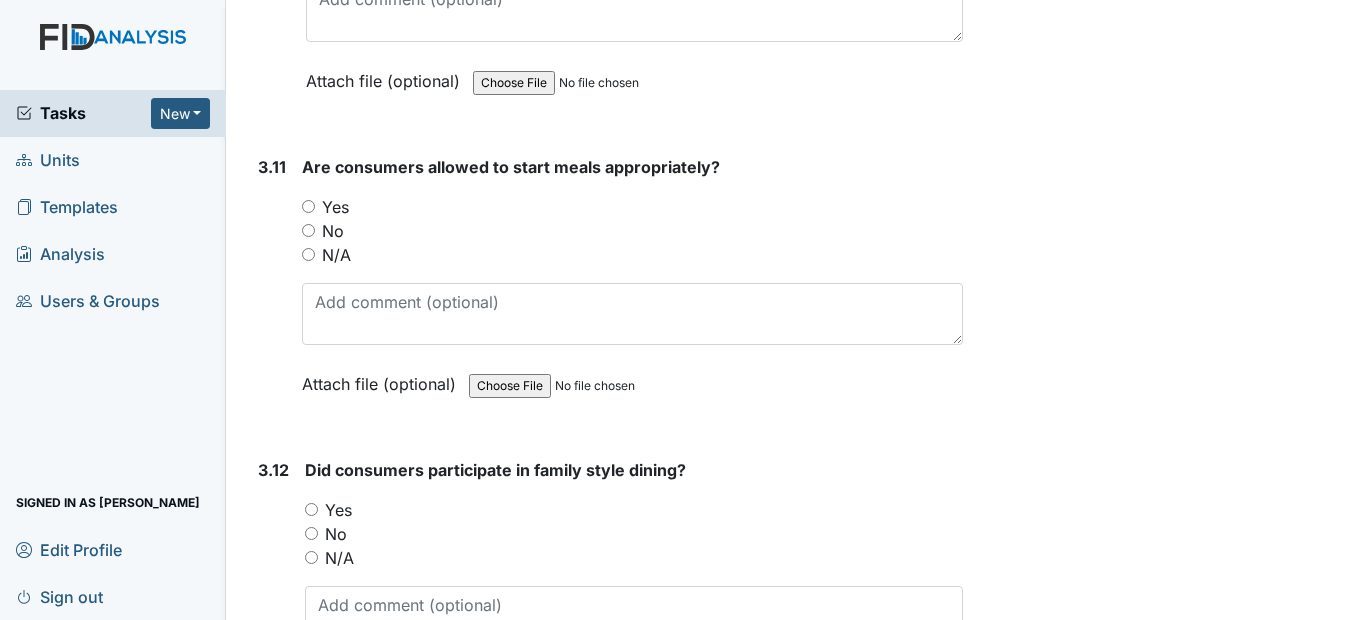 click on "Yes" at bounding box center [308, 206] 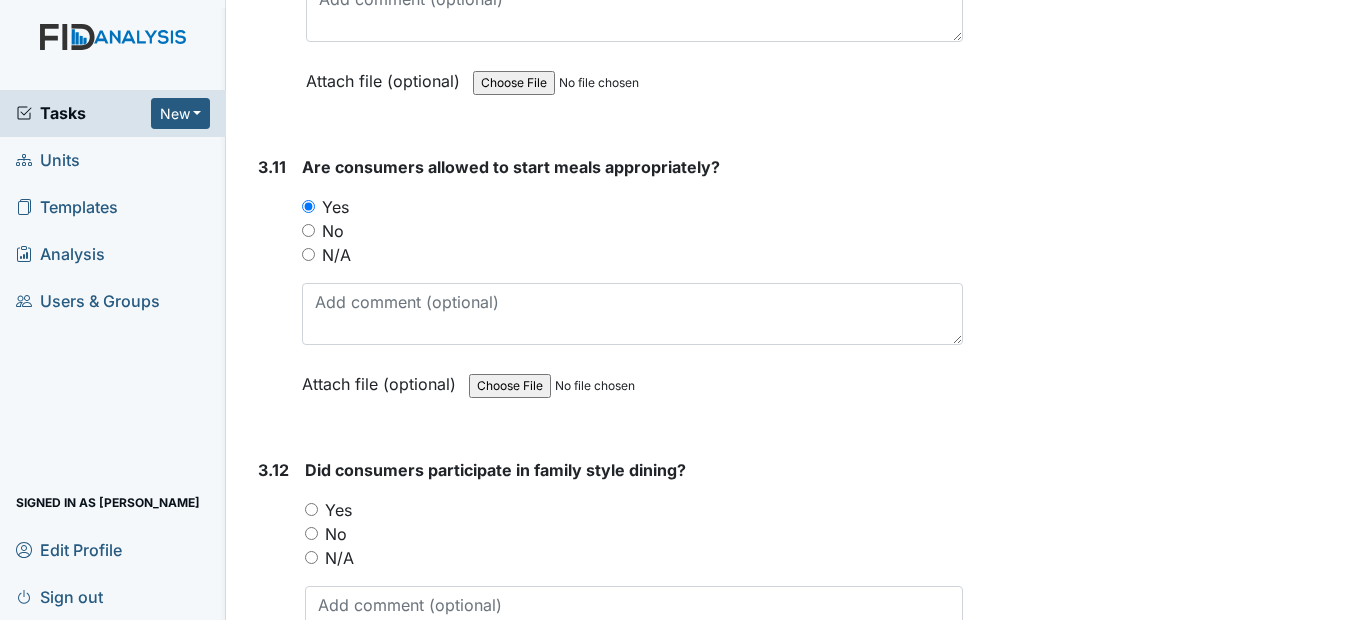 click on "Yes" at bounding box center [311, 509] 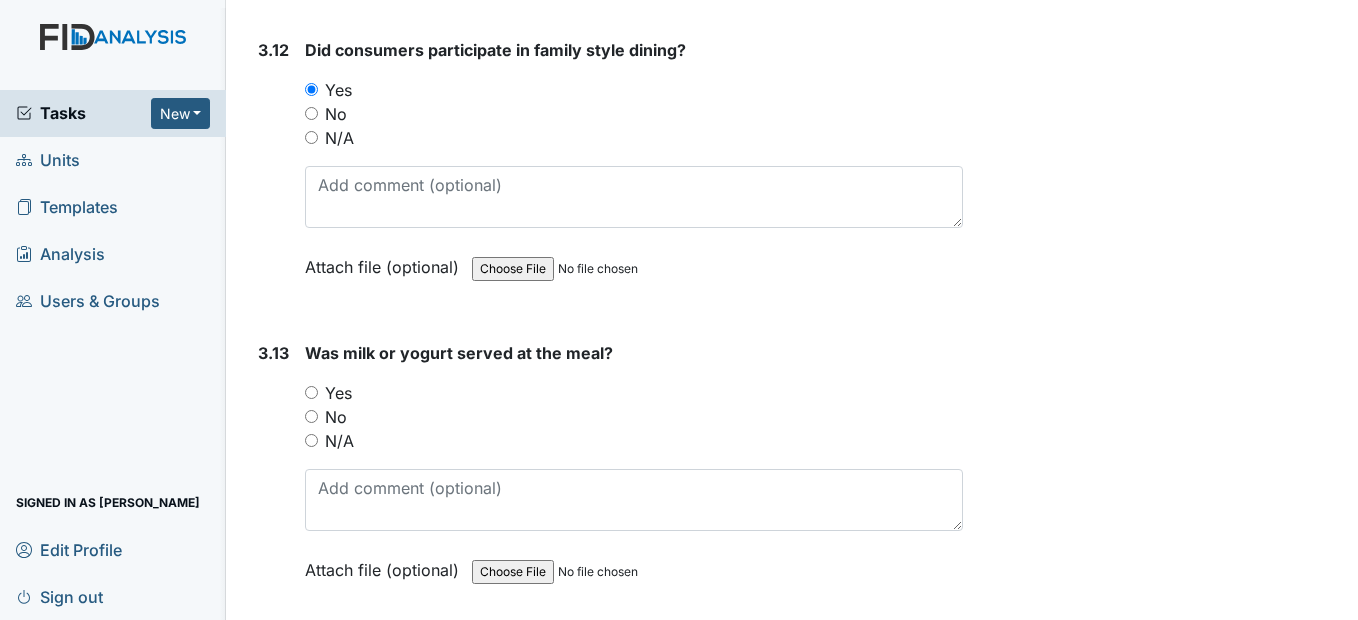 scroll, scrollTop: 6900, scrollLeft: 0, axis: vertical 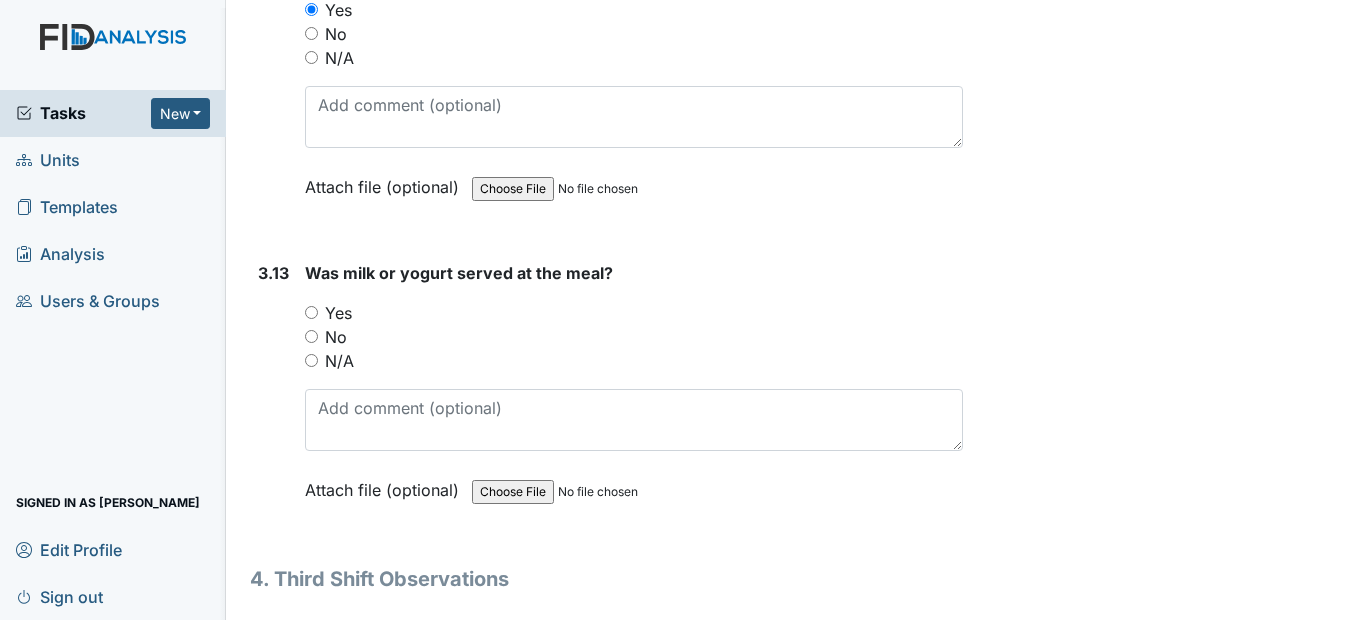 click on "Yes" at bounding box center (311, 312) 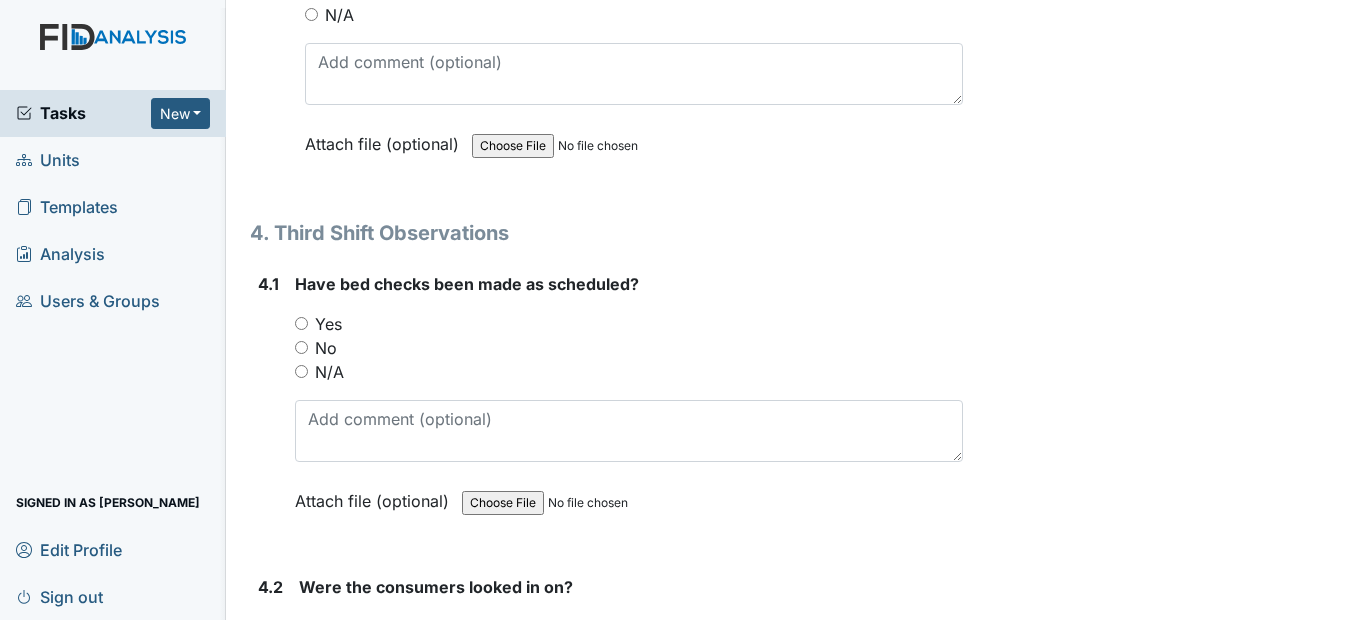scroll, scrollTop: 7300, scrollLeft: 0, axis: vertical 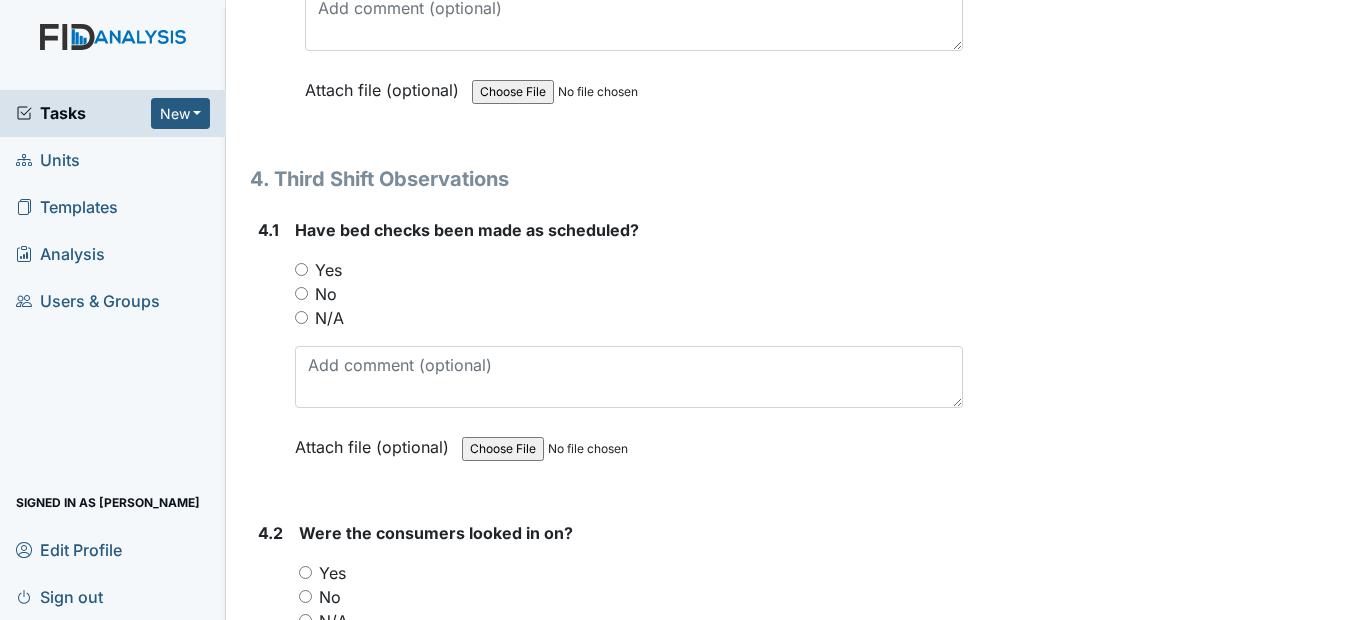 click on "Yes" at bounding box center (301, 269) 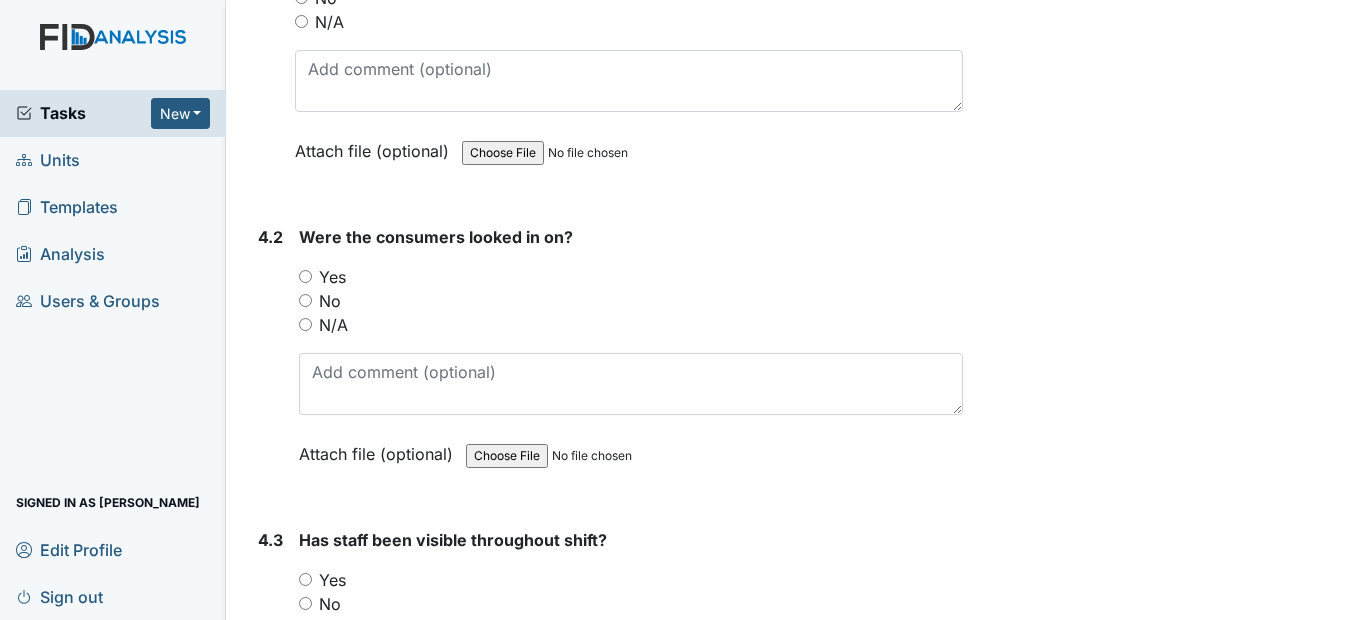 scroll, scrollTop: 7600, scrollLeft: 0, axis: vertical 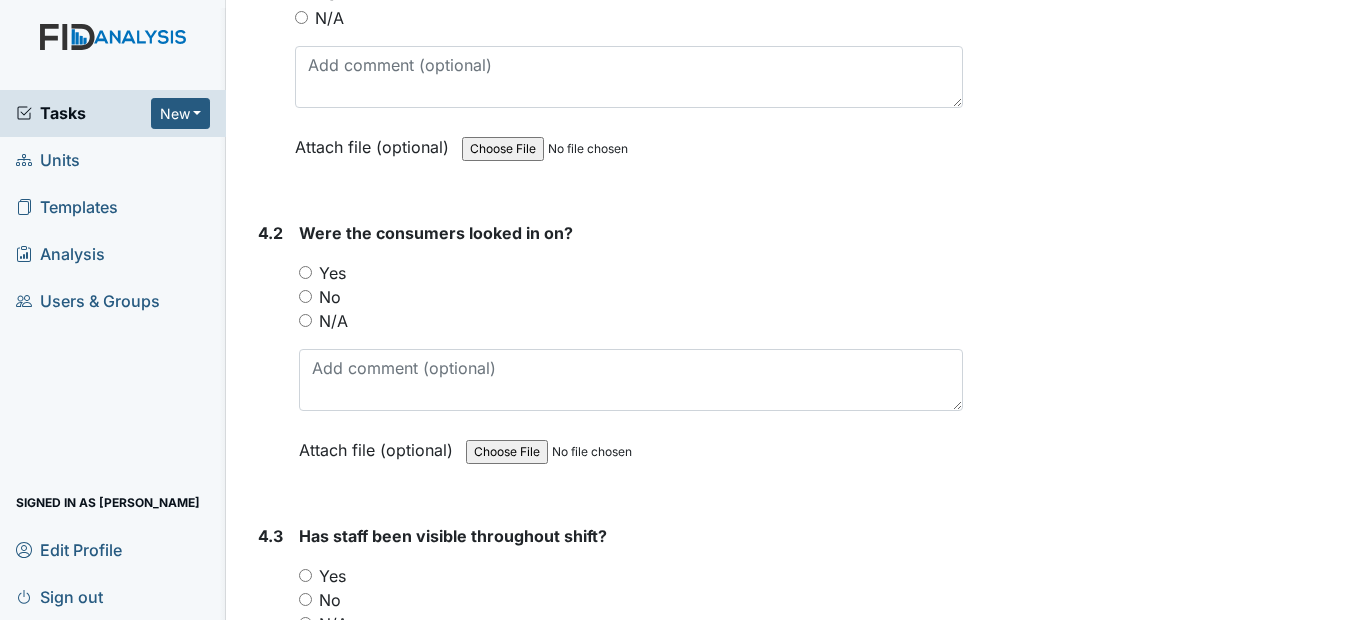 click on "Yes" at bounding box center [305, 272] 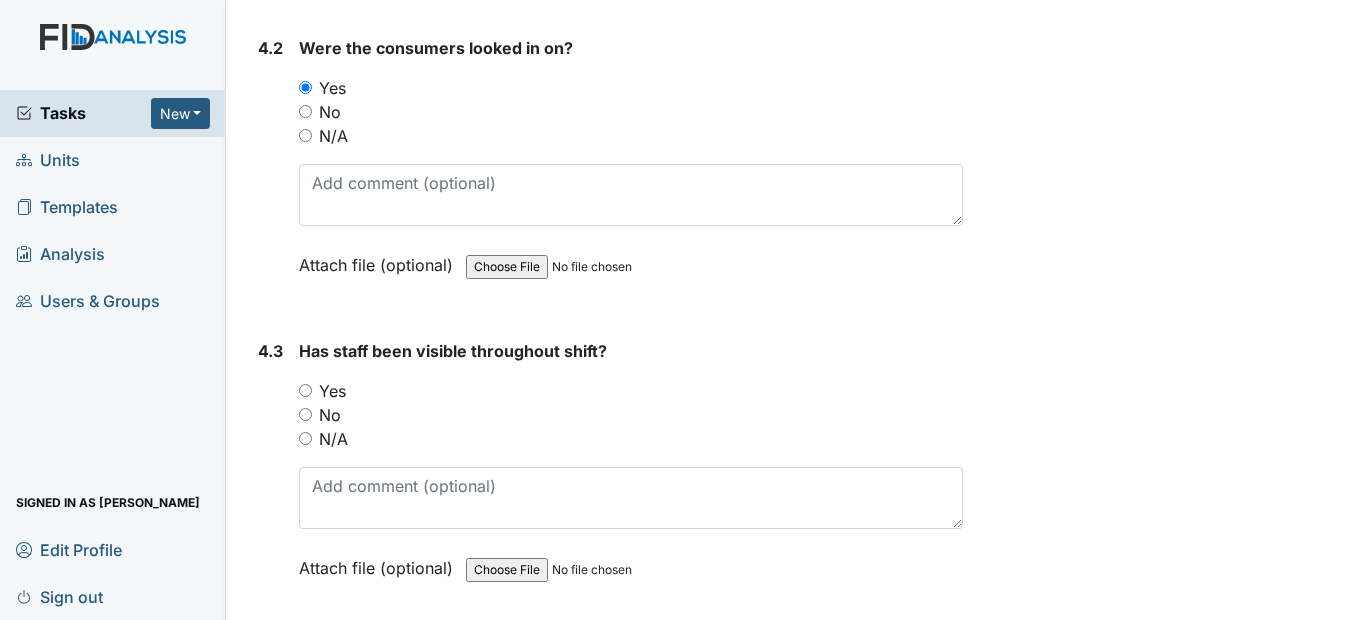 scroll, scrollTop: 7800, scrollLeft: 0, axis: vertical 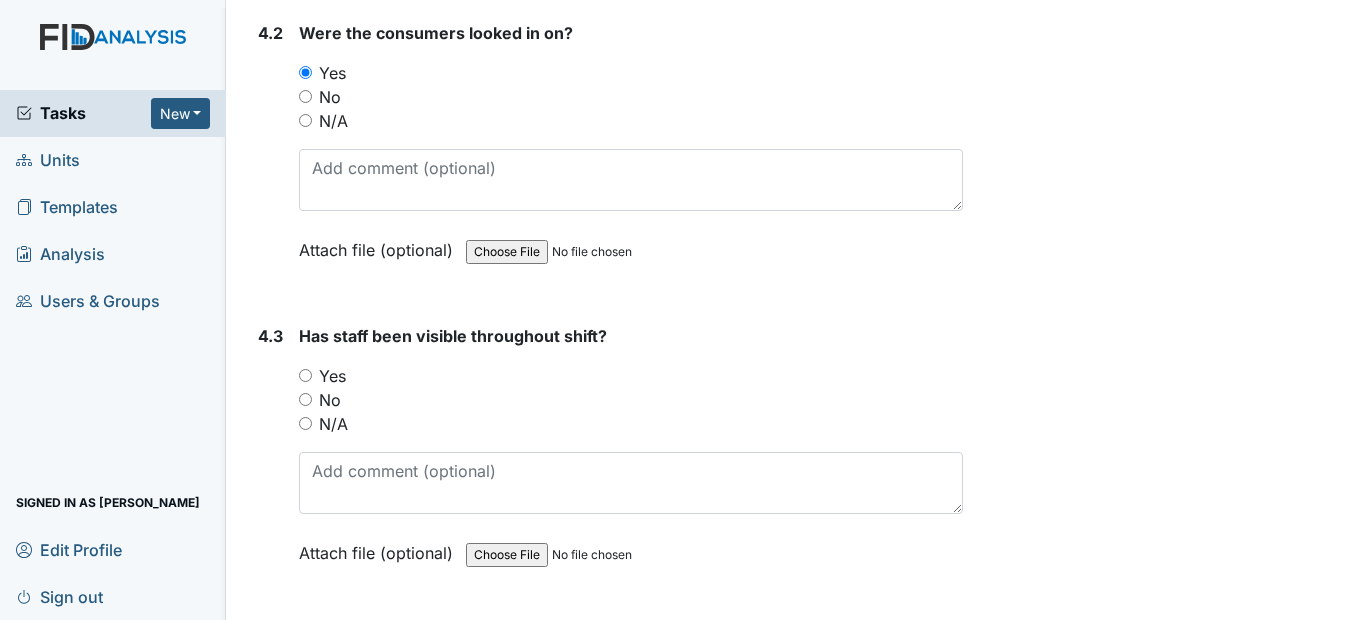 click on "Yes" at bounding box center [305, 375] 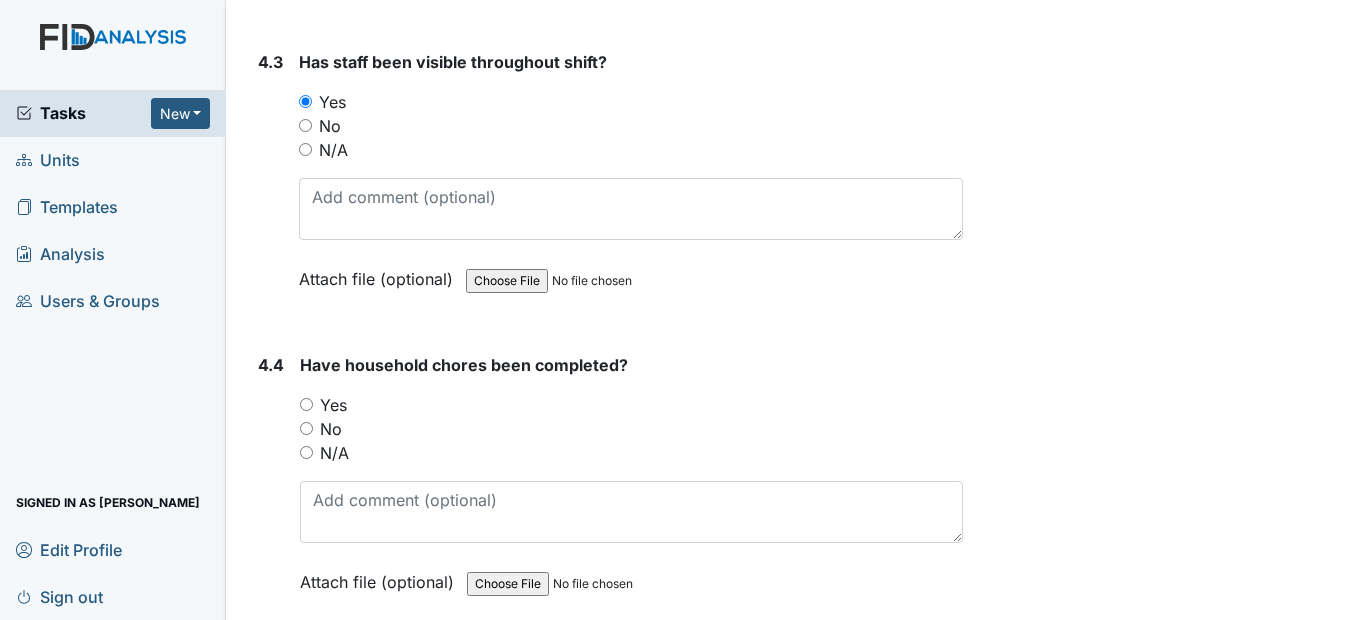 scroll, scrollTop: 8100, scrollLeft: 0, axis: vertical 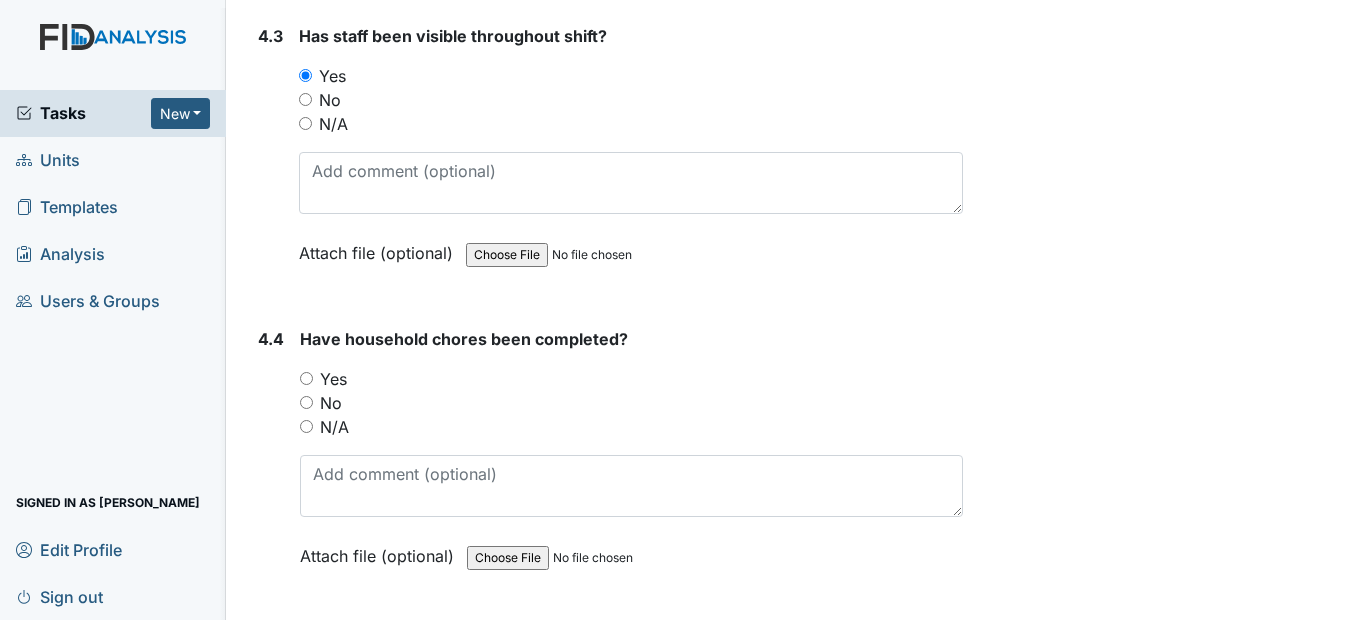 click on "Yes" at bounding box center [306, 378] 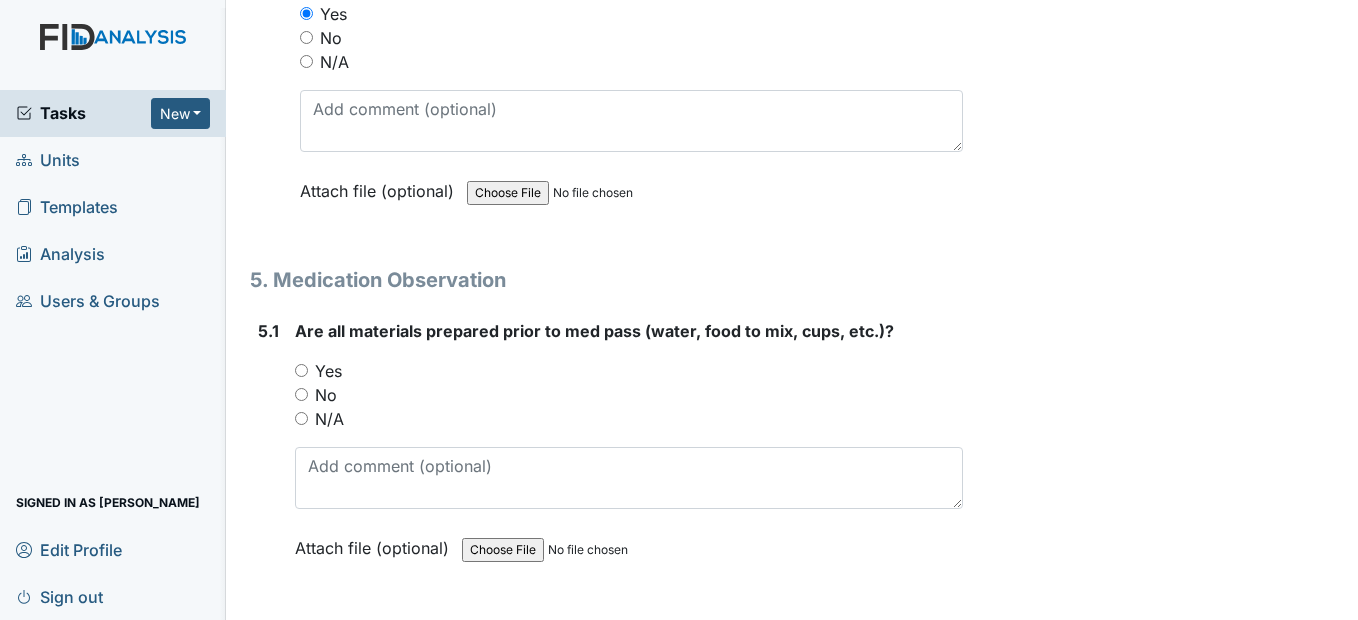 scroll, scrollTop: 8500, scrollLeft: 0, axis: vertical 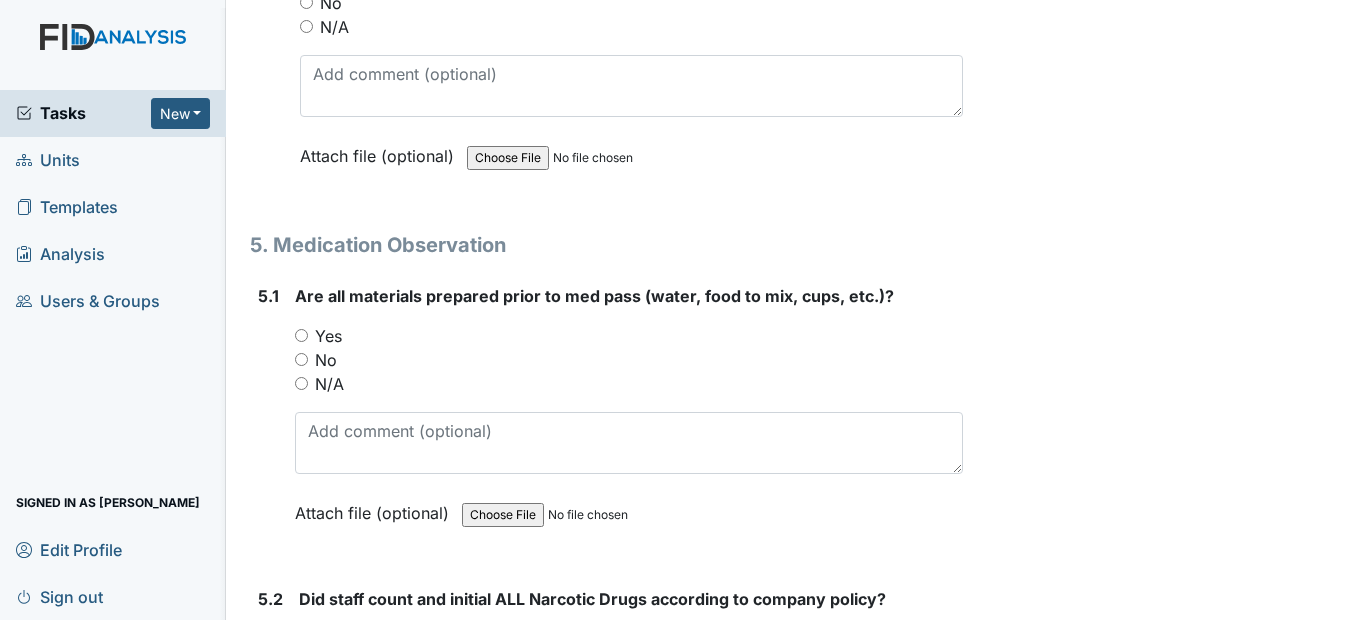 click on "Yes" at bounding box center [301, 335] 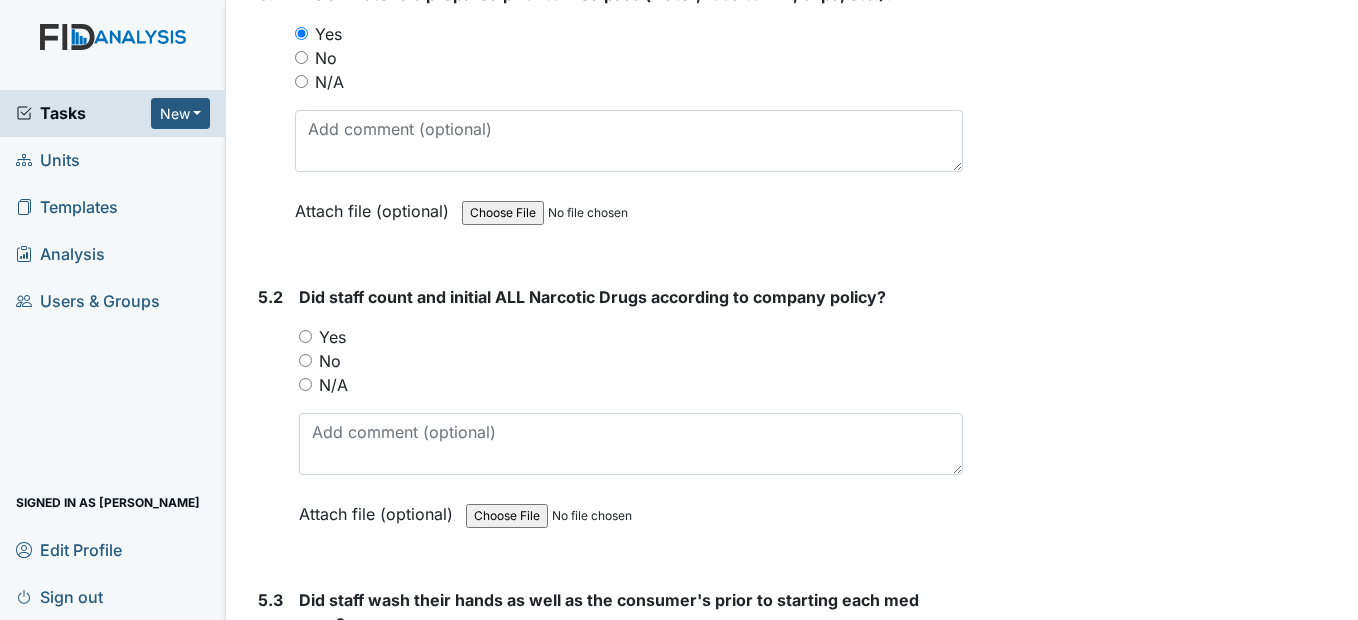scroll, scrollTop: 8900, scrollLeft: 0, axis: vertical 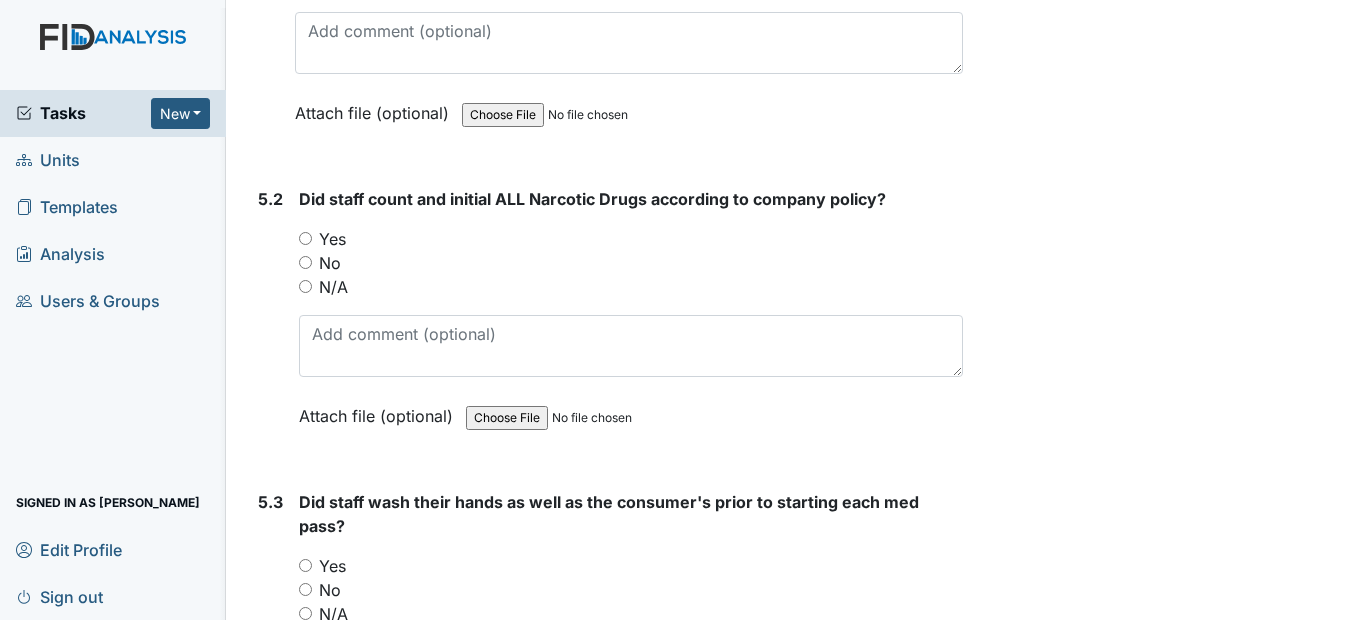 click on "Yes" at bounding box center (305, 238) 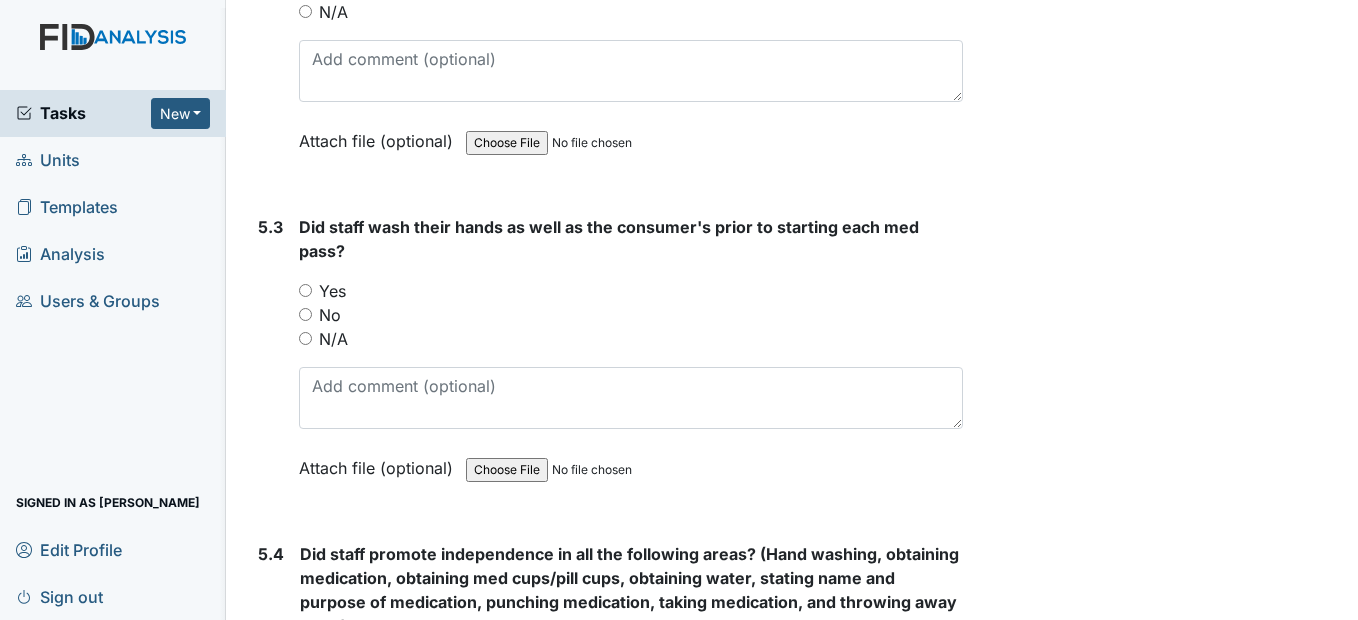 scroll, scrollTop: 9200, scrollLeft: 0, axis: vertical 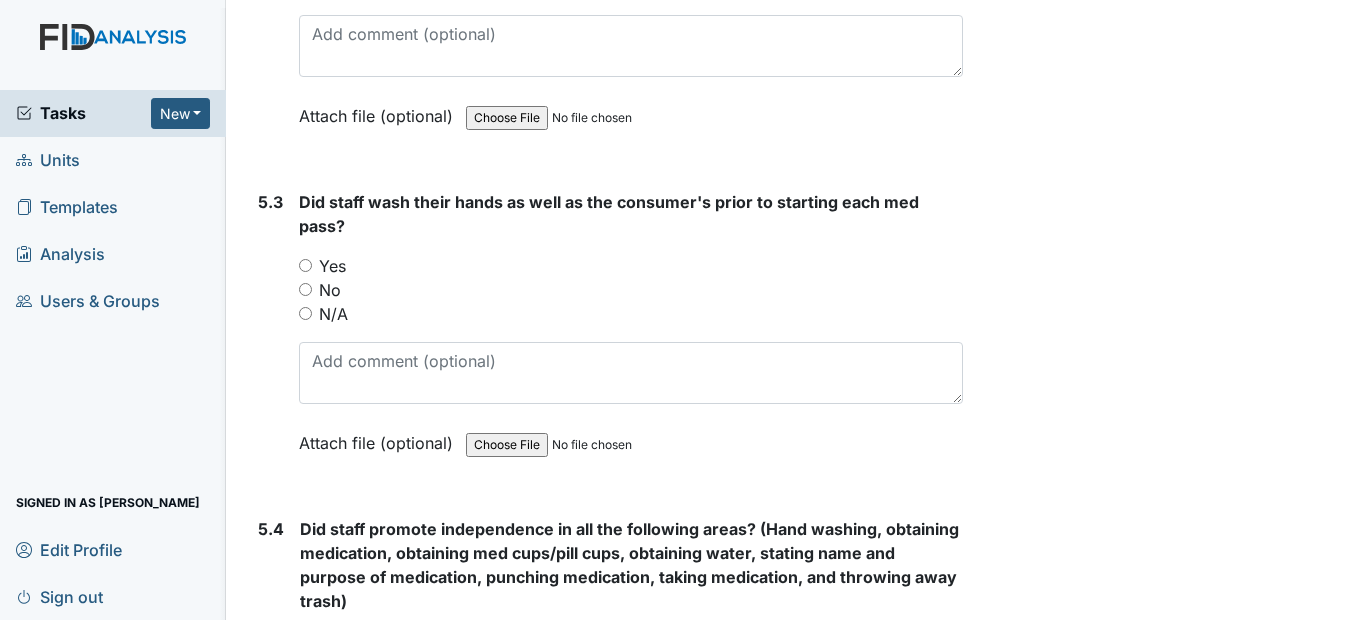 click on "Yes" at bounding box center [305, 265] 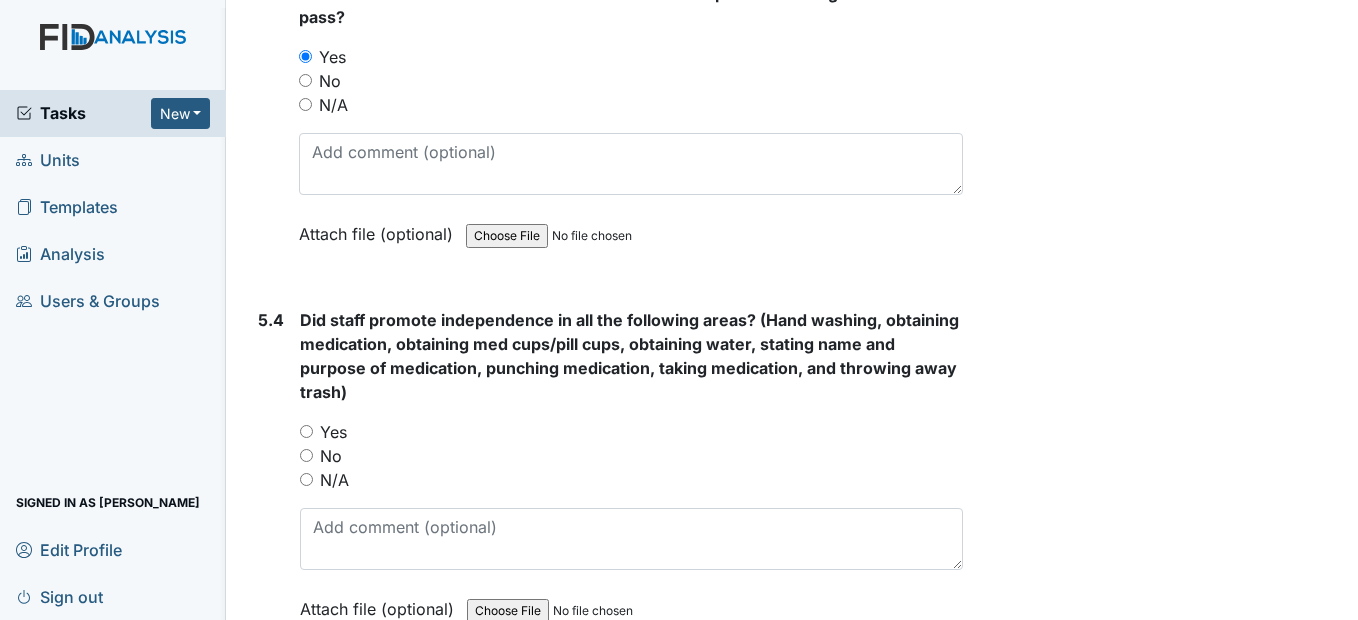 scroll, scrollTop: 9500, scrollLeft: 0, axis: vertical 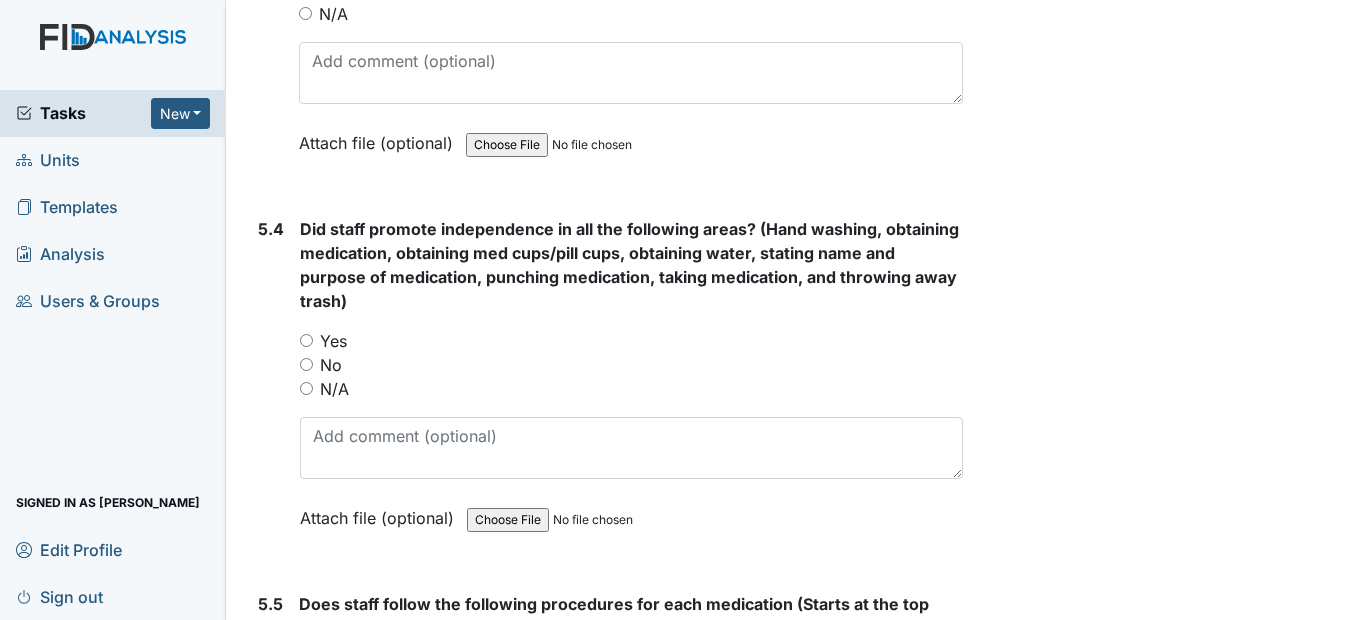 click on "Yes" at bounding box center [306, 340] 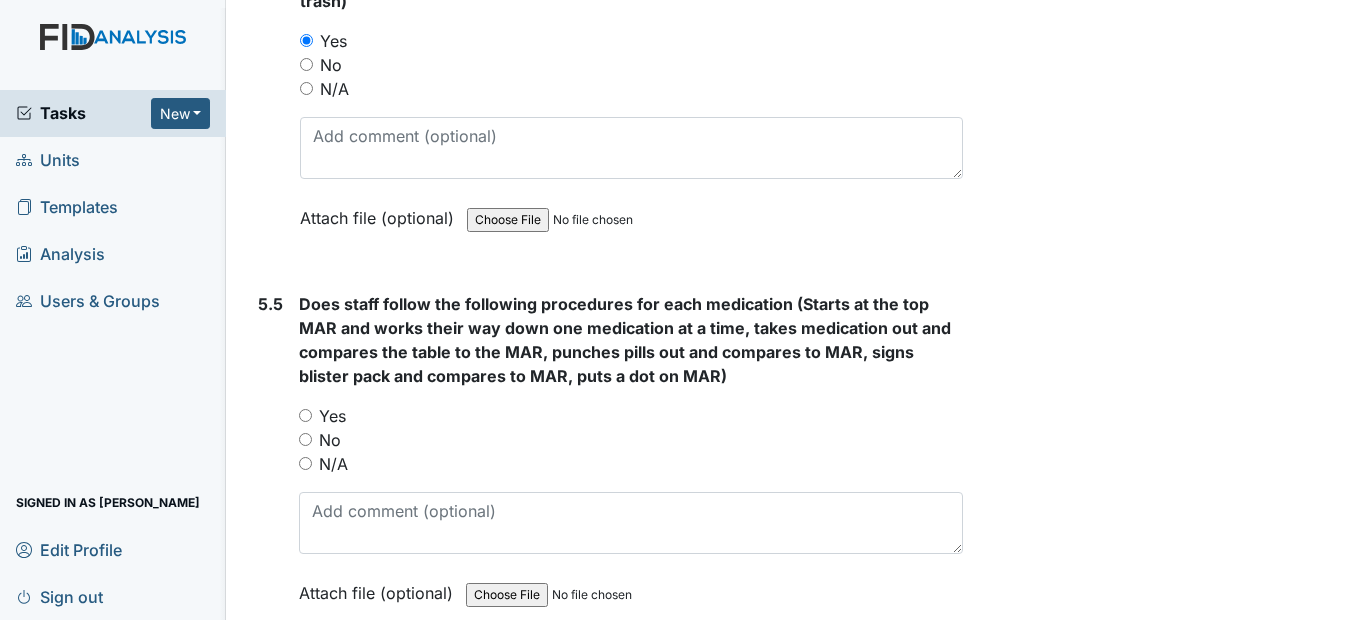 scroll, scrollTop: 9900, scrollLeft: 0, axis: vertical 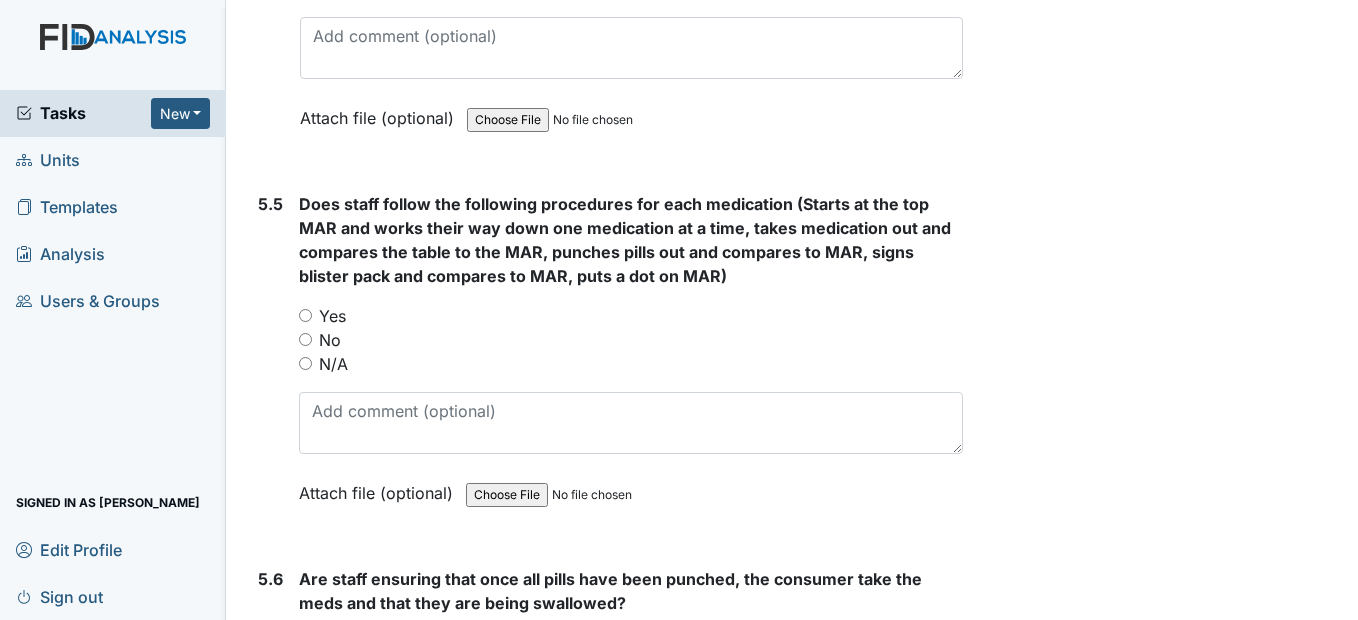 click on "Yes" at bounding box center [305, 315] 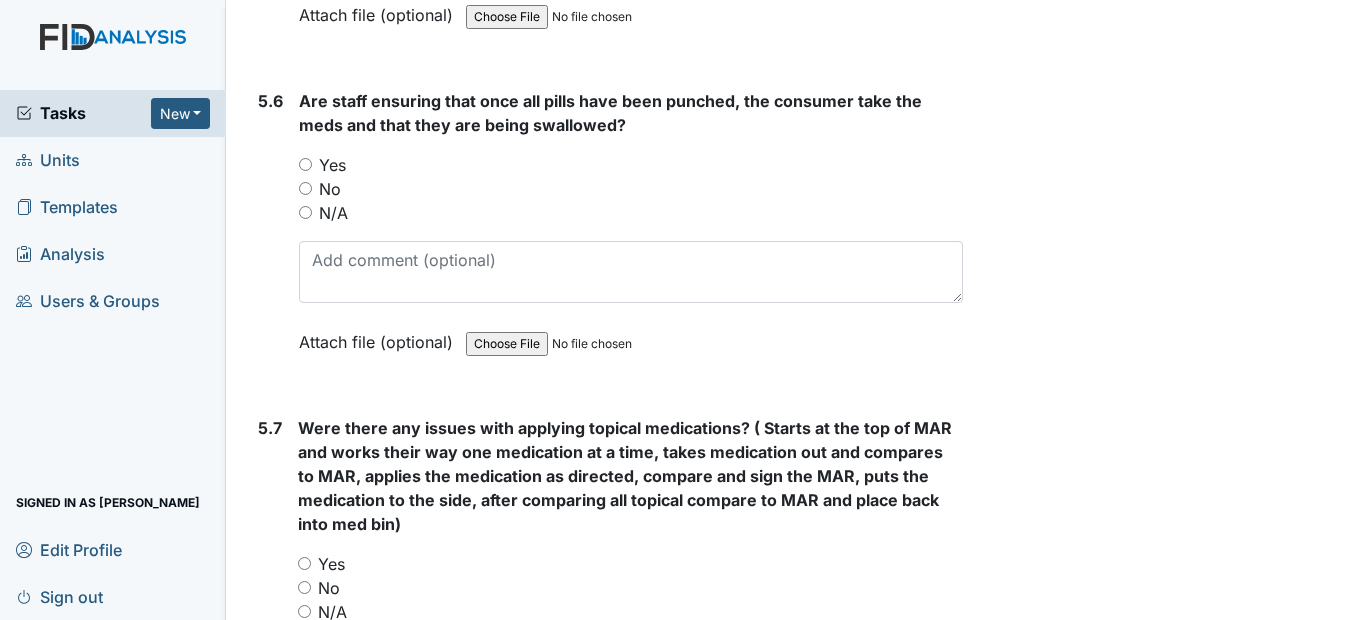 scroll, scrollTop: 10400, scrollLeft: 0, axis: vertical 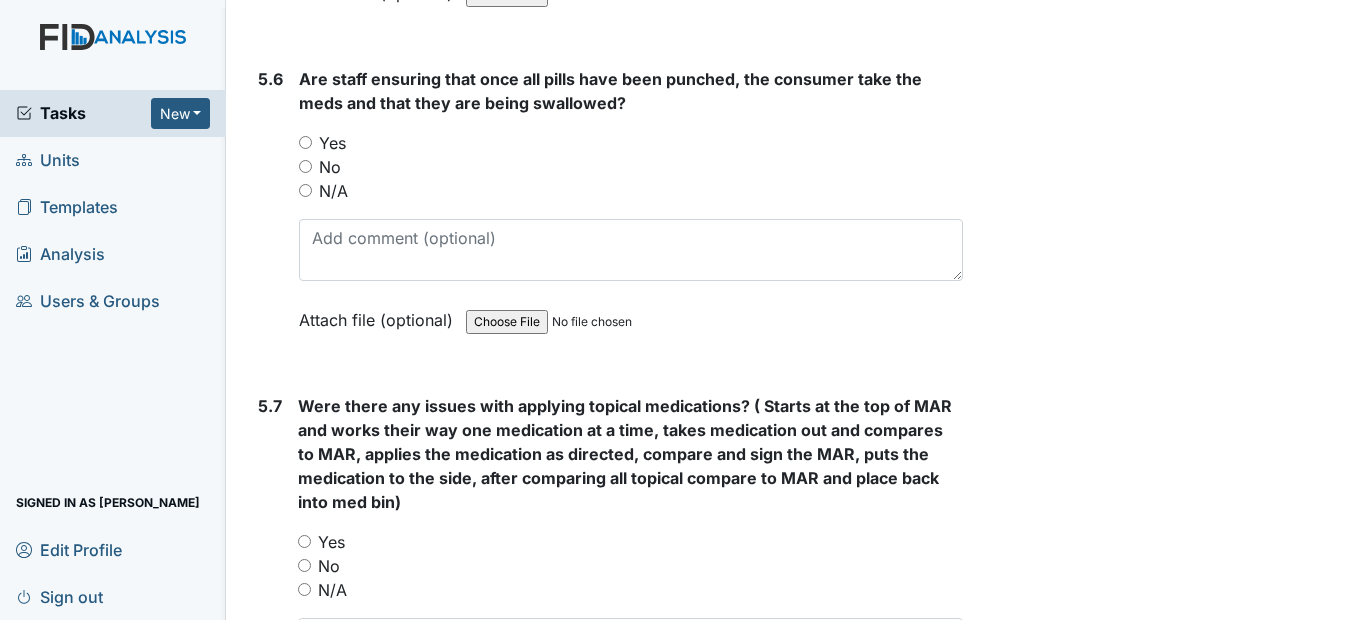 click on "Yes" at bounding box center (305, 142) 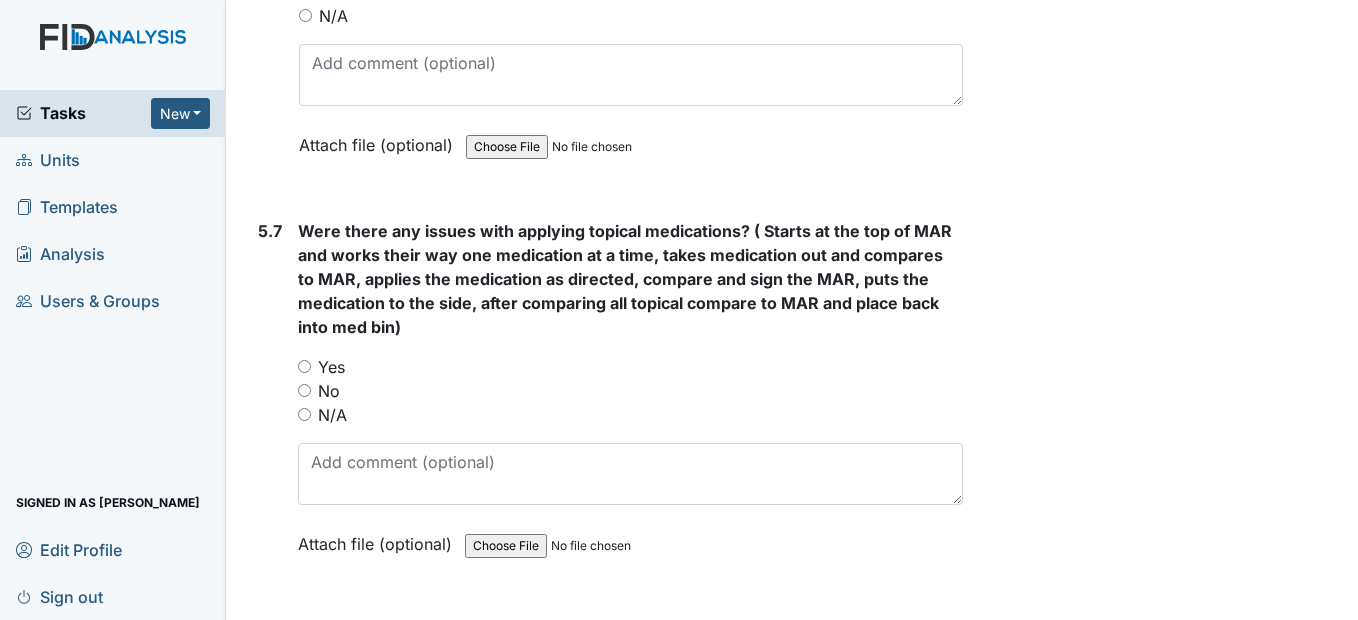 scroll, scrollTop: 10600, scrollLeft: 0, axis: vertical 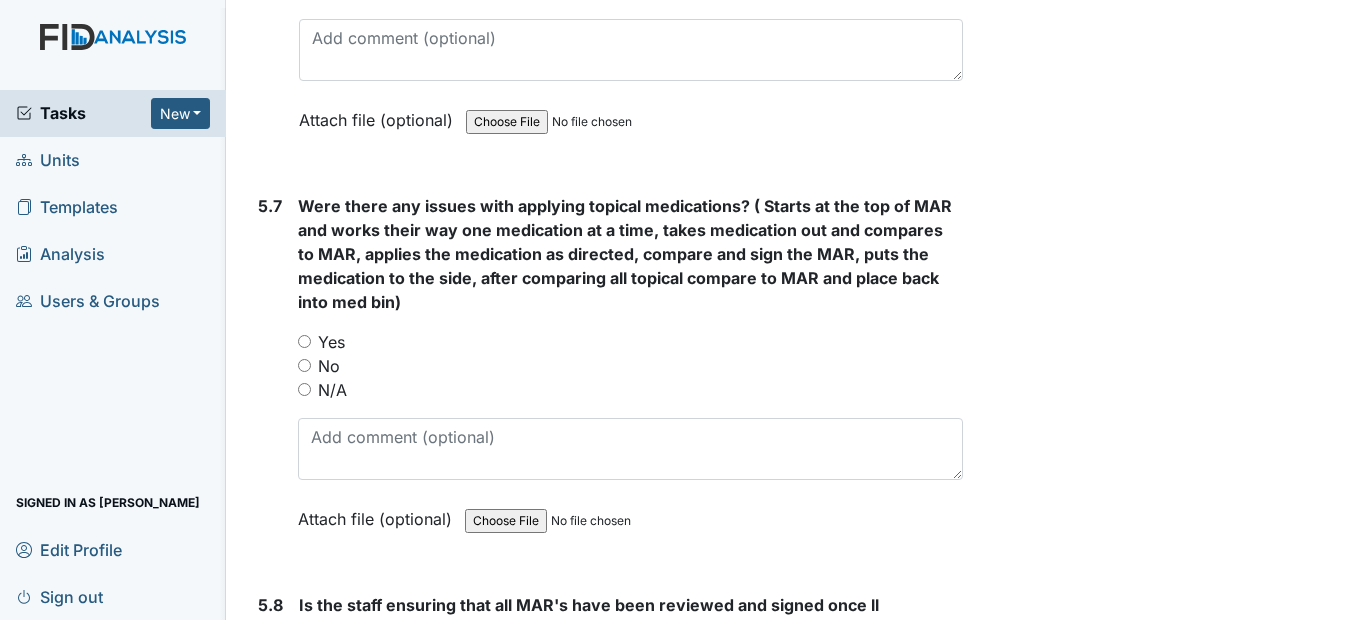 click on "No" at bounding box center (304, 365) 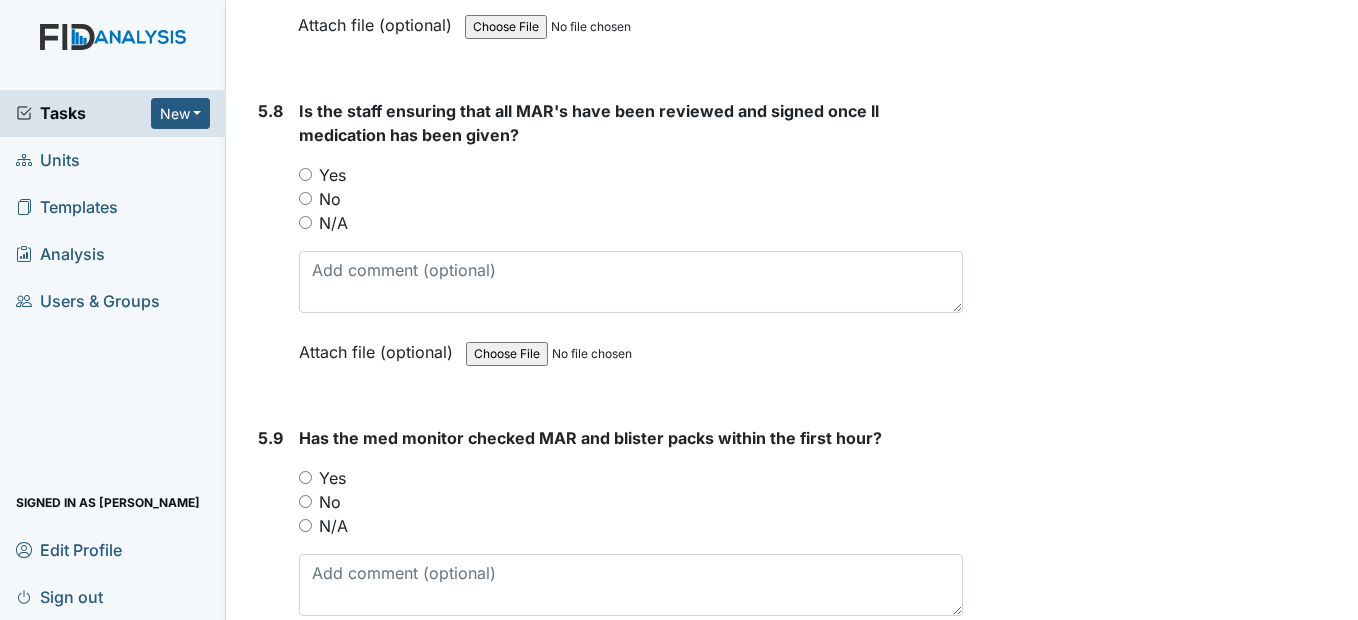 scroll, scrollTop: 11100, scrollLeft: 0, axis: vertical 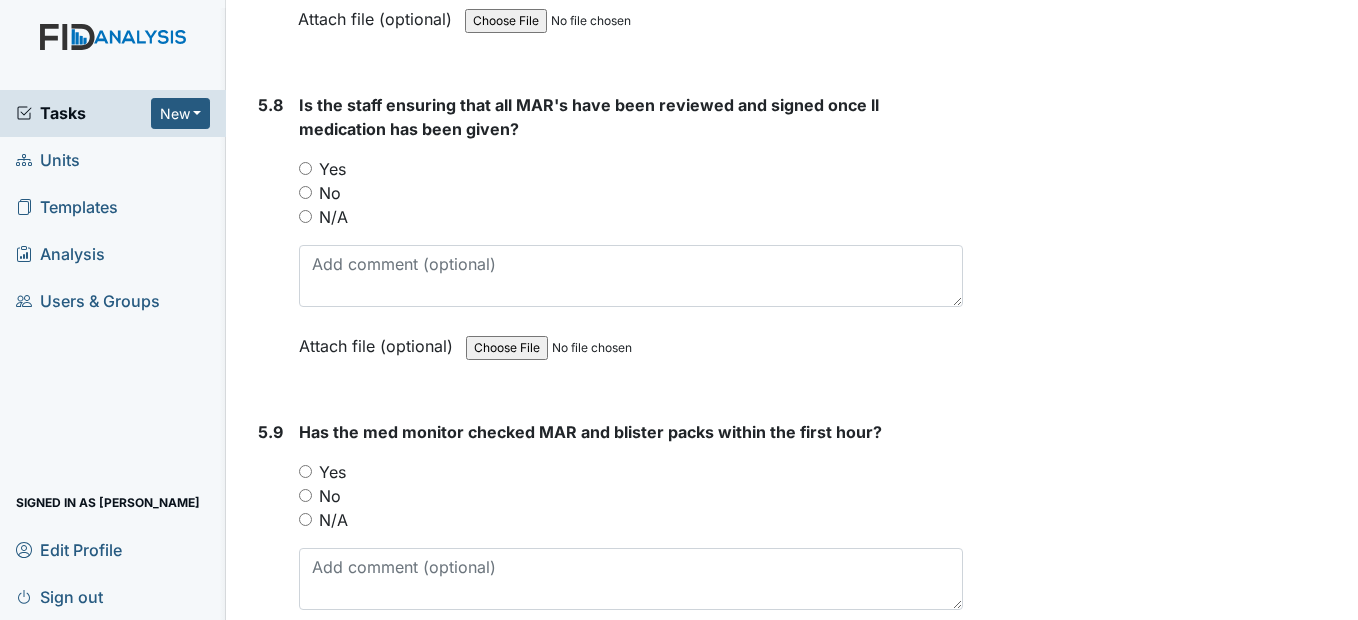 click on "Yes" at bounding box center [305, 168] 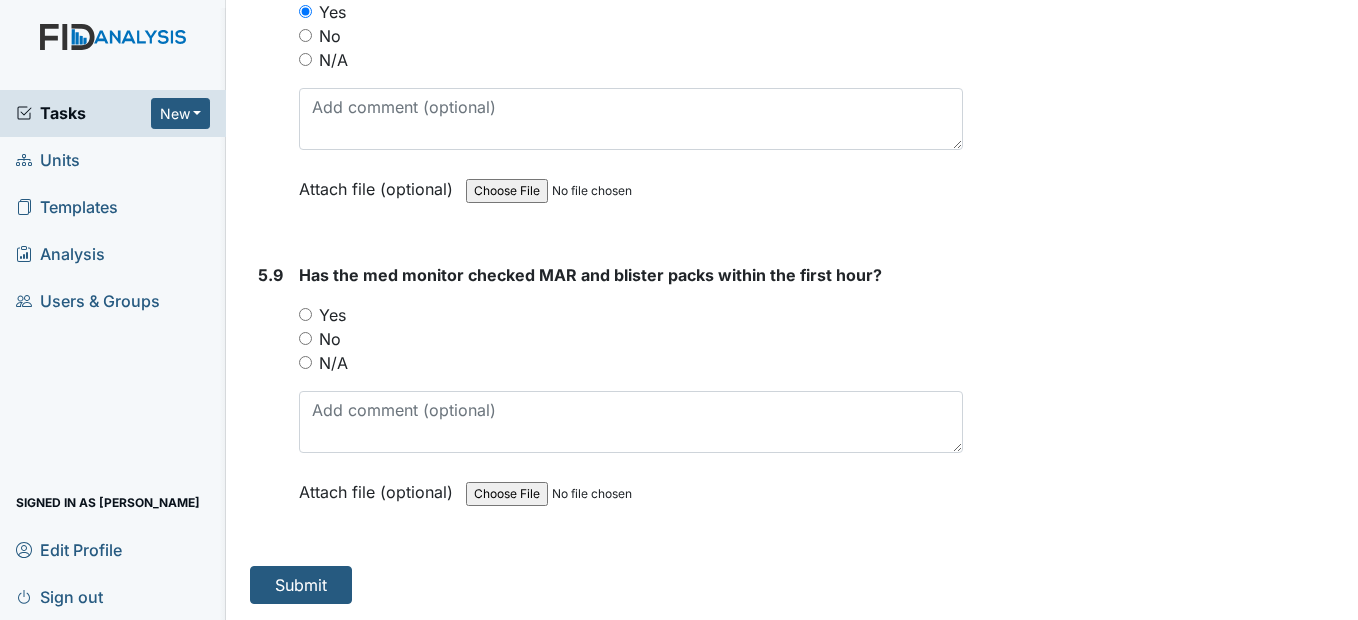 scroll, scrollTop: 11300, scrollLeft: 0, axis: vertical 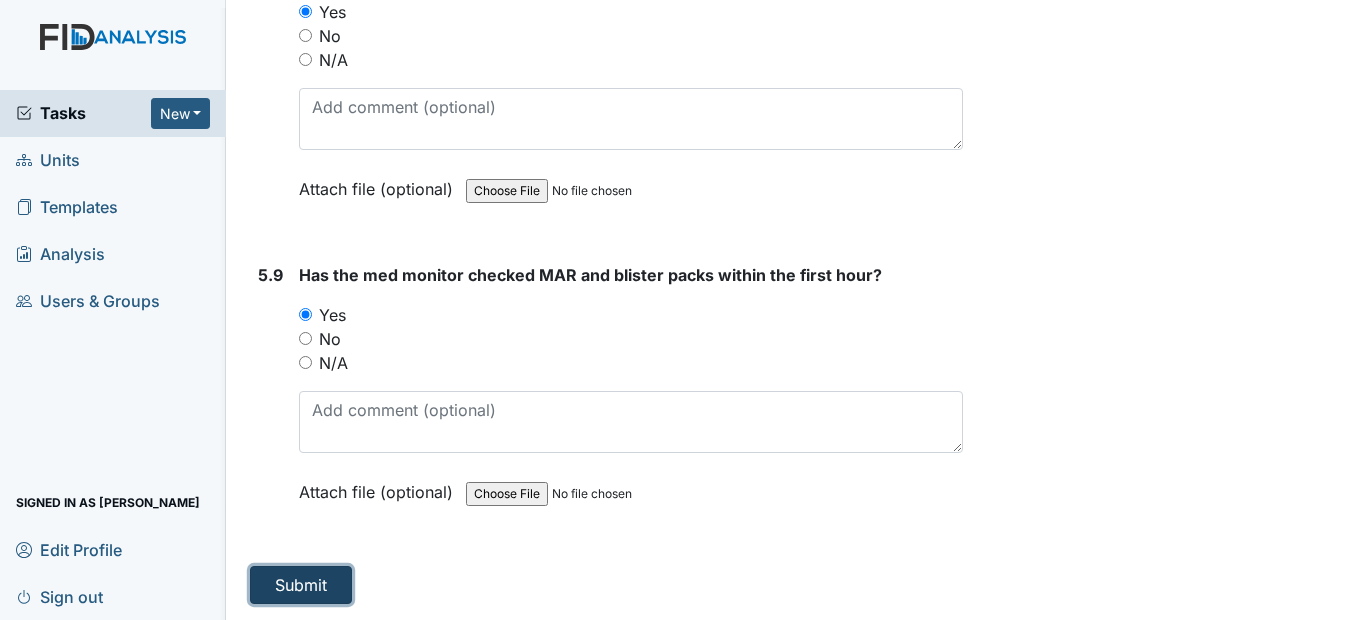 click on "Submit" at bounding box center (301, 585) 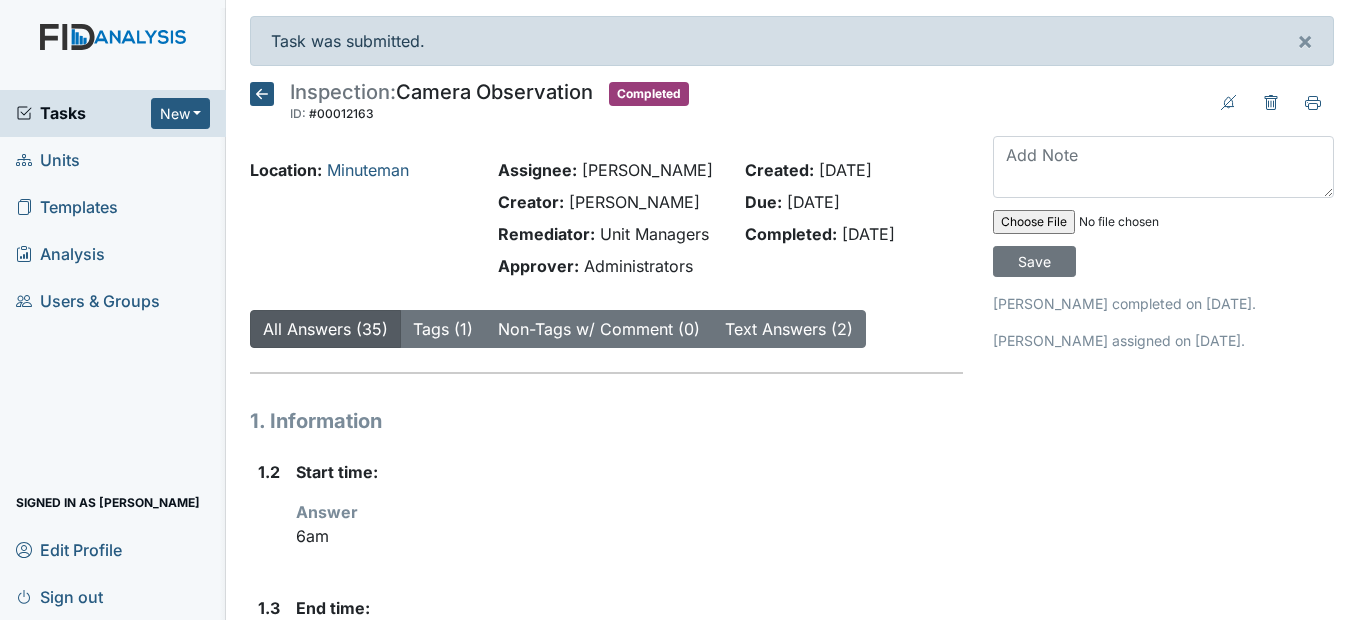 scroll, scrollTop: 0, scrollLeft: 0, axis: both 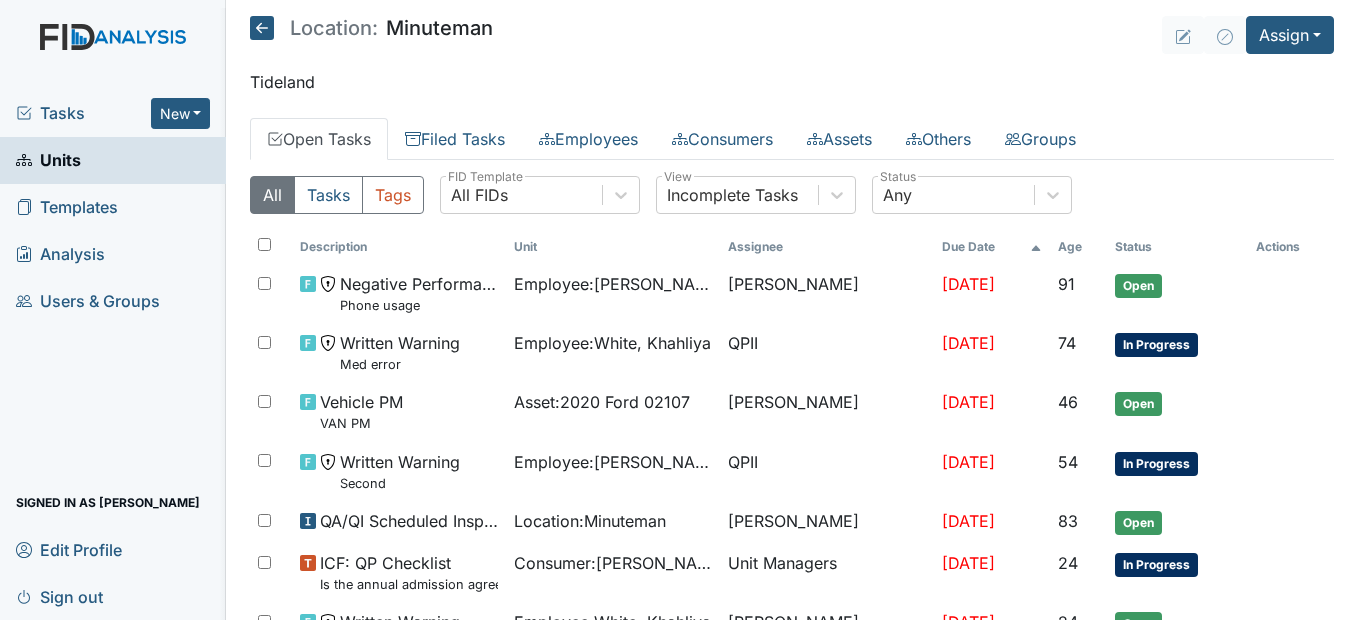 click on "Units" at bounding box center [113, 160] 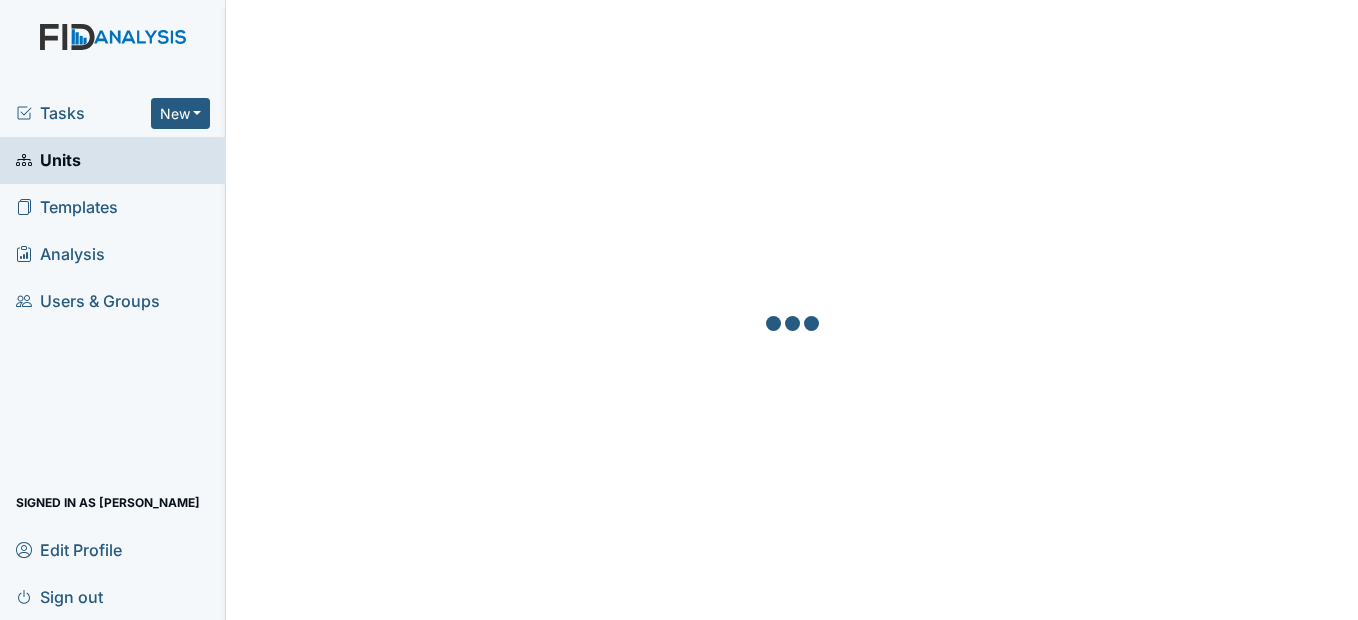 scroll, scrollTop: 0, scrollLeft: 0, axis: both 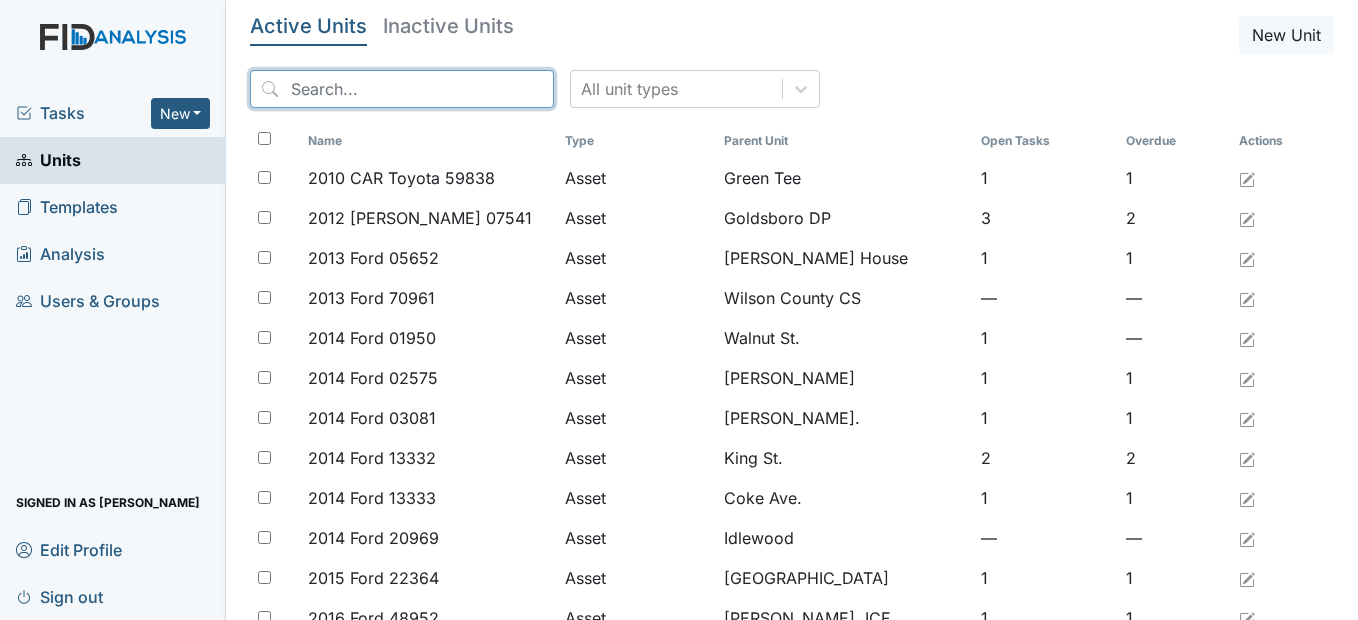 click at bounding box center [402, 89] 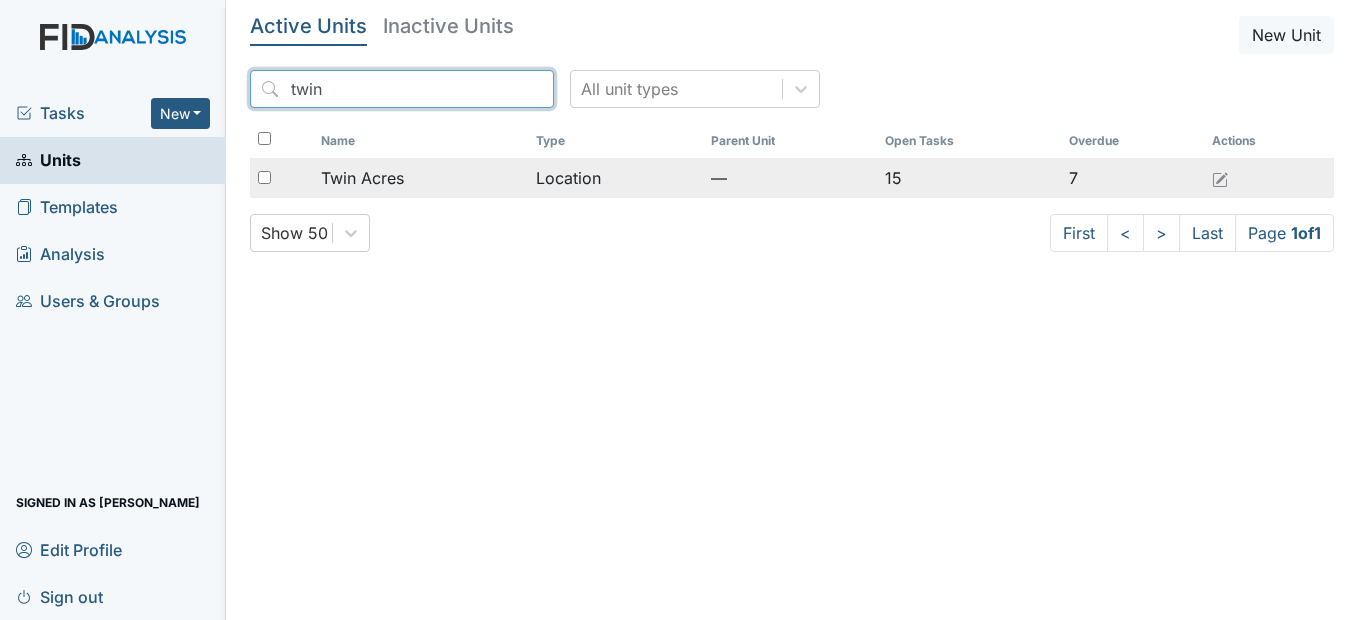type on "twin" 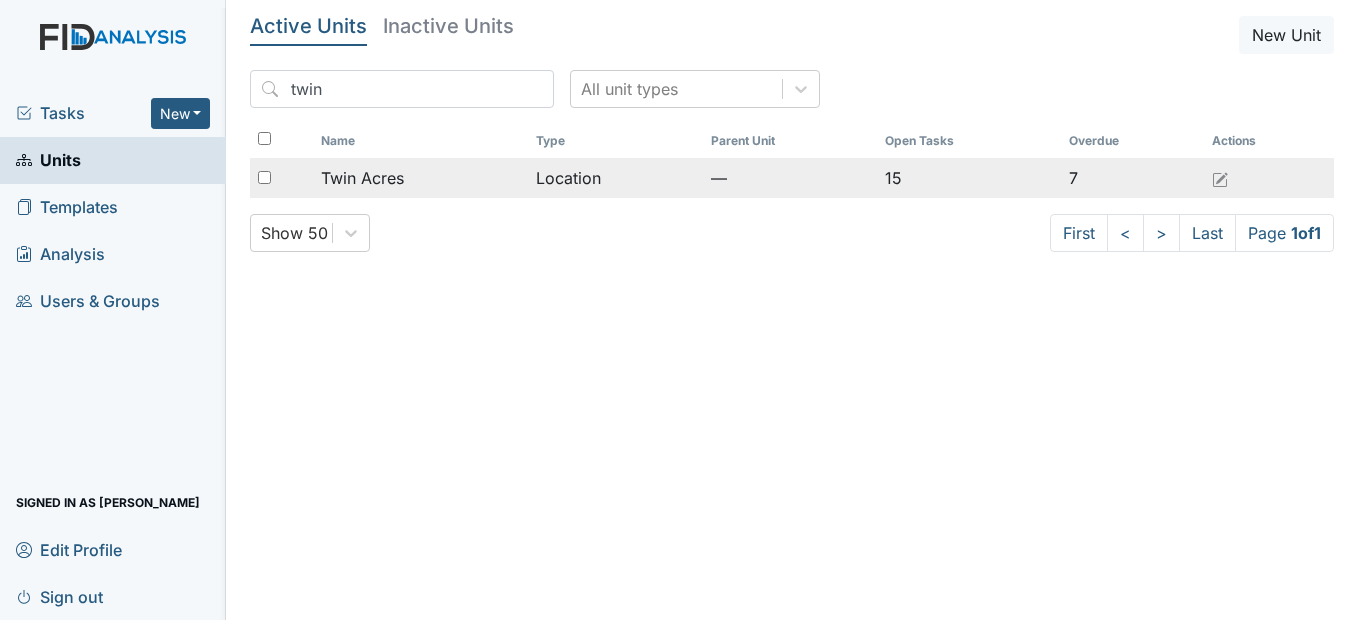 click on "Twin Acres" at bounding box center [362, 178] 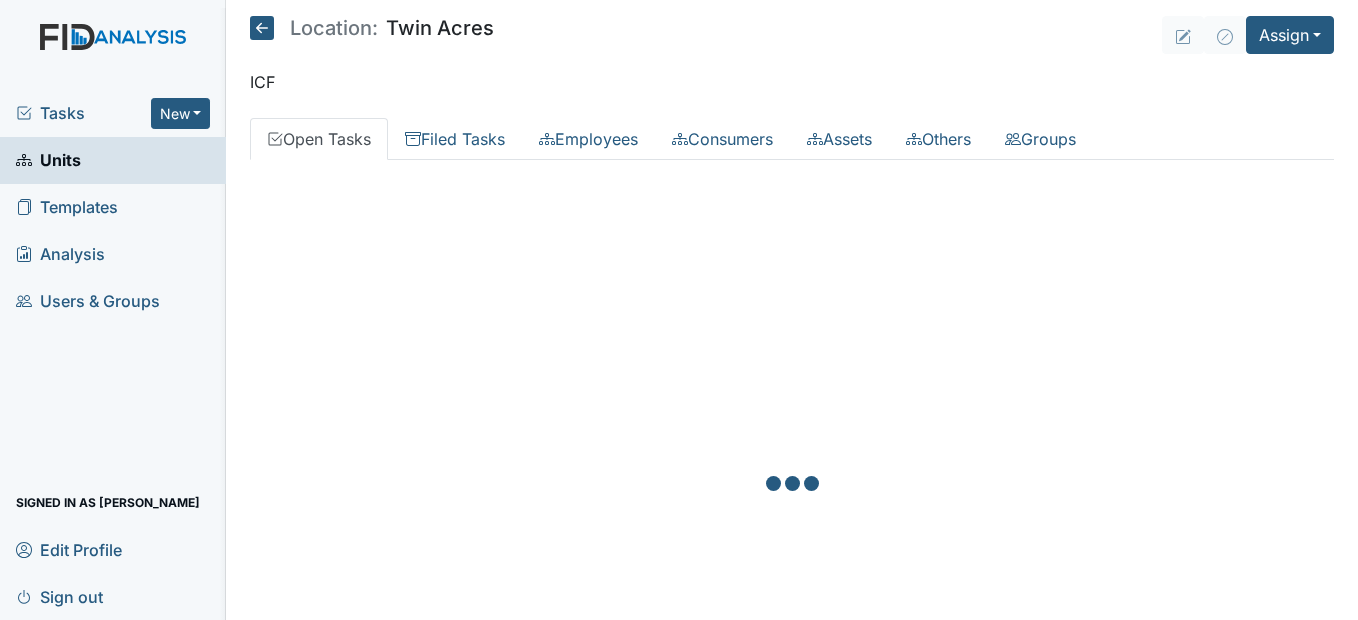 scroll, scrollTop: 0, scrollLeft: 0, axis: both 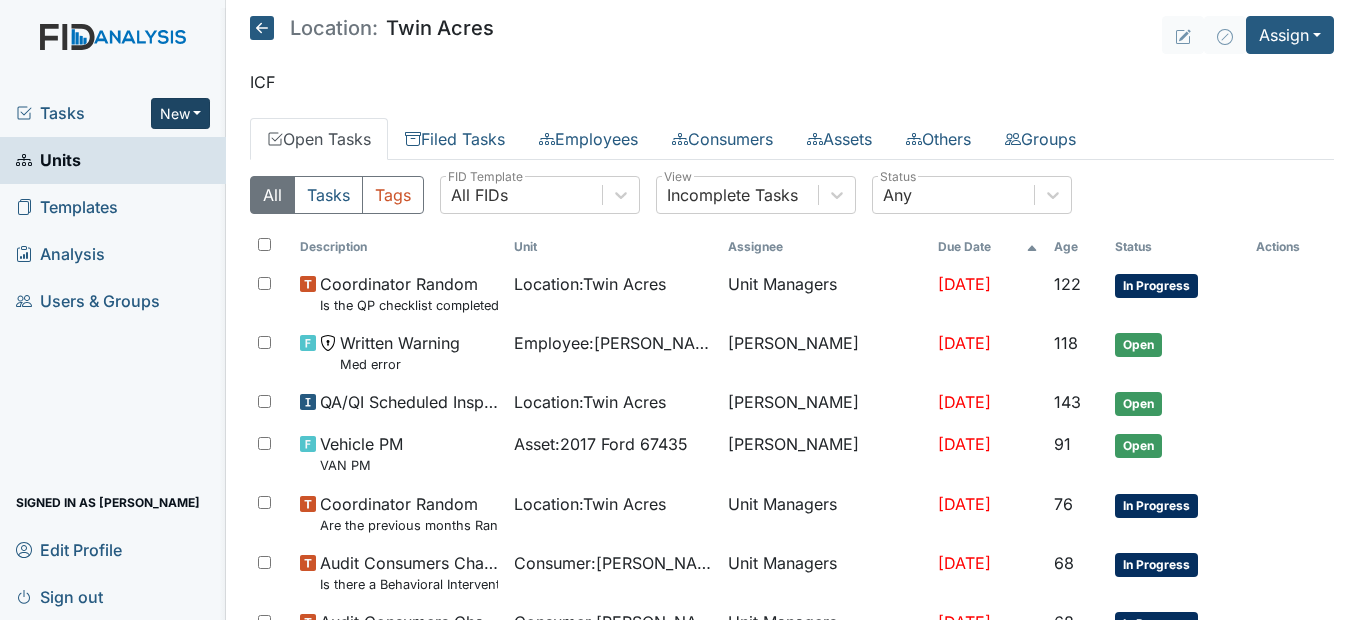 click on "New" at bounding box center (181, 113) 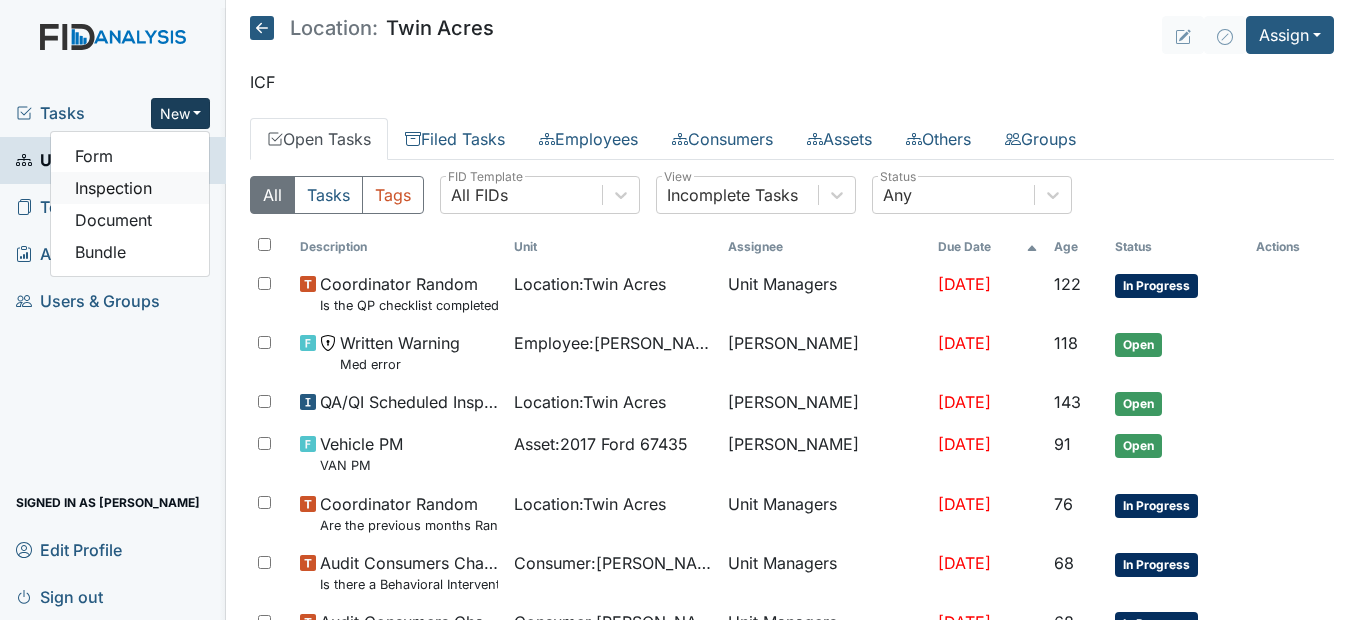 click on "Inspection" at bounding box center (130, 188) 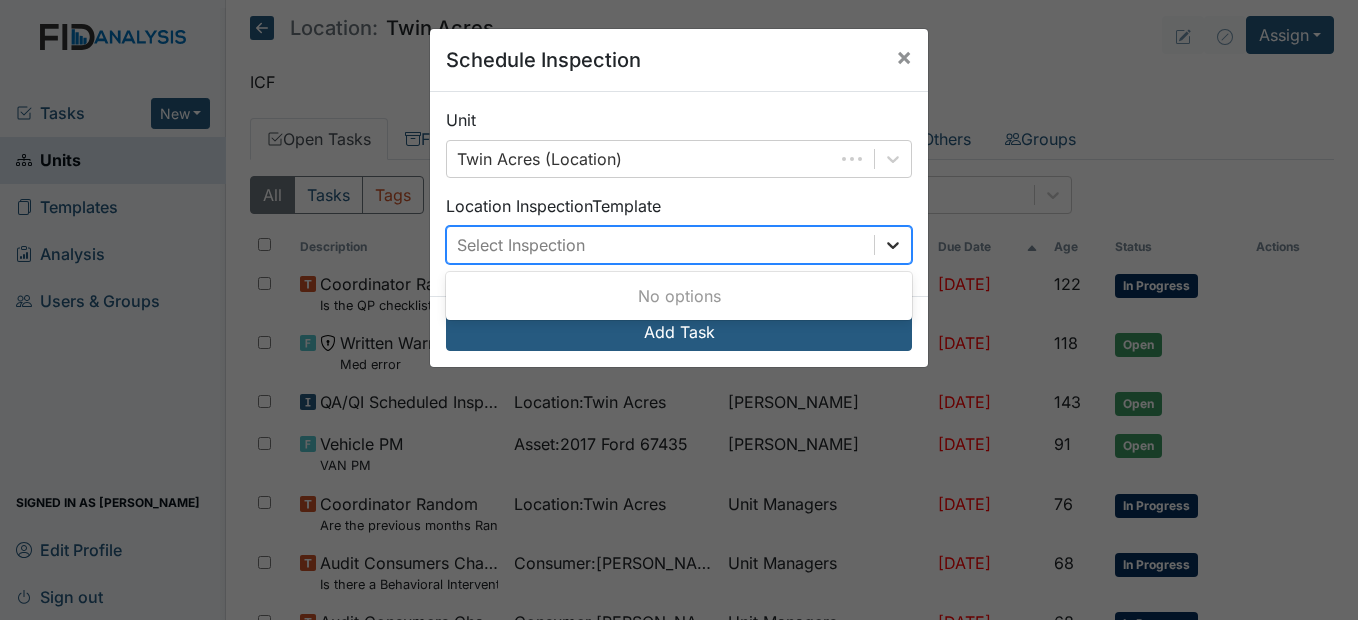 click 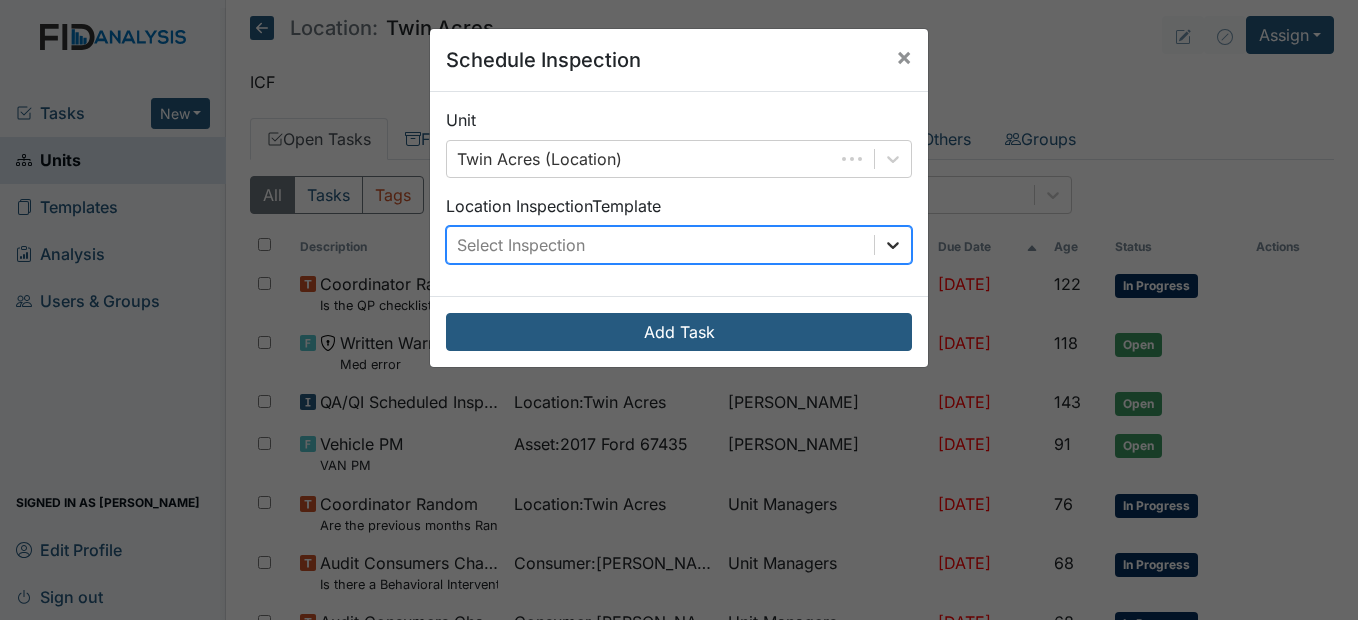 click 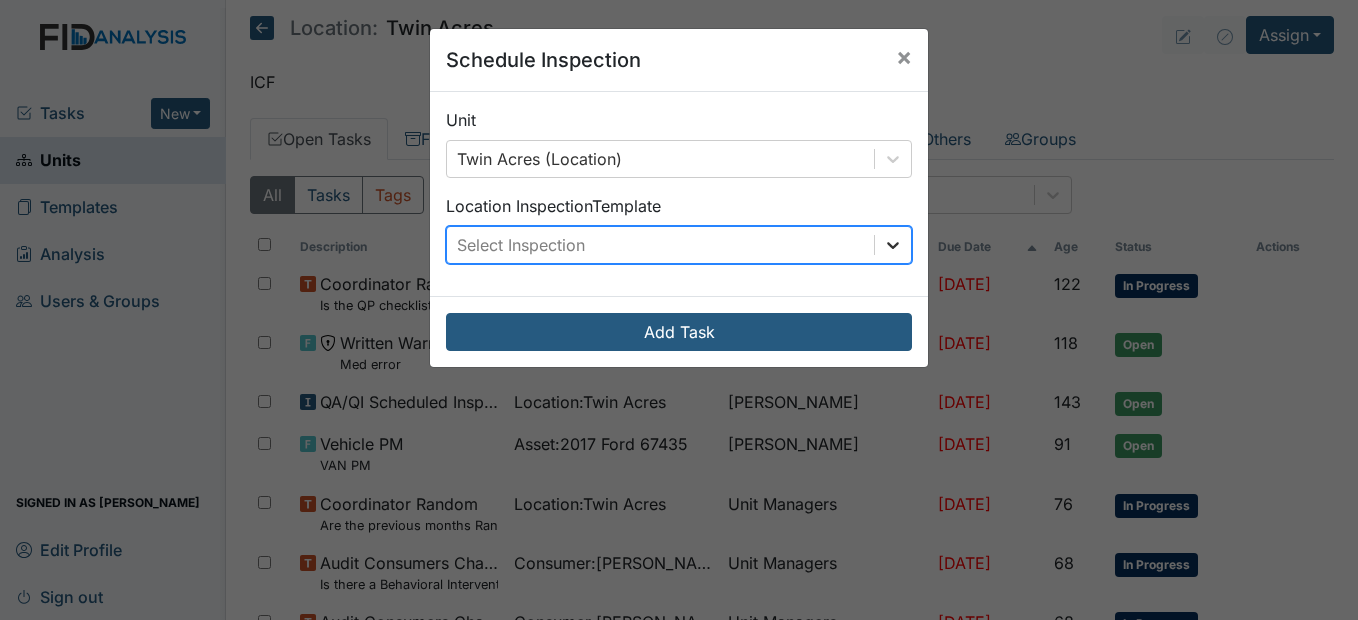 click 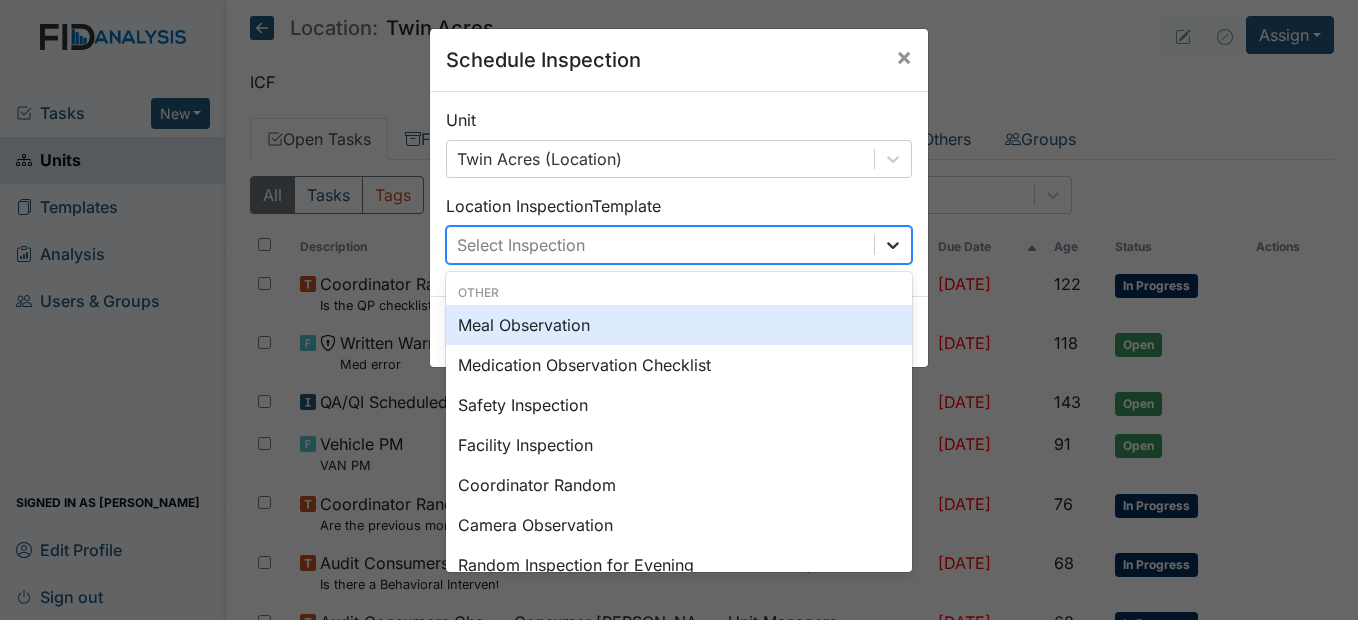 click 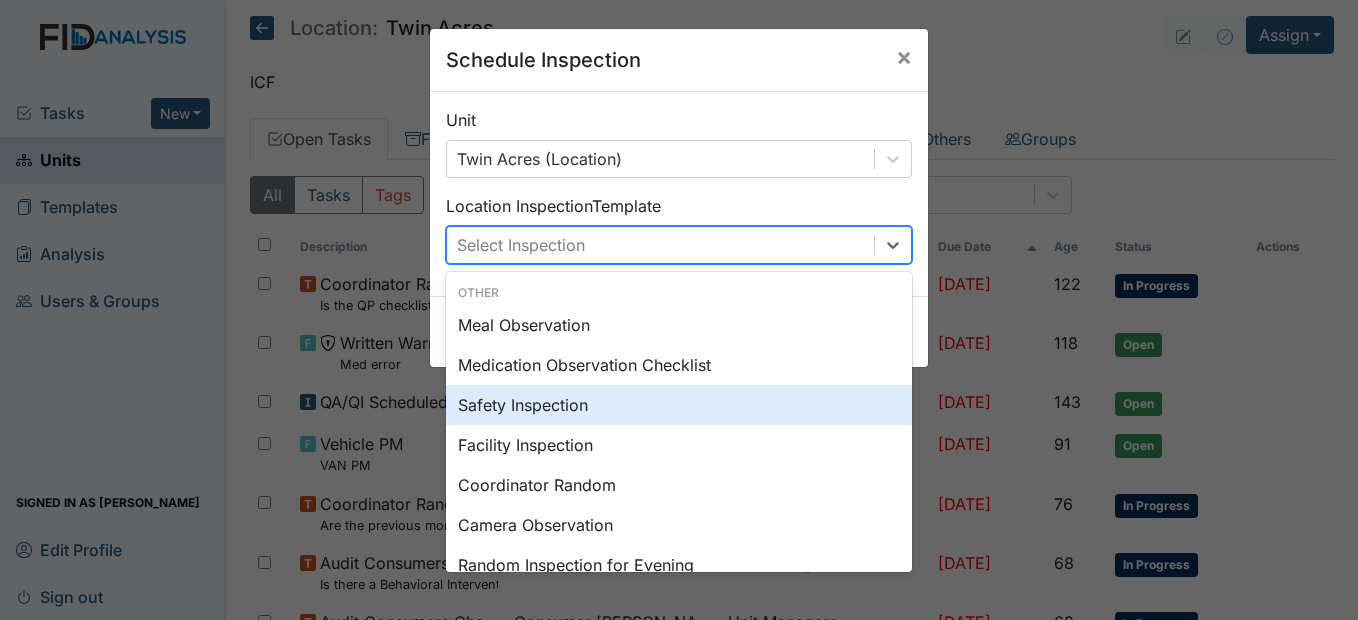 click on "Safety Inspection" at bounding box center (679, 405) 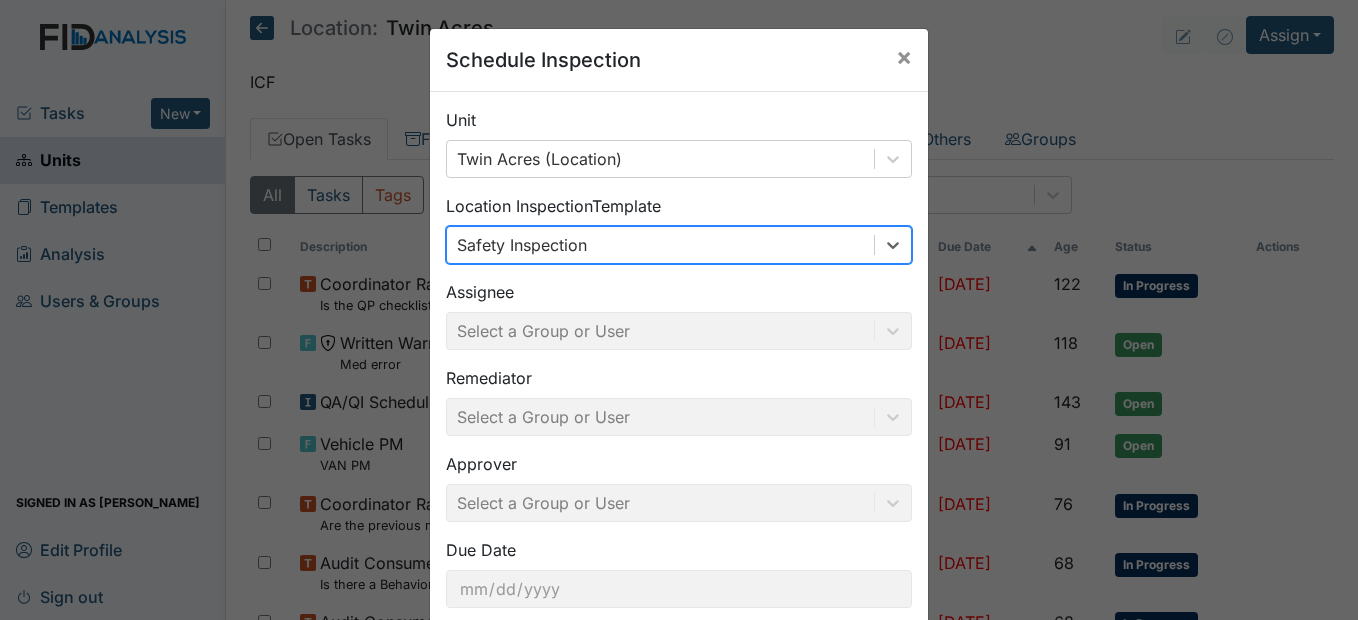 scroll, scrollTop: 120, scrollLeft: 0, axis: vertical 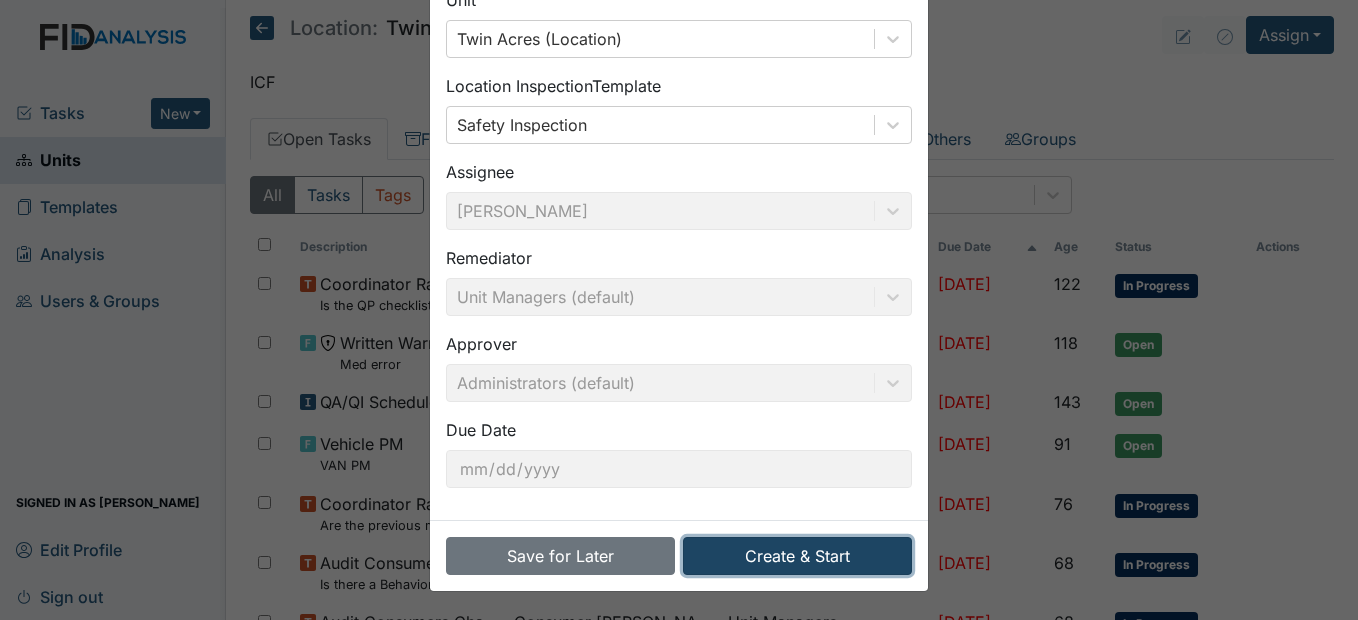click on "Create & Start" at bounding box center (797, 556) 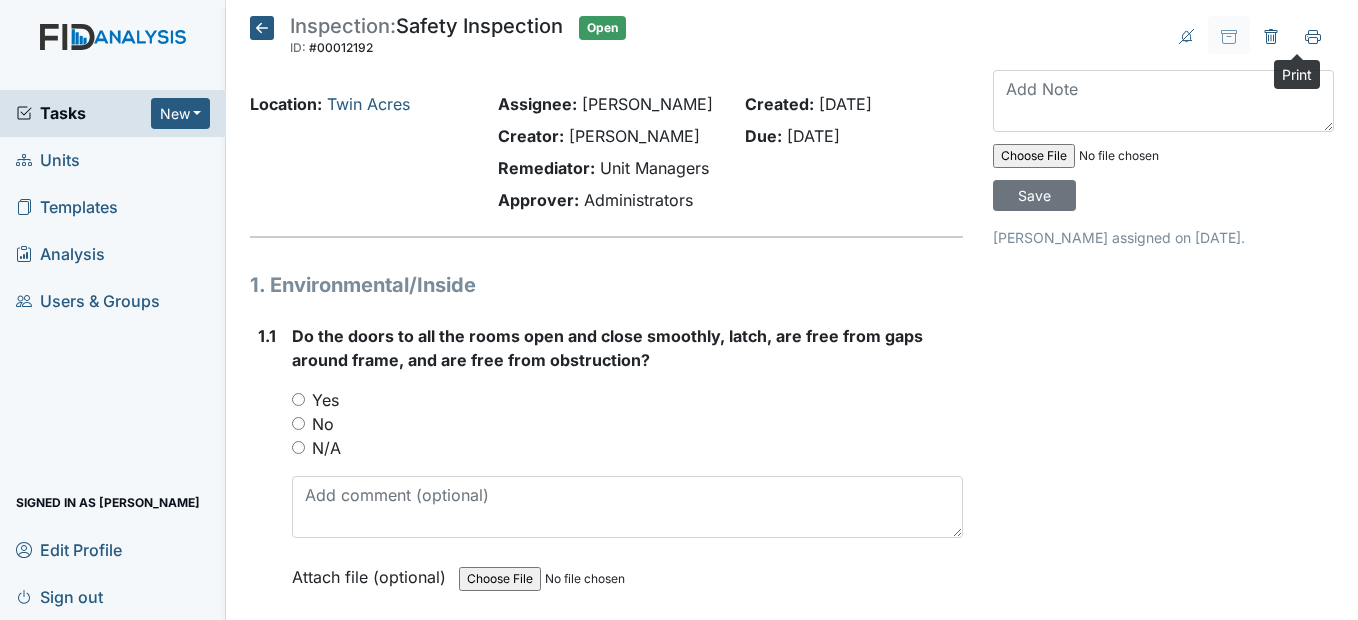 scroll, scrollTop: 0, scrollLeft: 0, axis: both 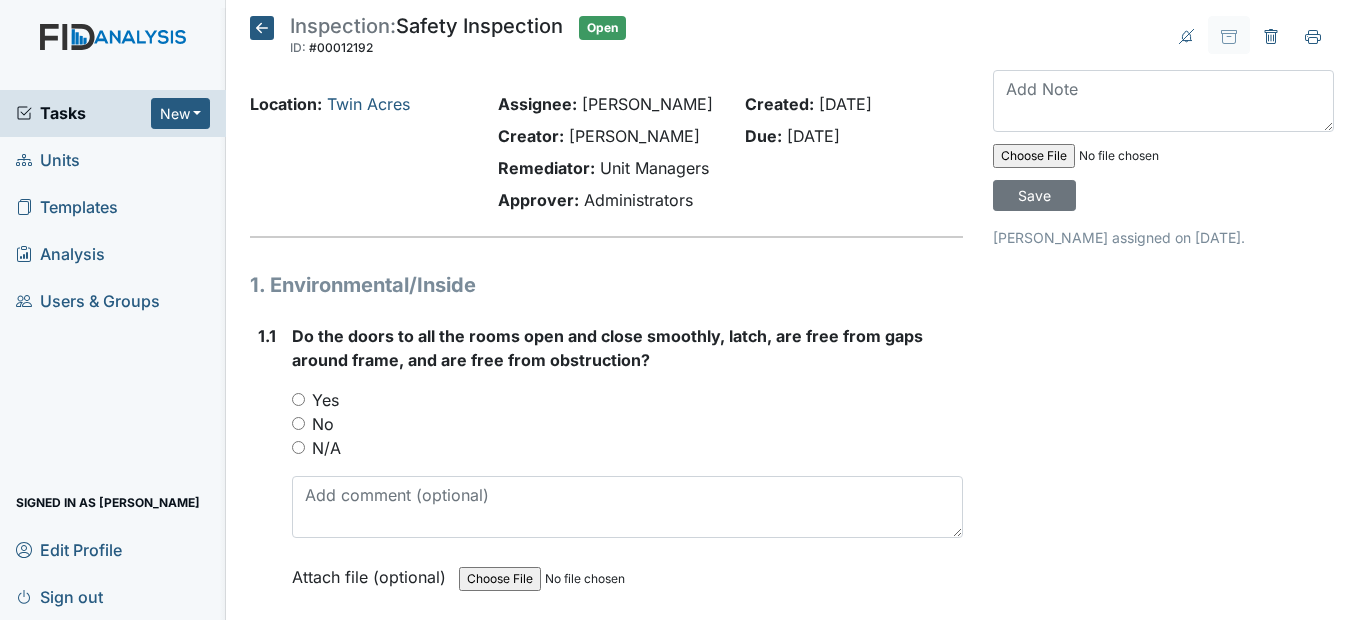 click 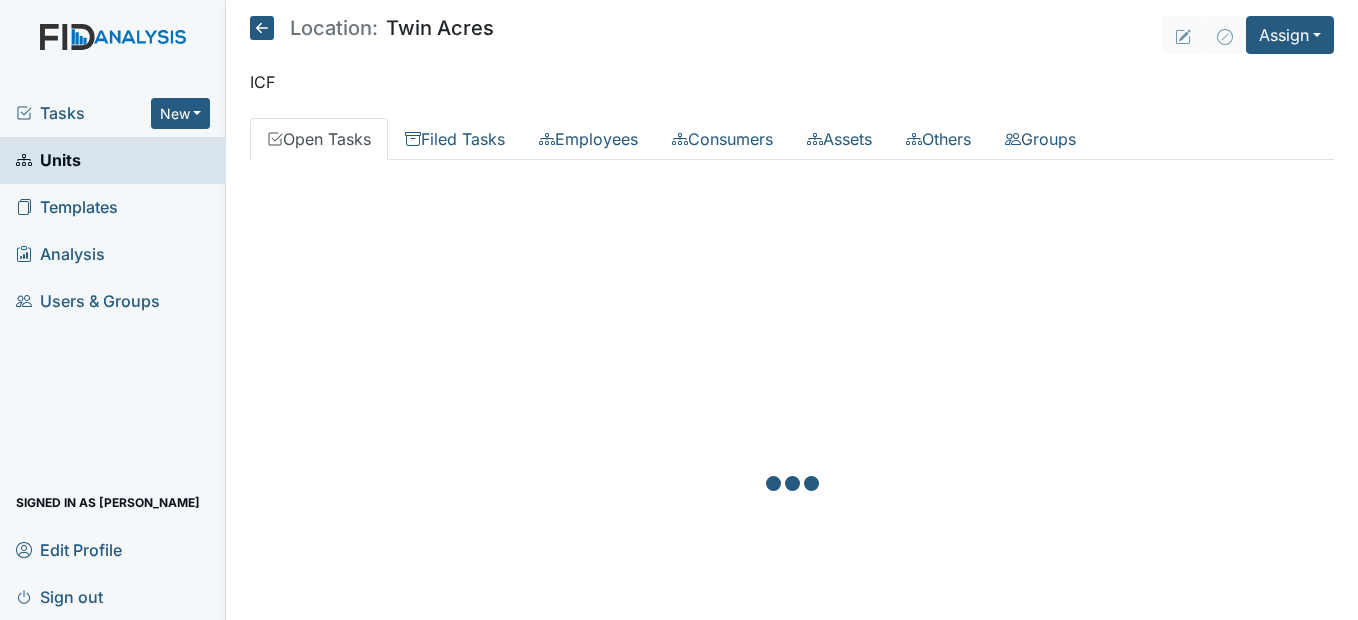 scroll, scrollTop: 0, scrollLeft: 0, axis: both 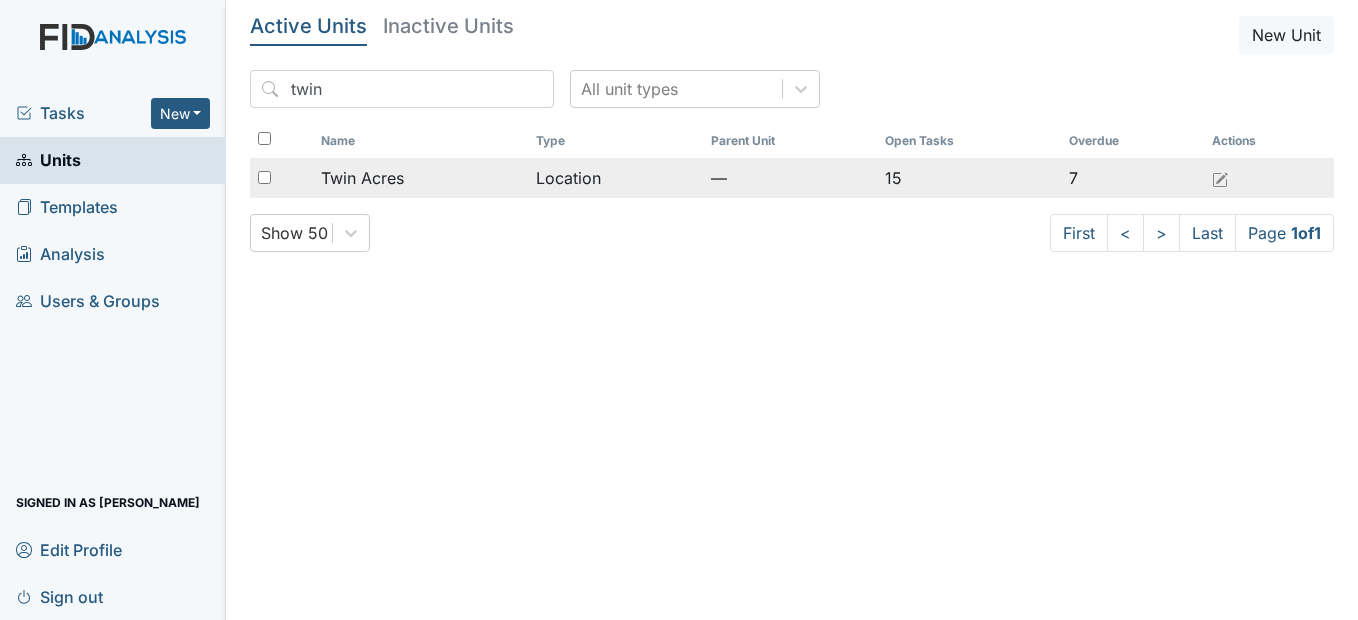 click on "Twin Acres" at bounding box center [362, 178] 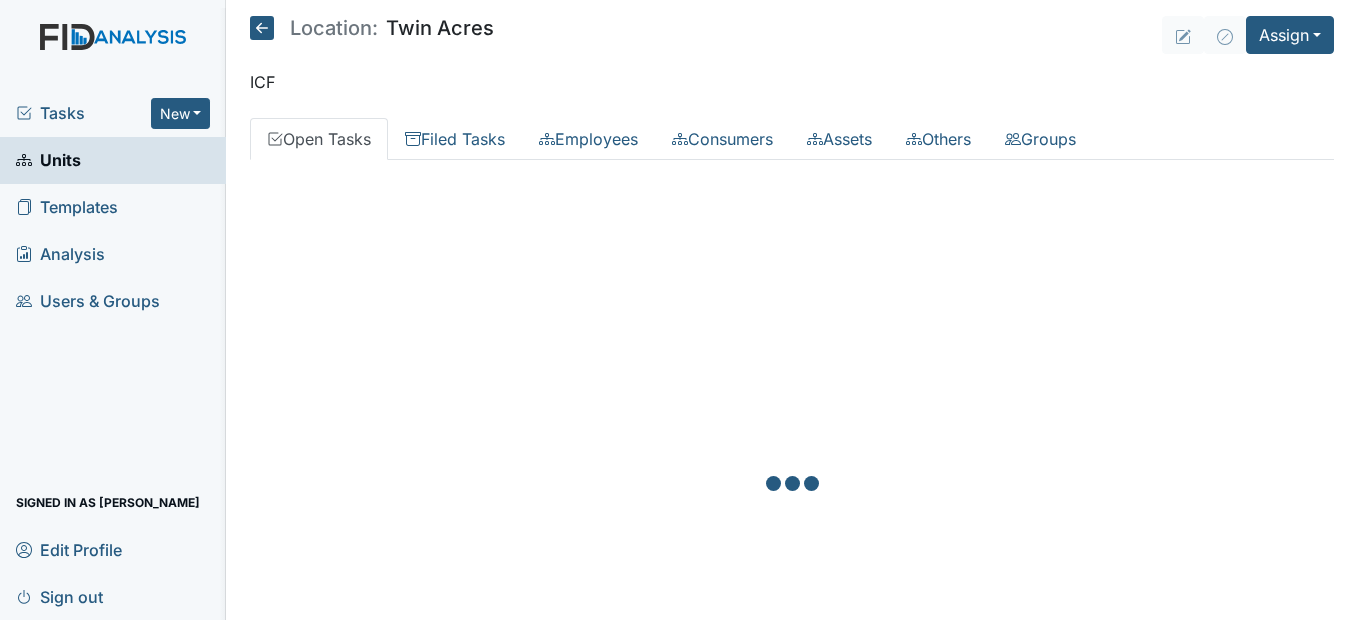 scroll, scrollTop: 0, scrollLeft: 0, axis: both 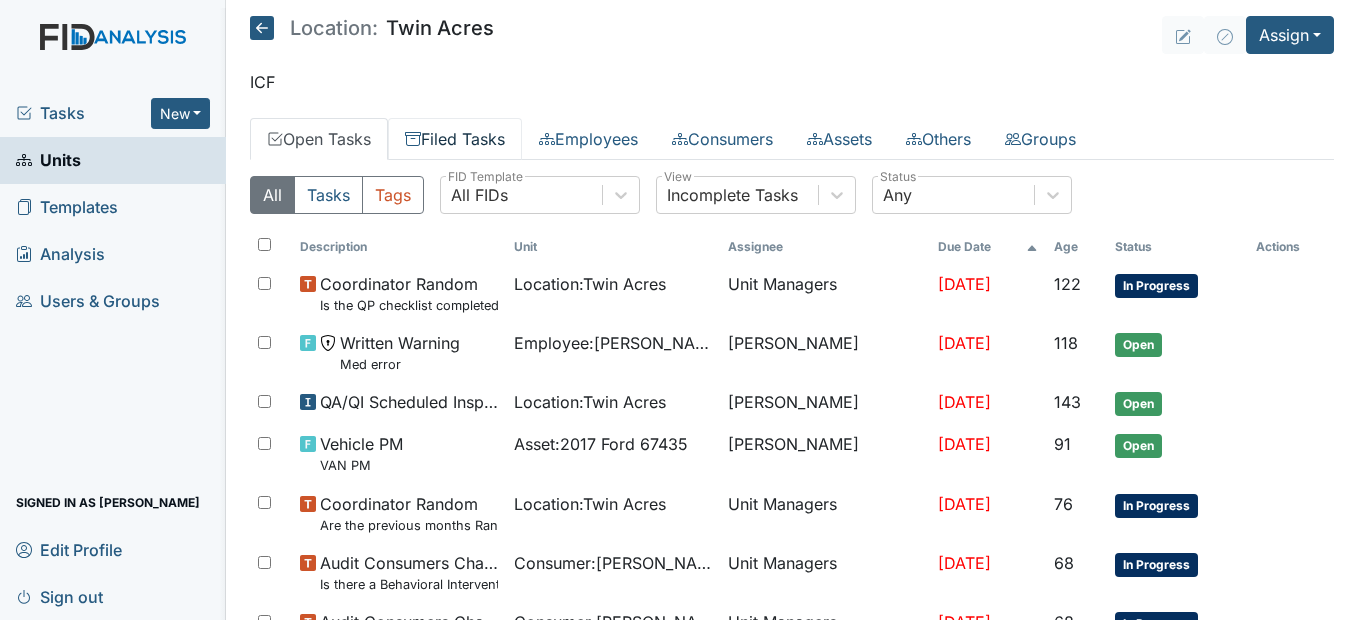 click on "Filed Tasks" at bounding box center [455, 139] 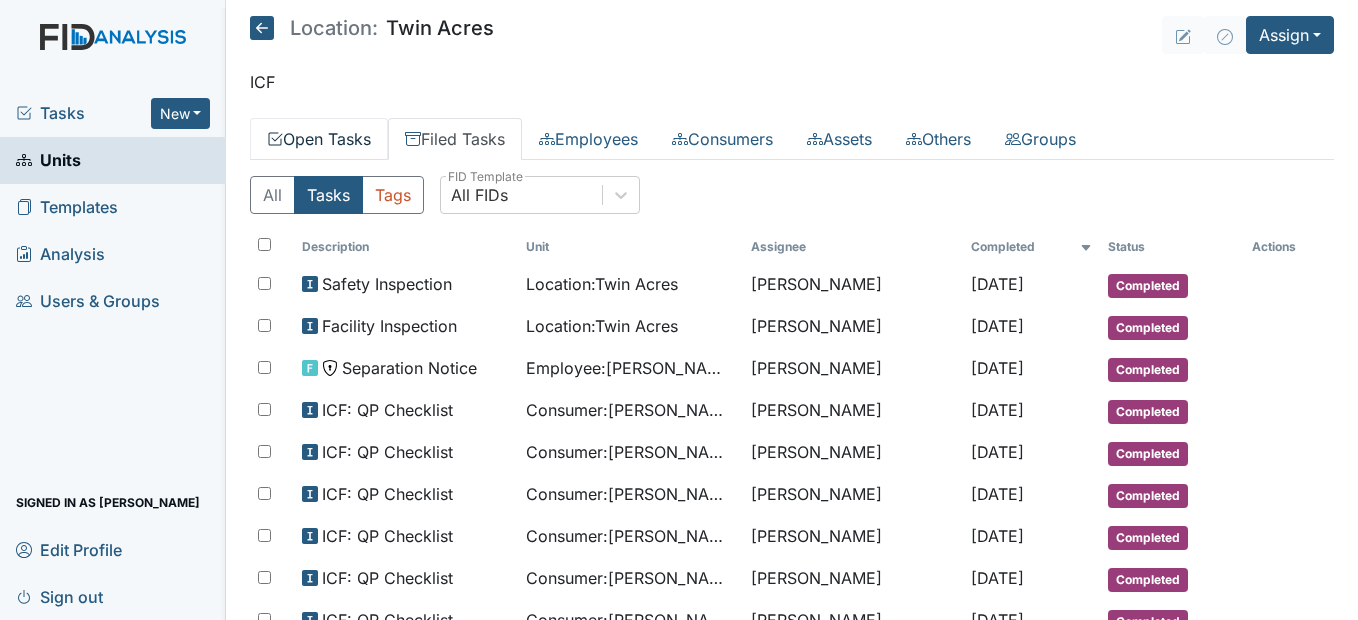 click on "Open Tasks" at bounding box center [319, 139] 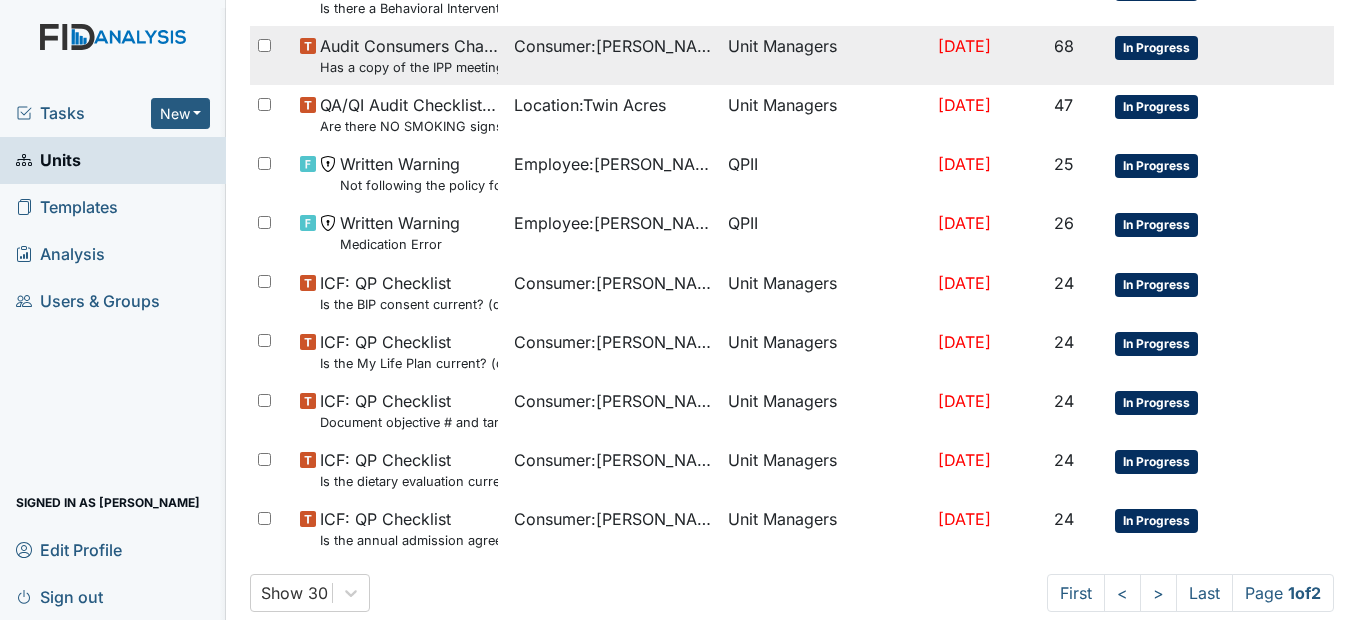 scroll, scrollTop: 1504, scrollLeft: 0, axis: vertical 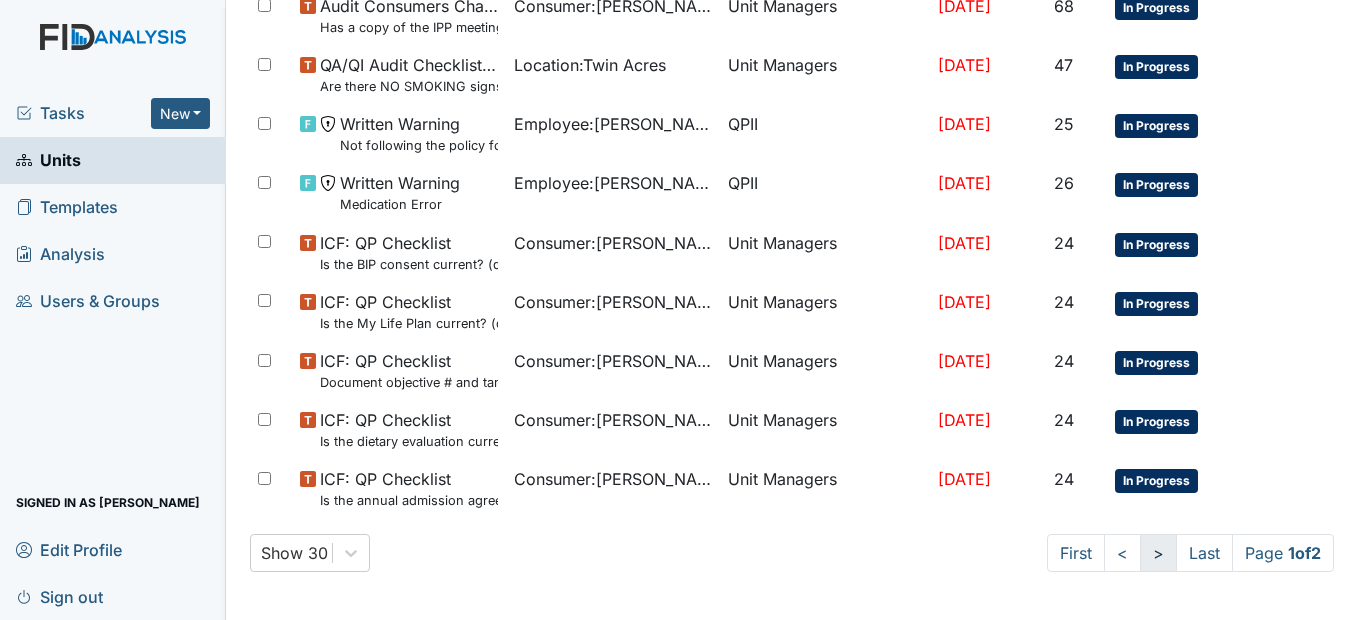 click on ">" at bounding box center (1158, 553) 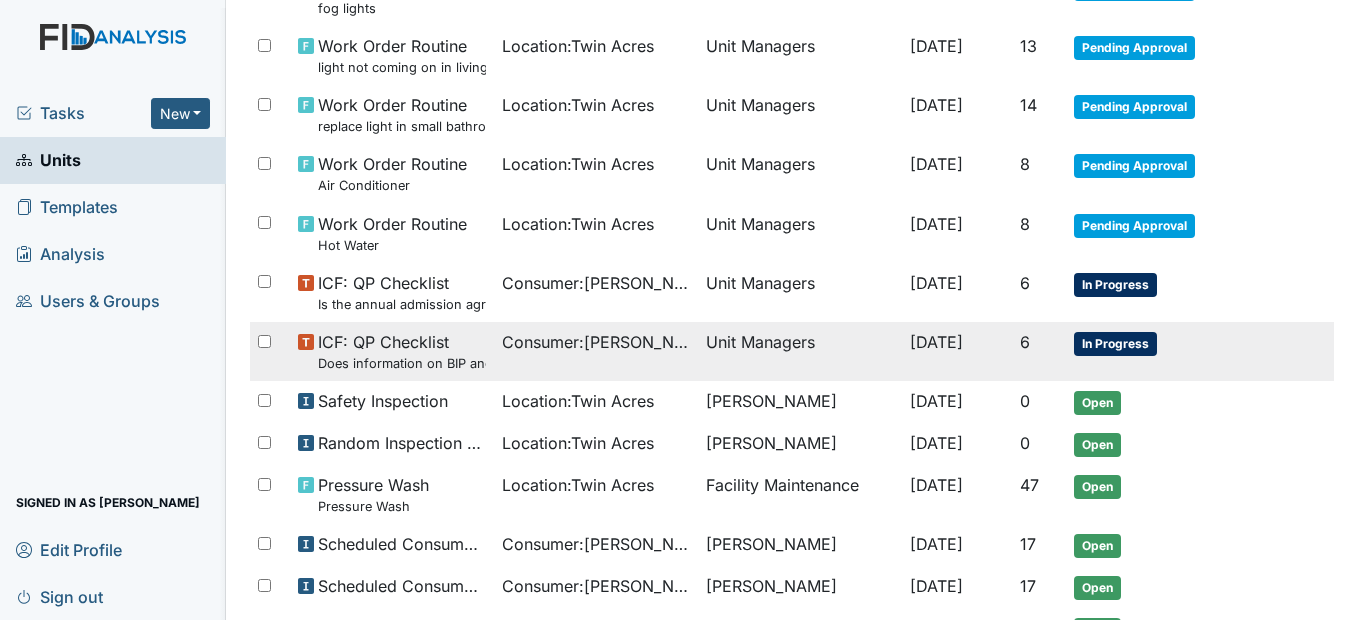 scroll, scrollTop: 0, scrollLeft: 0, axis: both 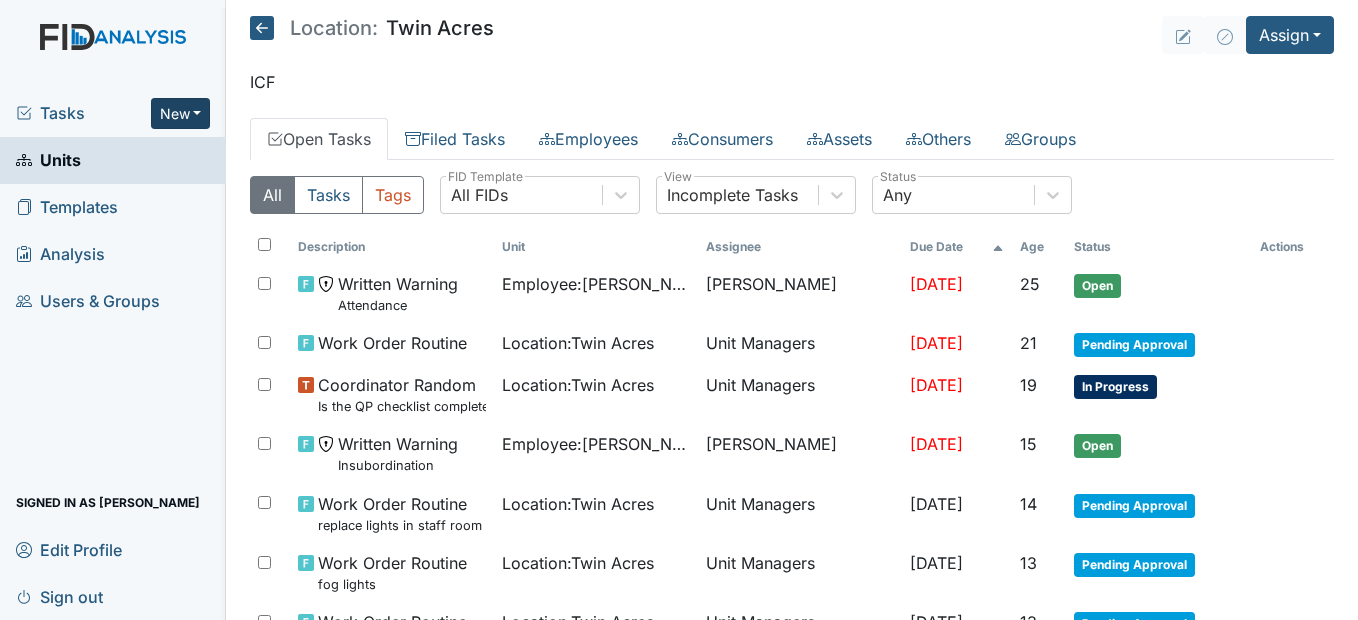 click on "New" at bounding box center (181, 113) 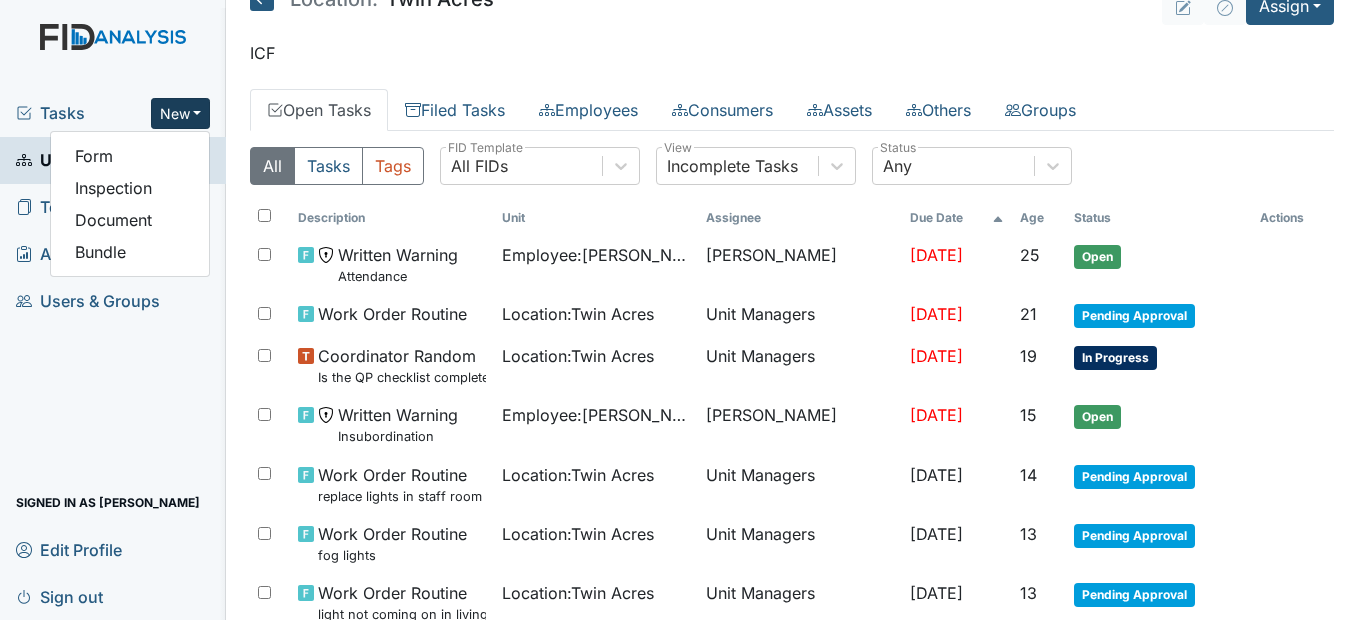 scroll, scrollTop: 0, scrollLeft: 0, axis: both 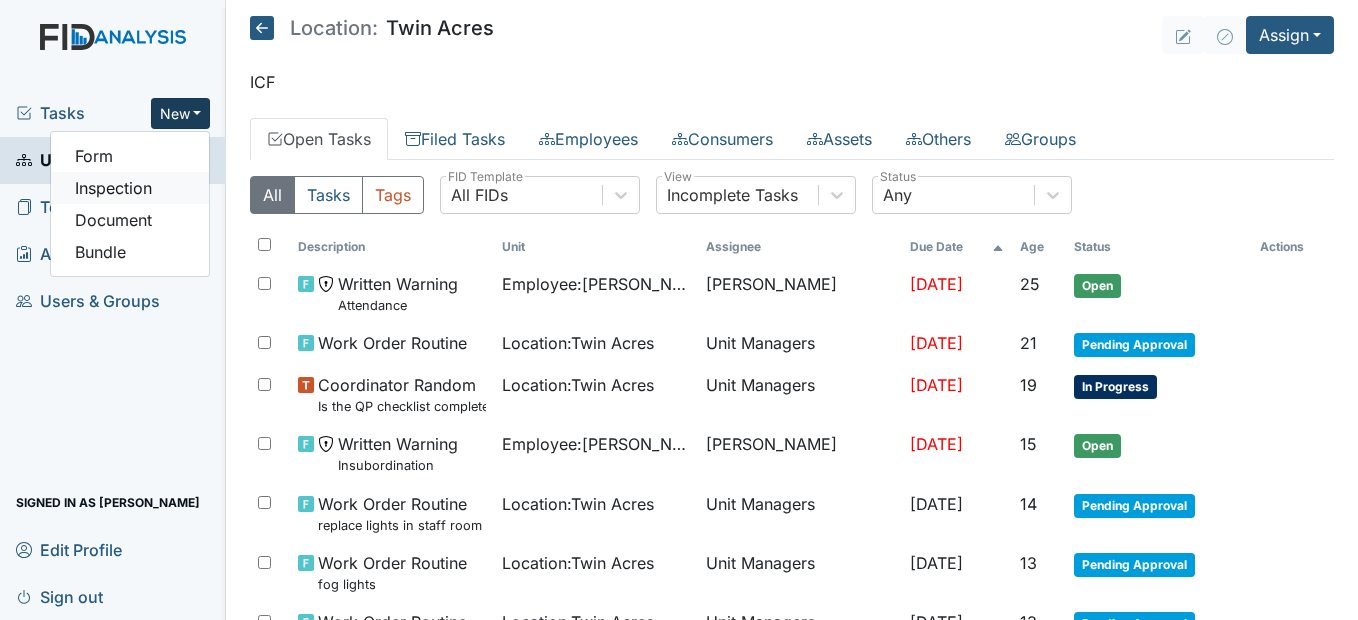 click on "Inspection" at bounding box center (130, 188) 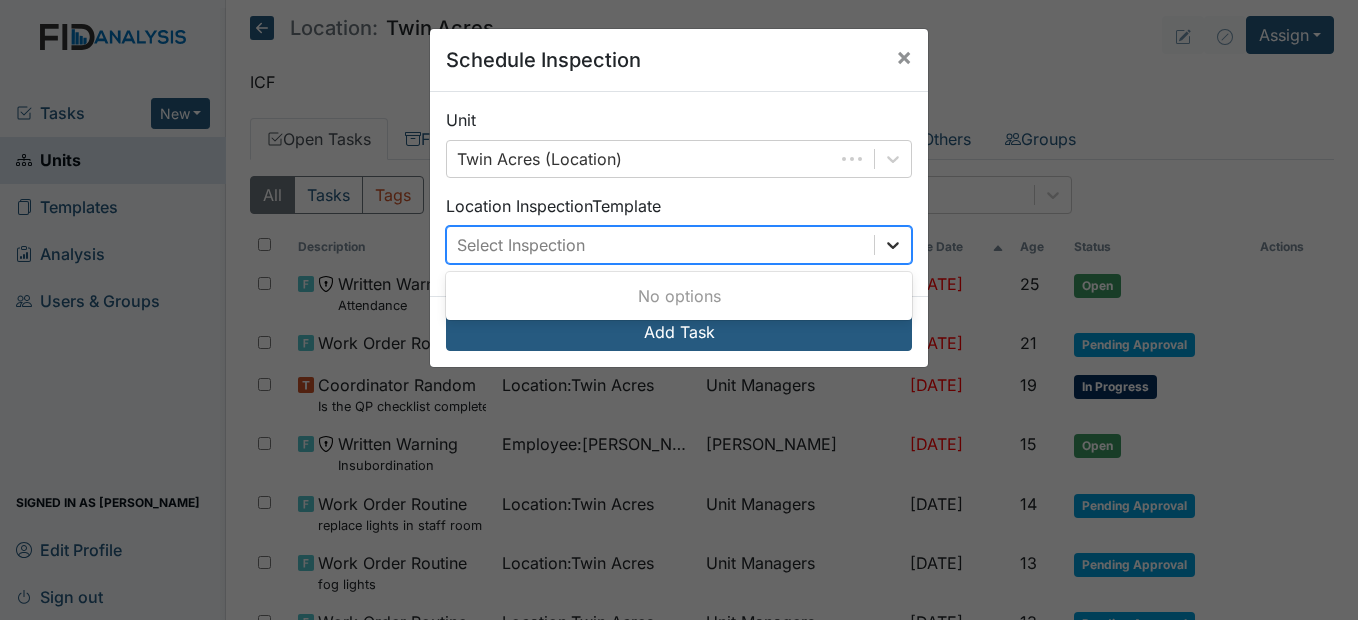 click 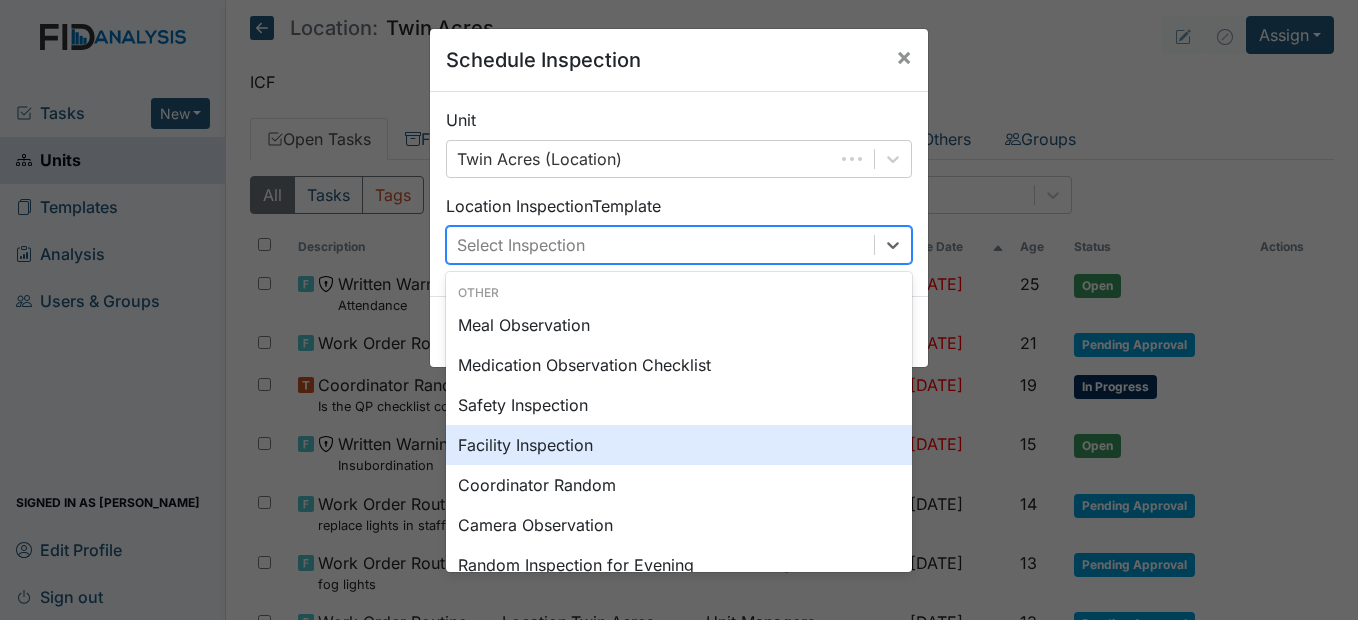 click on "Facility Inspection" at bounding box center (679, 445) 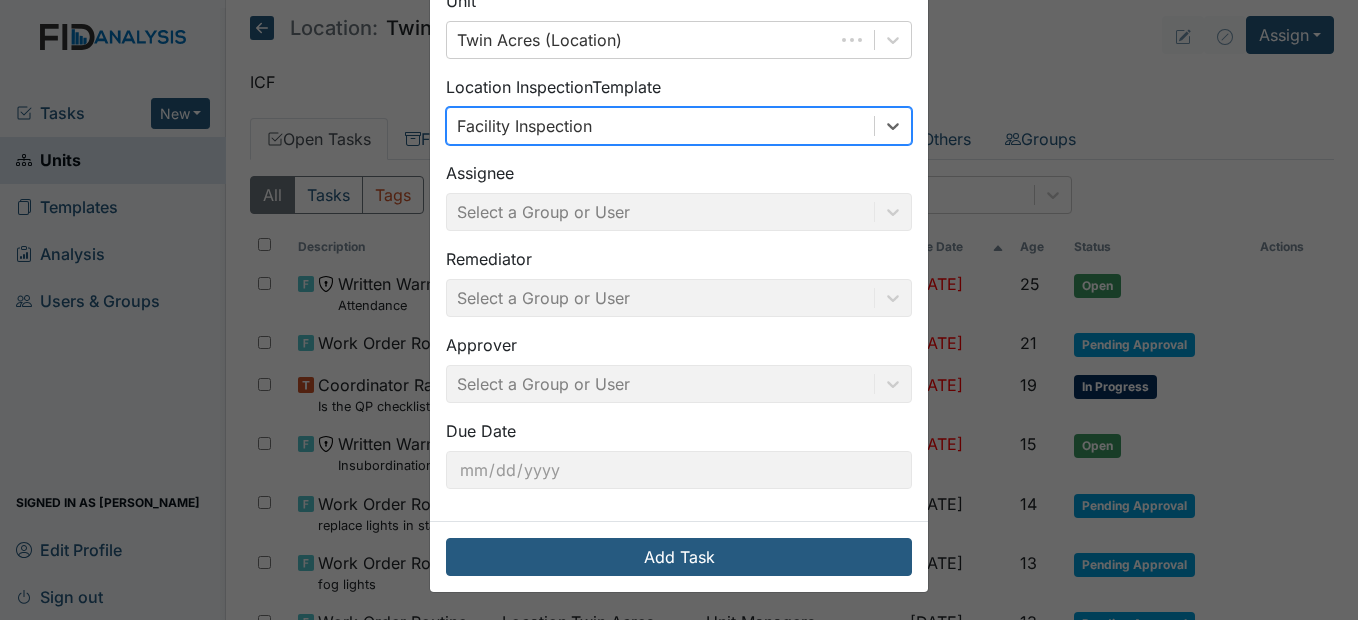 scroll, scrollTop: 120, scrollLeft: 0, axis: vertical 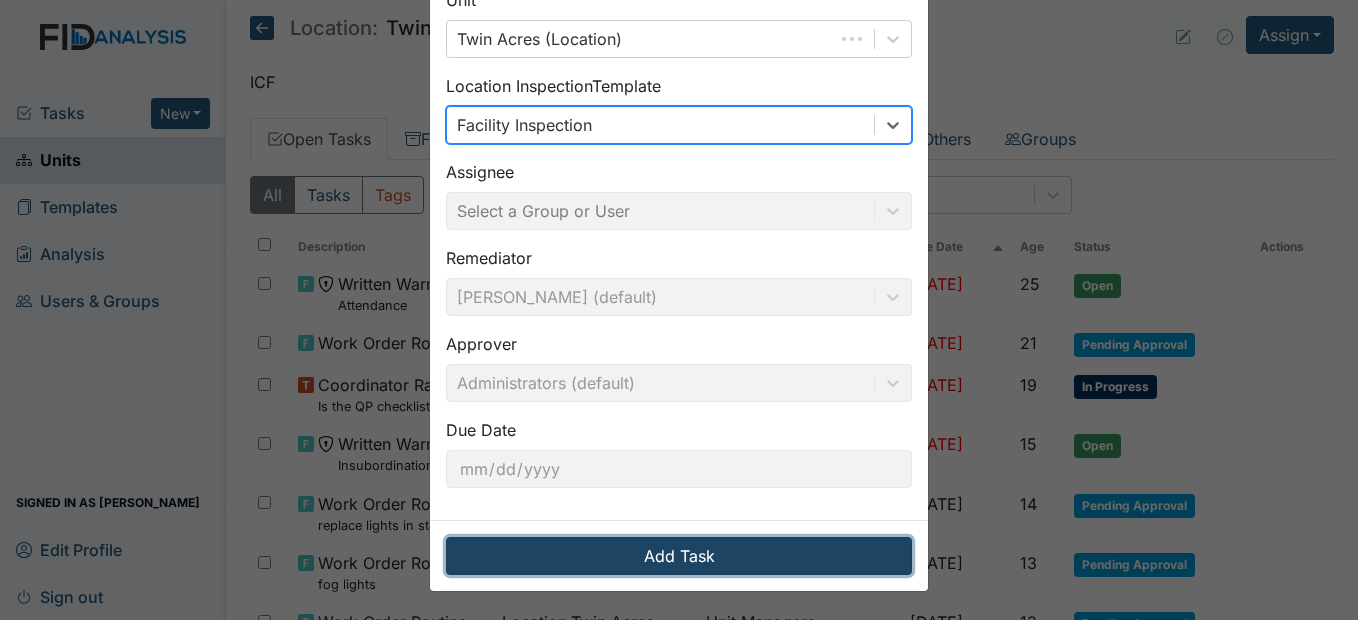 click on "Add Task" at bounding box center [679, 556] 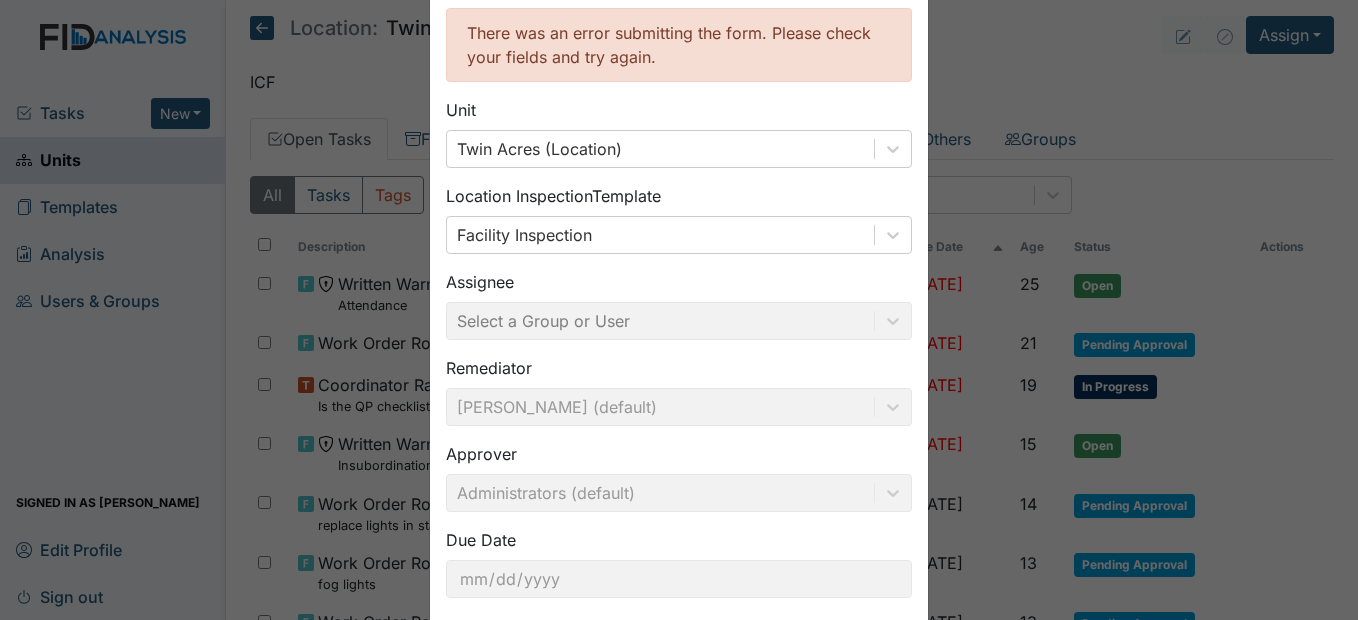scroll, scrollTop: 0, scrollLeft: 0, axis: both 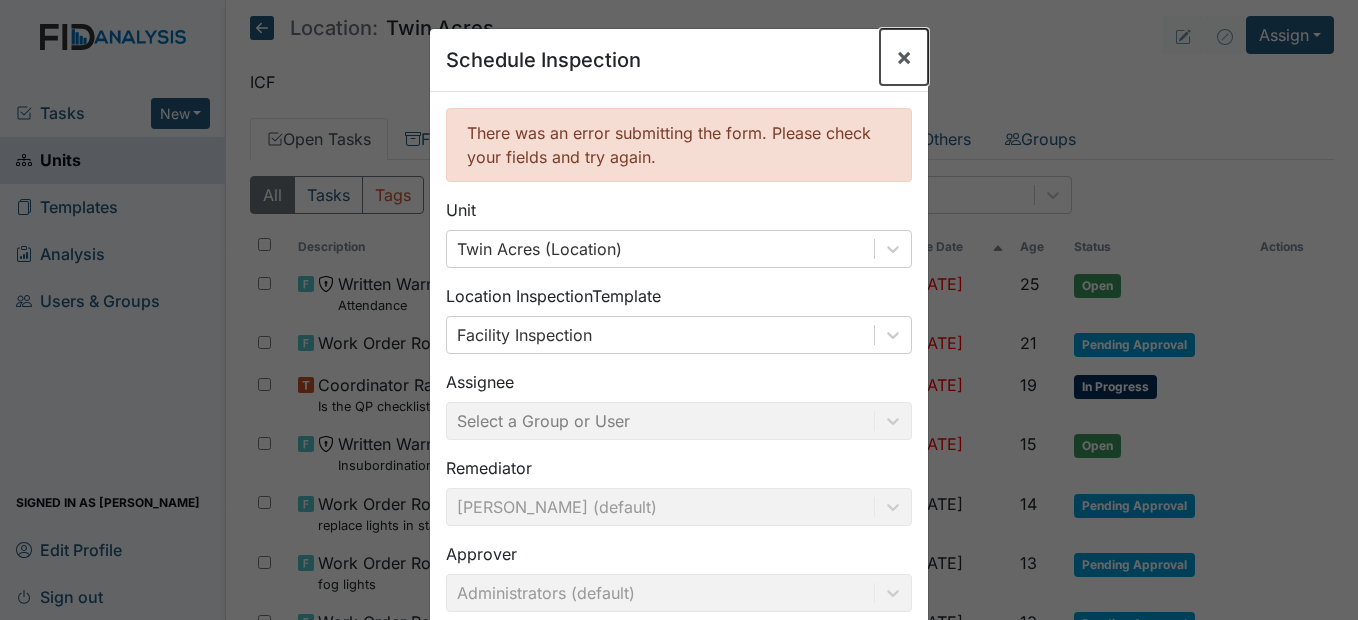 click on "×" at bounding box center (904, 56) 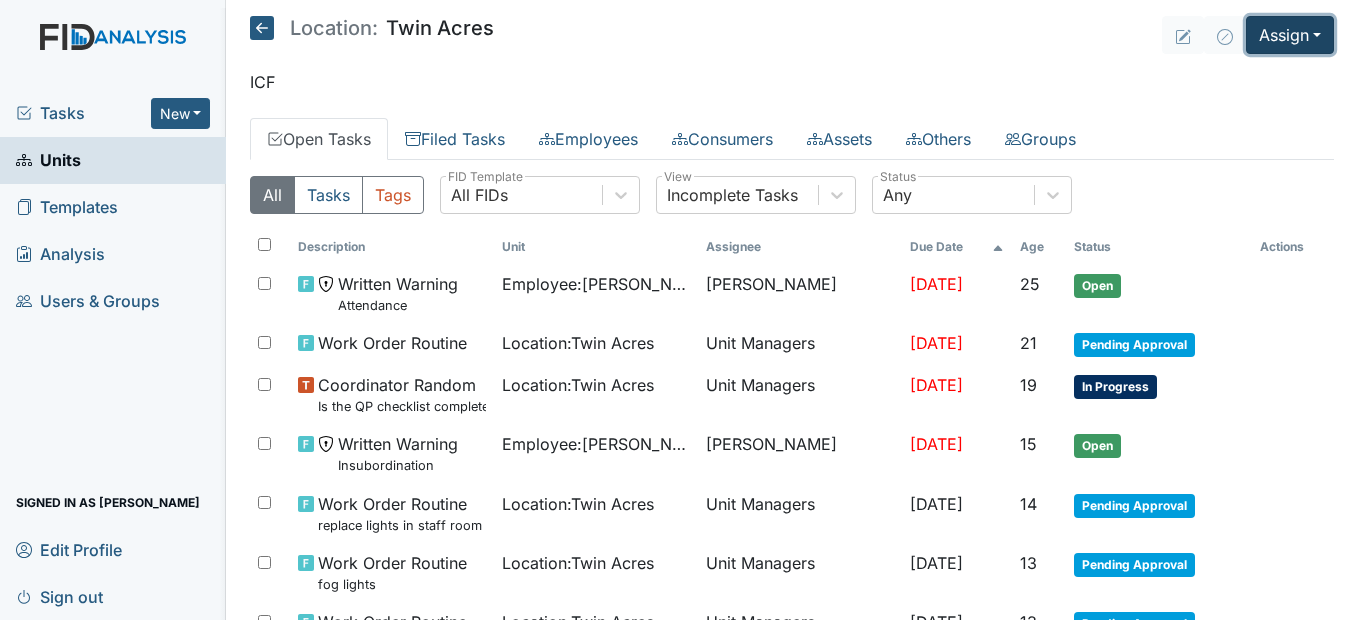 click on "Assign" at bounding box center [1290, 35] 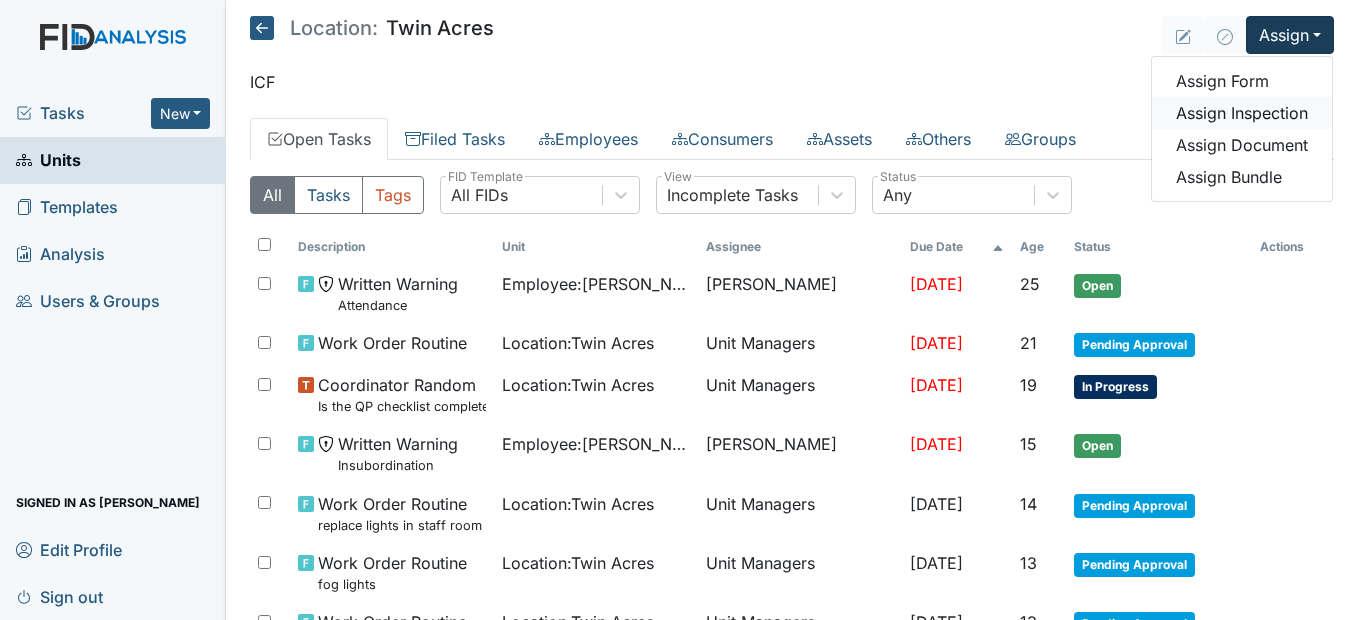 click on "Assign Inspection" at bounding box center [1242, 113] 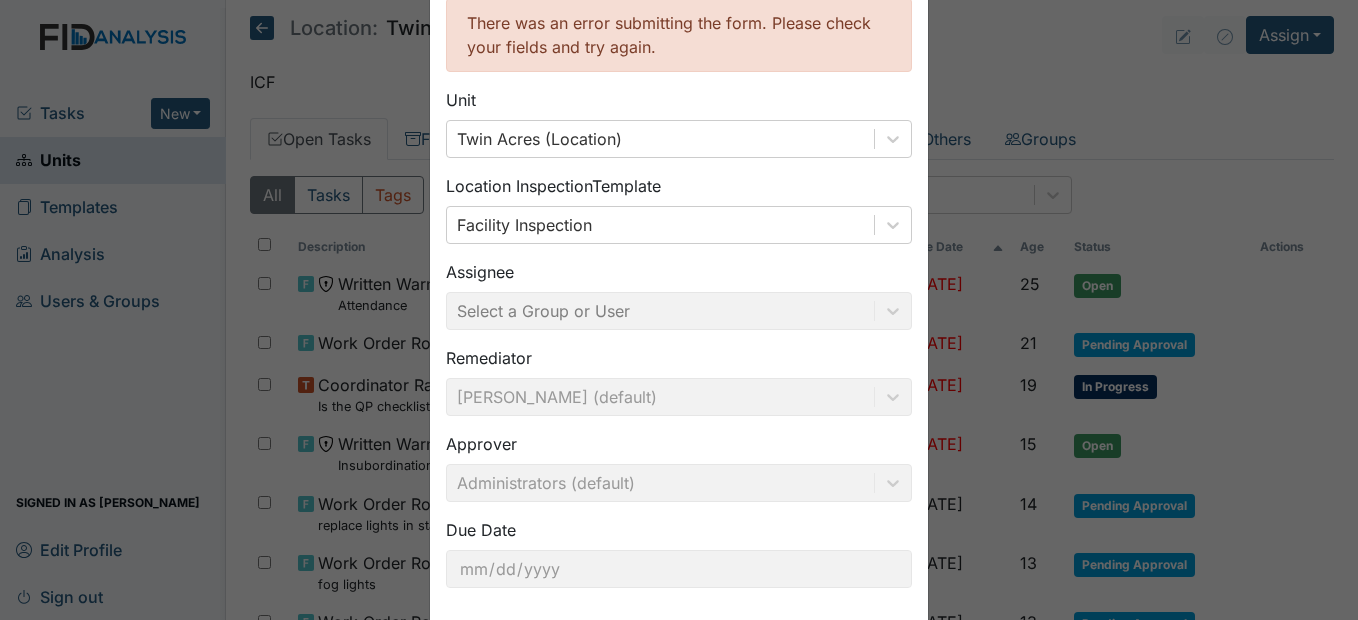 scroll, scrollTop: 0, scrollLeft: 0, axis: both 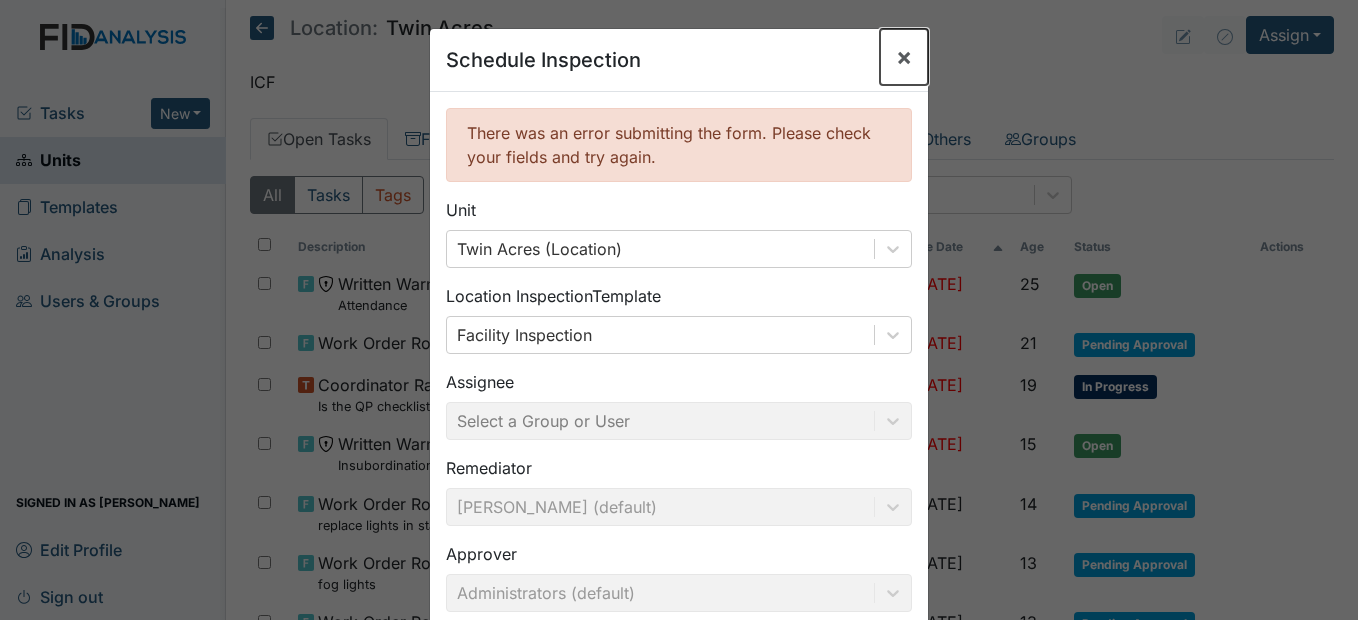 click on "×" at bounding box center (904, 56) 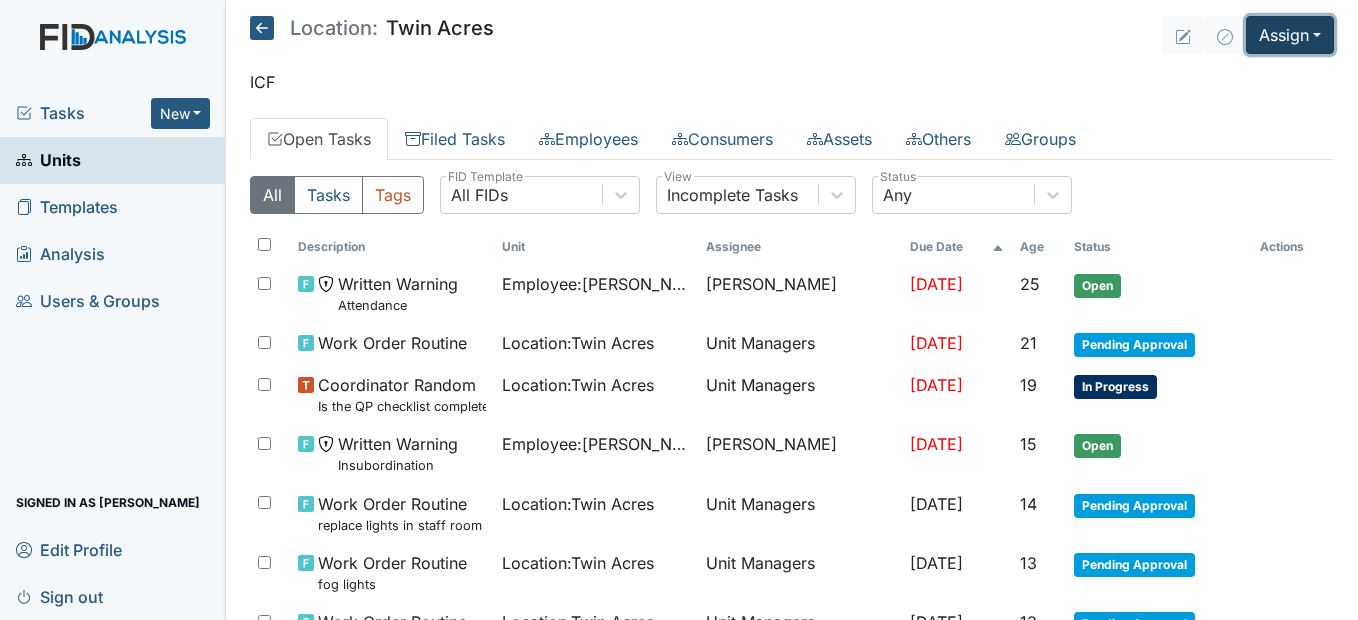 click on "Assign" at bounding box center [1290, 35] 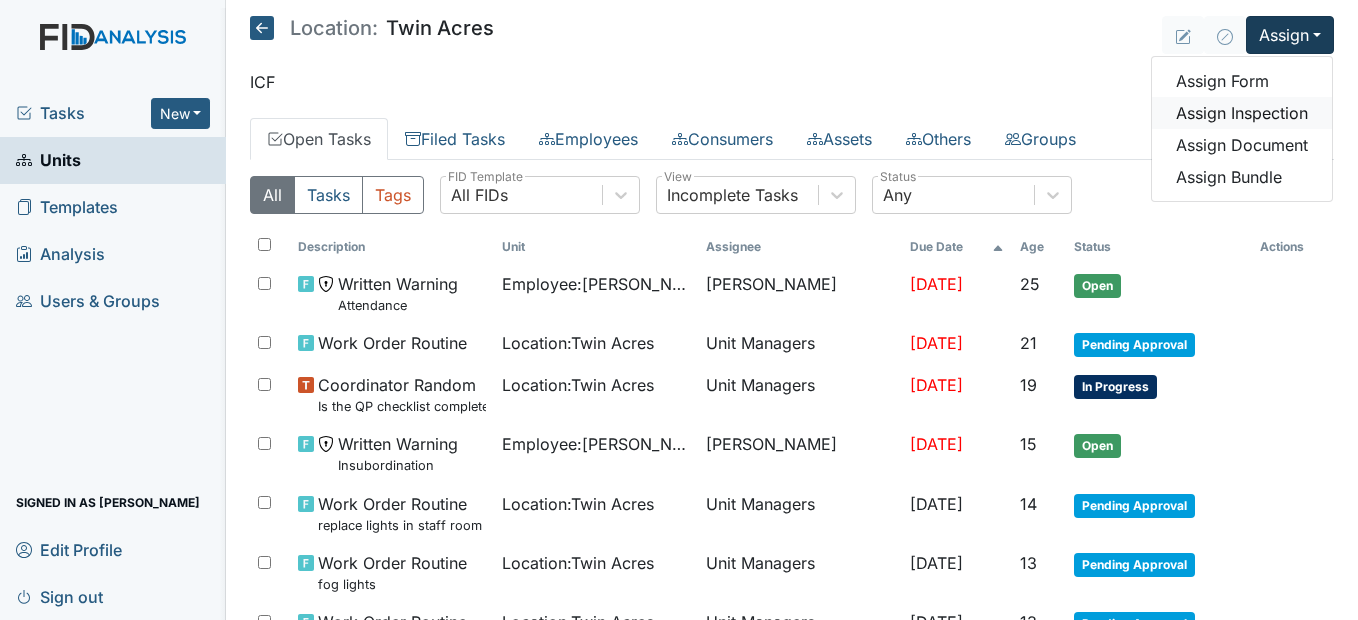 click on "Assign Inspection" at bounding box center [1242, 113] 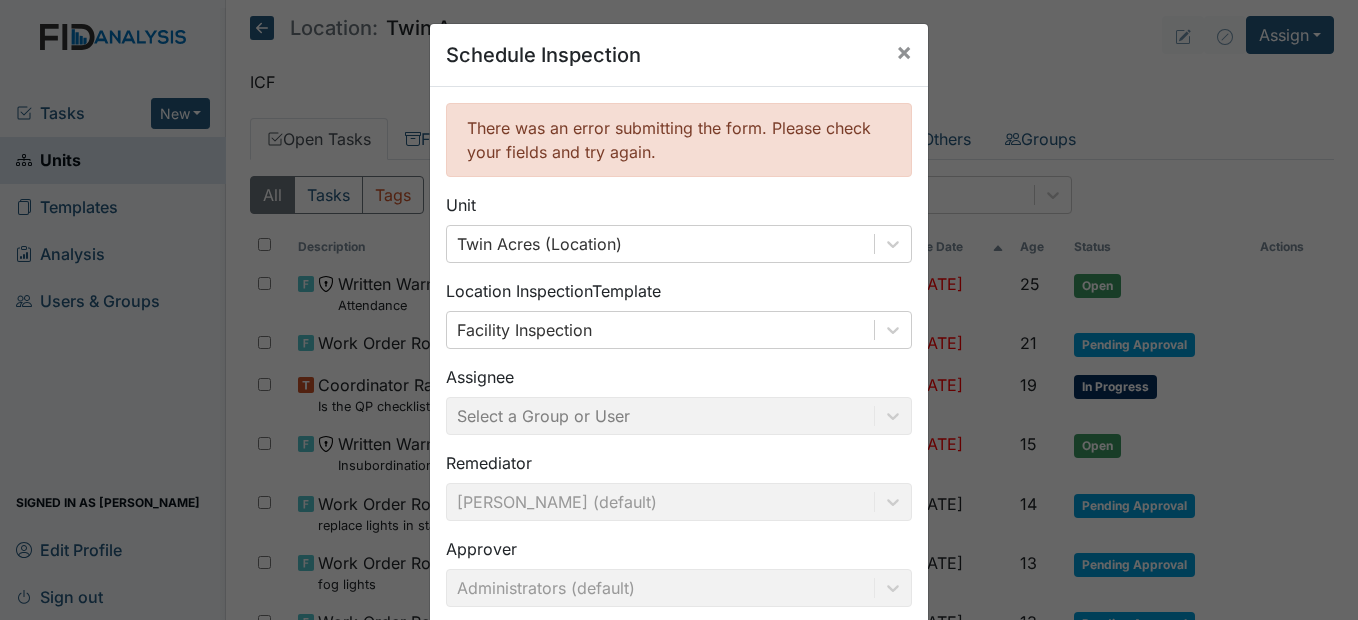 scroll, scrollTop: 0, scrollLeft: 0, axis: both 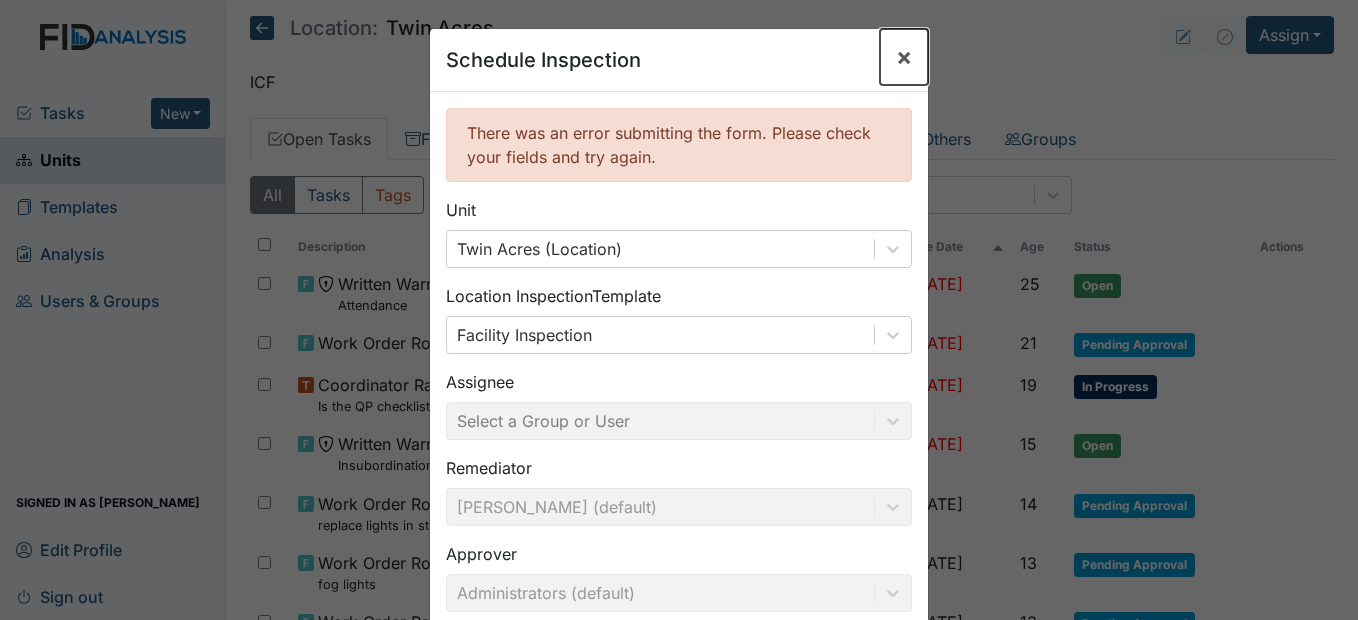 click on "×" at bounding box center (904, 56) 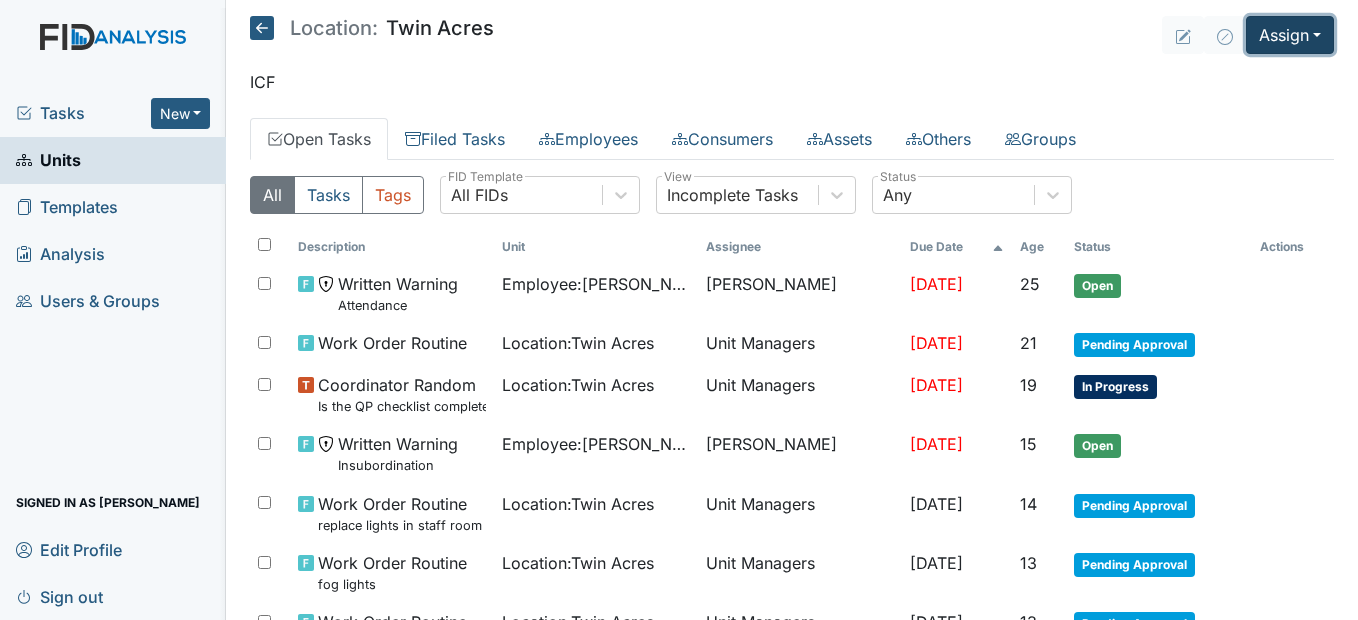 click on "Assign" at bounding box center [1290, 35] 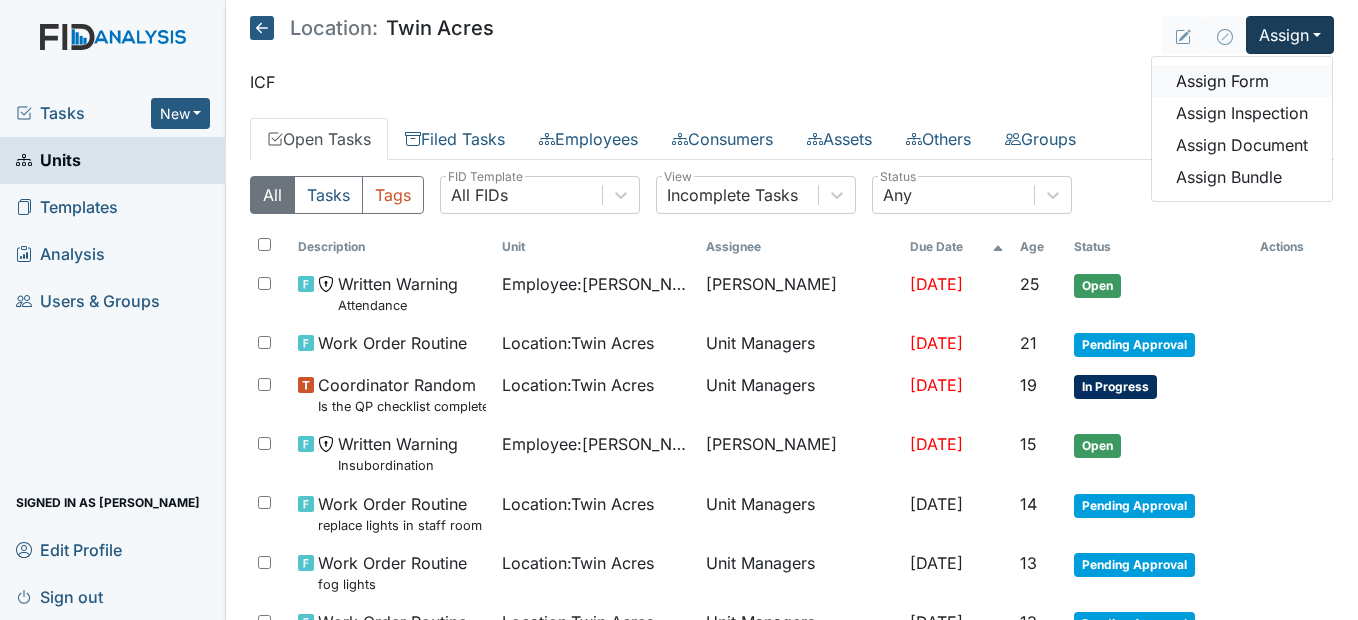 click on "Assign Form" at bounding box center [1242, 81] 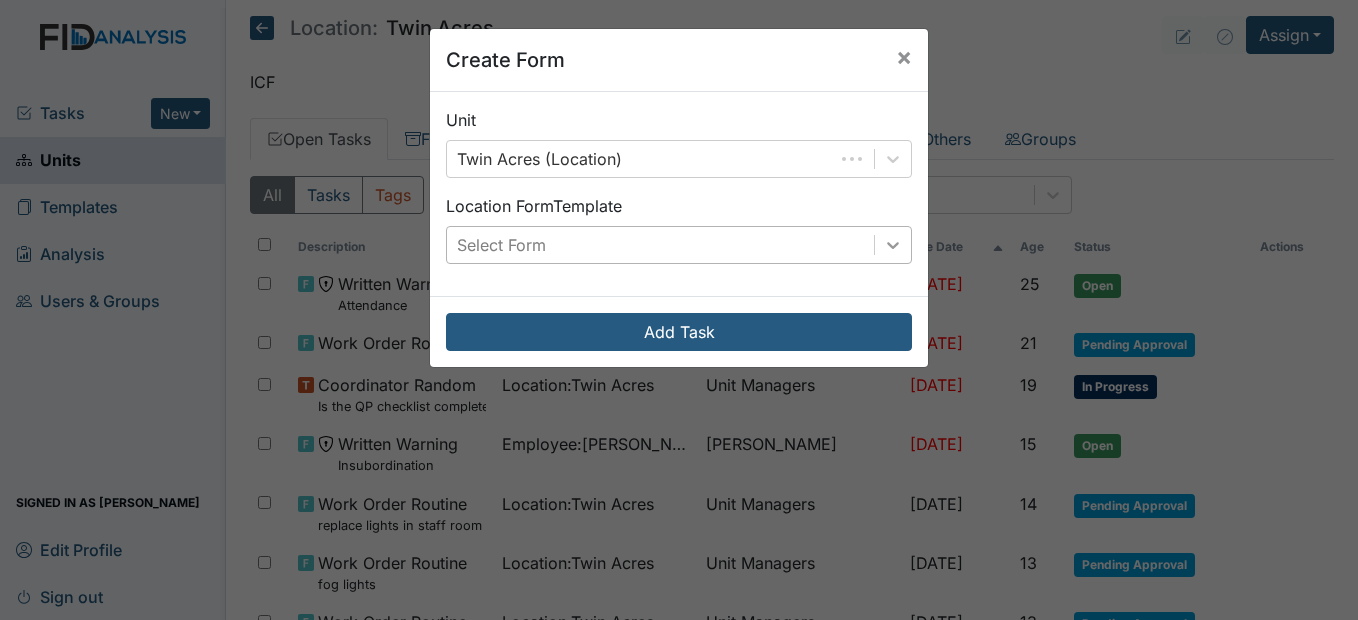 click at bounding box center (893, 245) 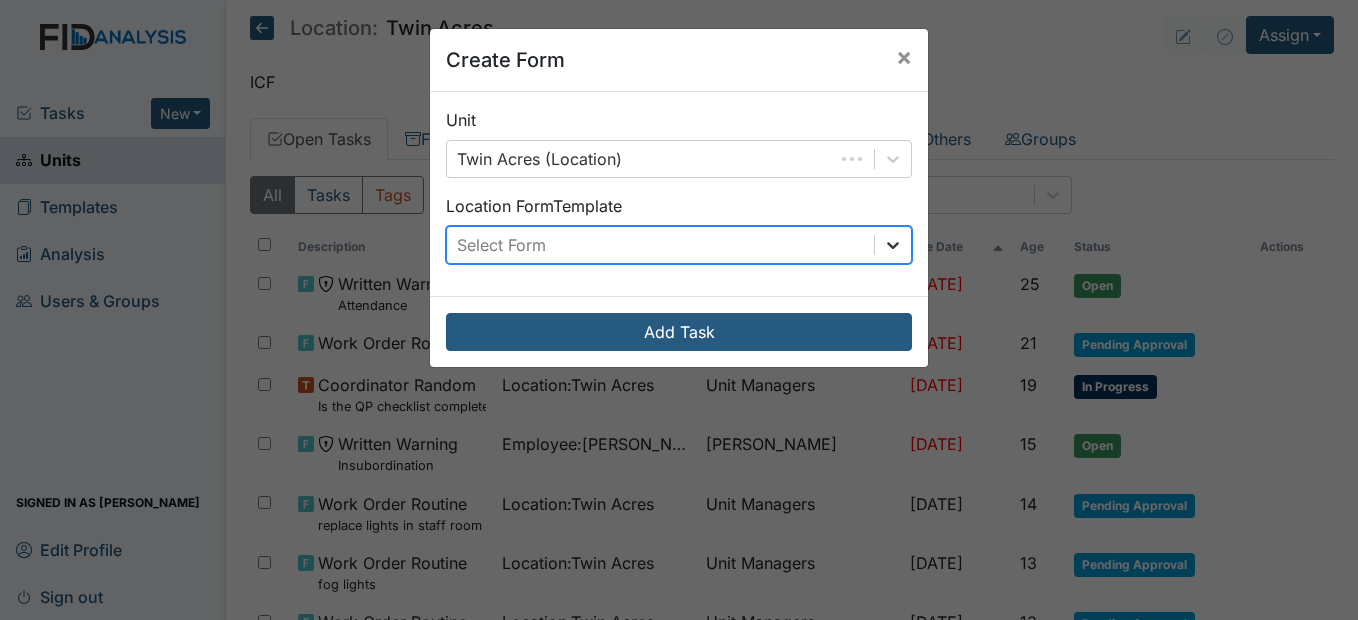 click at bounding box center [893, 245] 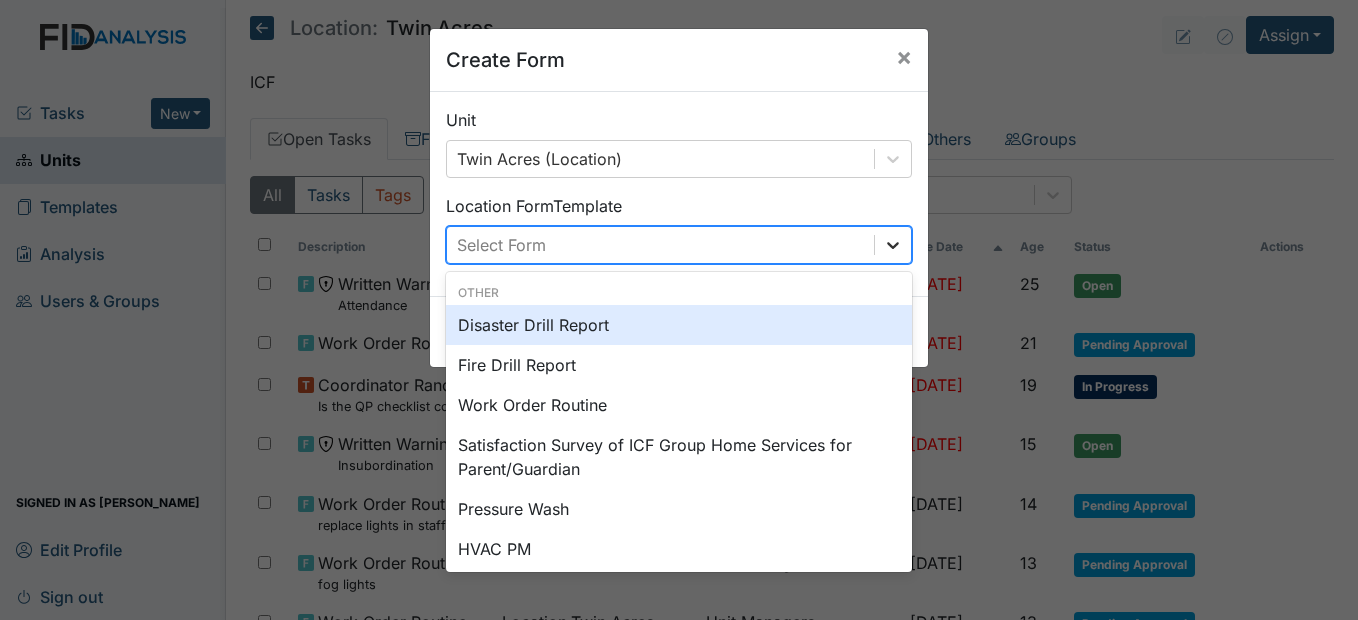 click 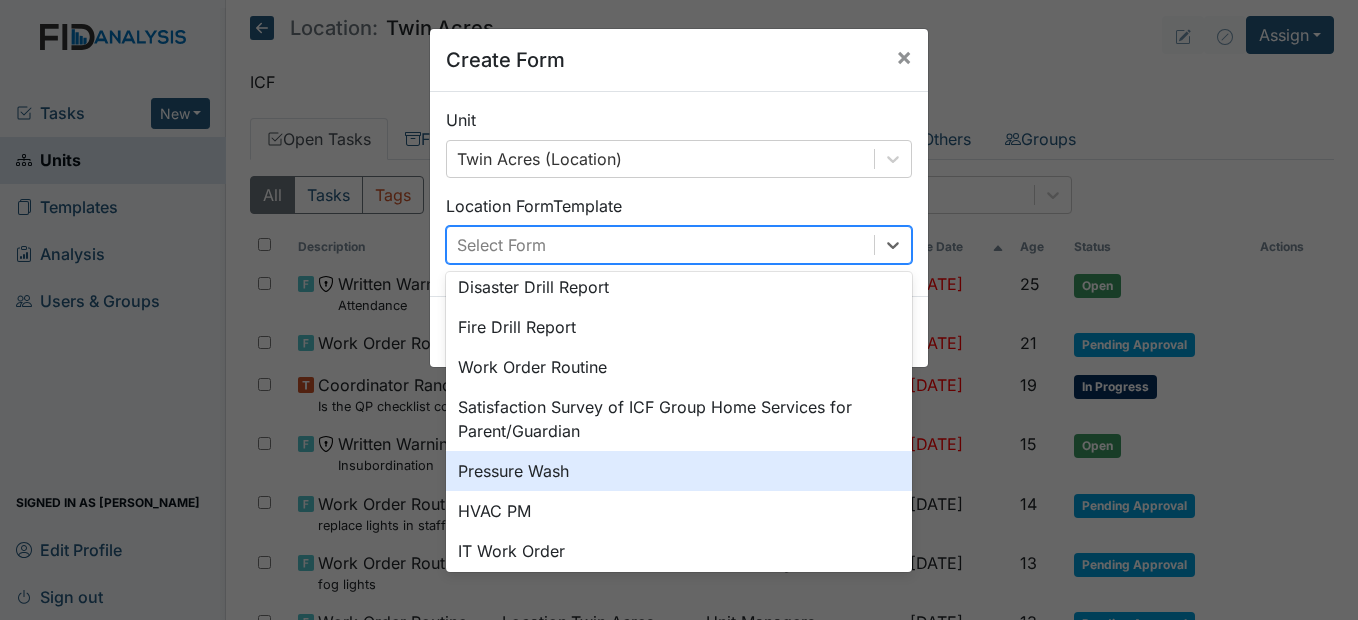 scroll, scrollTop: 209, scrollLeft: 0, axis: vertical 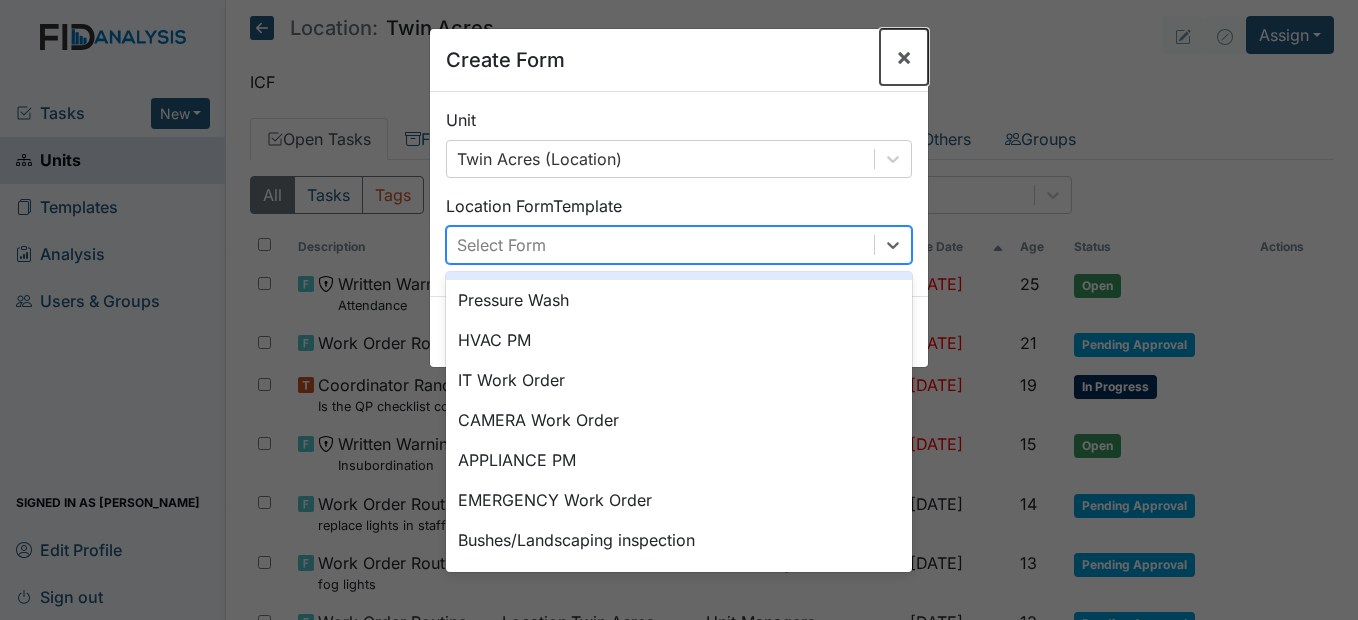 click on "×" at bounding box center (904, 56) 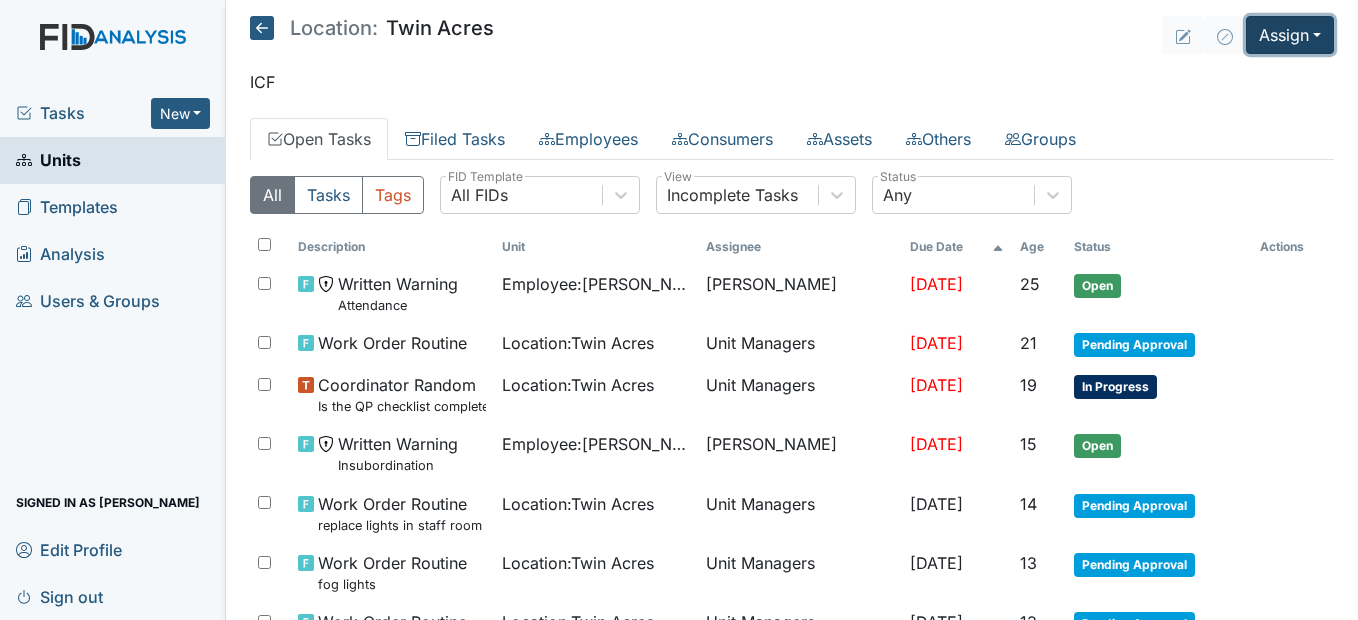 click on "Assign" at bounding box center [1290, 35] 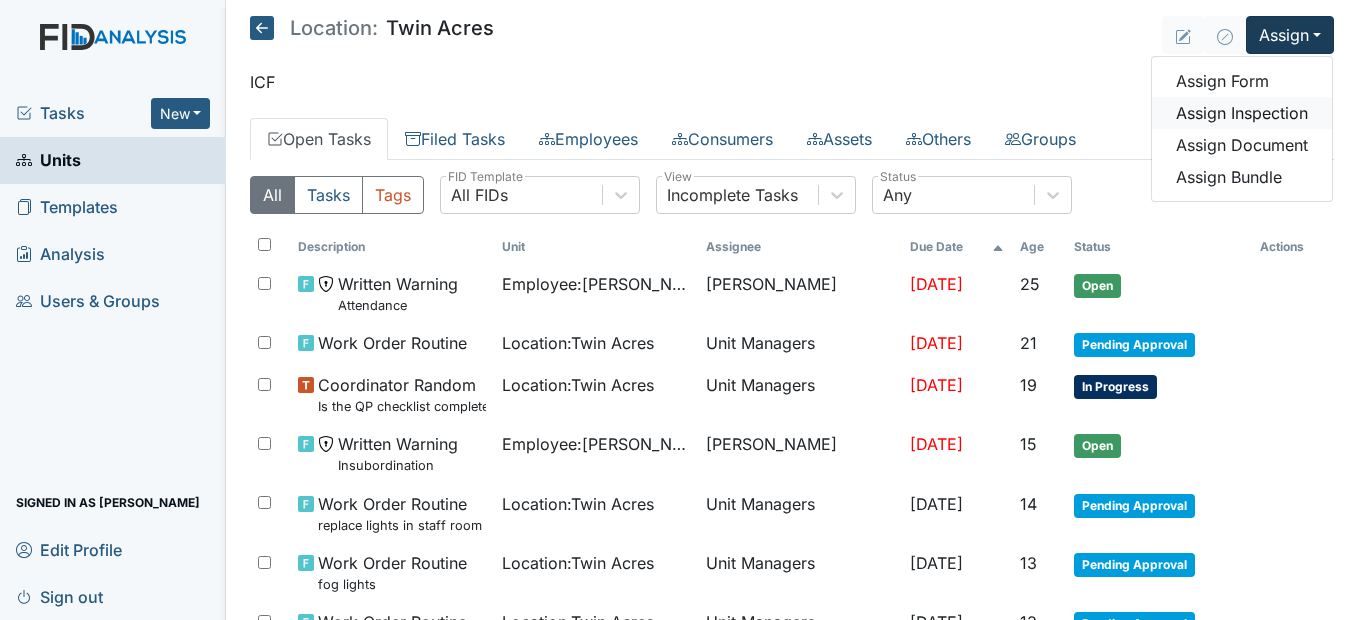 click on "Assign Inspection" at bounding box center [1242, 113] 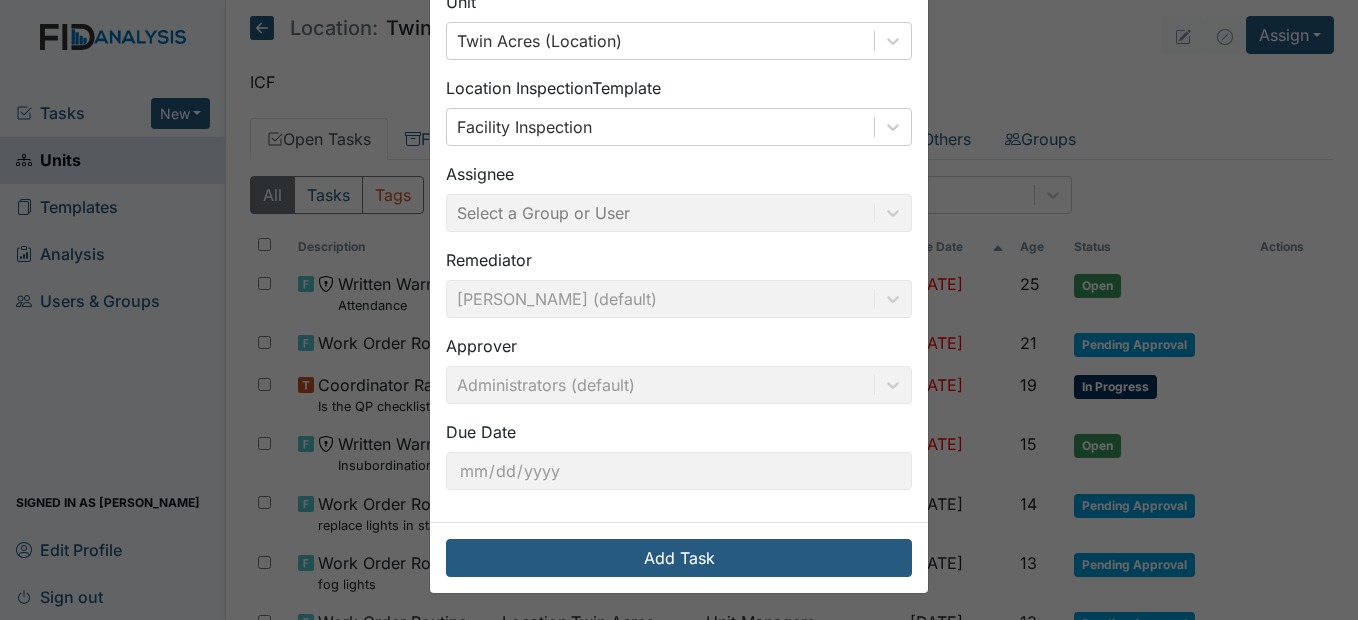 scroll, scrollTop: 210, scrollLeft: 0, axis: vertical 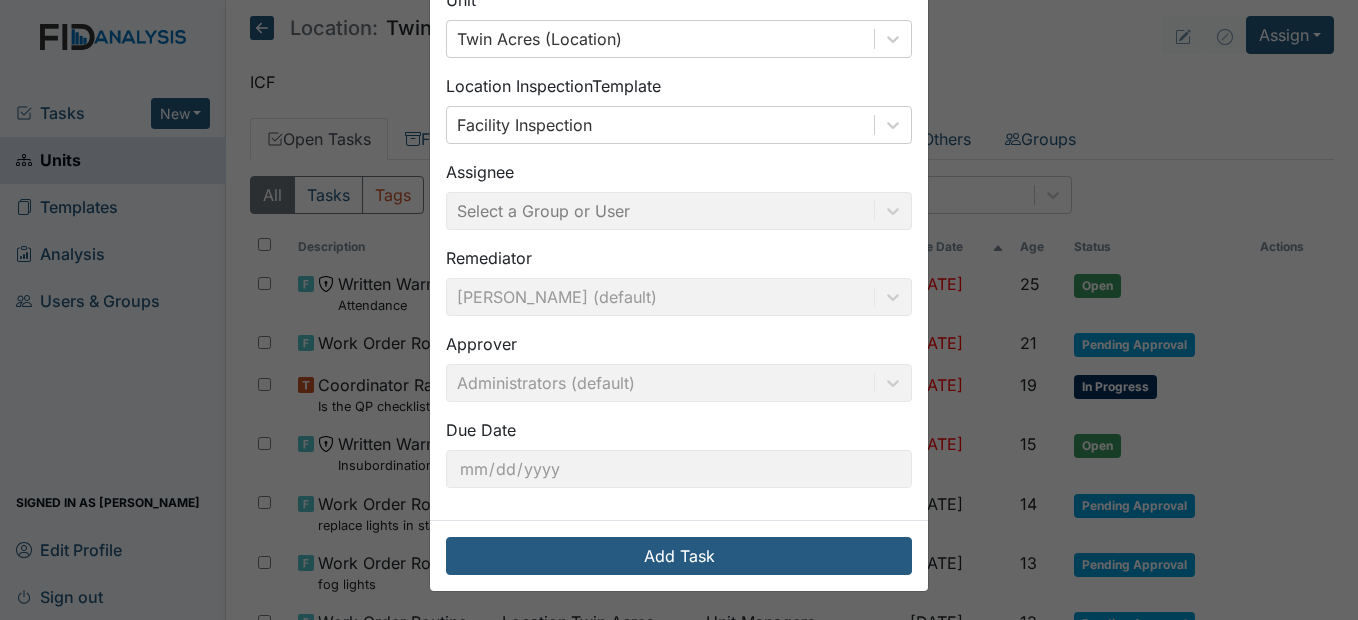 click on "Add Task" at bounding box center [679, 555] 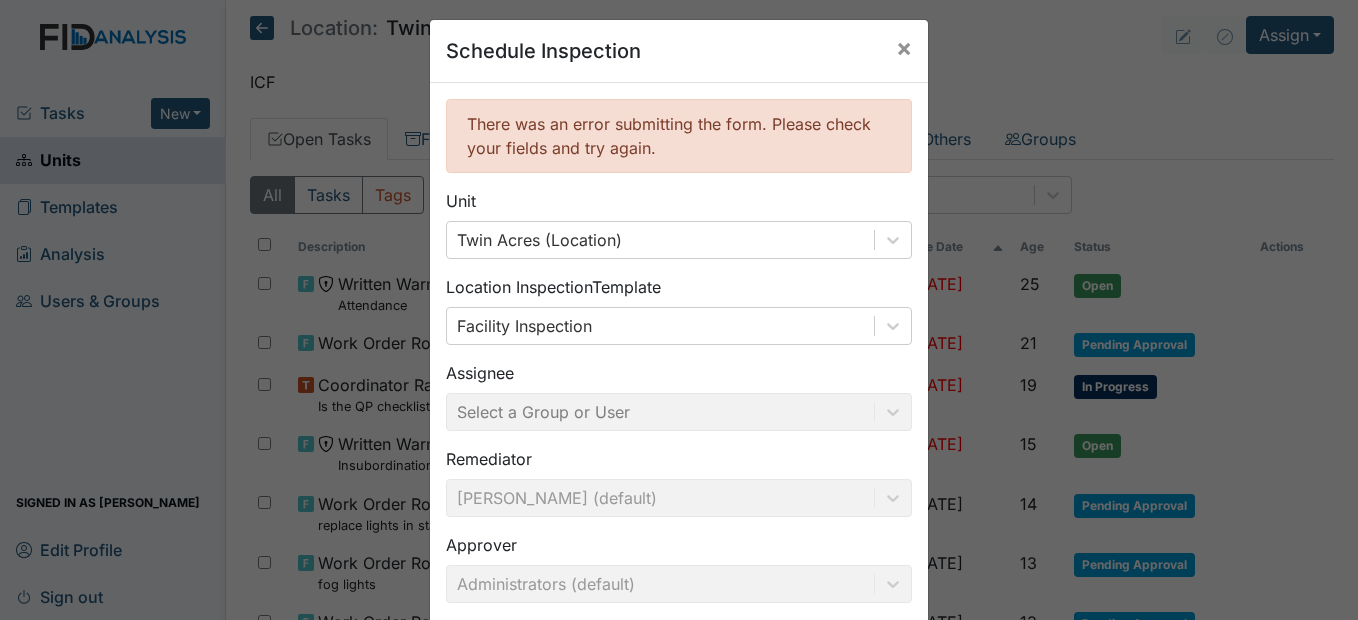 scroll, scrollTop: 0, scrollLeft: 0, axis: both 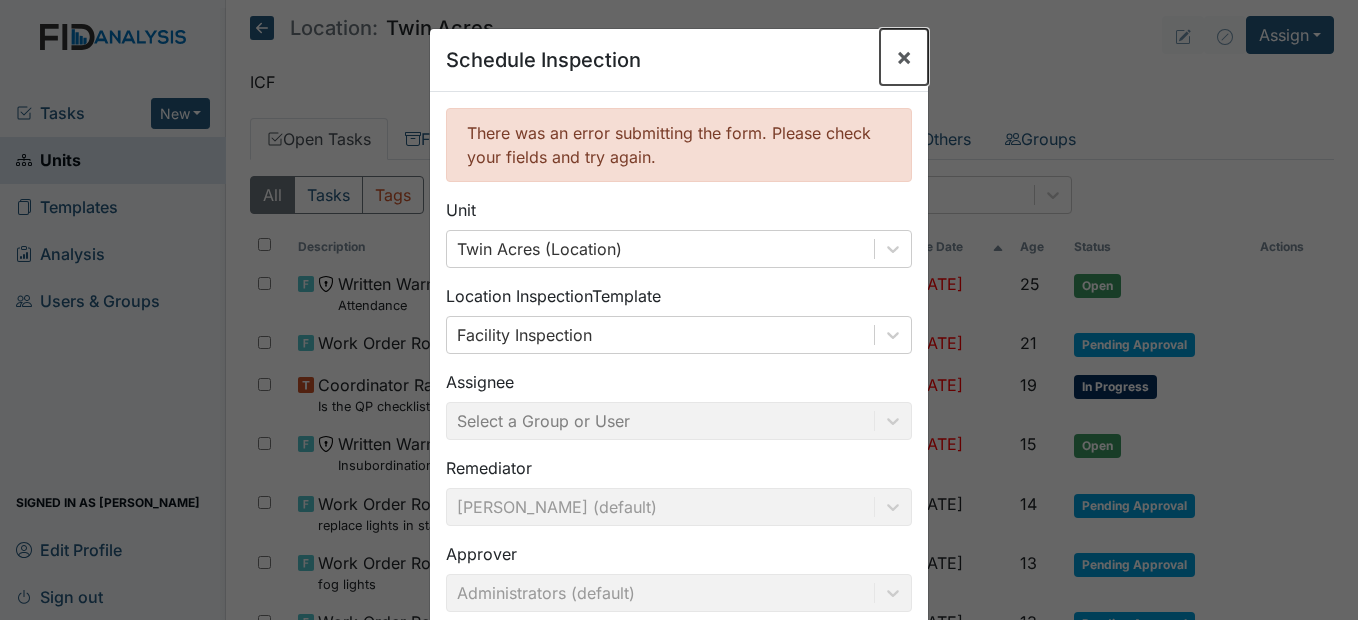 click on "×" at bounding box center [904, 56] 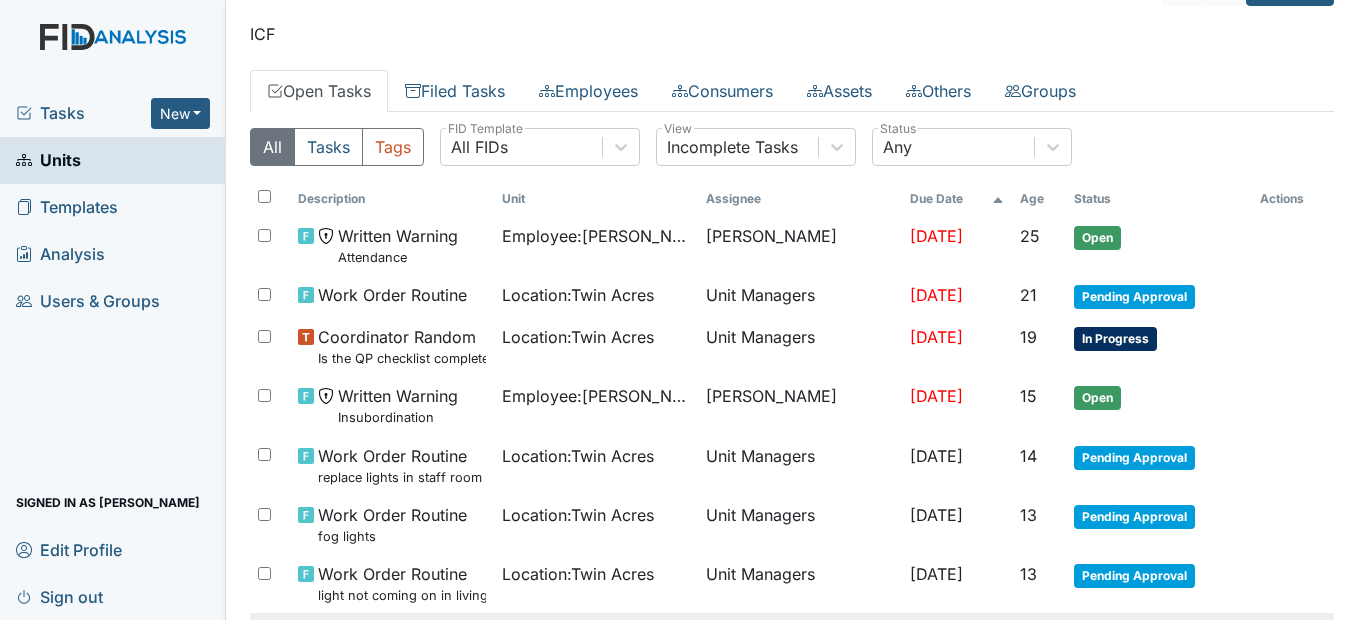 scroll, scrollTop: 0, scrollLeft: 0, axis: both 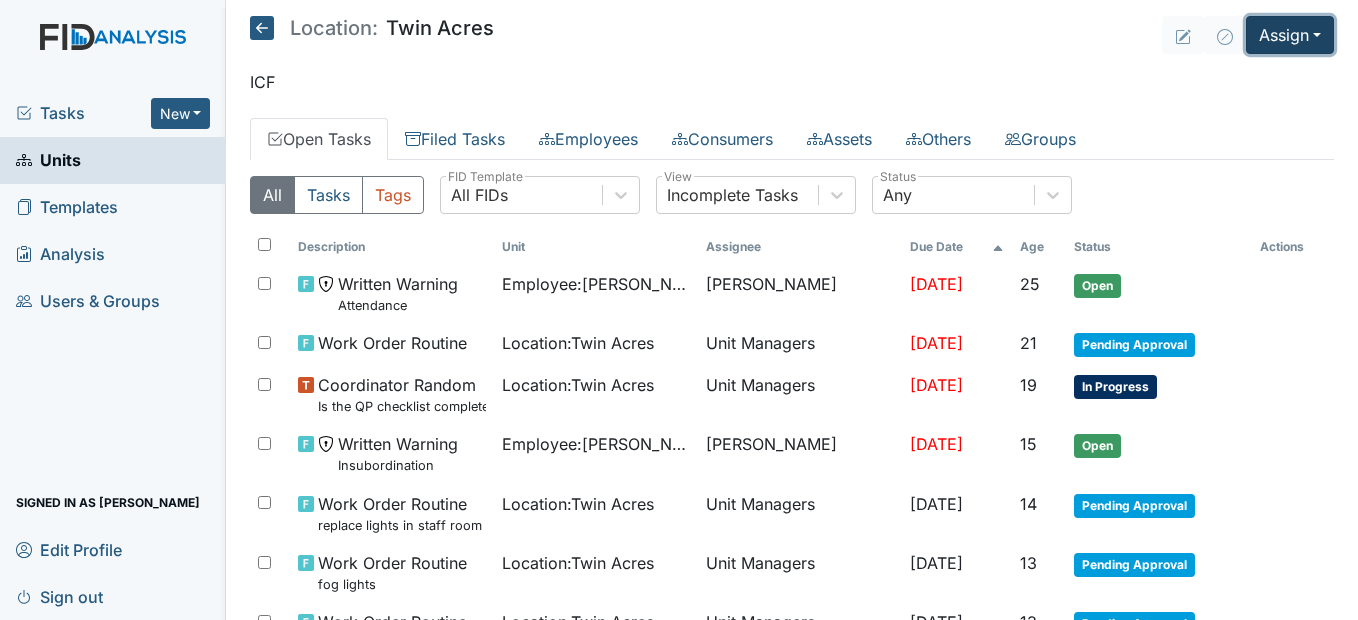 click on "Assign" at bounding box center (1290, 35) 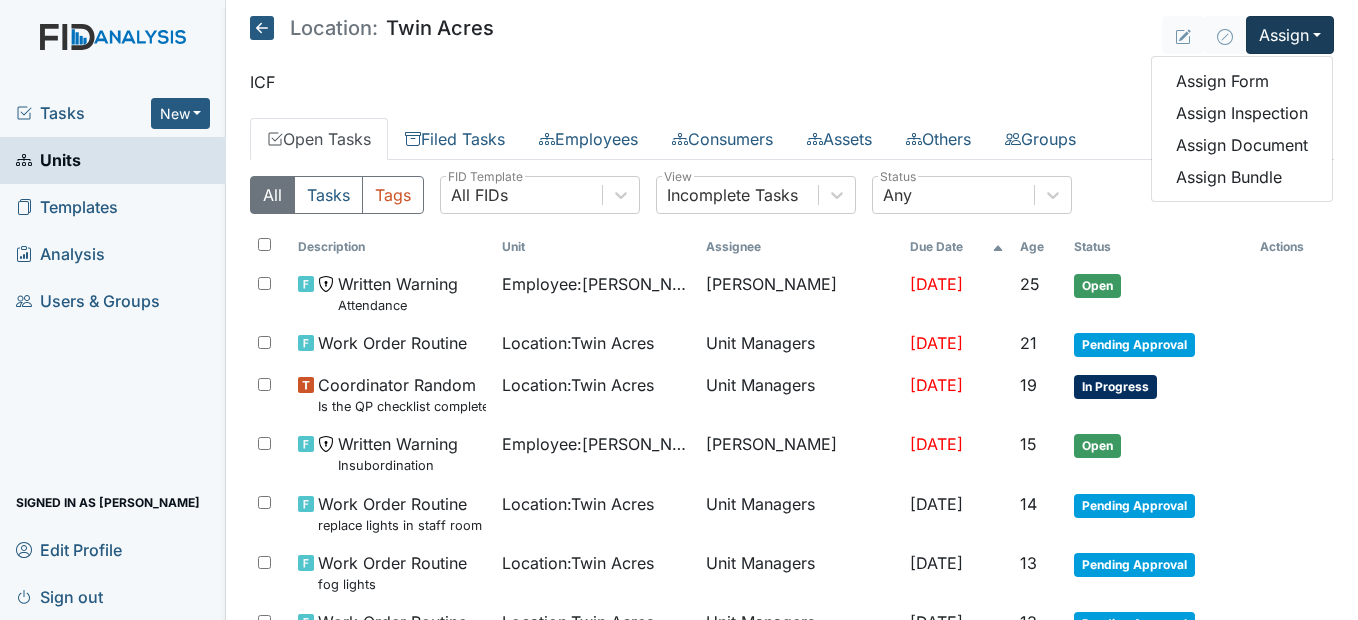 click 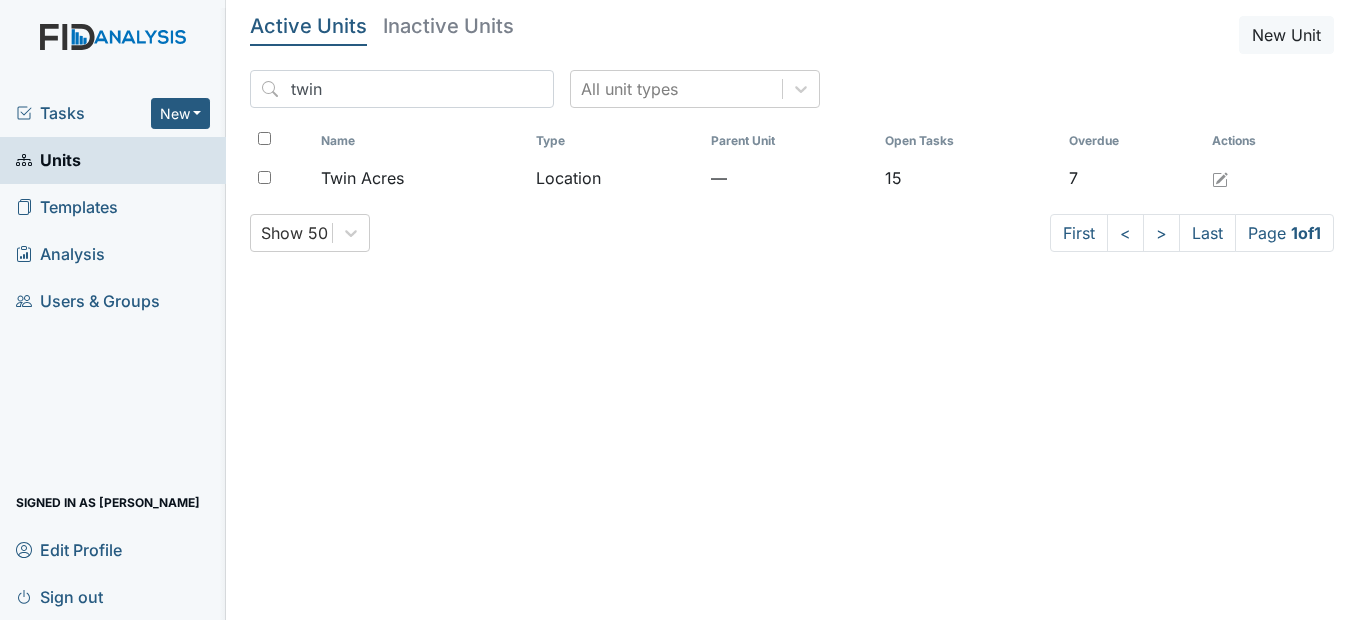 scroll, scrollTop: 0, scrollLeft: 0, axis: both 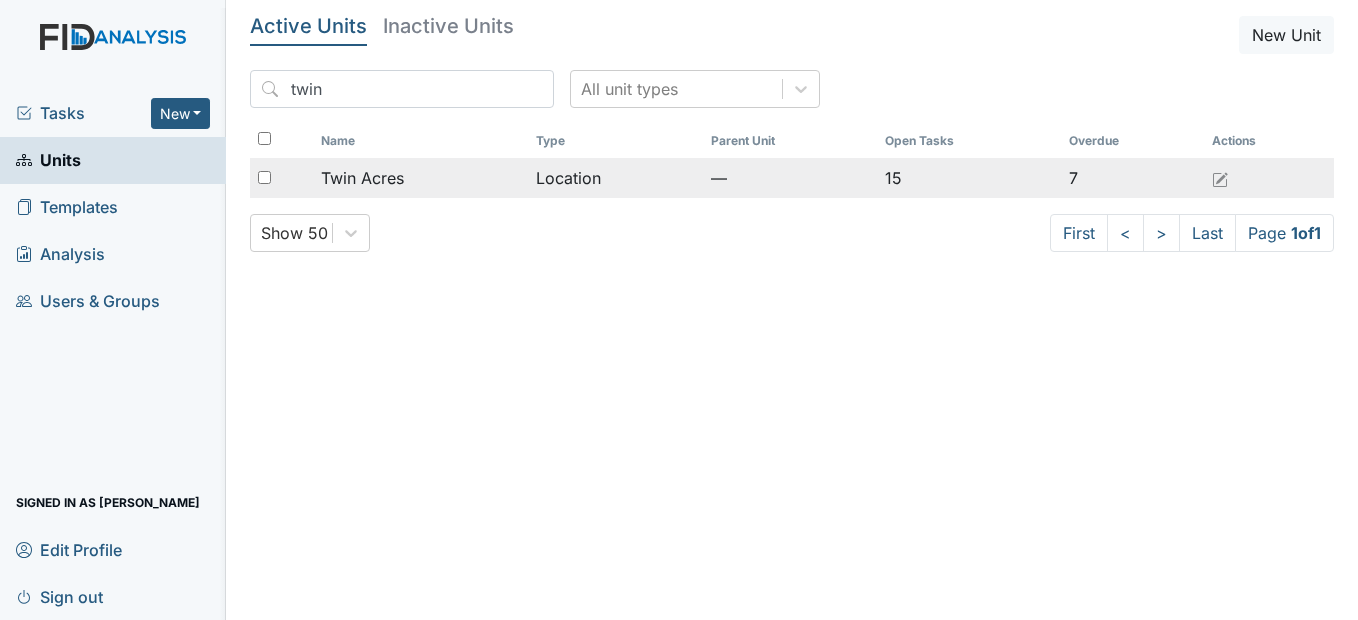 click on "Twin Acres" at bounding box center (420, 178) 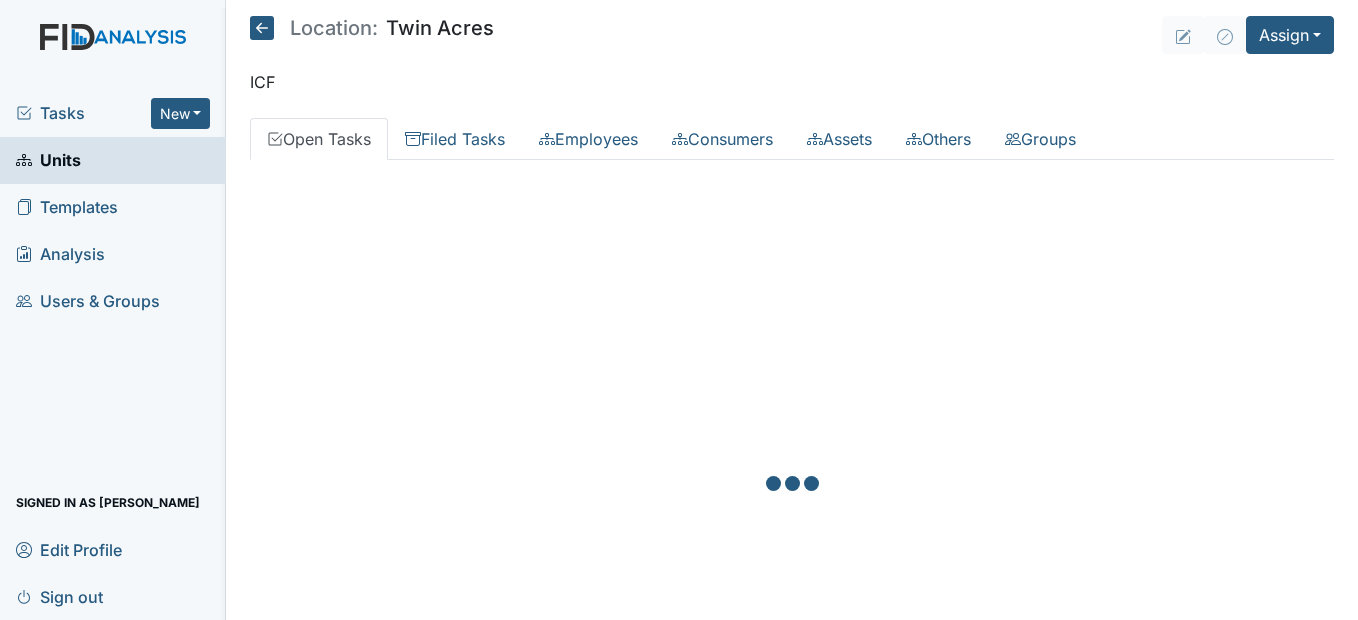 scroll, scrollTop: 0, scrollLeft: 0, axis: both 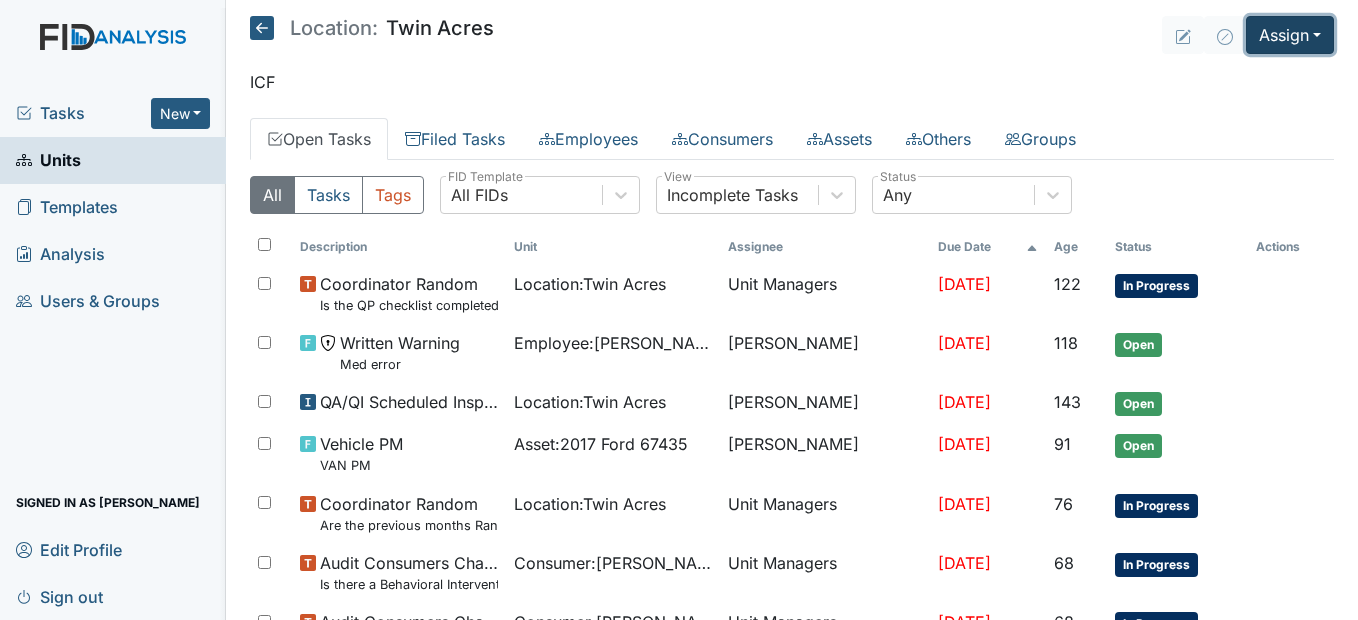 click on "Assign" at bounding box center (1290, 35) 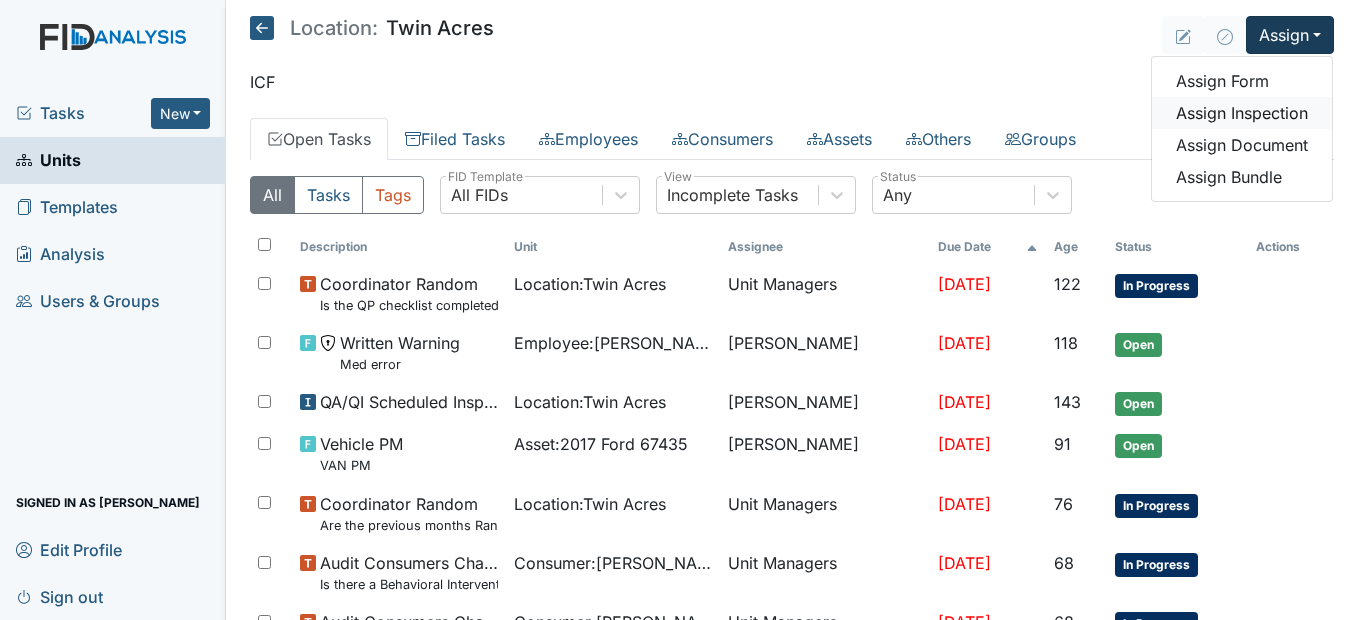 click on "Assign Inspection" at bounding box center [1242, 113] 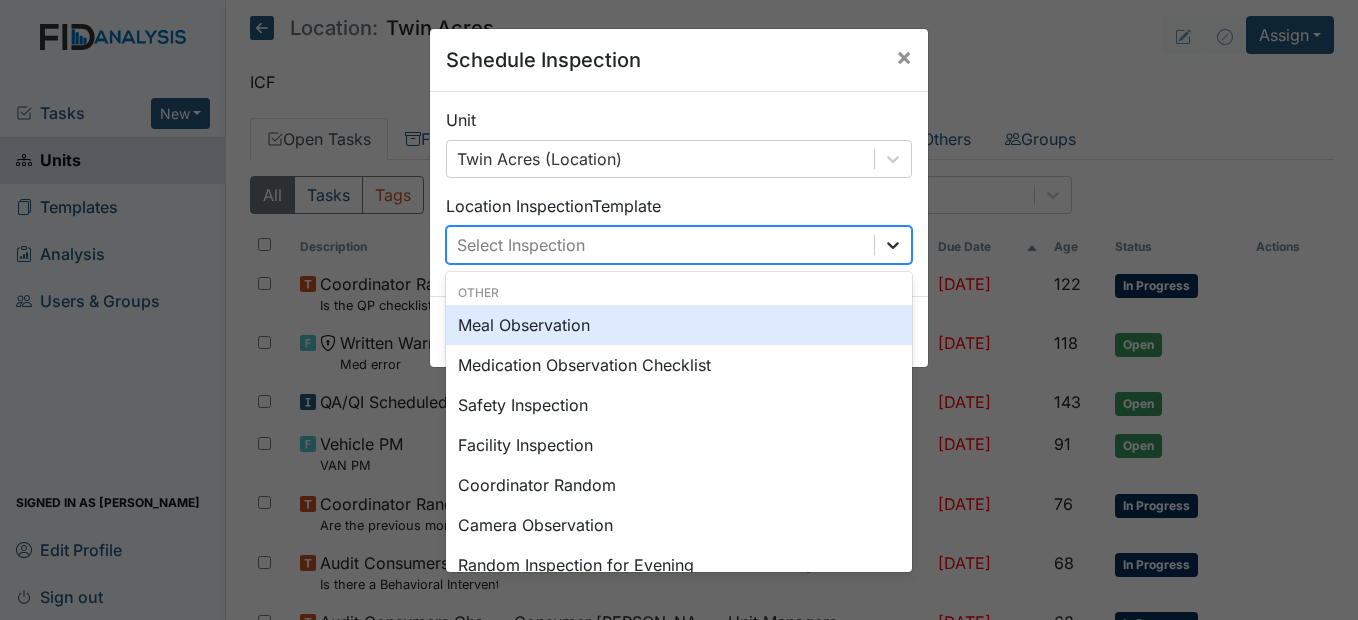 click 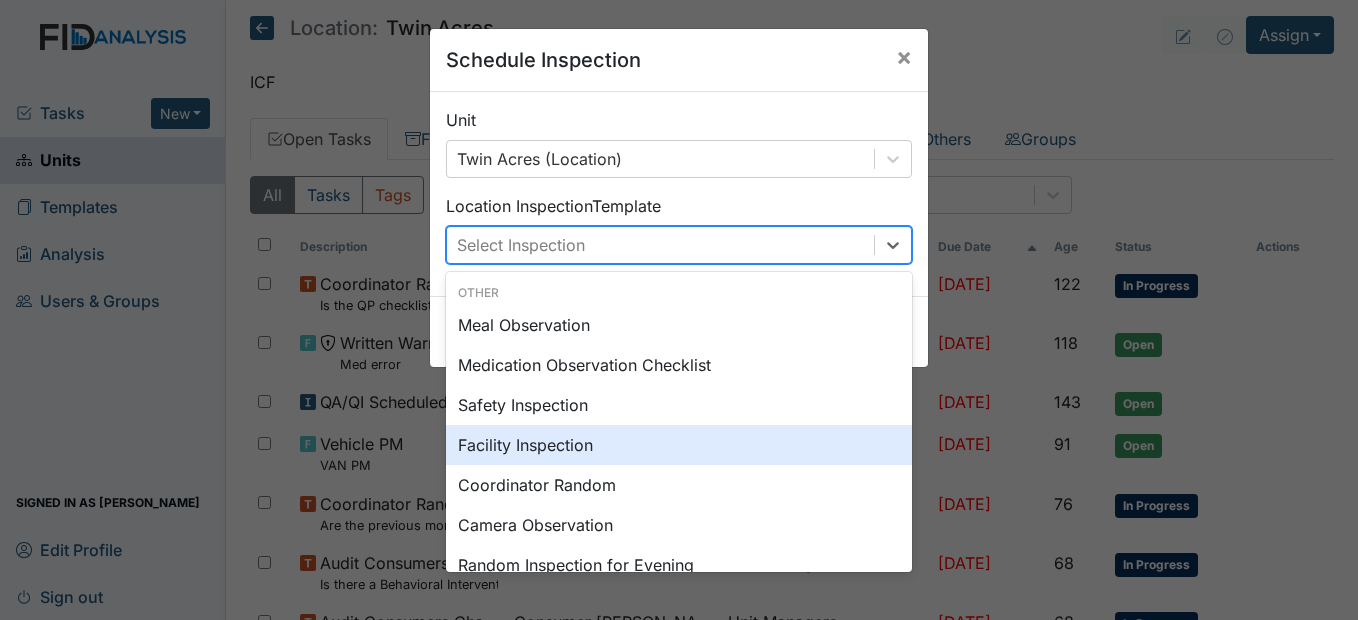 click on "Facility Inspection" at bounding box center [679, 445] 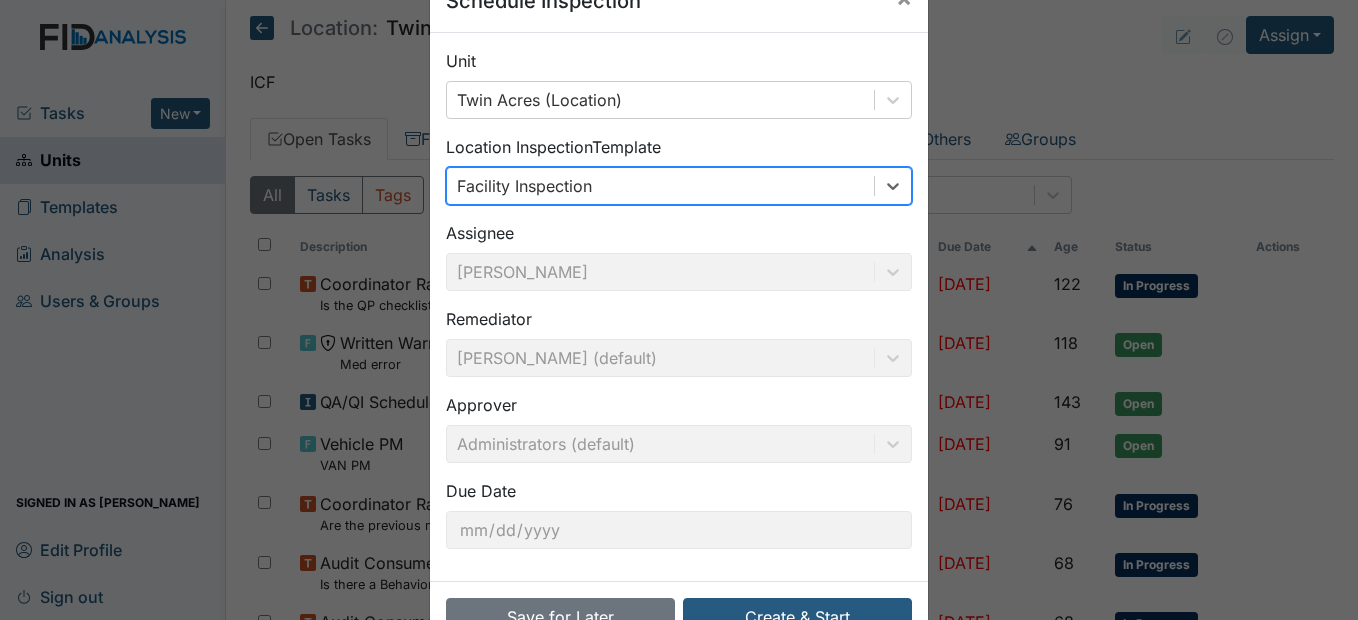 scroll, scrollTop: 120, scrollLeft: 0, axis: vertical 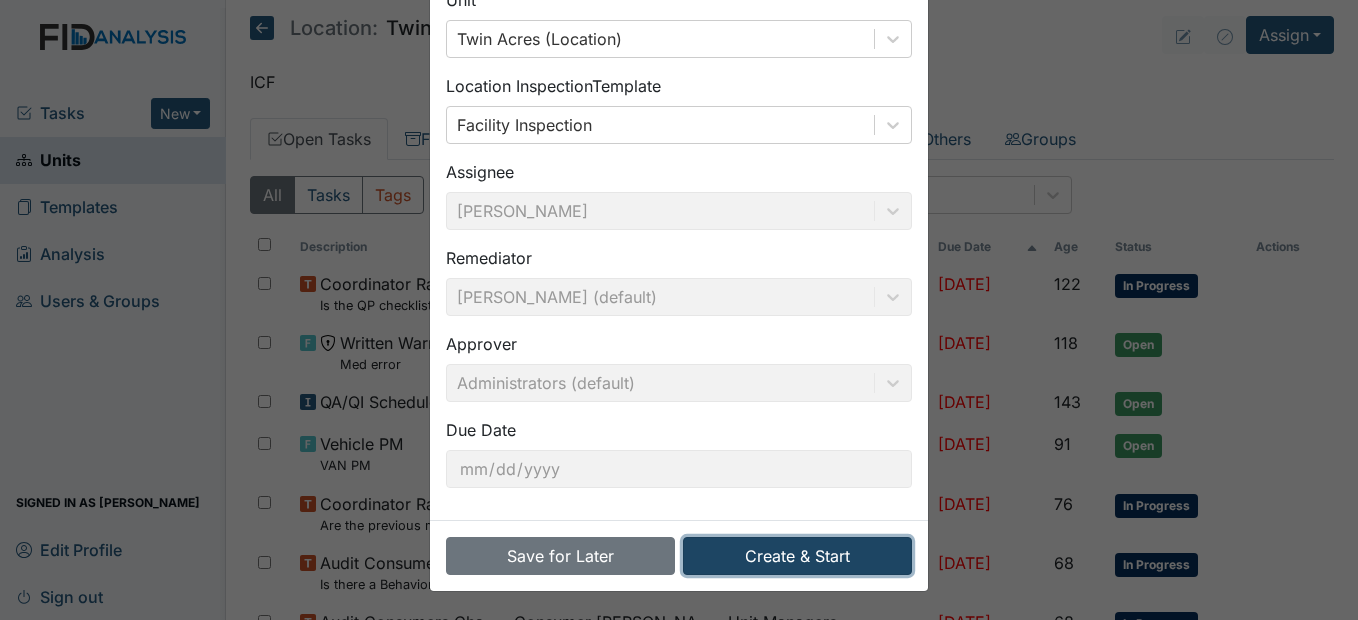 click on "Create & Start" at bounding box center (797, 556) 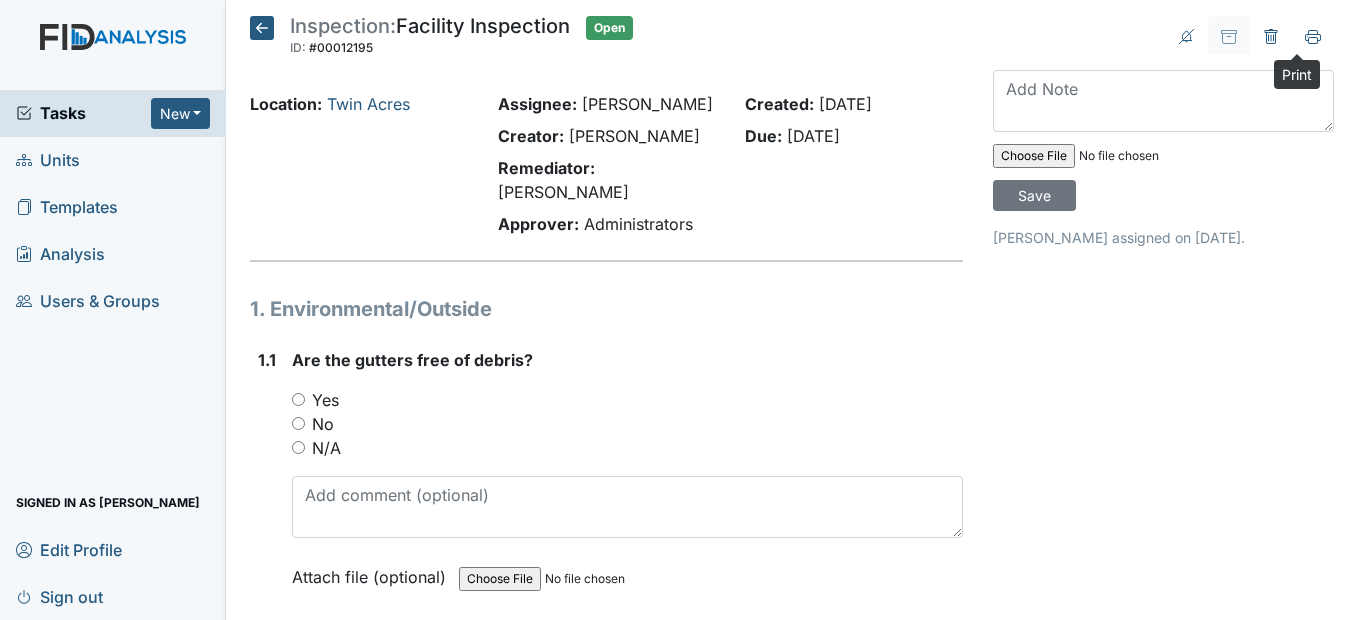 scroll, scrollTop: 0, scrollLeft: 0, axis: both 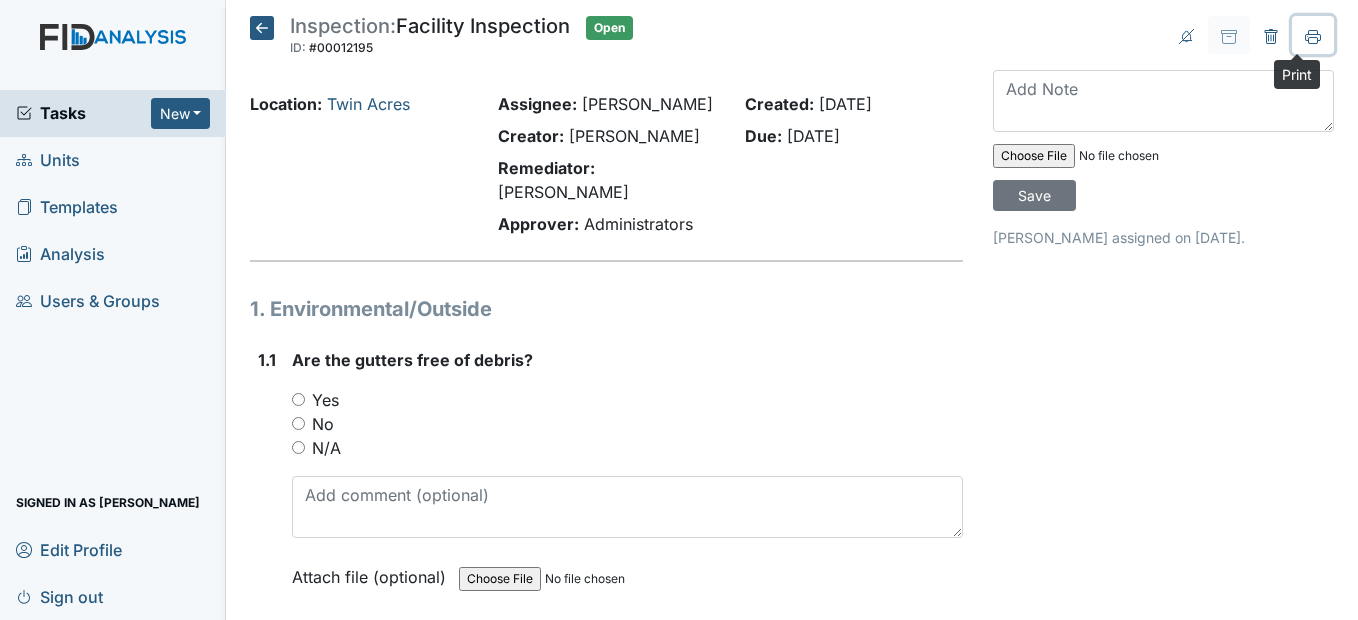 click at bounding box center [1313, 35] 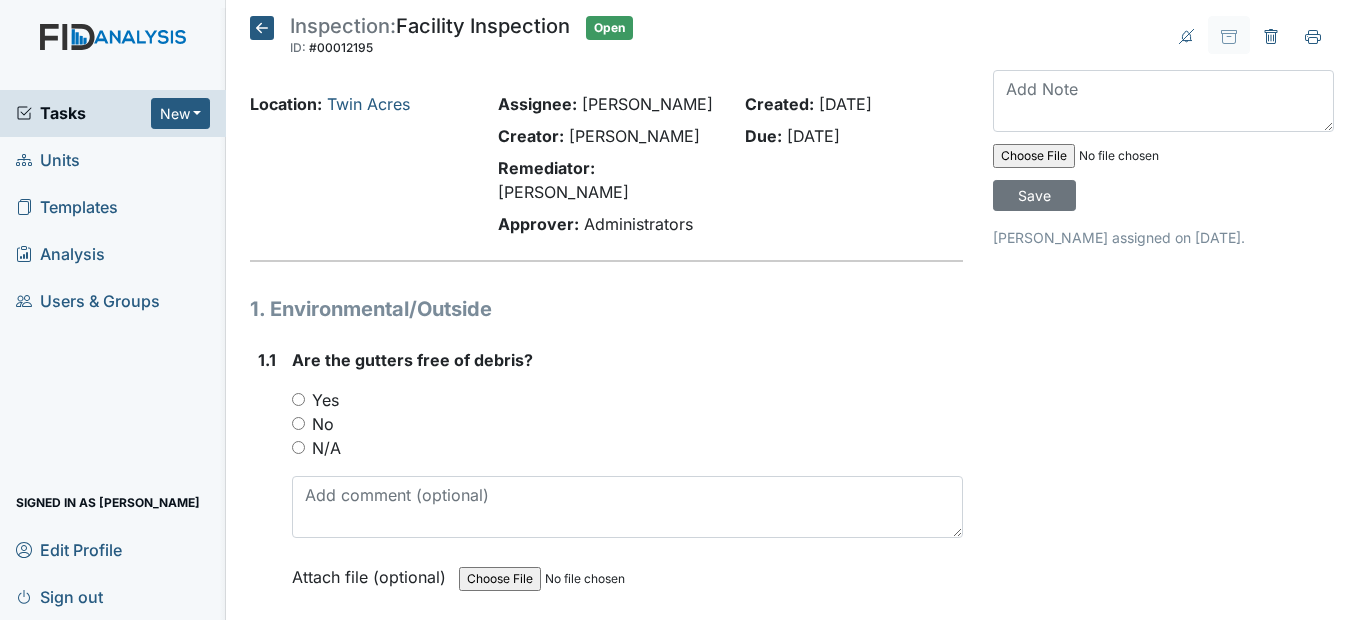 click on "Inspection:
Facility Inspection
ID:
#00012195
Open
Autosaving...
Location:
Twin Acres
Assignee:
Neldra Satterthwaite
Creator:
Neldra Satterthwaite
Remediator:
Zach Smith
Approver:
Administrators
Created:
Jul 8, 2025
Due:
Jul 22, 2025
1. Environmental/Outside
1.1
Are the gutters free of debris?
You must select one of the below options.
Yes
No
N/A
Attach file (optional)
You can upload .pdf, .txt, .jpg, .jpeg, .png, .csv, .xls, or .doc files under 100MB.
1.2
Are all outside lights operational?
You must select one of the below options.
Yes
No
N/A
Attach file (optional)
You can upload .pdf, .txt, .jpg, .jpeg, .png, .csv, .xls, or .doc files under 100MB.
1.3
You must select one of the below options.
Yes" at bounding box center (606, 5534) 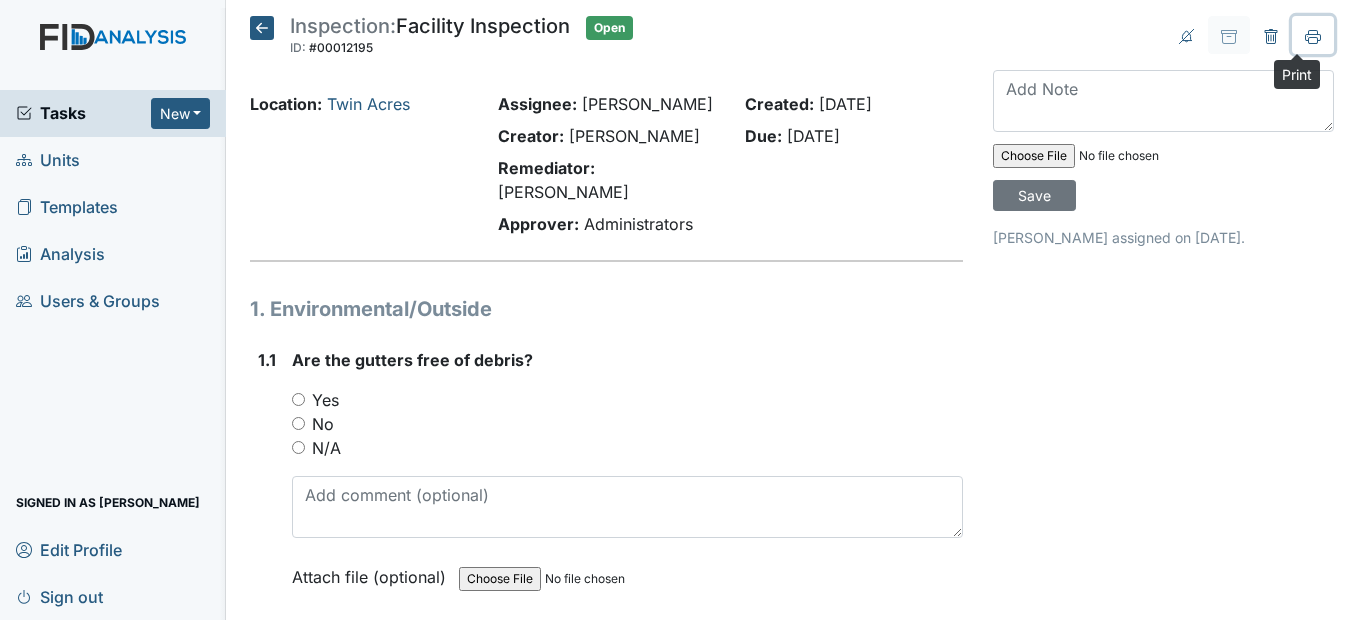 click 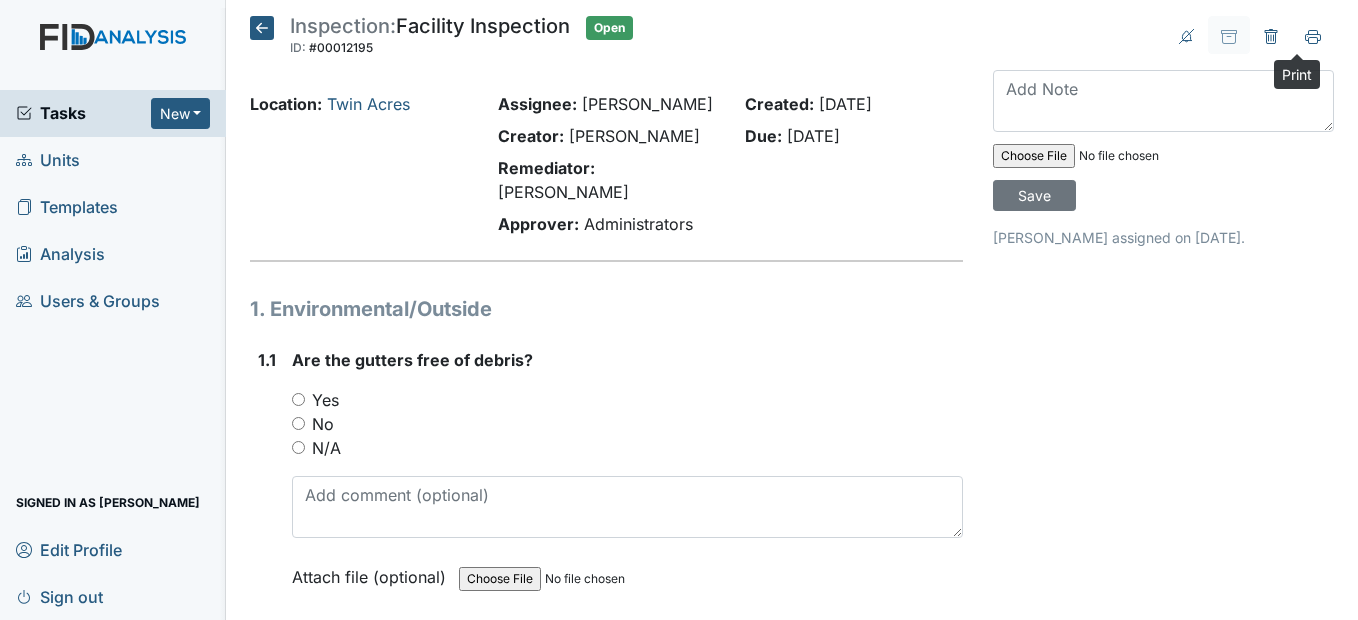 click on "Inspection:
Facility Inspection
ID:
#00012195
Open
Autosaving...
Location:
Twin Acres
Assignee:
Neldra Satterthwaite
Creator:
Neldra Satterthwaite
Remediator:
Zach Smith
Approver:
Administrators
Created:
Jul 8, 2025
Due:
Jul 22, 2025
1. Environmental/Outside
1.1
Are the gutters free of debris?
You must select one of the below options.
Yes
No
N/A
Attach file (optional)
You can upload .pdf, .txt, .jpg, .jpeg, .png, .csv, .xls, or .doc files under 100MB.
1.2
Are all outside lights operational?
You must select one of the below options.
Yes
No
N/A
Attach file (optional)
You can upload .pdf, .txt, .jpg, .jpeg, .png, .csv, .xls, or .doc files under 100MB.
1.3
You must select one of the below options." at bounding box center (792, 310) 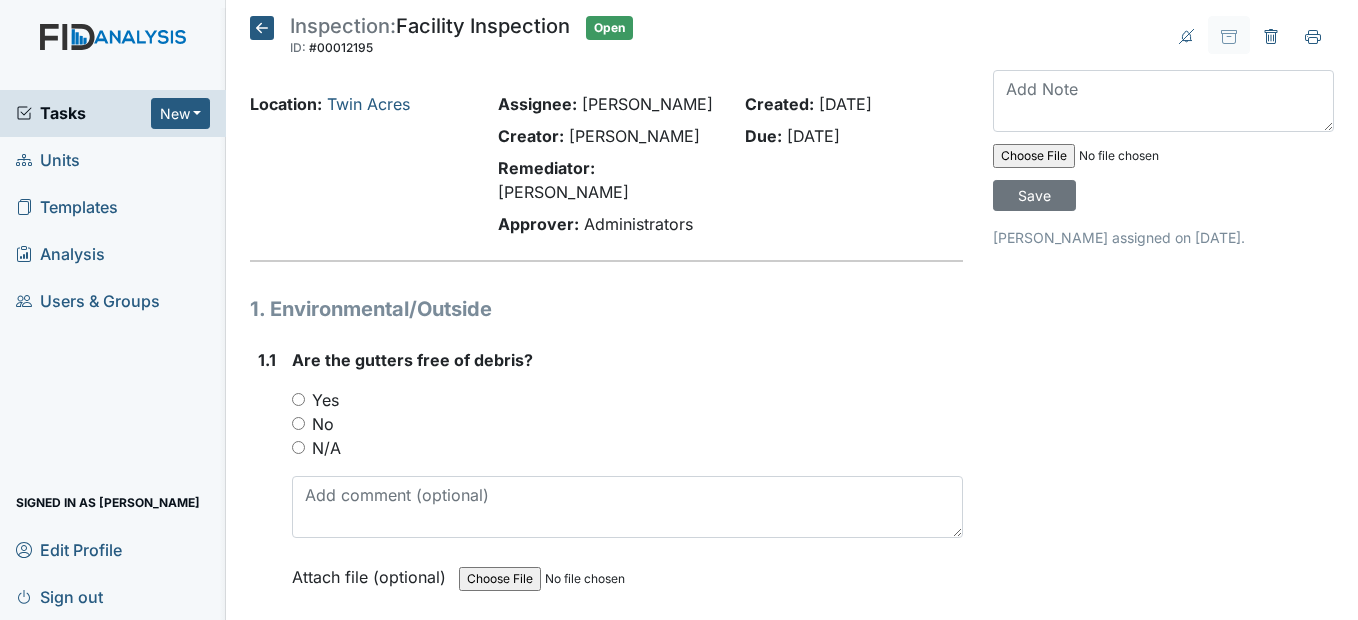 click 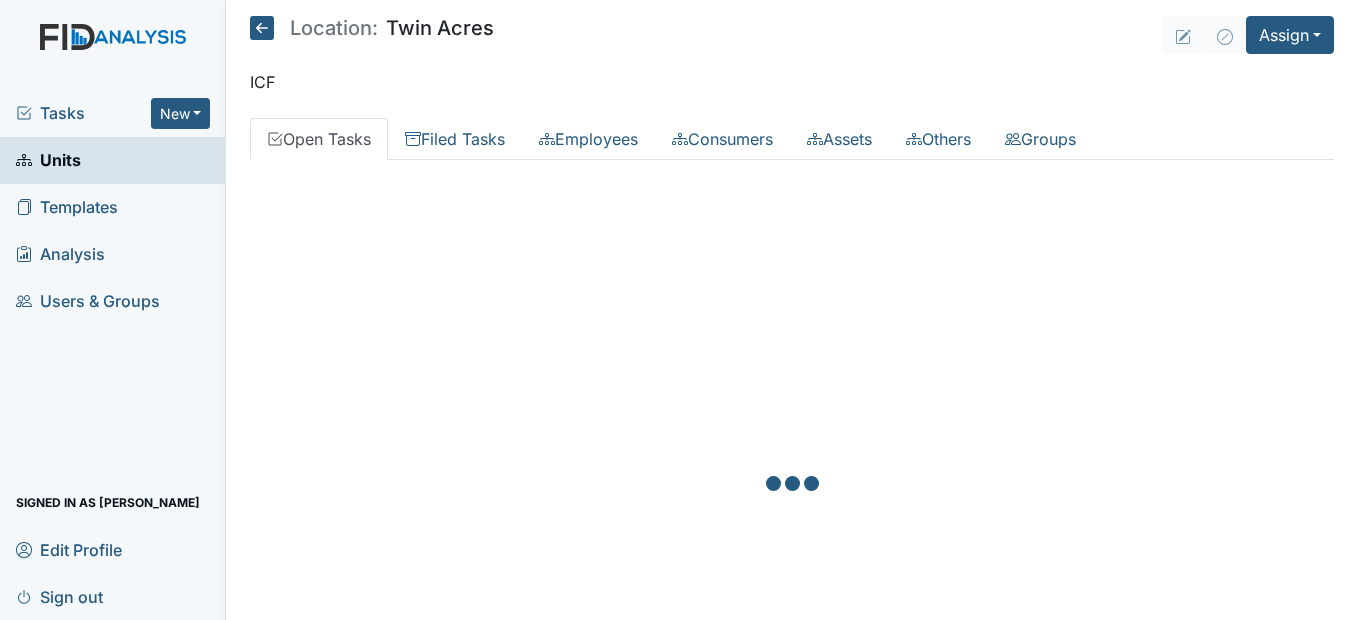 scroll, scrollTop: 0, scrollLeft: 0, axis: both 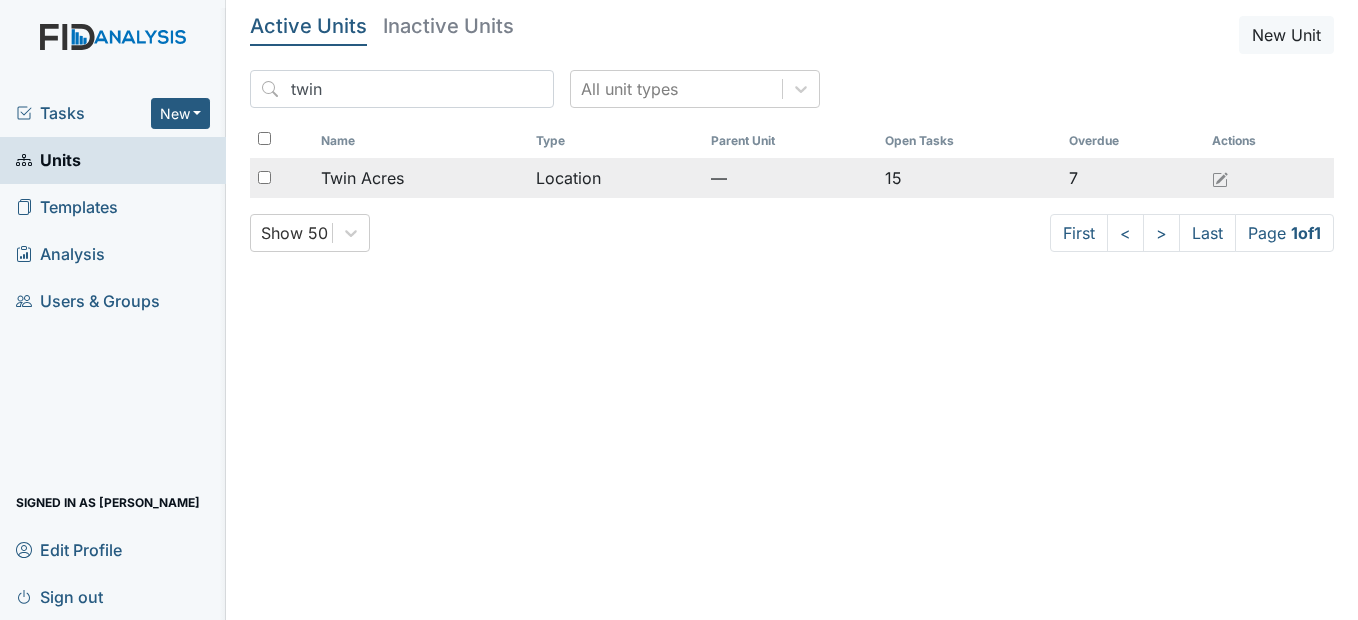 click on "Twin Acres" at bounding box center (362, 178) 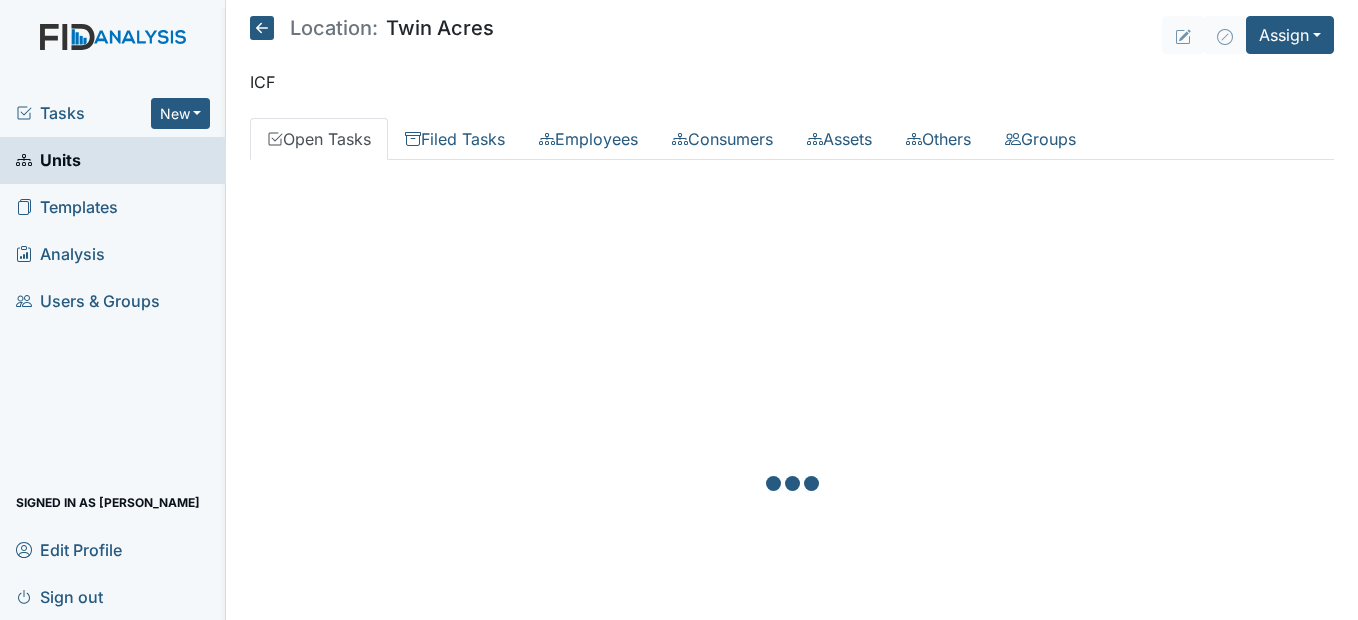 scroll, scrollTop: 0, scrollLeft: 0, axis: both 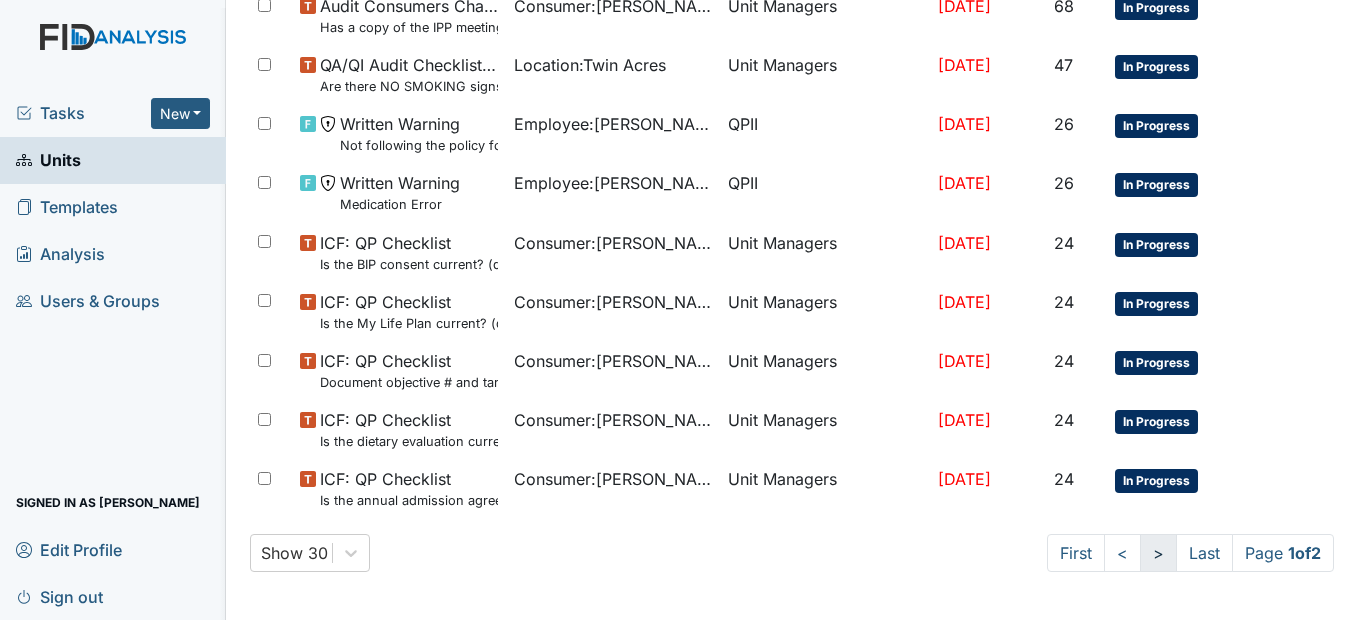 click on ">" at bounding box center [1158, 553] 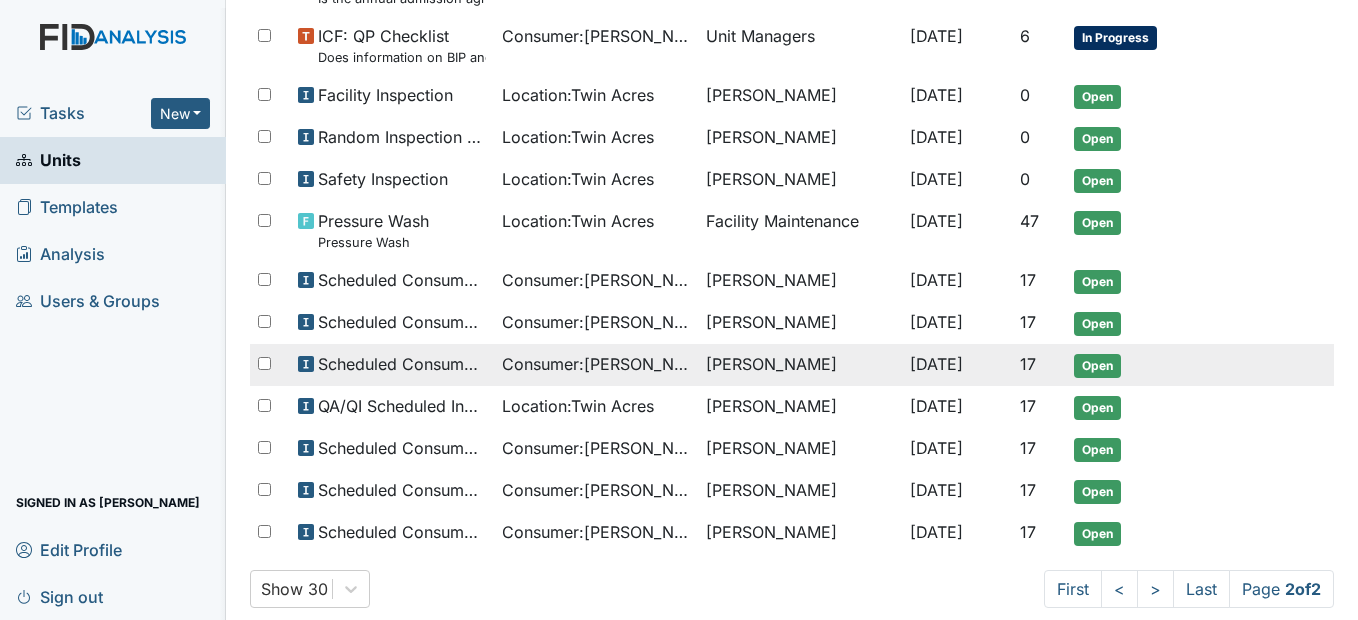 scroll, scrollTop: 918, scrollLeft: 0, axis: vertical 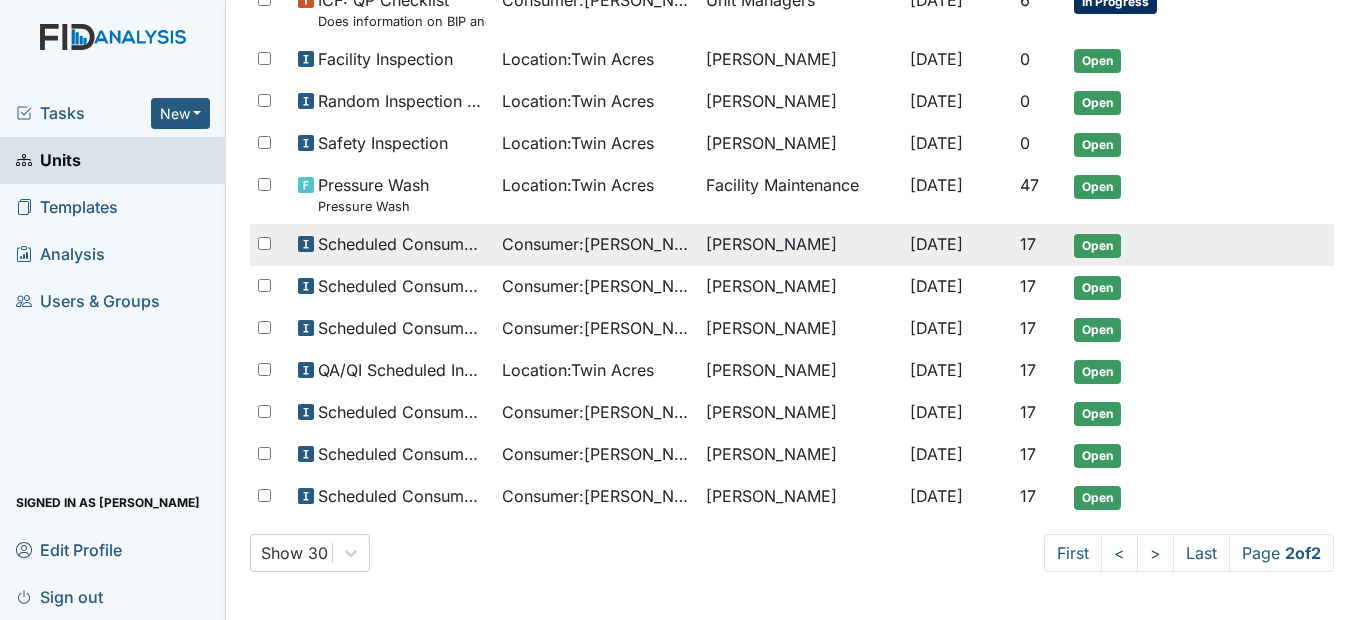 click on "Consumer :  [PERSON_NAME]" at bounding box center (596, 244) 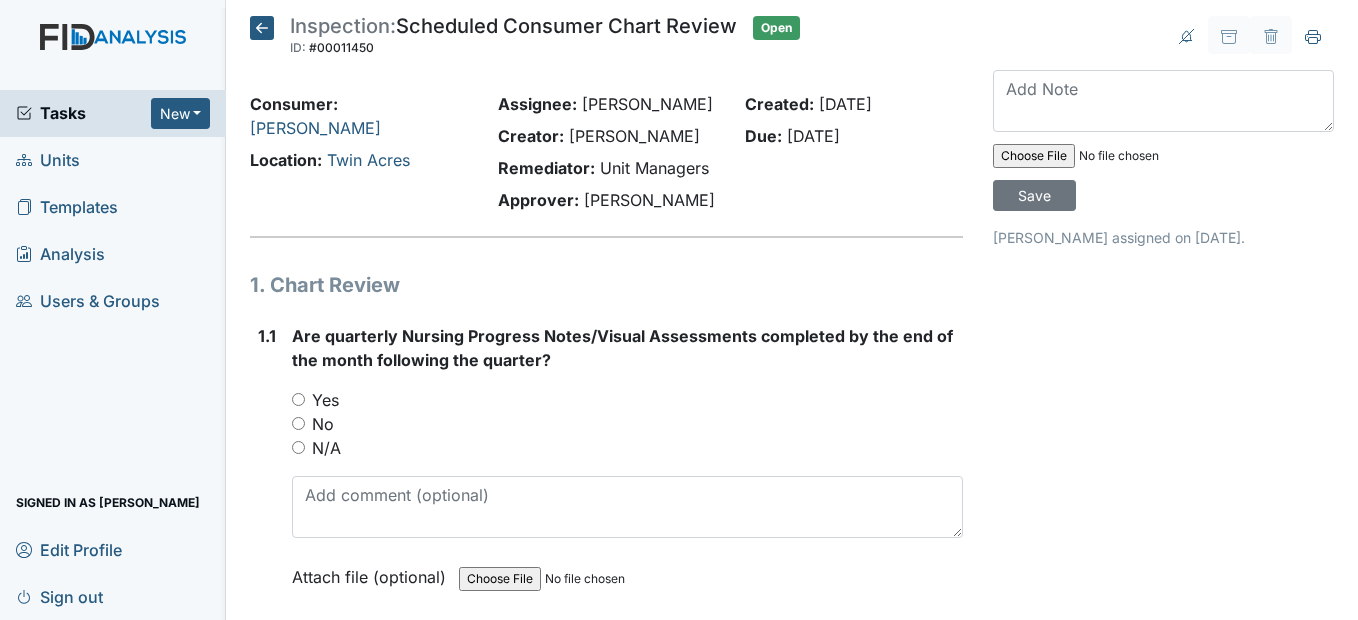 scroll, scrollTop: 0, scrollLeft: 0, axis: both 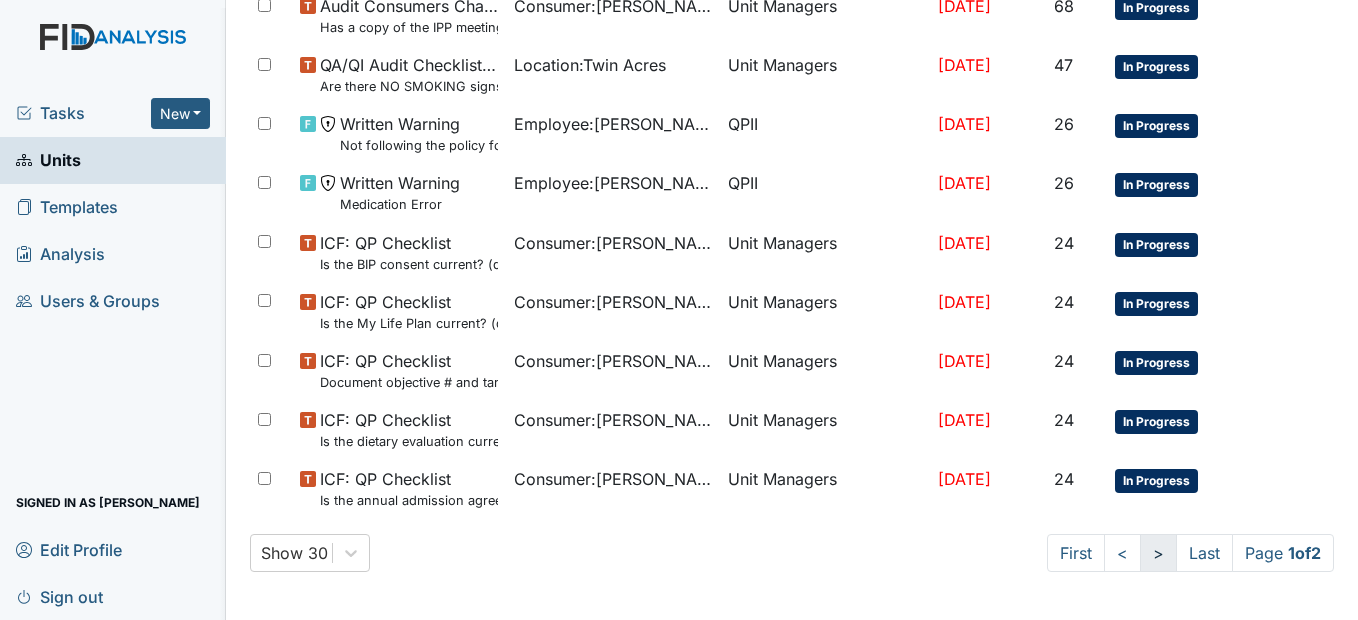 click on ">" at bounding box center (1158, 553) 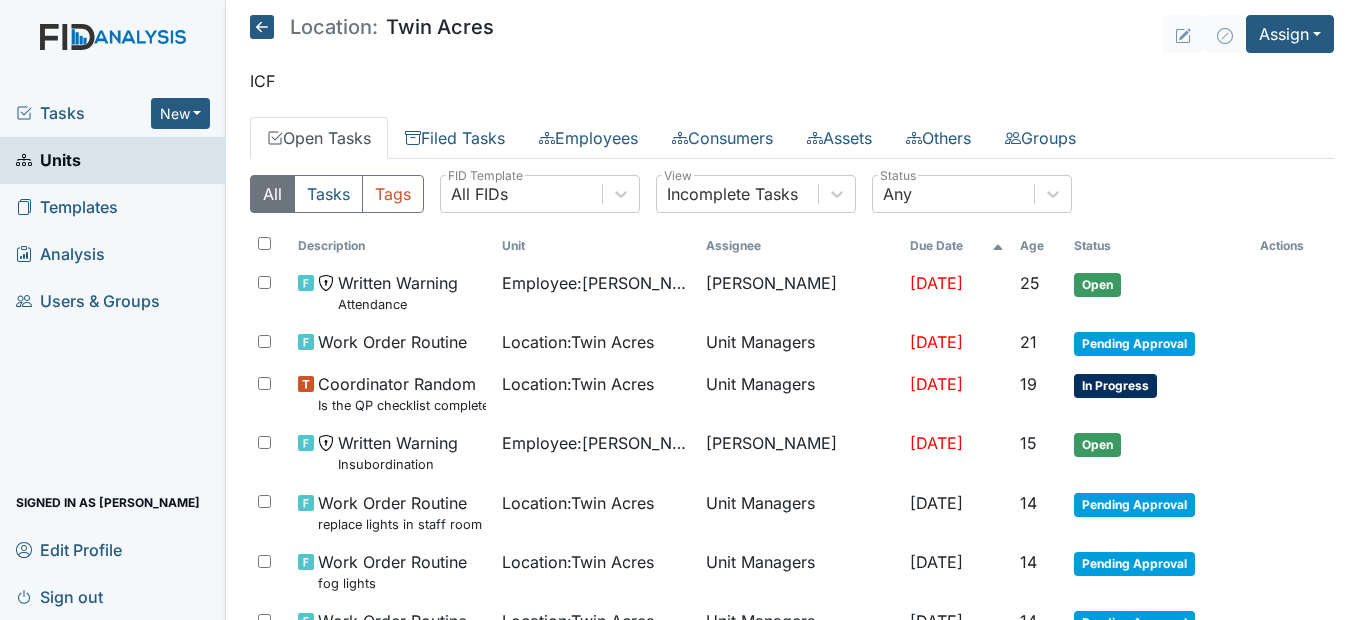 scroll, scrollTop: 0, scrollLeft: 0, axis: both 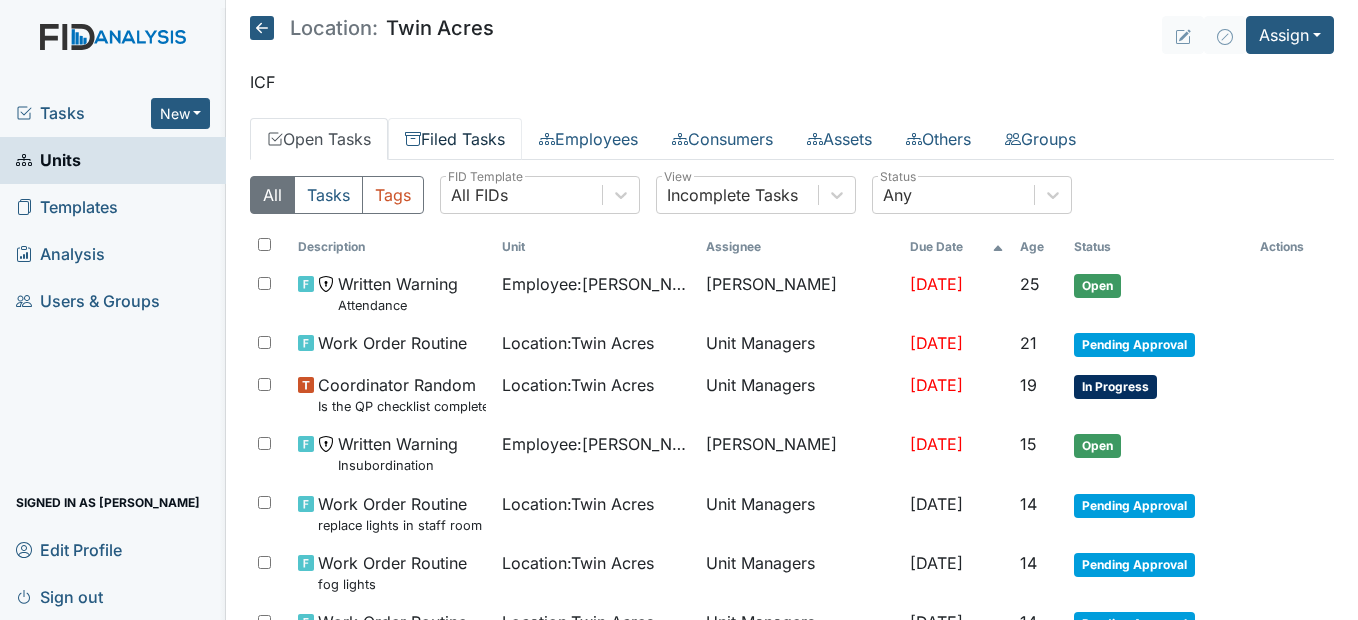 click on "Filed Tasks" at bounding box center (455, 139) 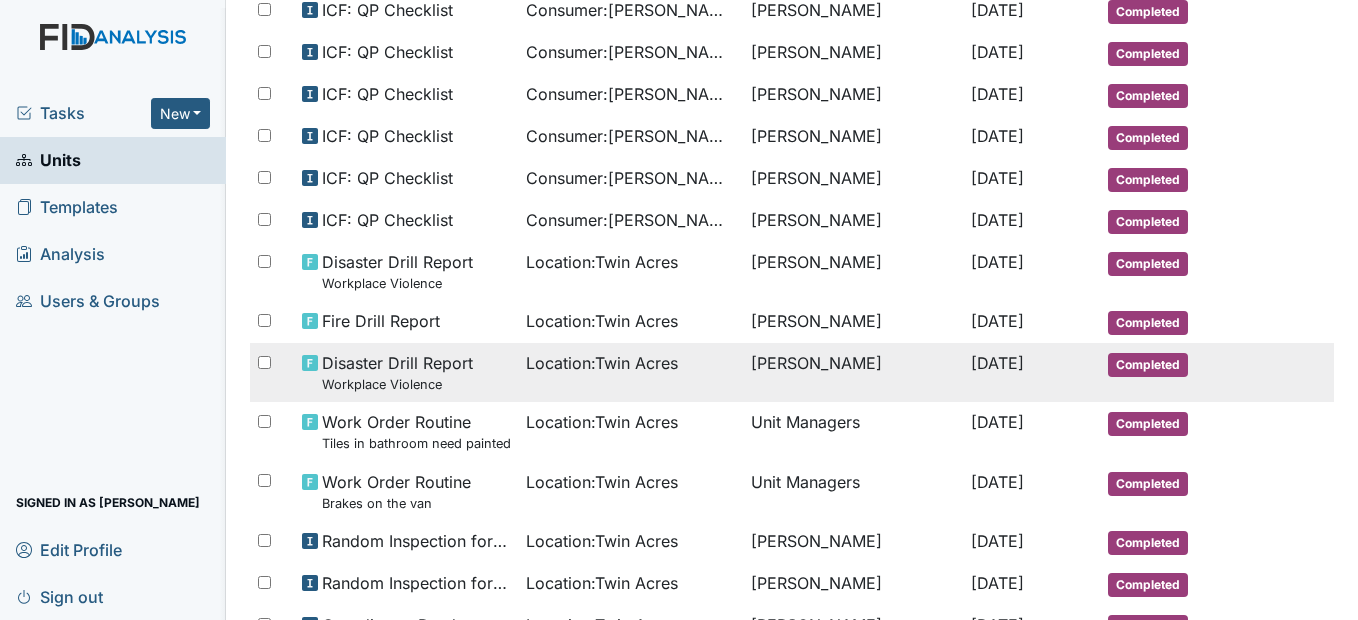 scroll, scrollTop: 500, scrollLeft: 0, axis: vertical 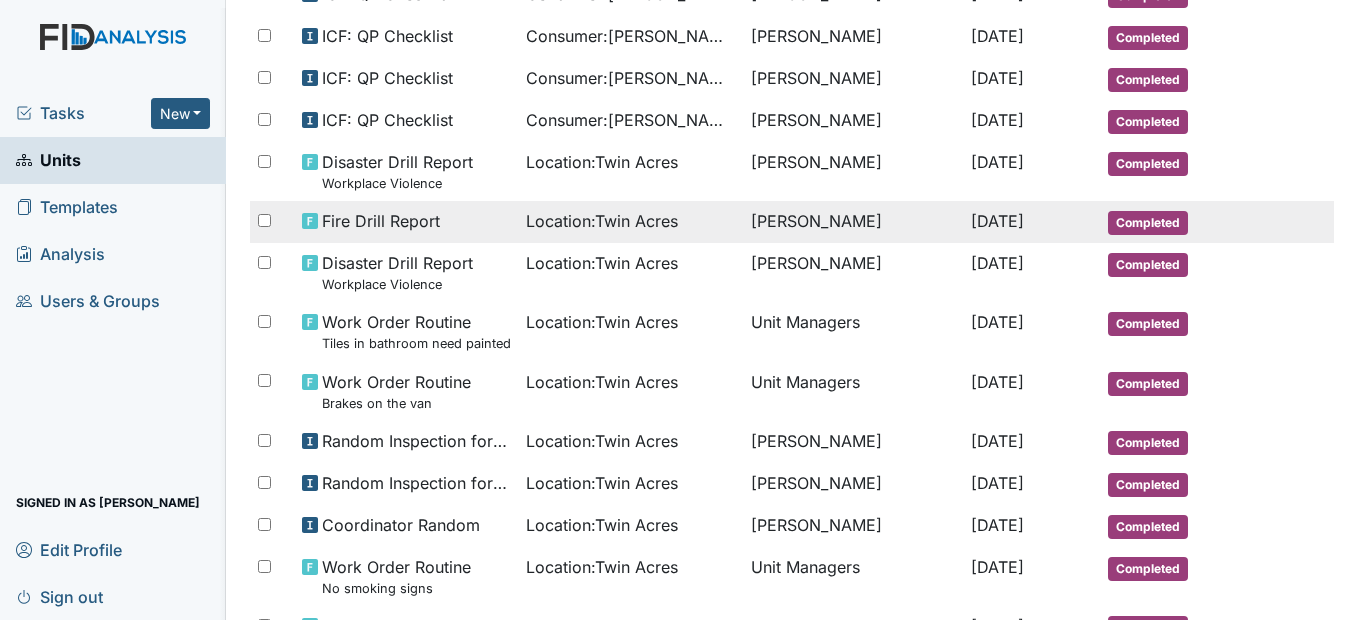 click on "Location :  Twin Acres" at bounding box center (602, 221) 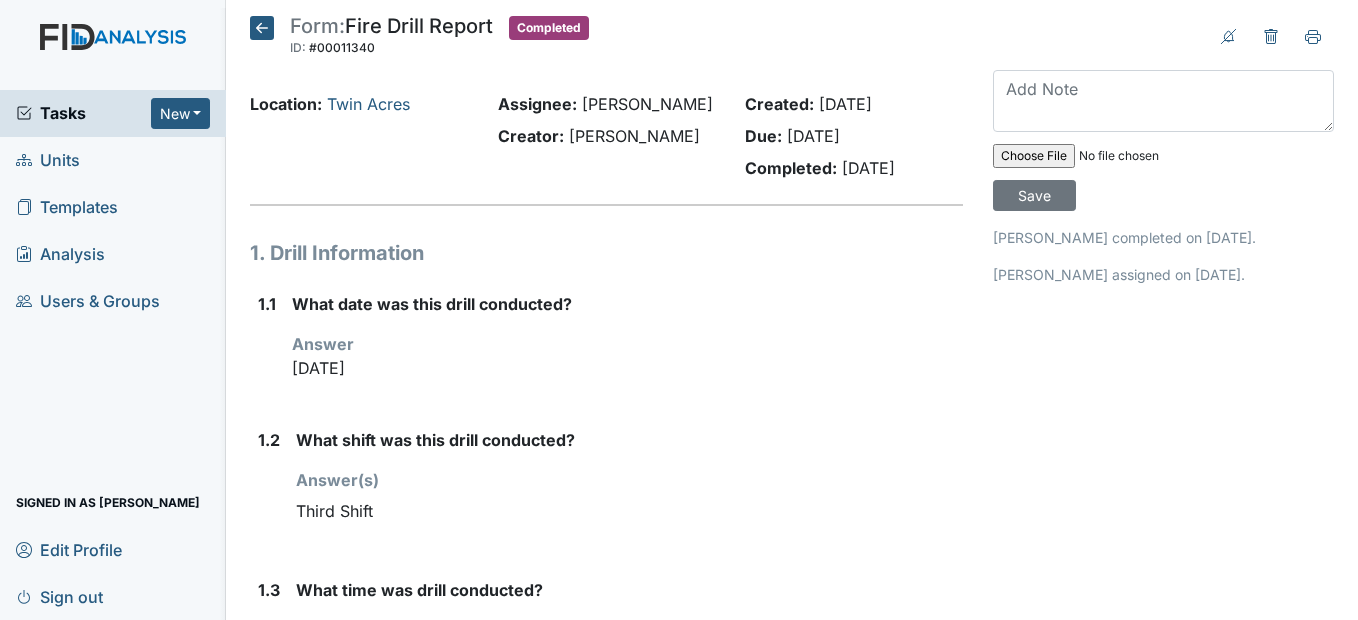 scroll, scrollTop: 0, scrollLeft: 0, axis: both 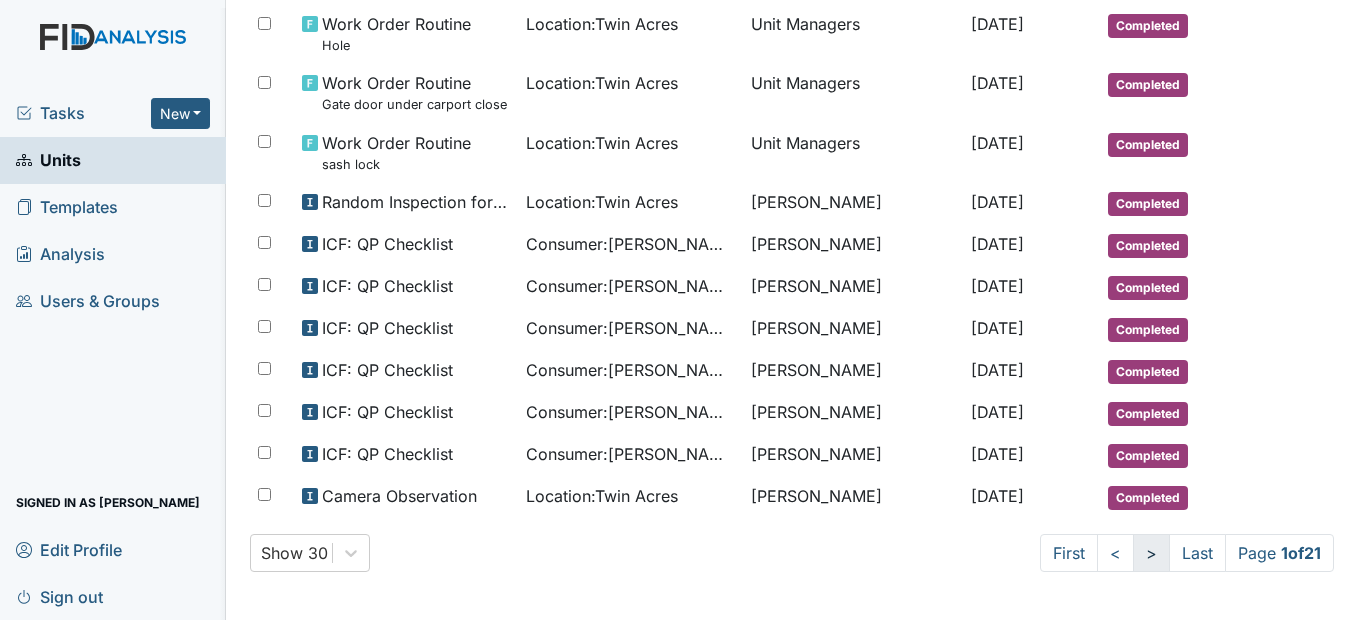click on ">" at bounding box center [1151, 553] 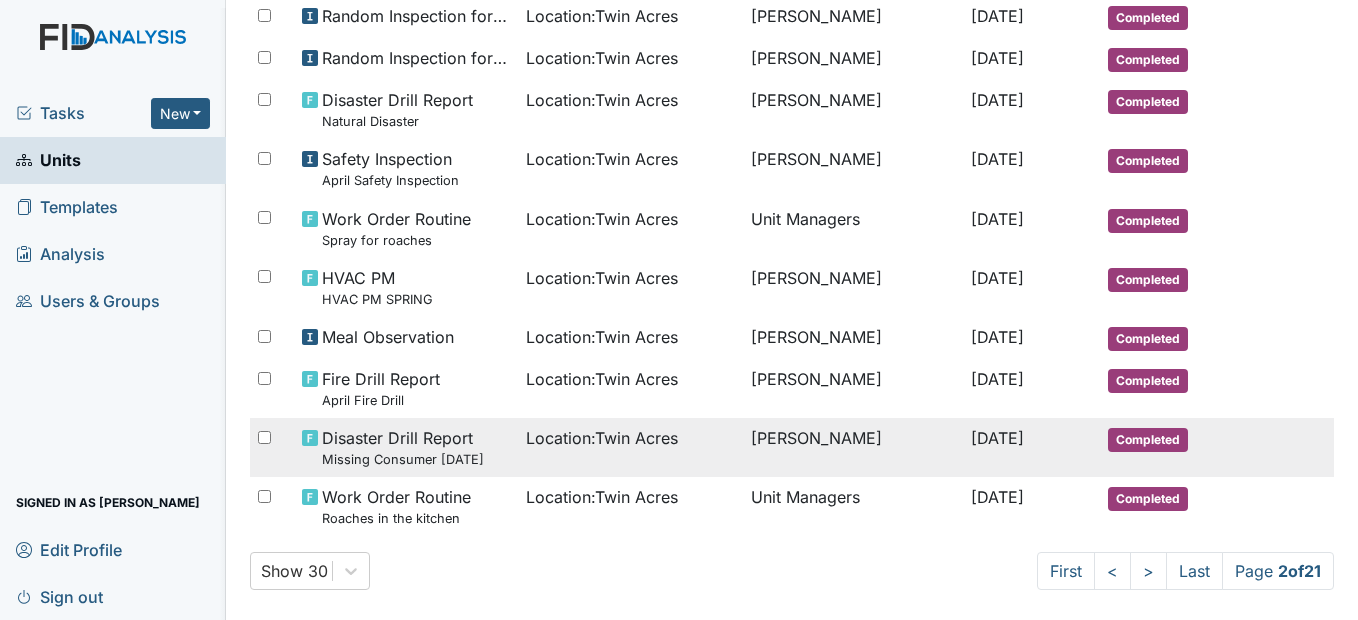 scroll, scrollTop: 1229, scrollLeft: 0, axis: vertical 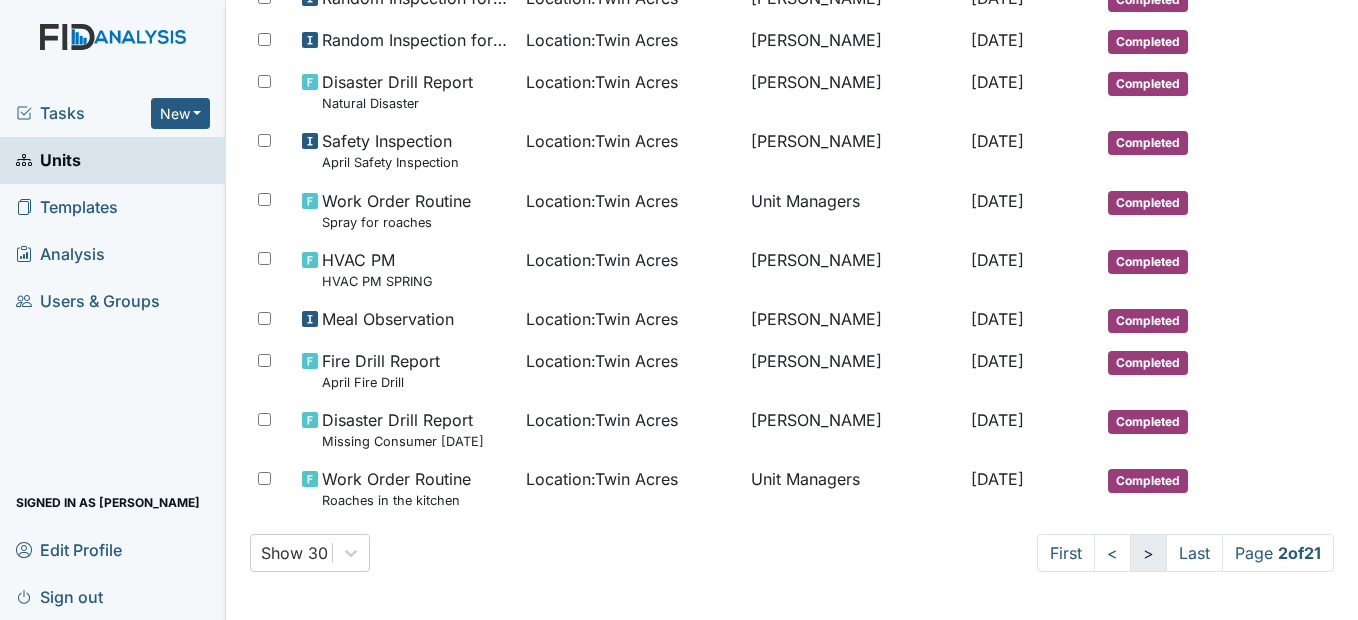 click on ">" at bounding box center [1148, 553] 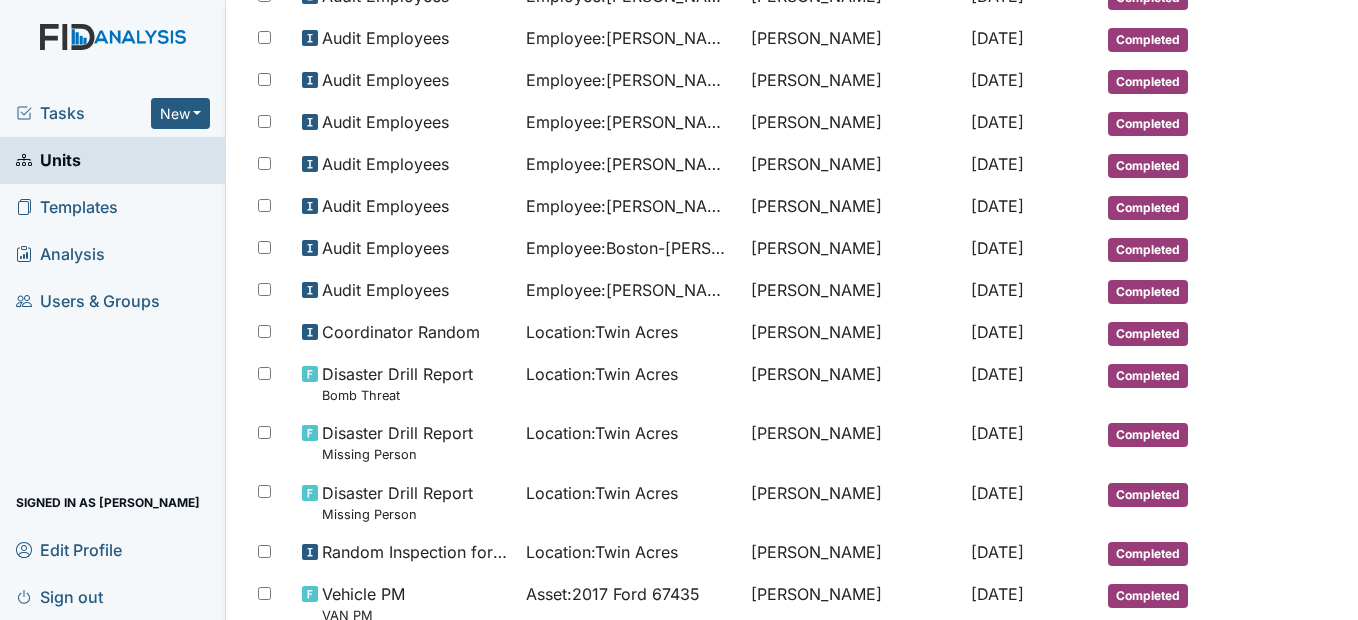 scroll, scrollTop: 1092, scrollLeft: 0, axis: vertical 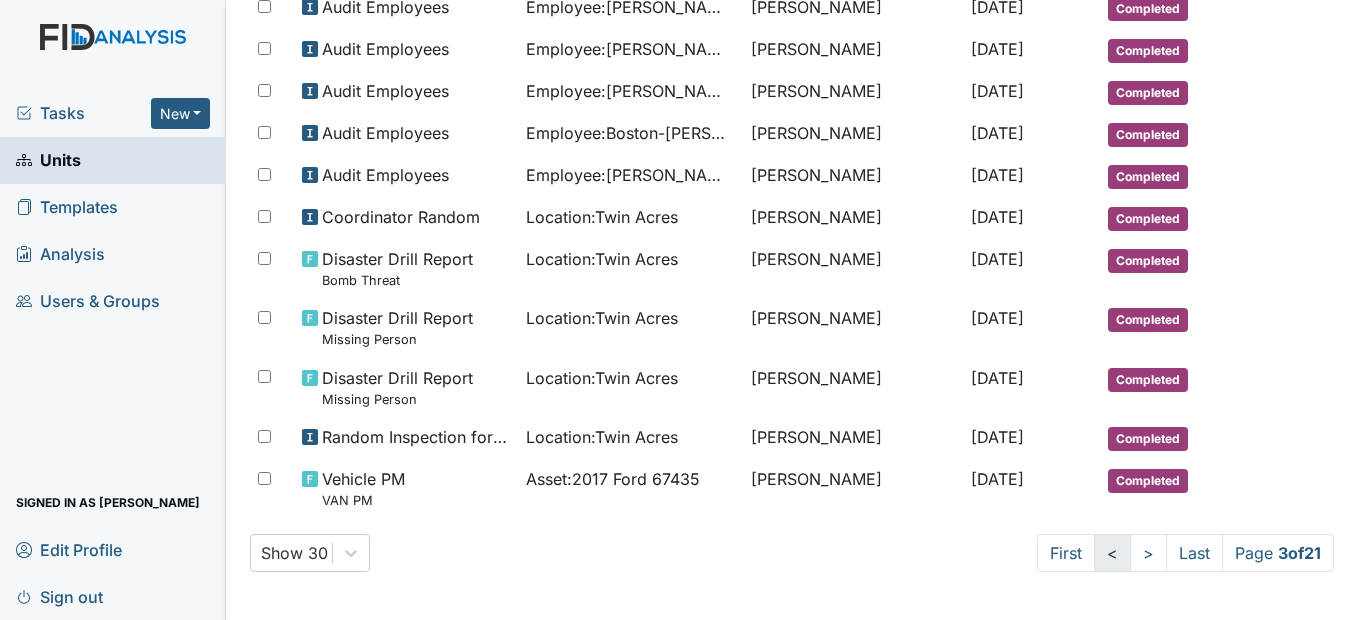 click on "<" at bounding box center [1112, 553] 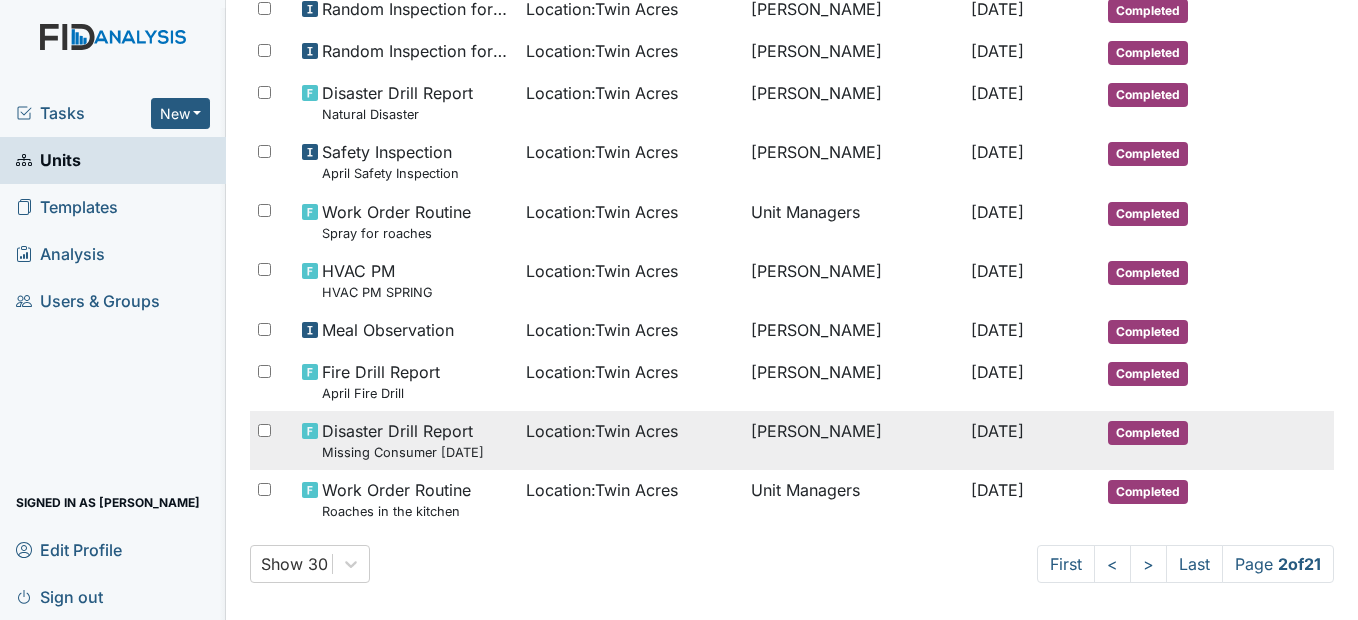 scroll, scrollTop: 1229, scrollLeft: 0, axis: vertical 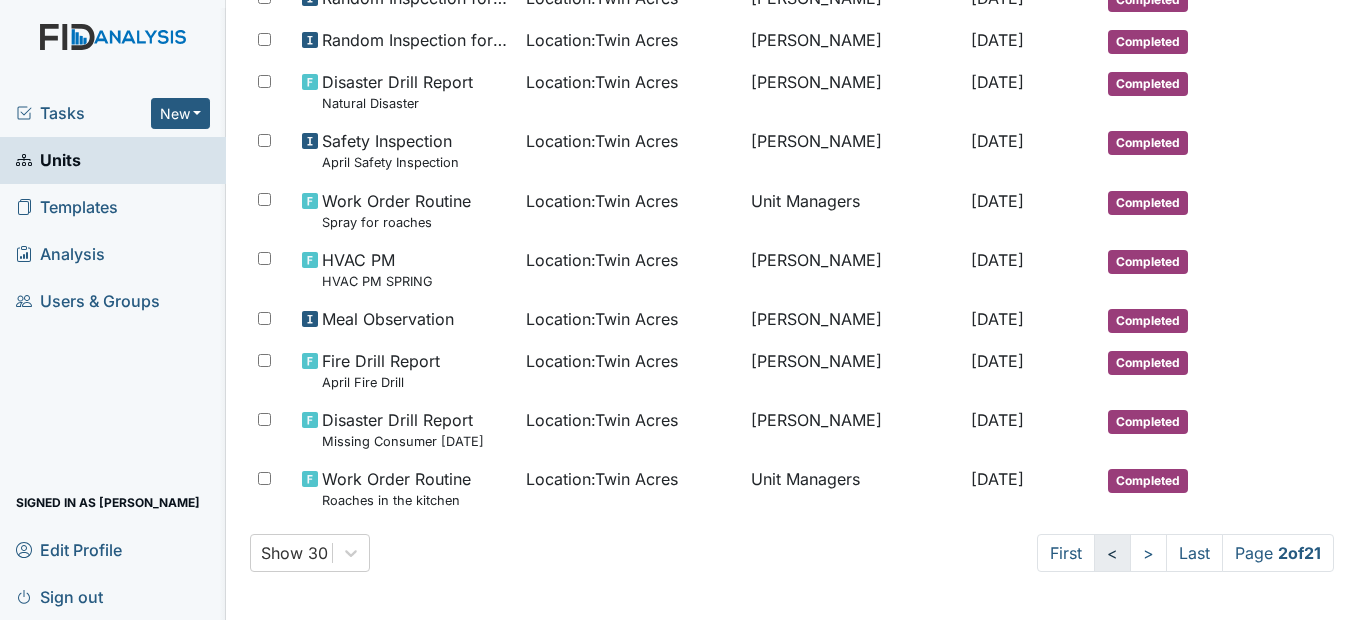 click on "<" at bounding box center (1112, 553) 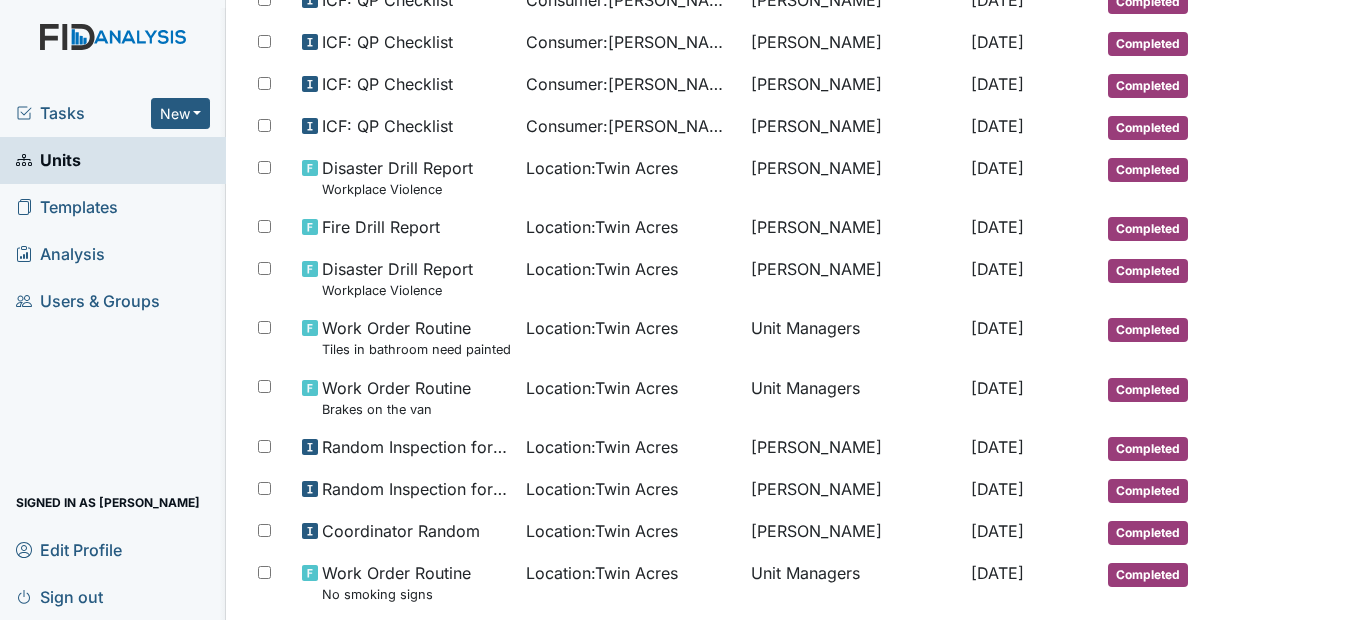 scroll, scrollTop: 461, scrollLeft: 0, axis: vertical 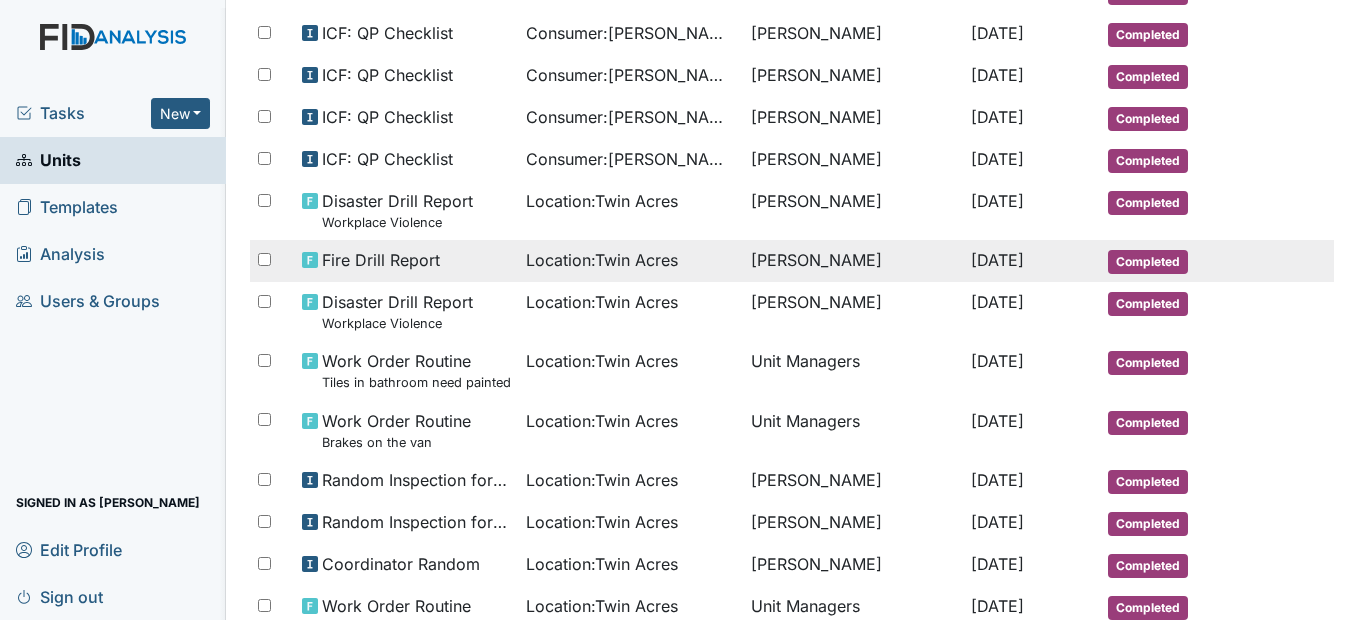 click on "Location :  [GEOGRAPHIC_DATA]" at bounding box center [602, 260] 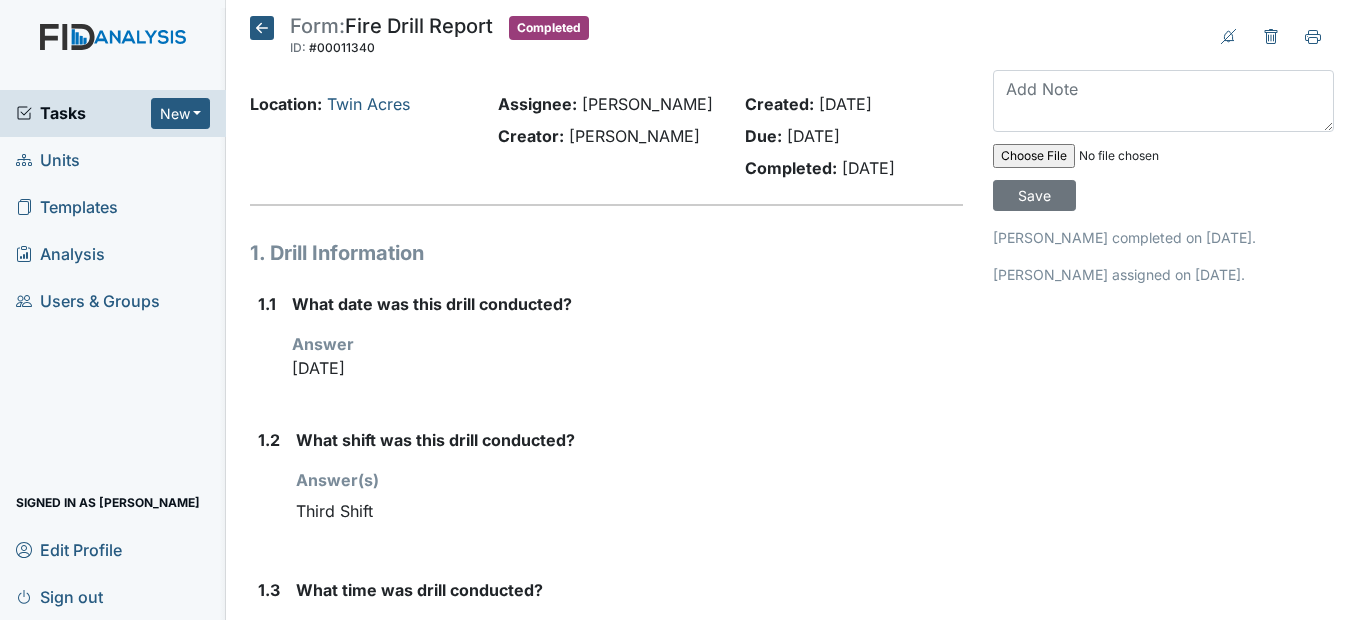 scroll, scrollTop: 0, scrollLeft: 0, axis: both 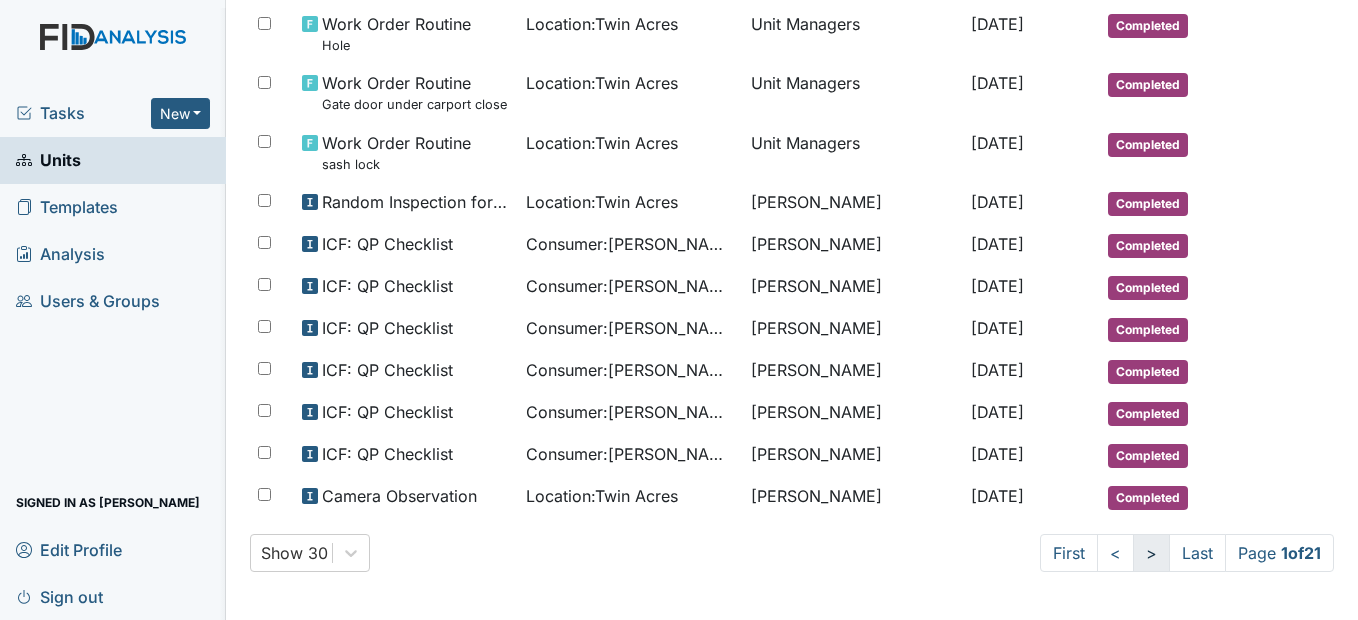 click on ">" at bounding box center (1151, 553) 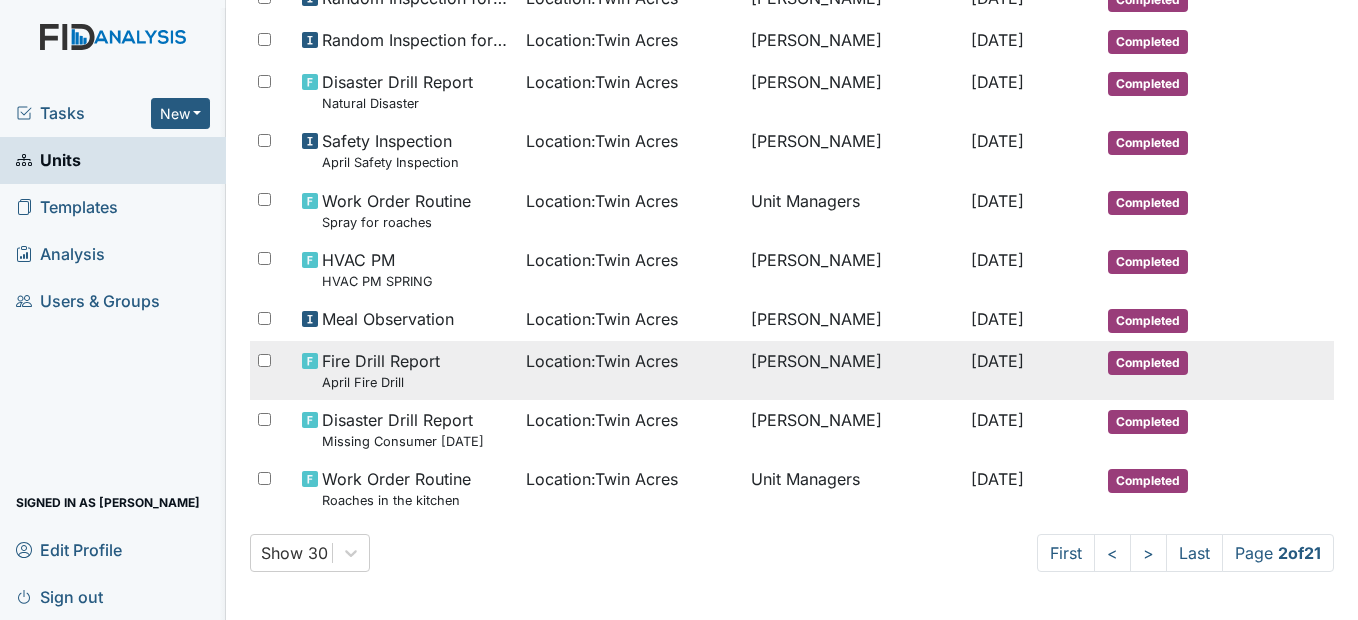 scroll, scrollTop: 1129, scrollLeft: 0, axis: vertical 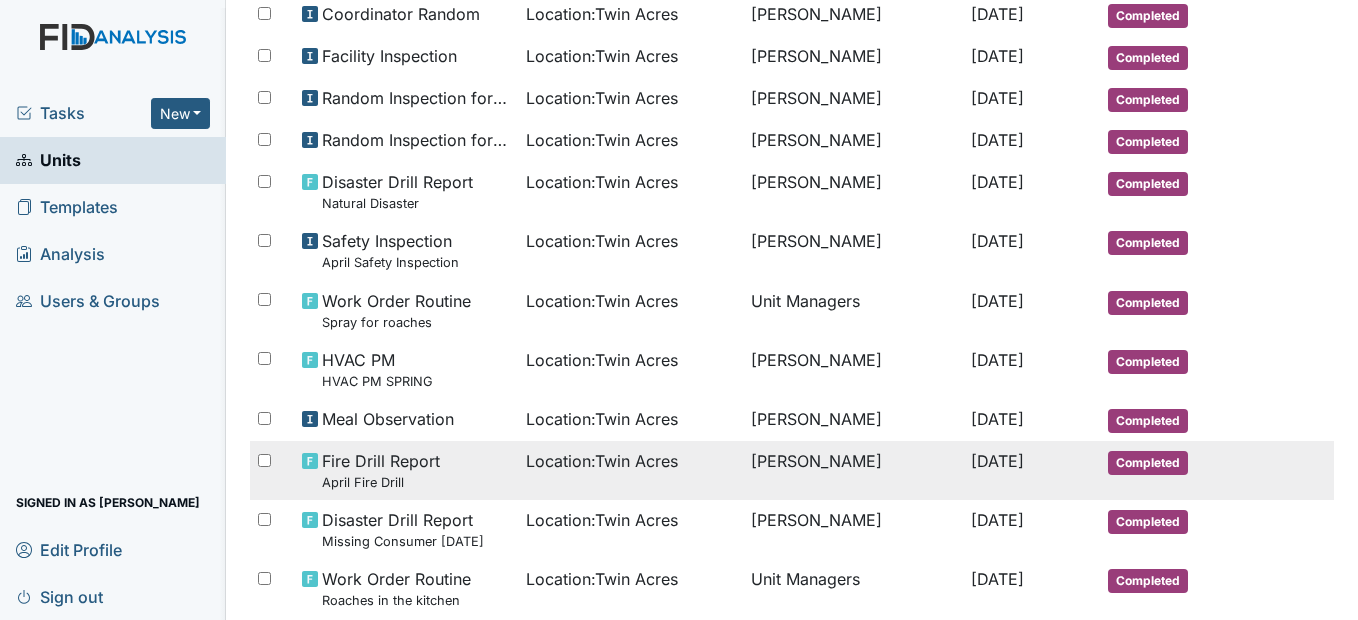 click on "Location :  [GEOGRAPHIC_DATA]" at bounding box center [602, 461] 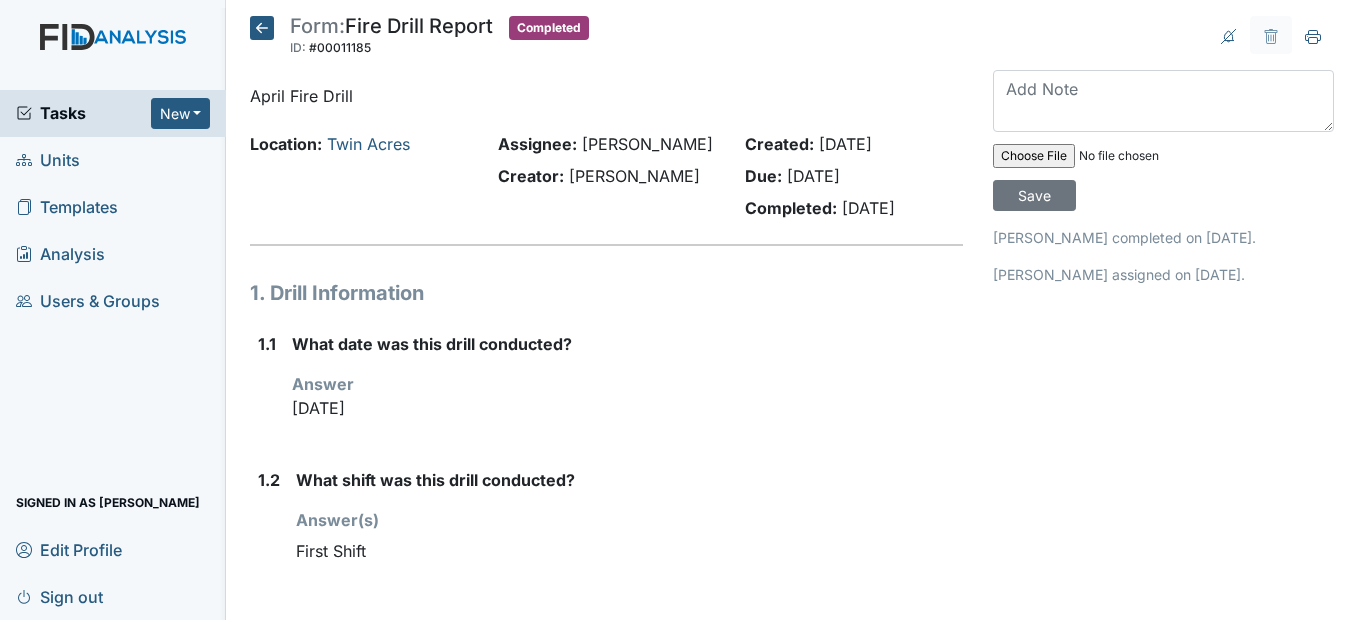 scroll, scrollTop: 0, scrollLeft: 0, axis: both 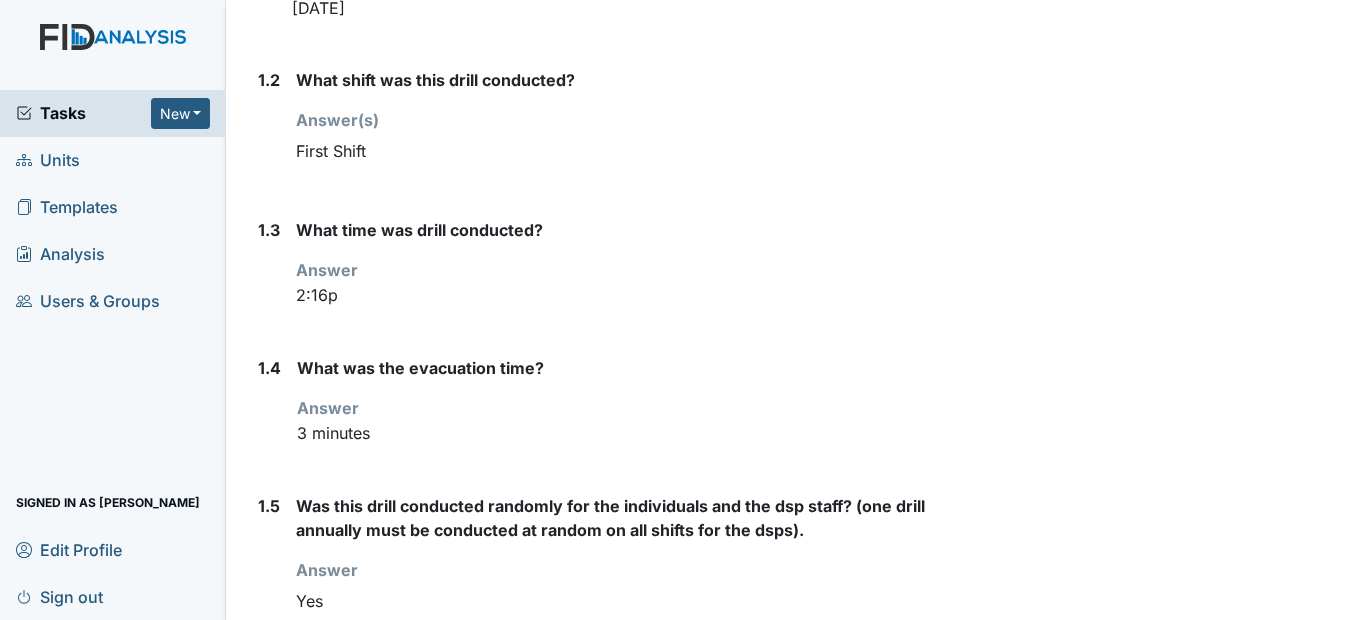 click on "What was the evacuation time?
Answer
3 minutes" at bounding box center (629, 409) 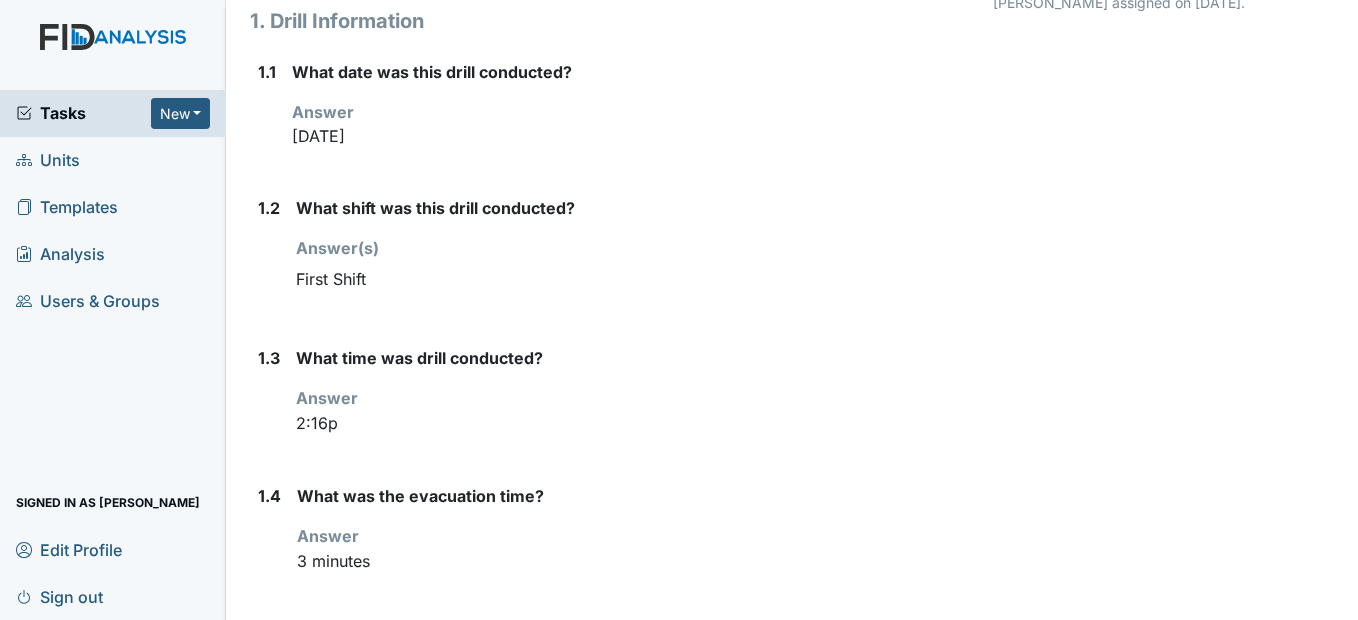 scroll, scrollTop: 0, scrollLeft: 0, axis: both 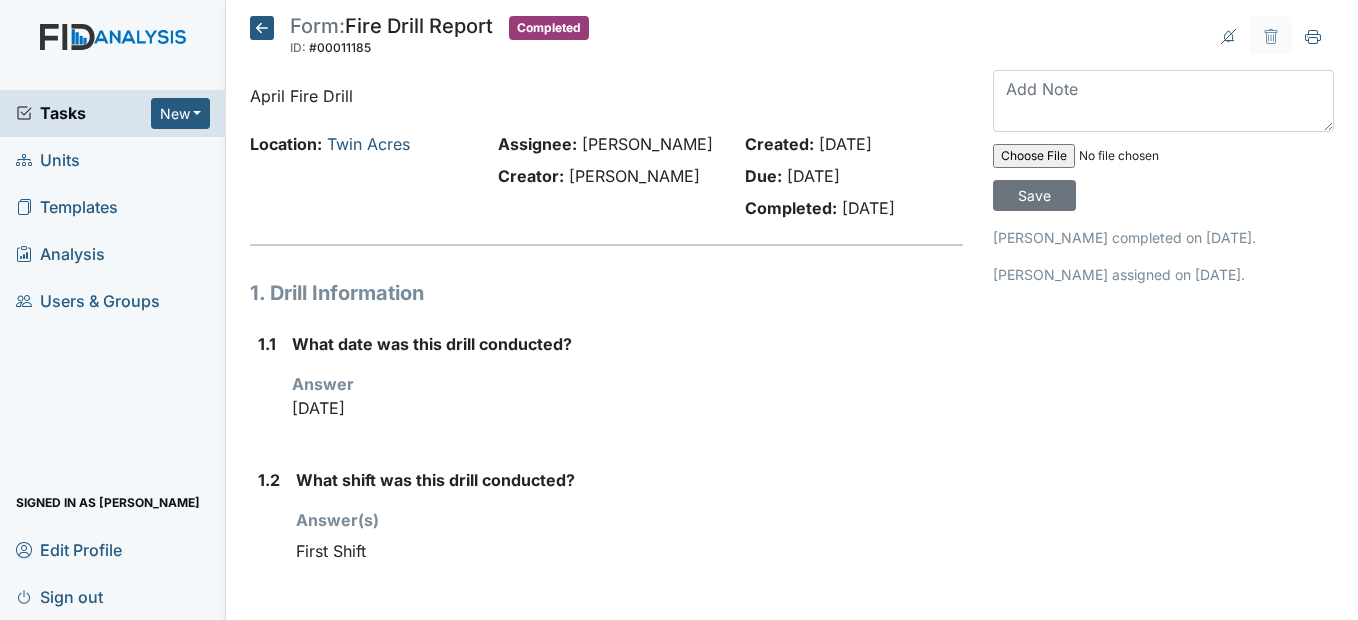 click 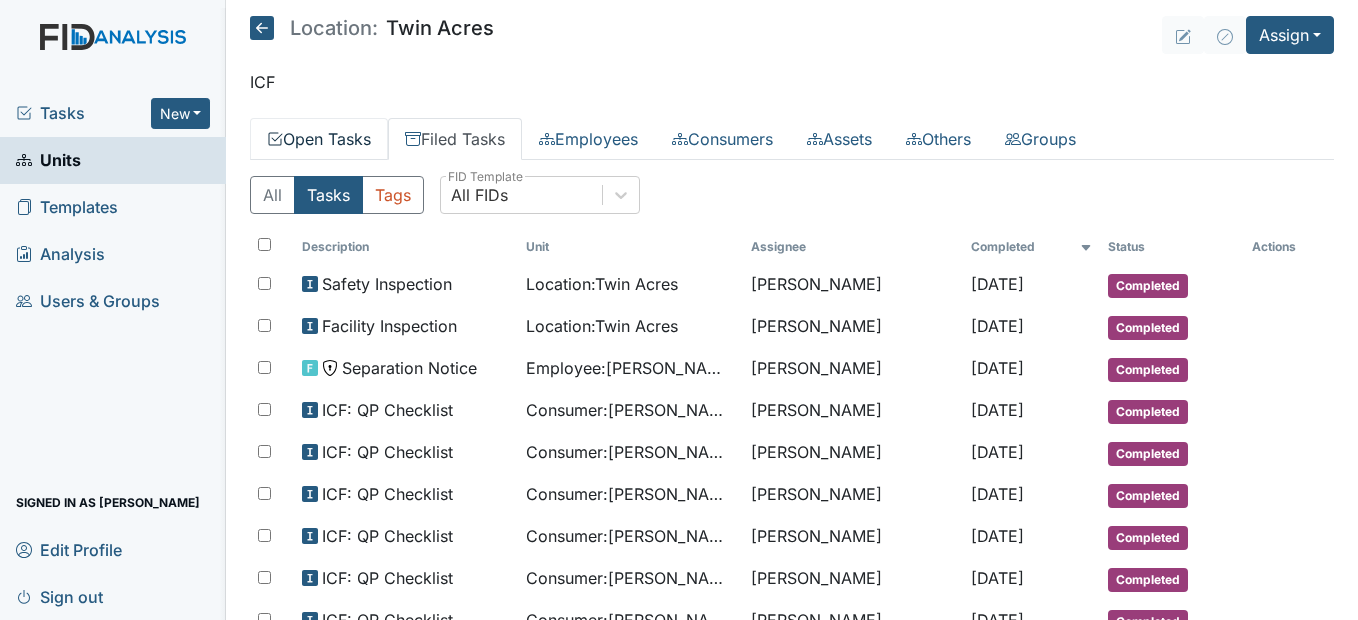 scroll, scrollTop: 0, scrollLeft: 0, axis: both 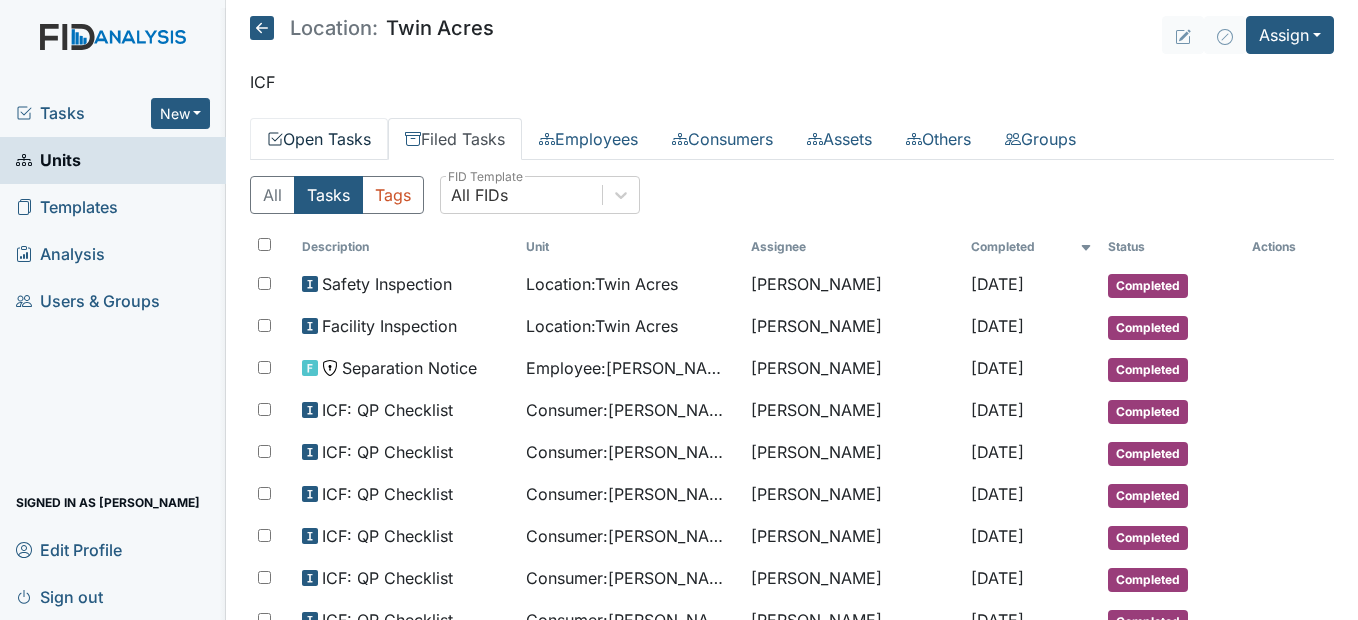 click on "Open Tasks" at bounding box center (319, 139) 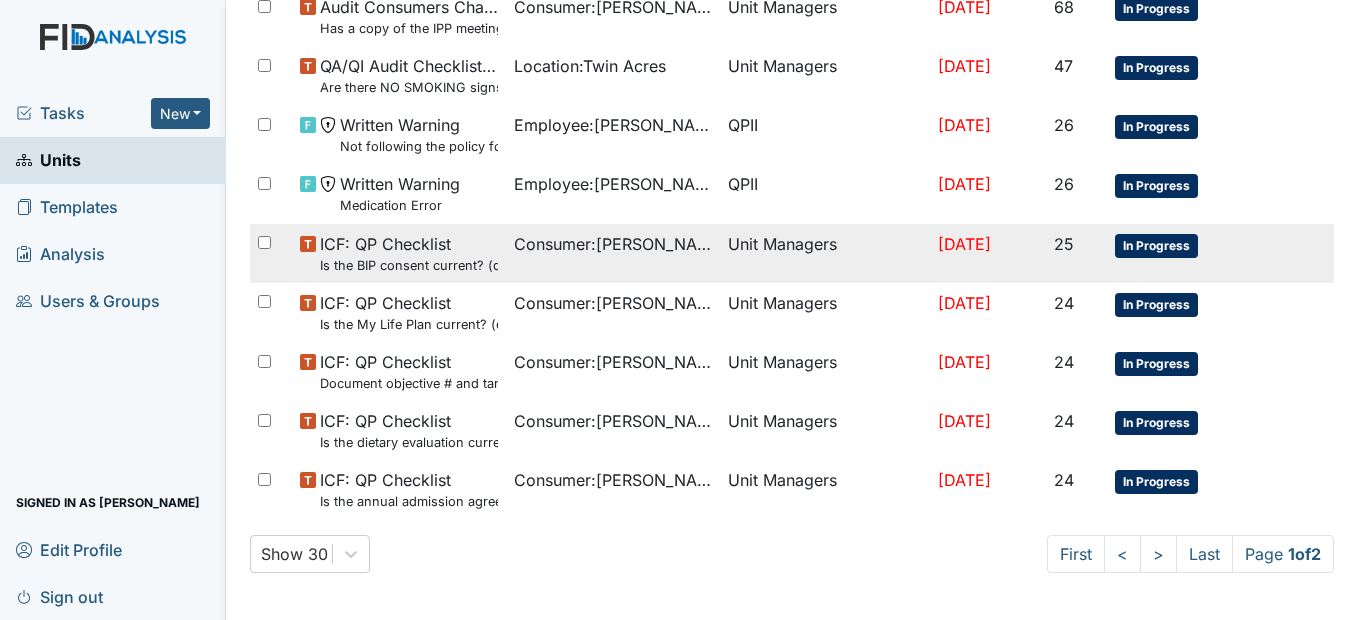 scroll, scrollTop: 1504, scrollLeft: 0, axis: vertical 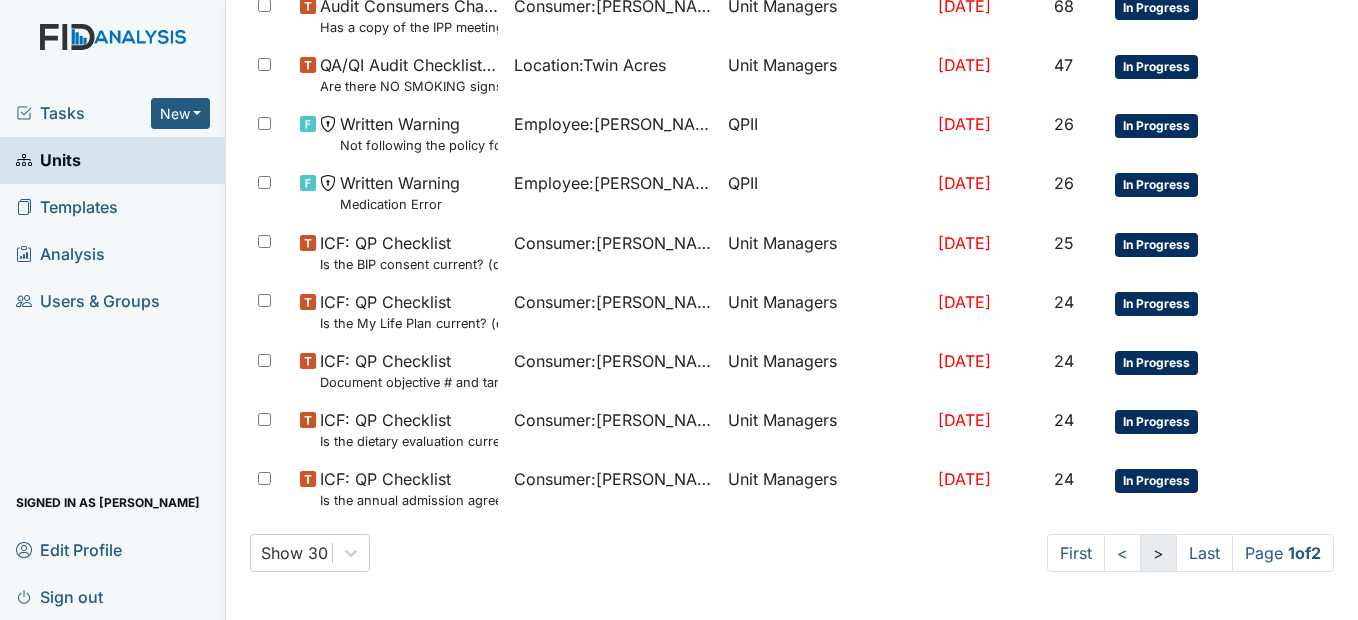 click on ">" at bounding box center [1158, 553] 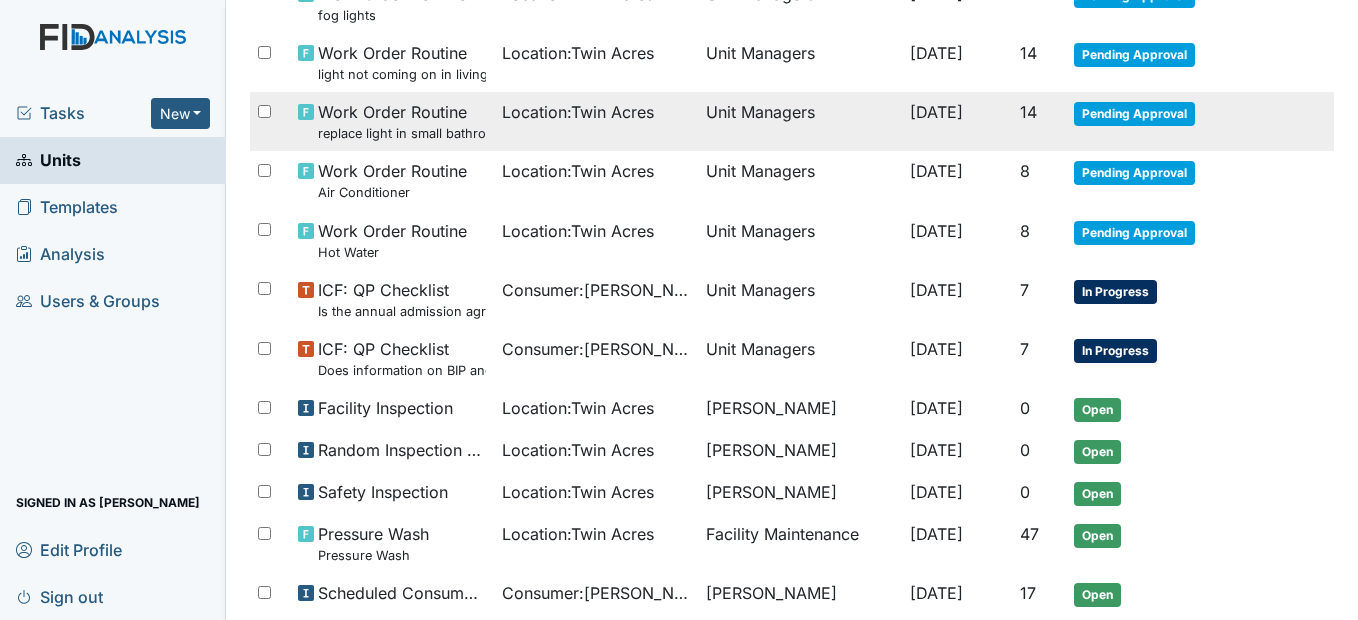 scroll, scrollTop: 518, scrollLeft: 0, axis: vertical 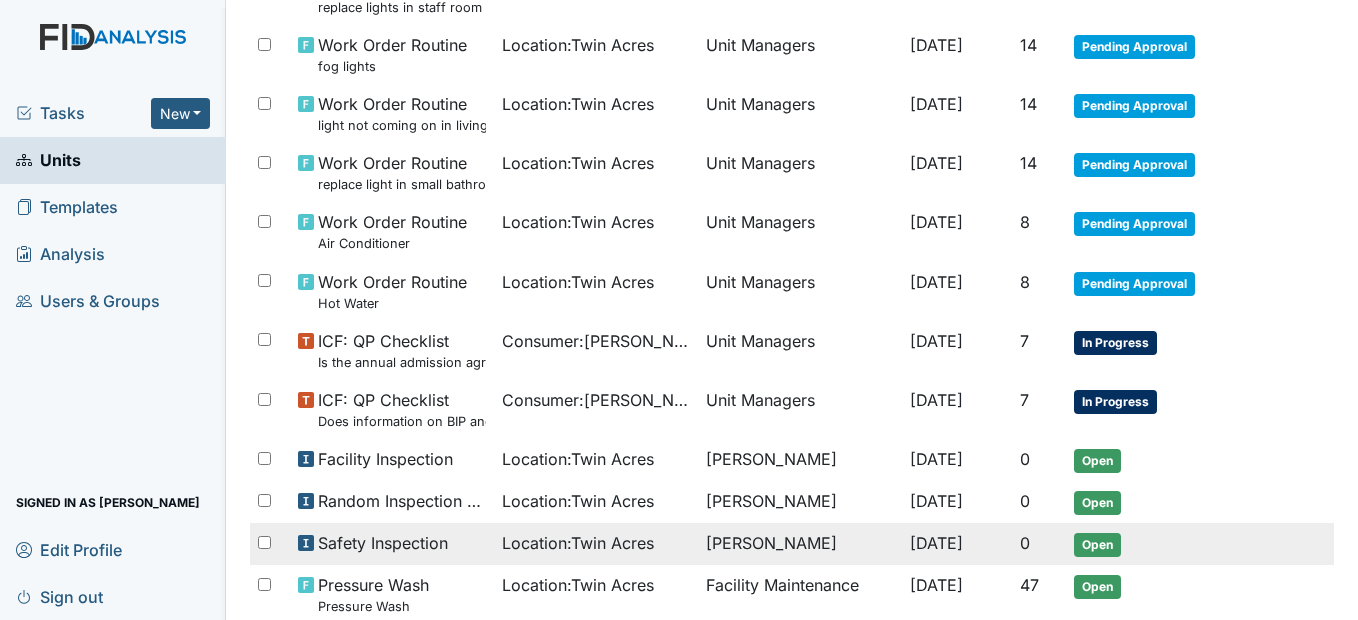 click on "Location :  [GEOGRAPHIC_DATA]" at bounding box center [578, 543] 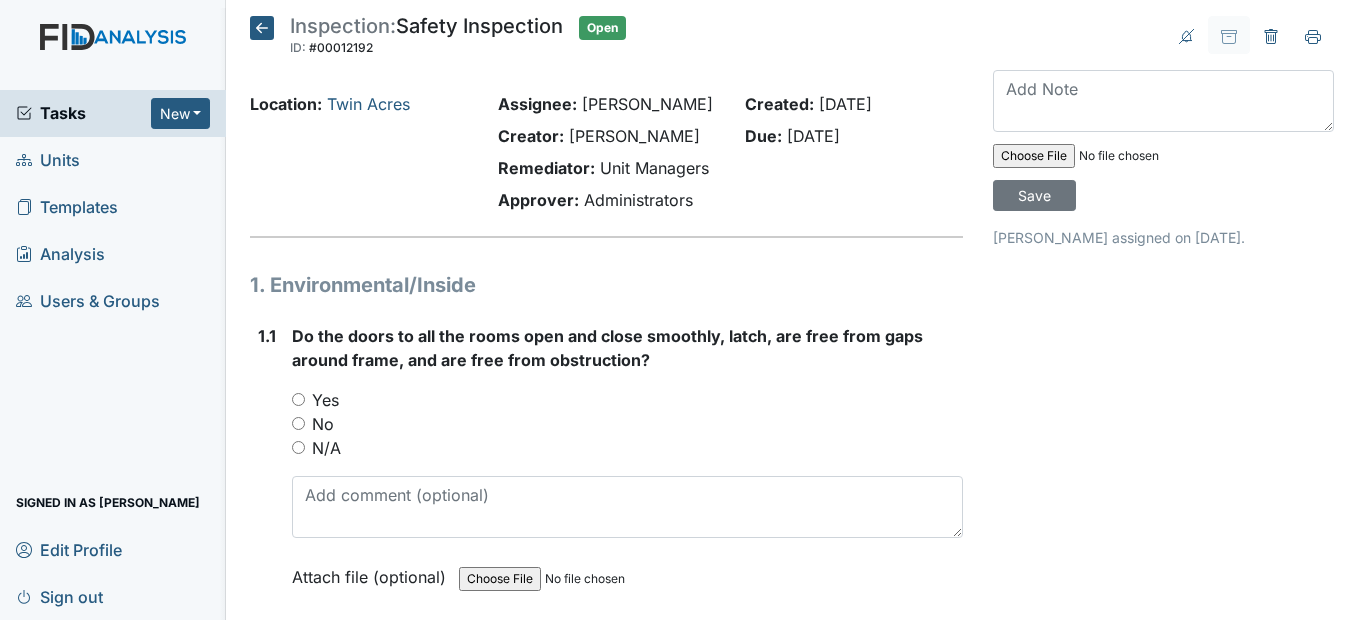 scroll, scrollTop: 0, scrollLeft: 0, axis: both 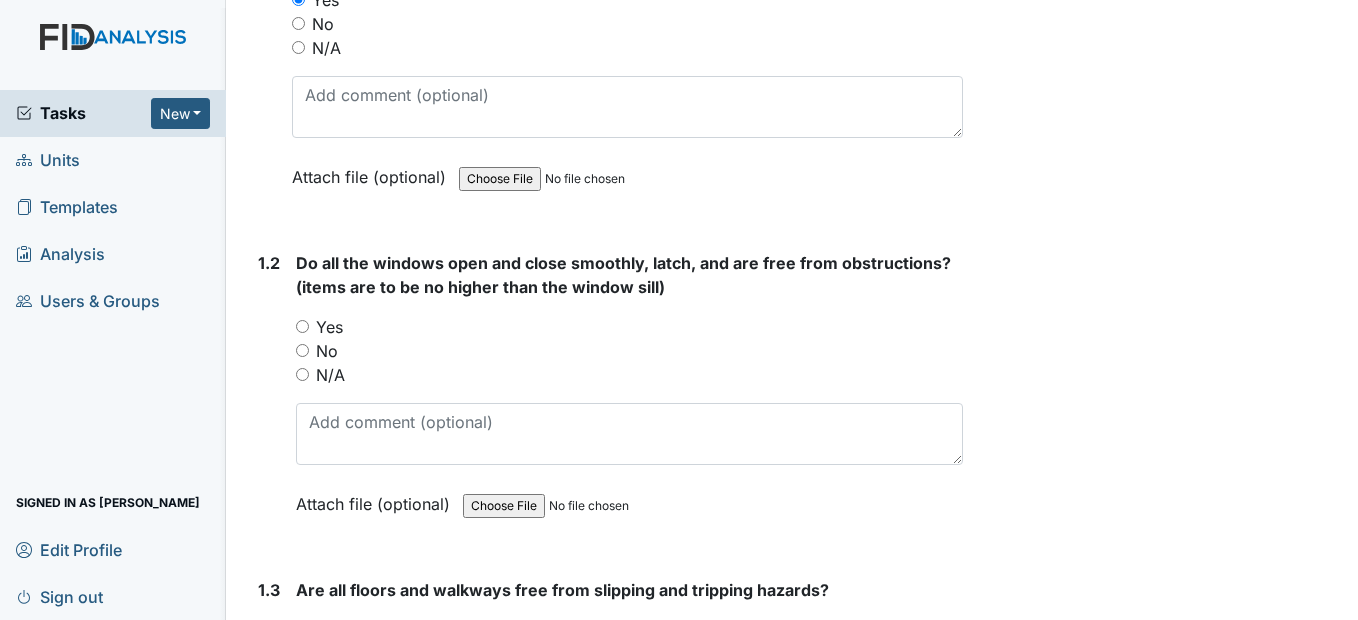 click on "Yes" at bounding box center [302, 326] 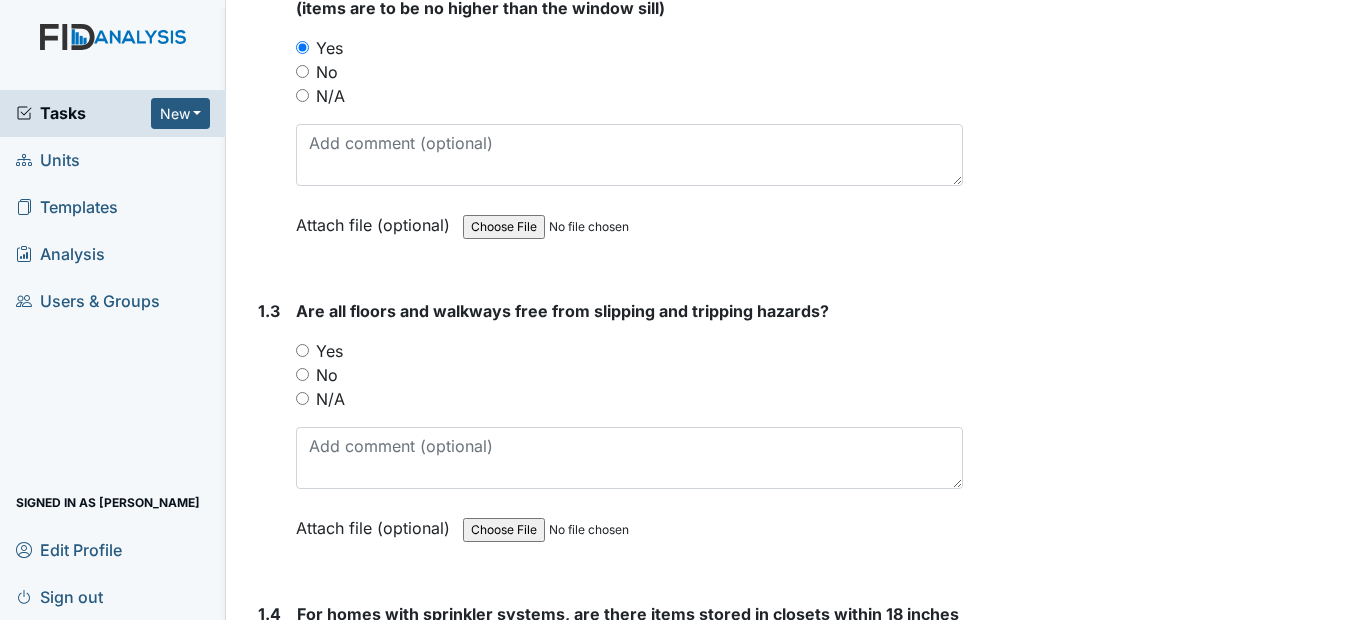 scroll, scrollTop: 700, scrollLeft: 0, axis: vertical 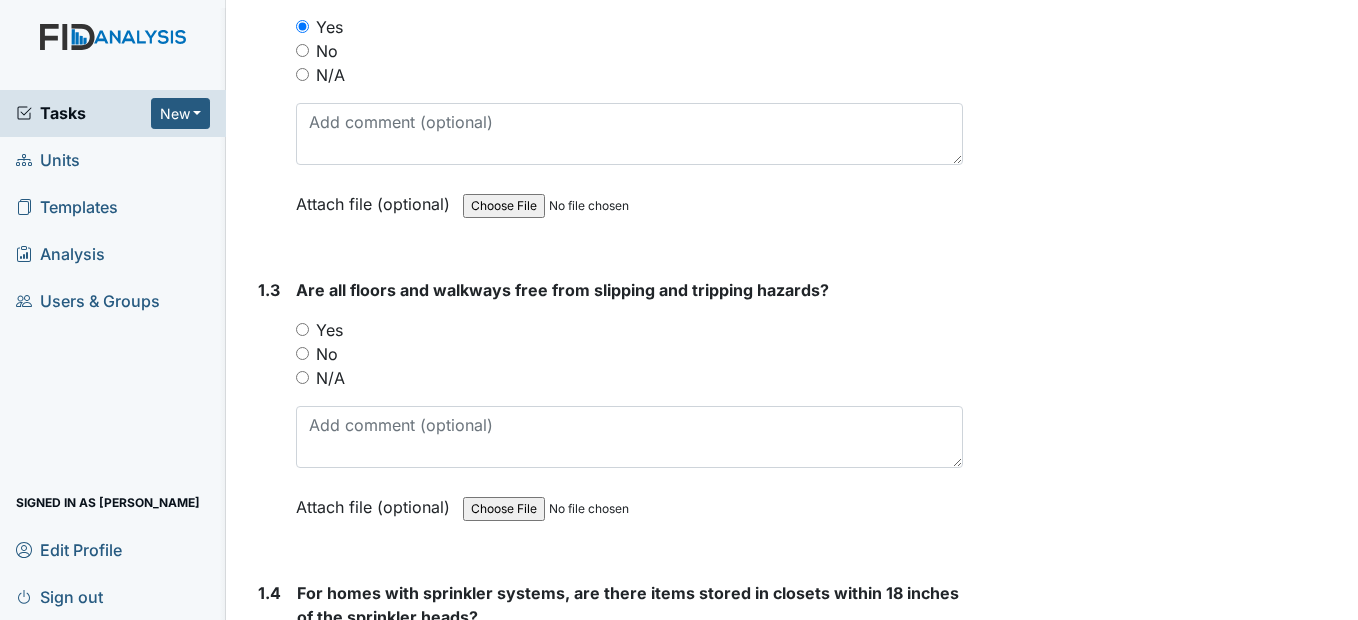click on "Yes" at bounding box center (629, 330) 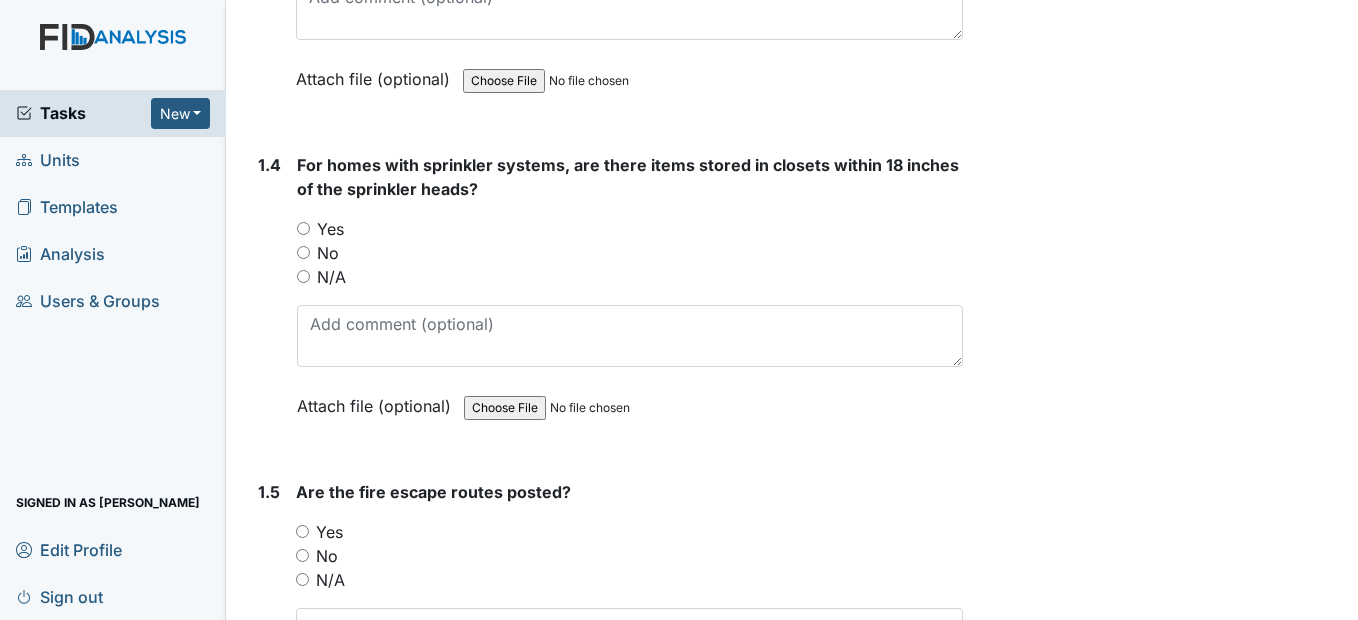 scroll, scrollTop: 1200, scrollLeft: 0, axis: vertical 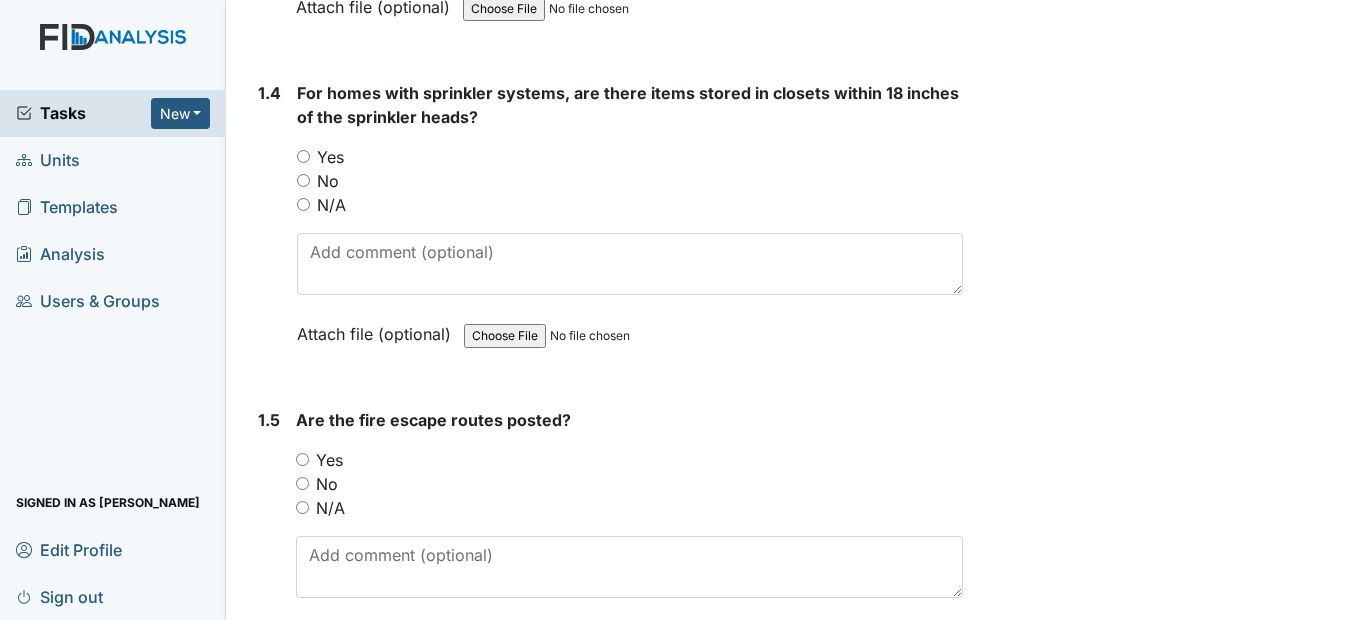 click on "Yes" at bounding box center [303, 156] 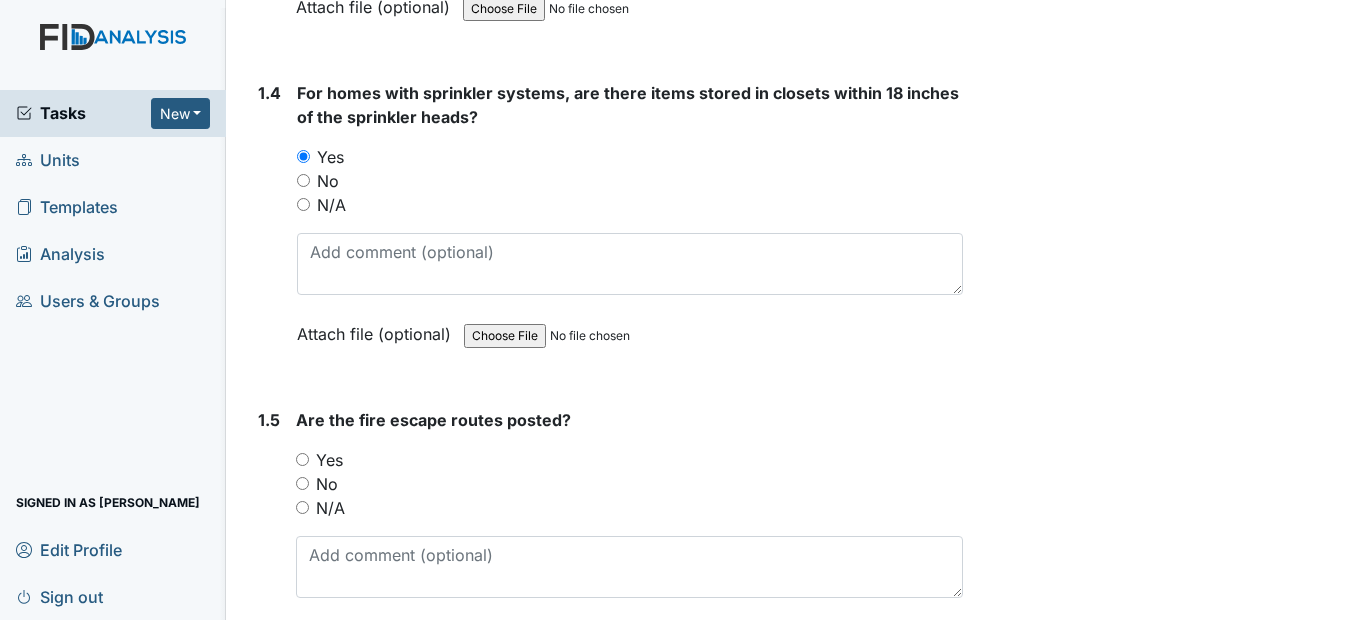click on "Yes" at bounding box center [302, 459] 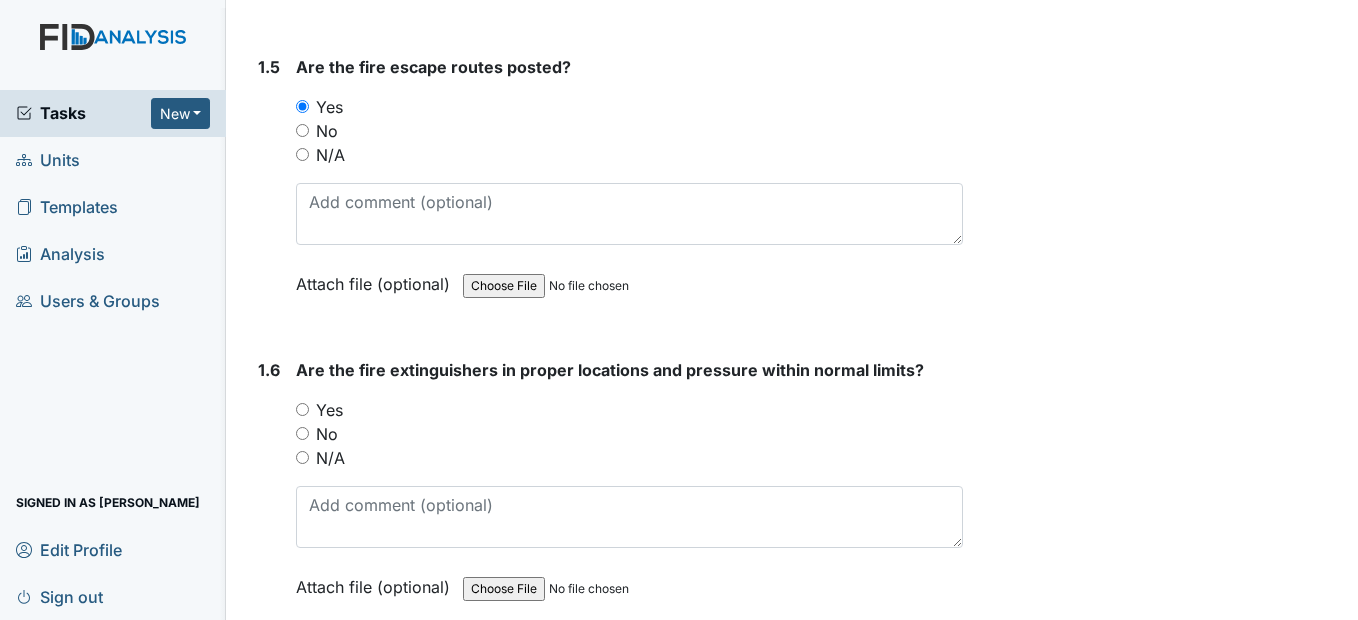 scroll, scrollTop: 1600, scrollLeft: 0, axis: vertical 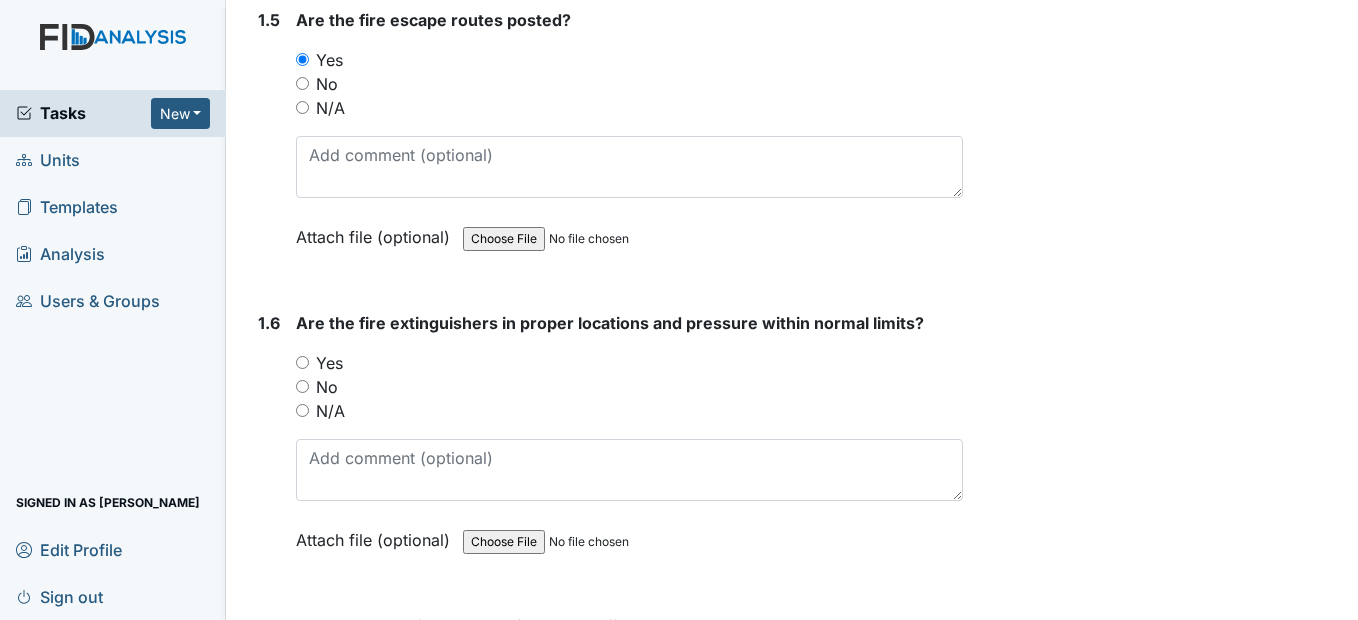click on "Yes" at bounding box center [629, 363] 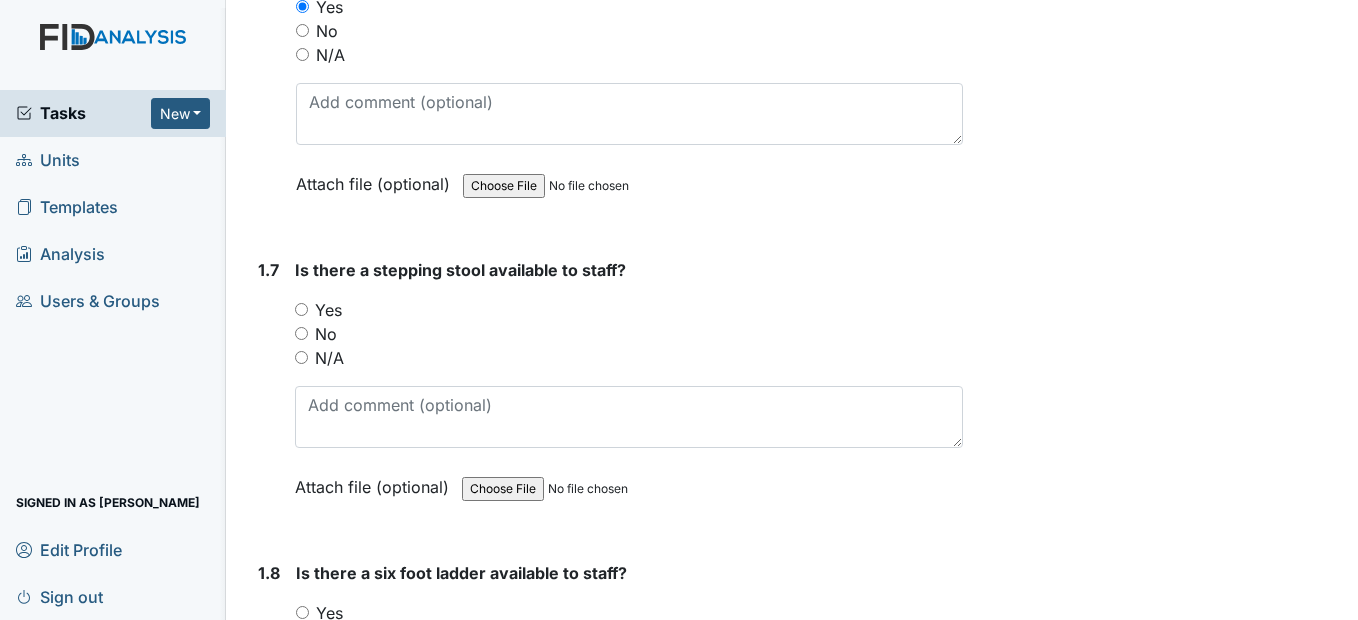 scroll, scrollTop: 2000, scrollLeft: 0, axis: vertical 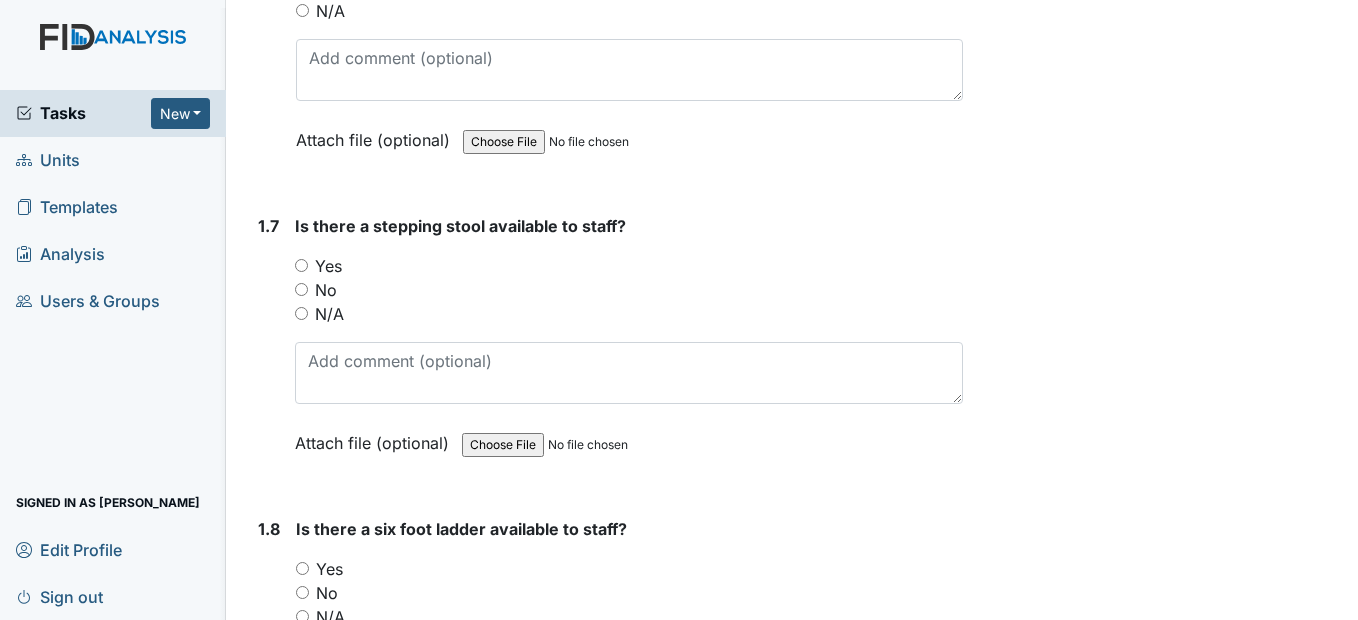 click on "Yes" at bounding box center (301, 265) 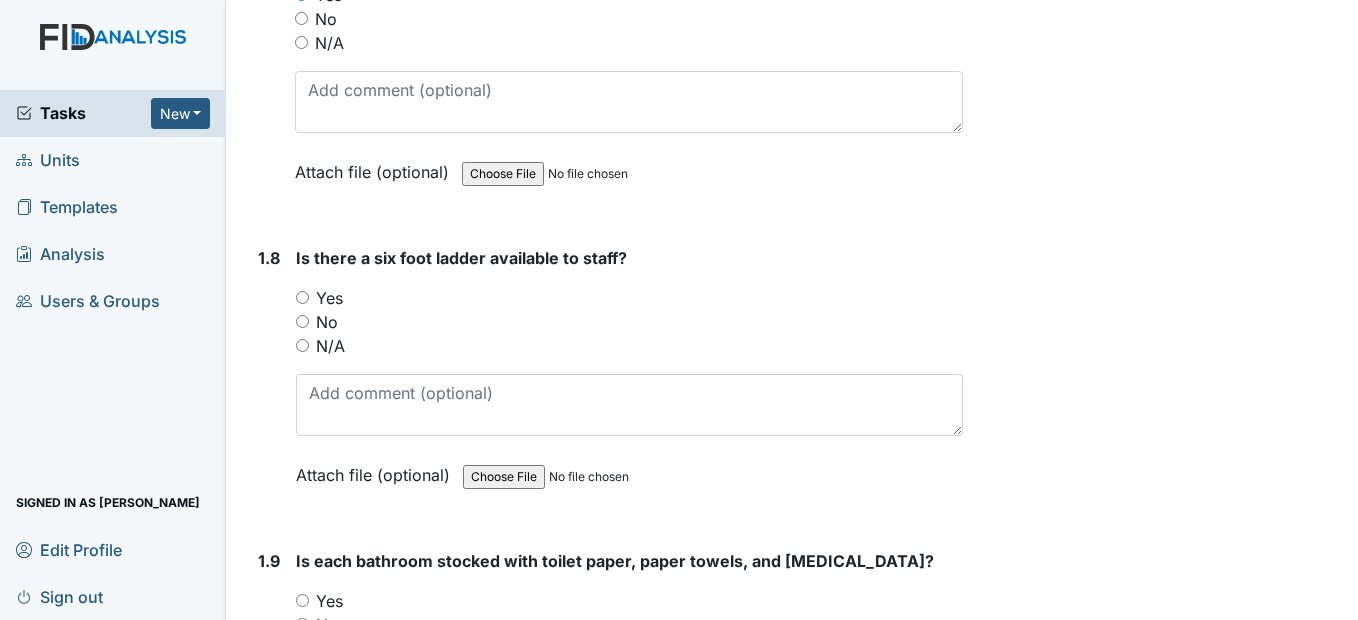 scroll, scrollTop: 2300, scrollLeft: 0, axis: vertical 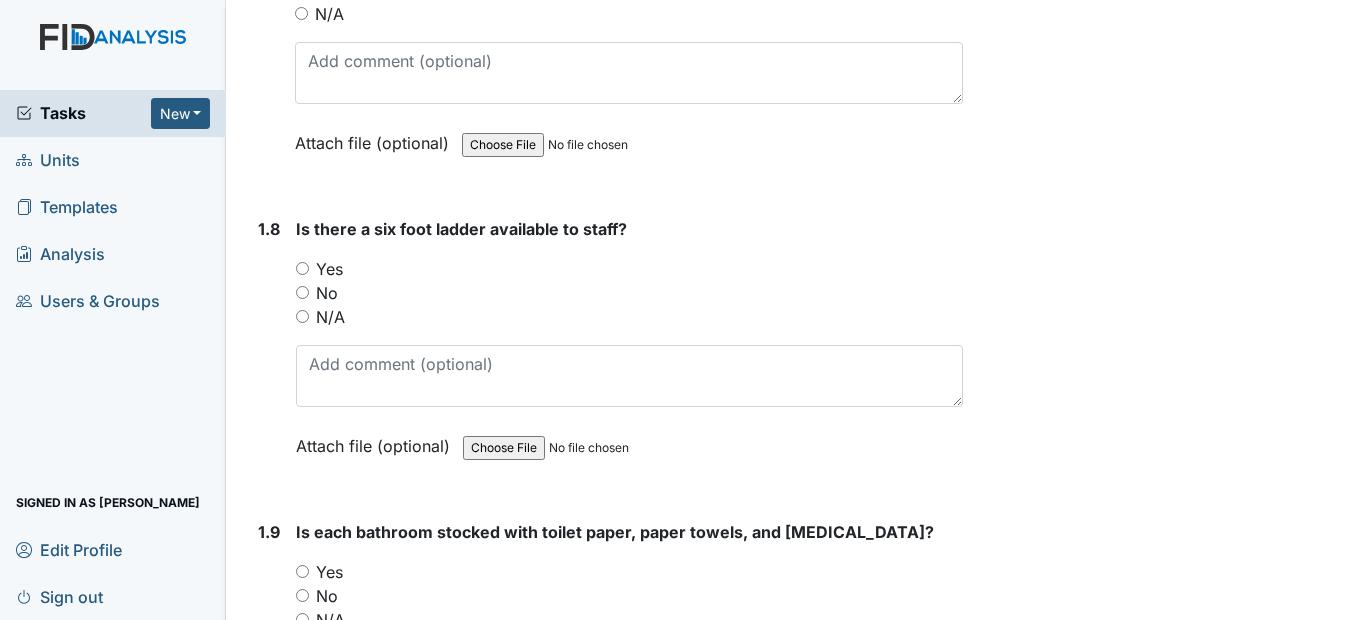 click on "Yes" at bounding box center (302, 268) 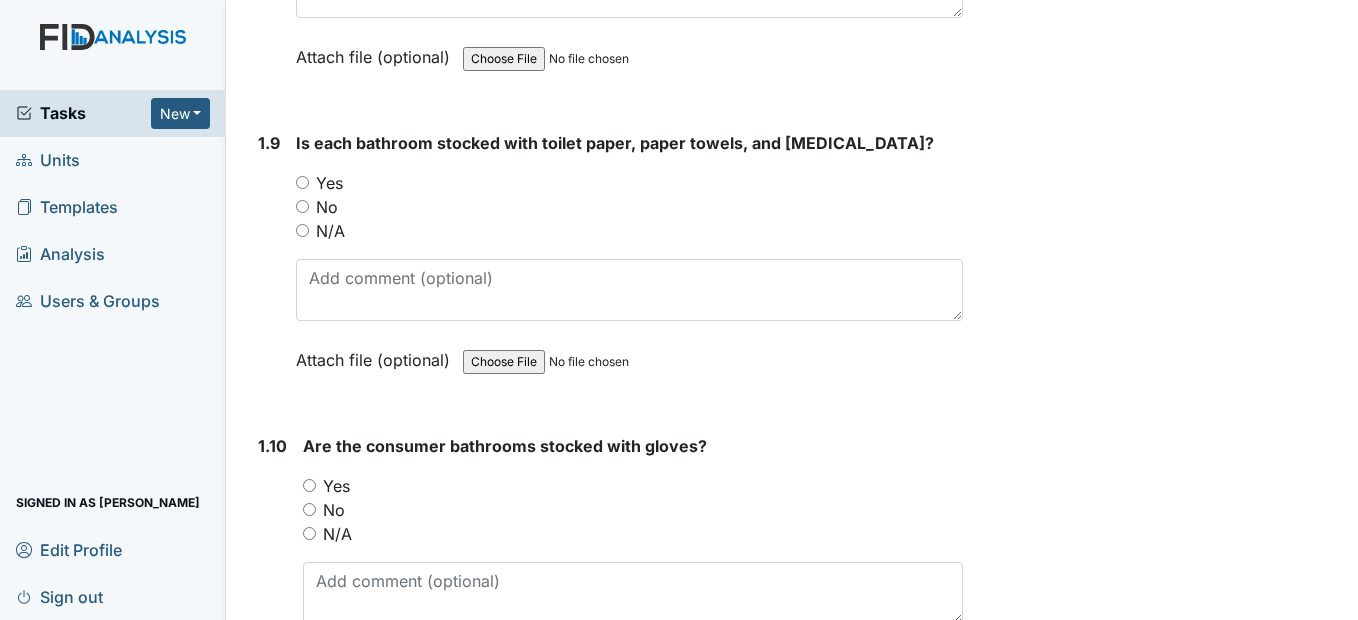 scroll, scrollTop: 2700, scrollLeft: 0, axis: vertical 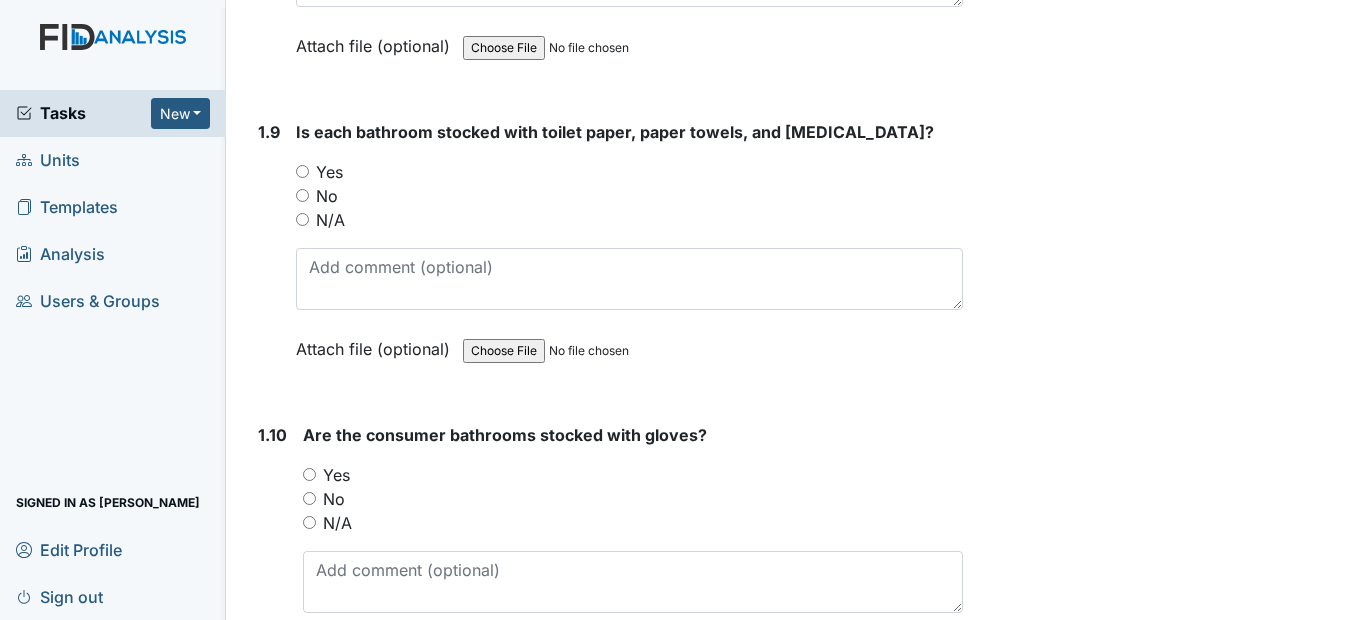 click on "Yes" at bounding box center (302, 171) 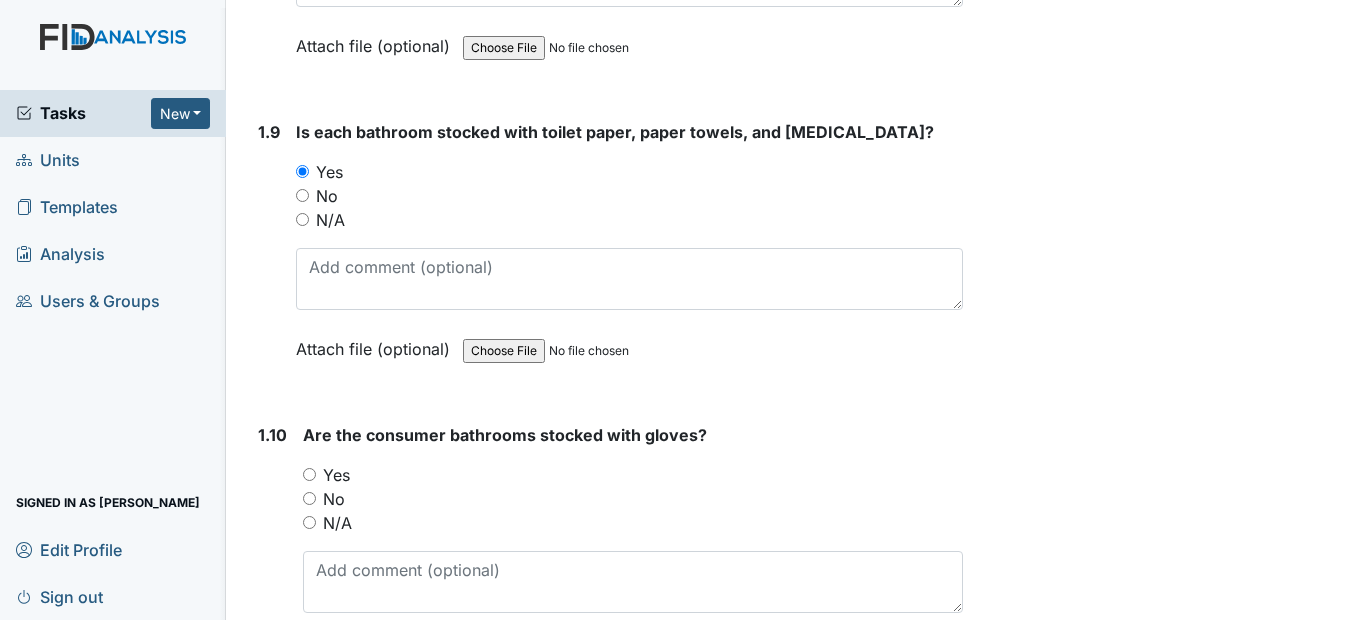 click on "Yes" at bounding box center [309, 474] 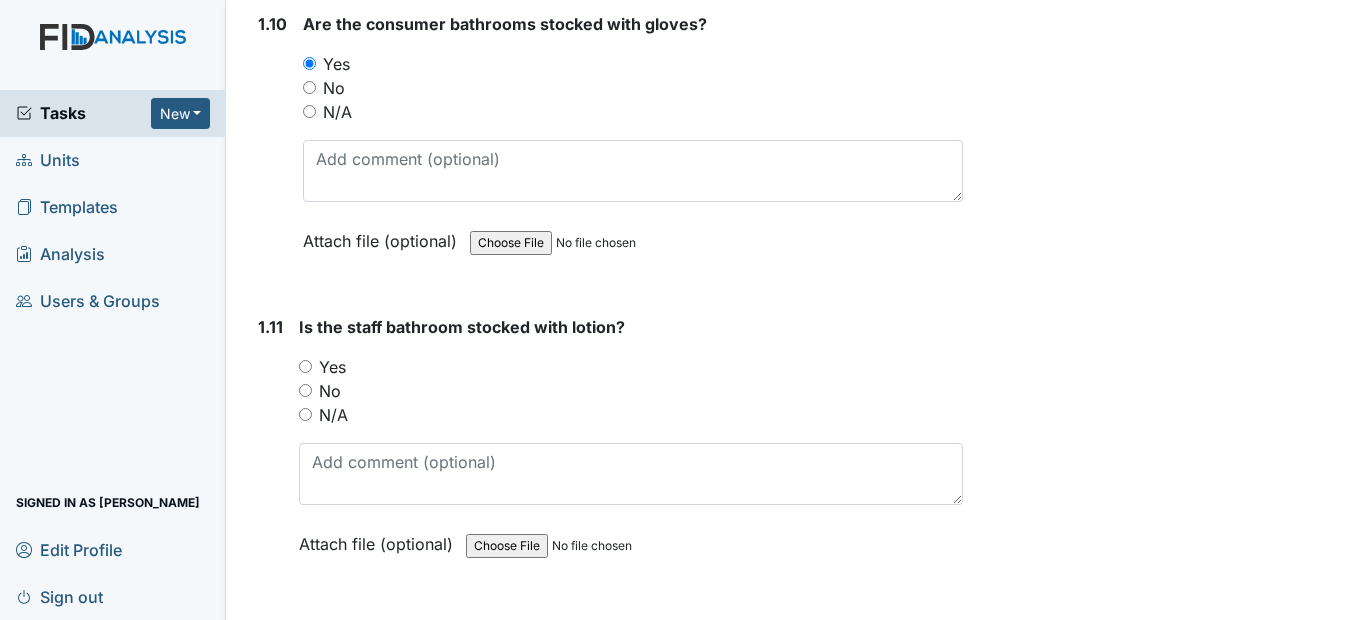 scroll, scrollTop: 3200, scrollLeft: 0, axis: vertical 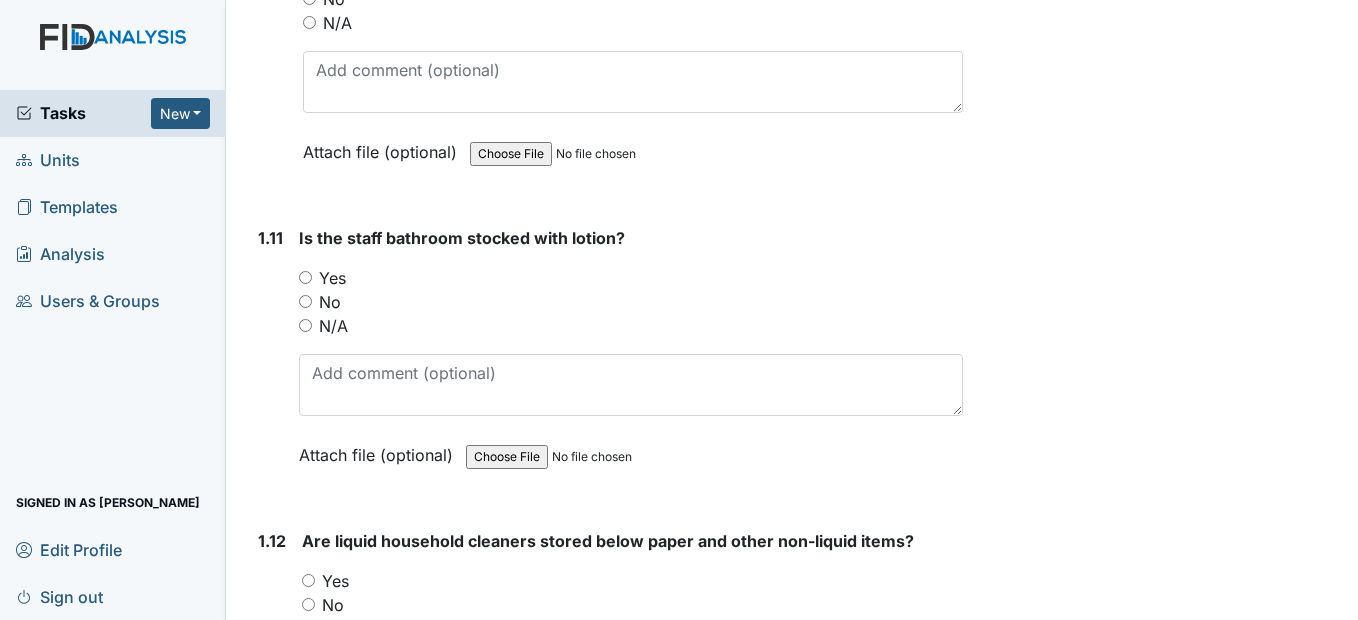 click on "Yes" at bounding box center [305, 277] 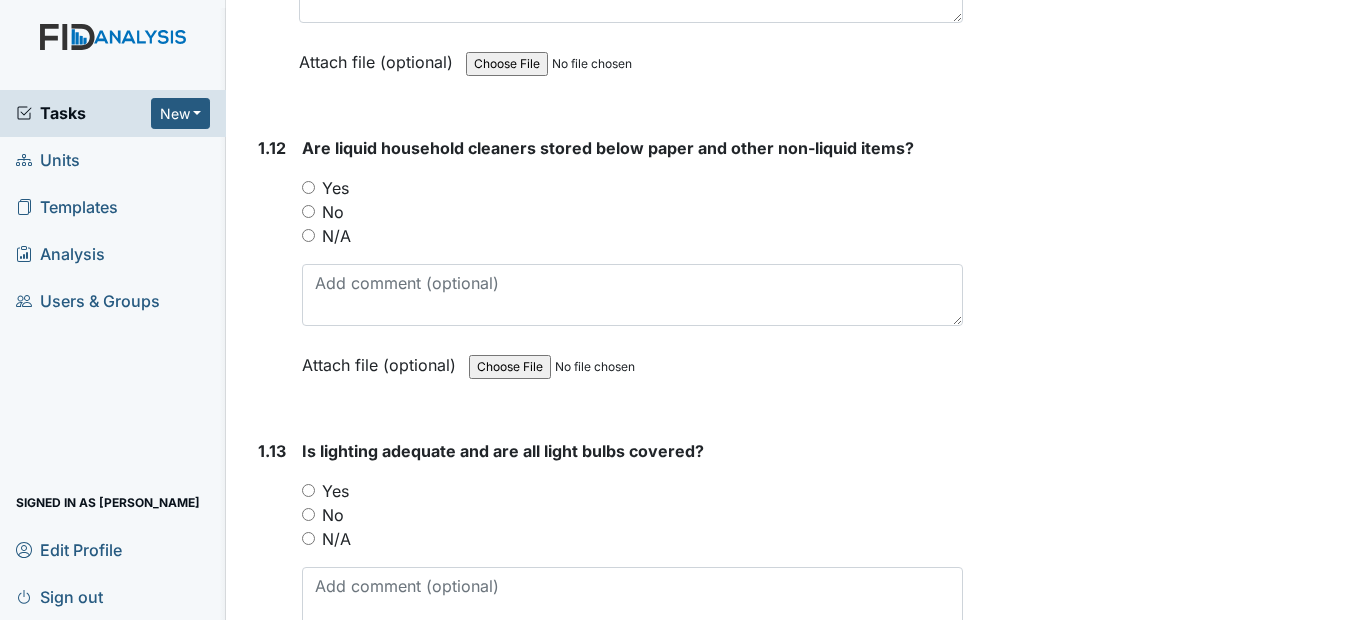 scroll, scrollTop: 3600, scrollLeft: 0, axis: vertical 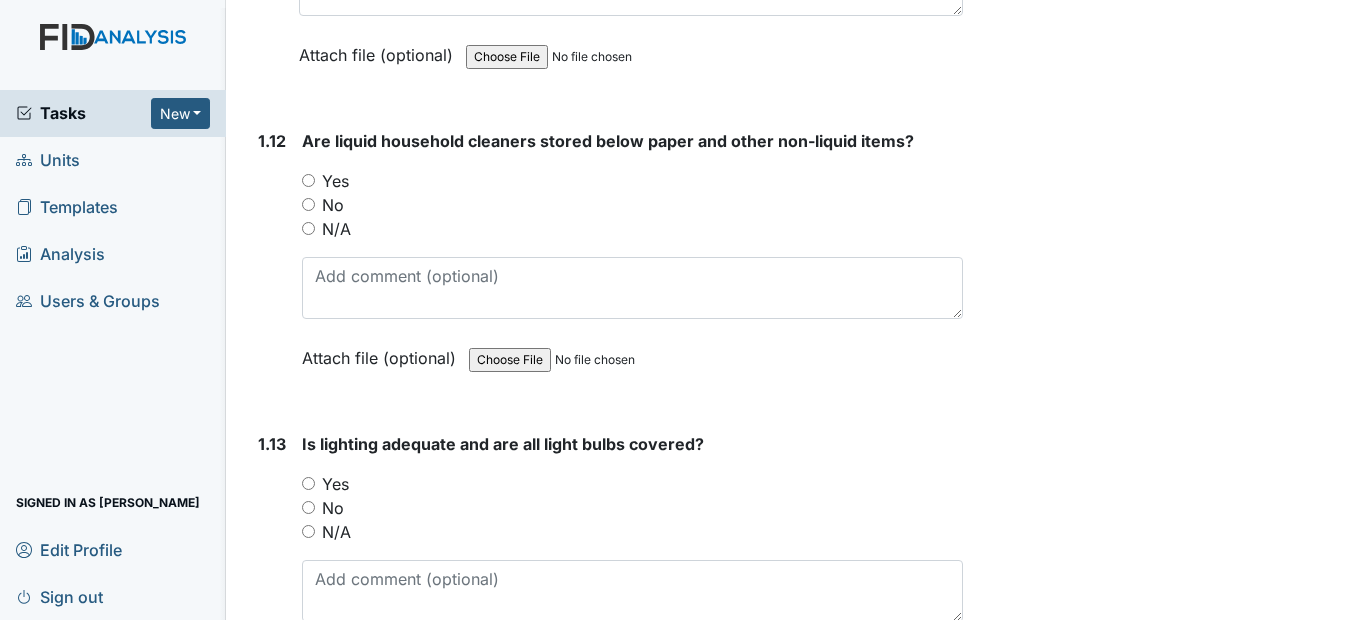 click on "Yes" at bounding box center (308, 180) 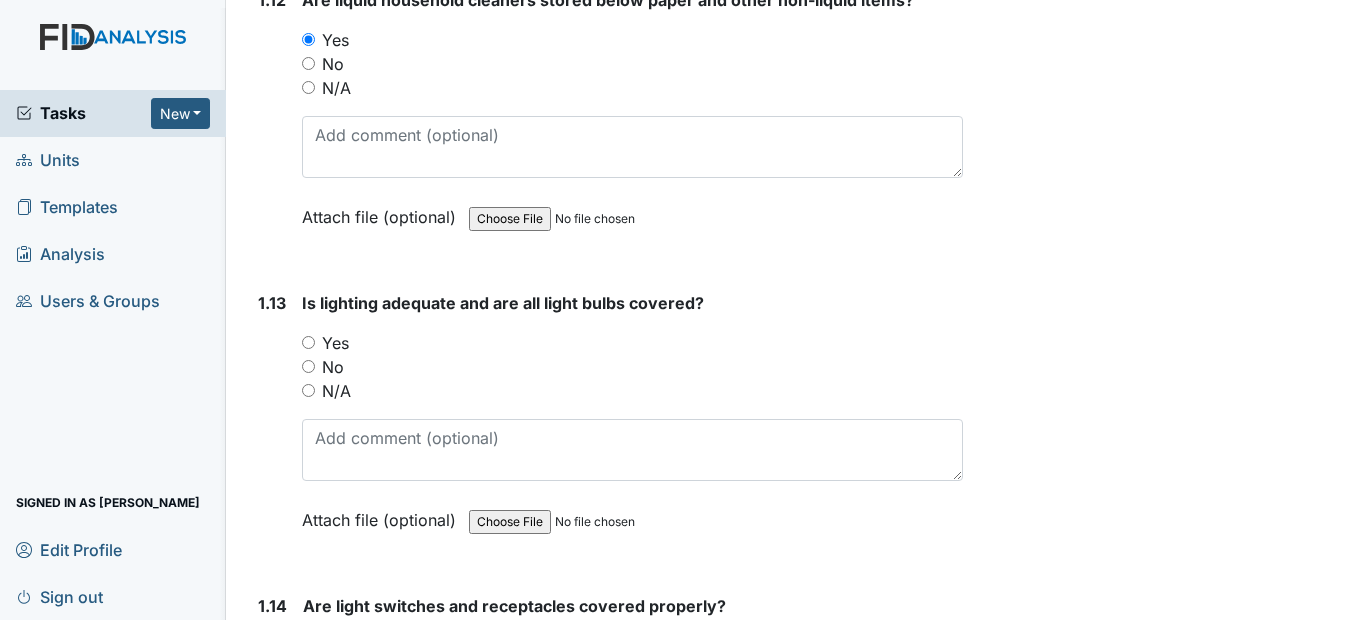 scroll, scrollTop: 3800, scrollLeft: 0, axis: vertical 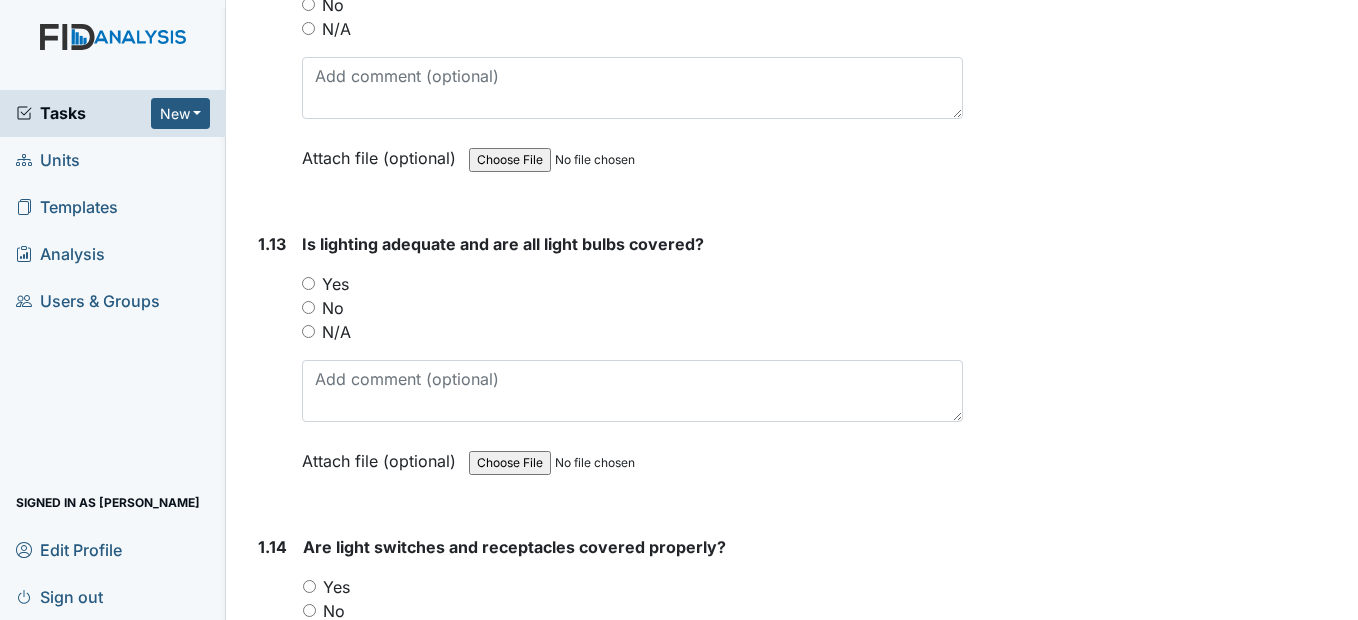 click on "Yes" at bounding box center (308, 283) 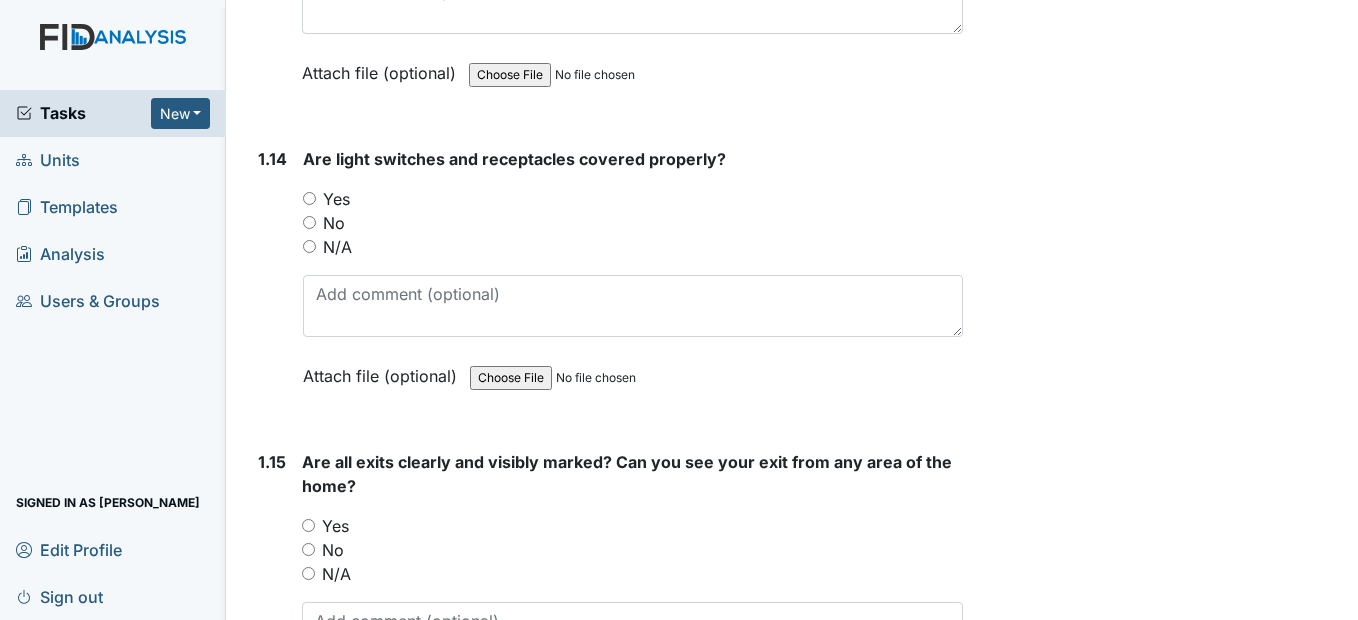 scroll, scrollTop: 4200, scrollLeft: 0, axis: vertical 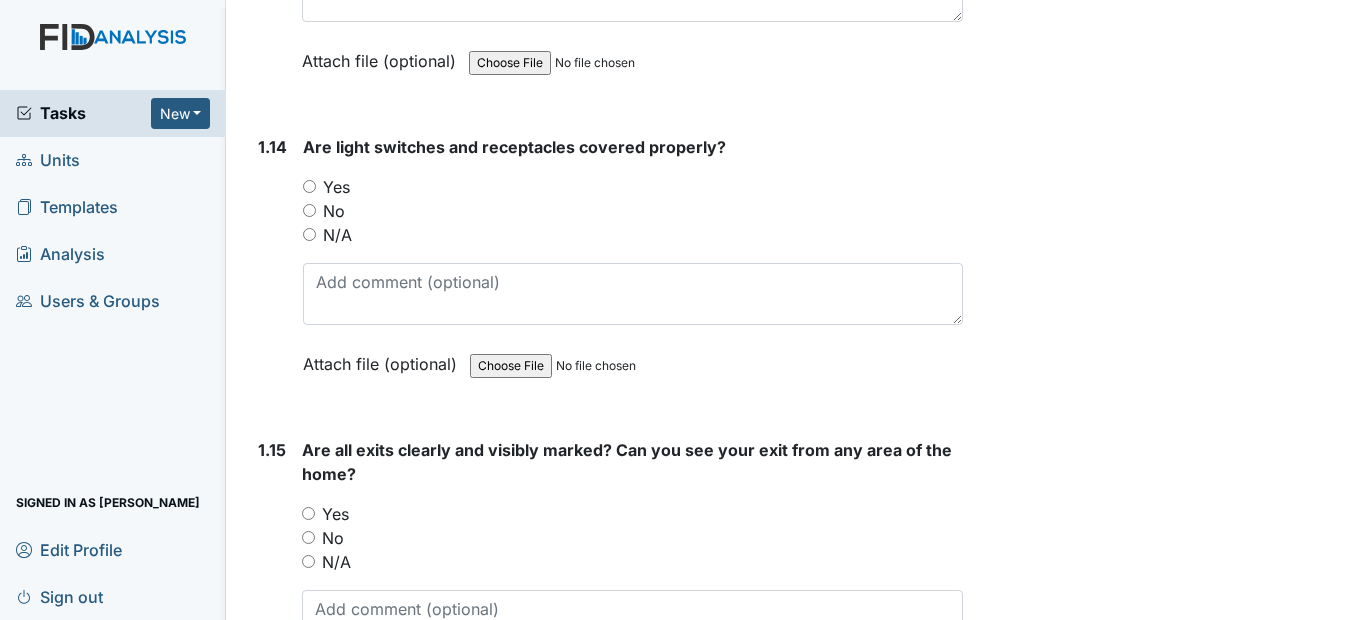 click on "Yes" at bounding box center (309, 186) 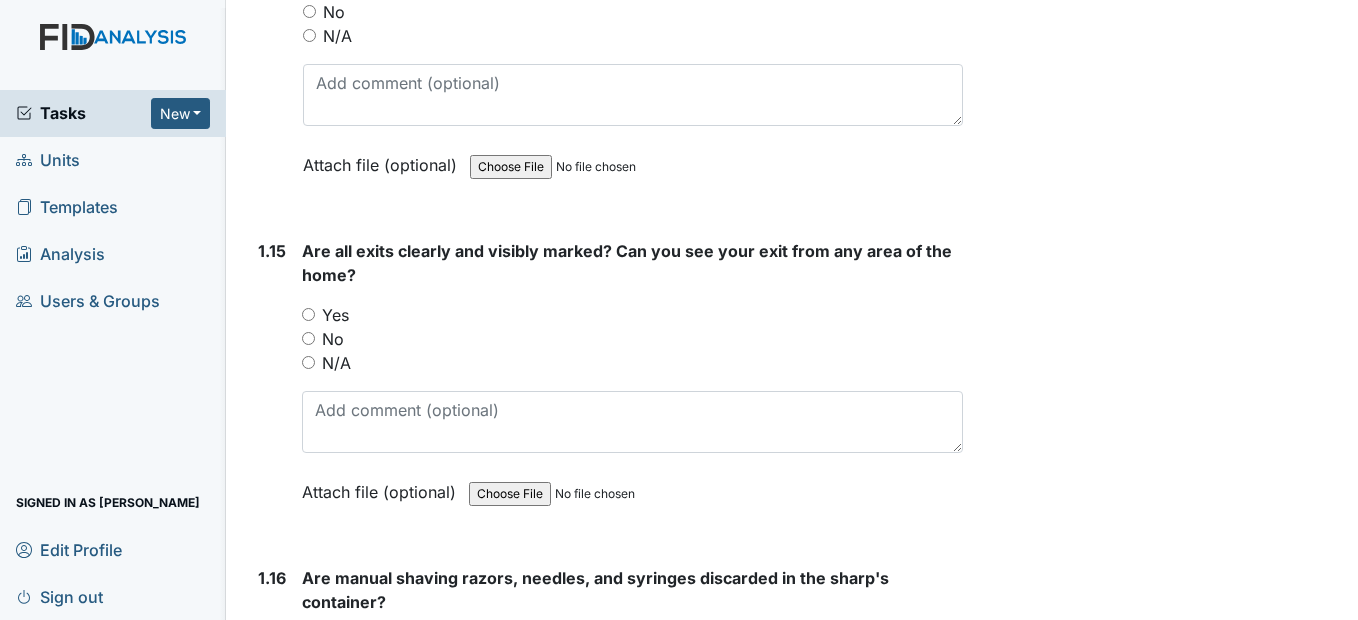 scroll, scrollTop: 4400, scrollLeft: 0, axis: vertical 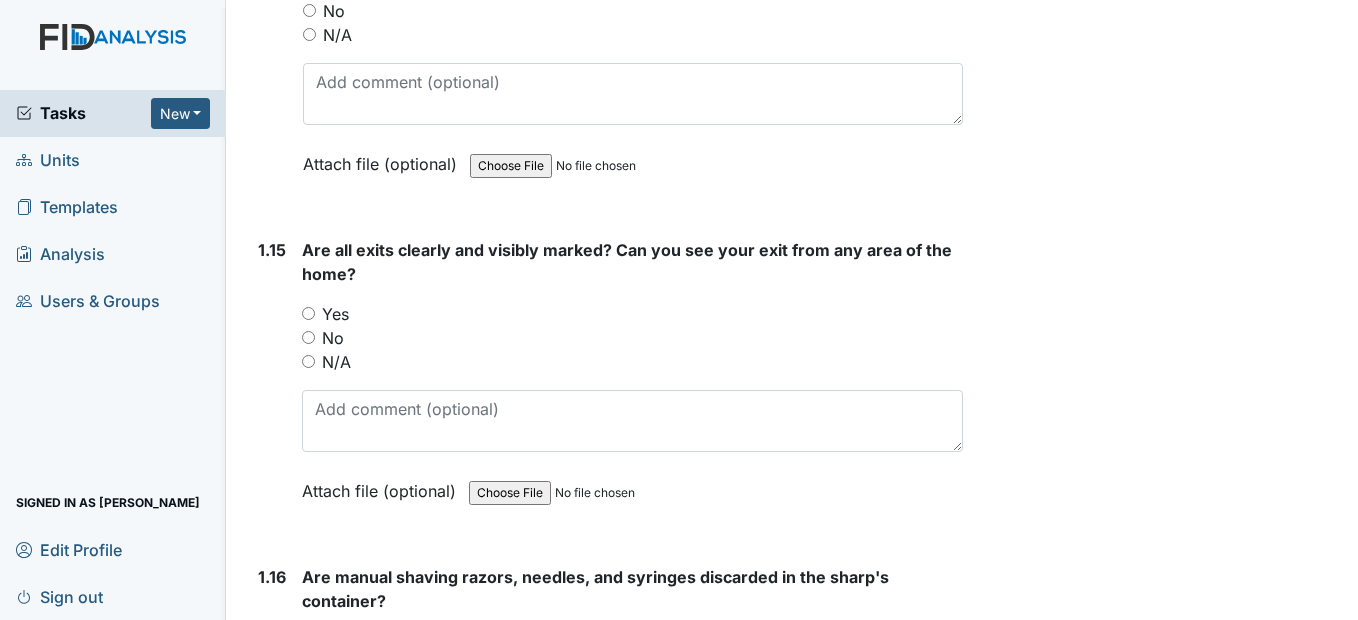click on "Yes" at bounding box center [308, 313] 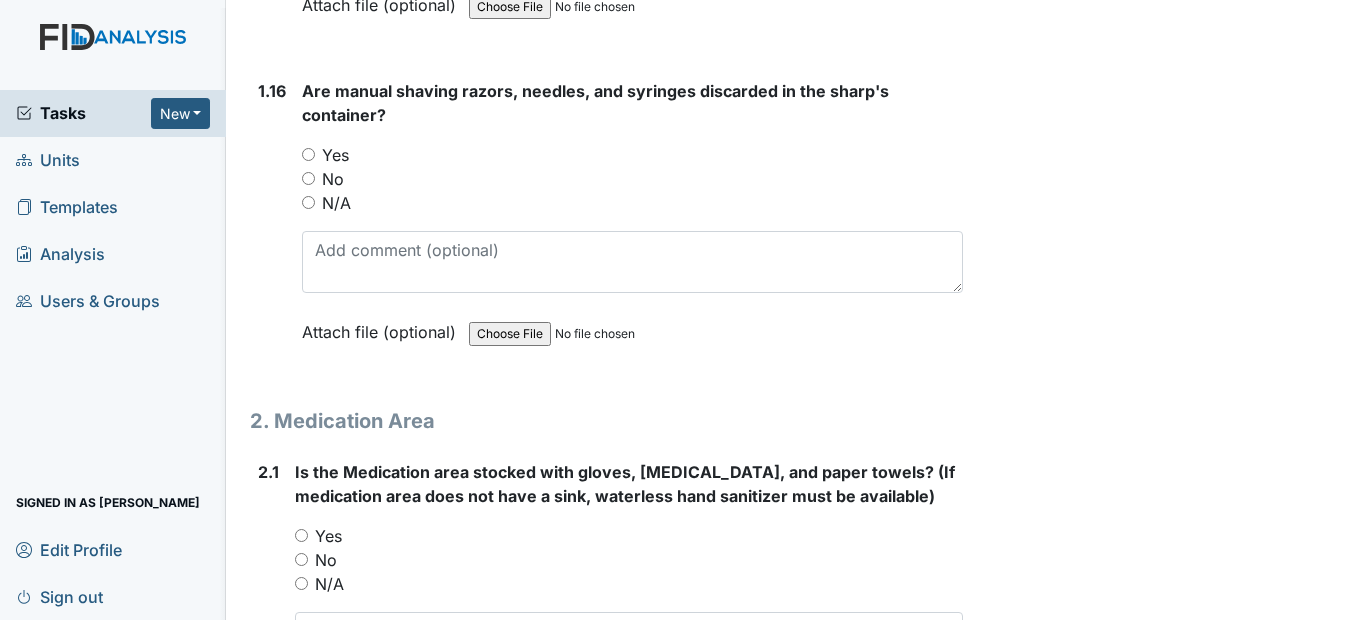 scroll, scrollTop: 4900, scrollLeft: 0, axis: vertical 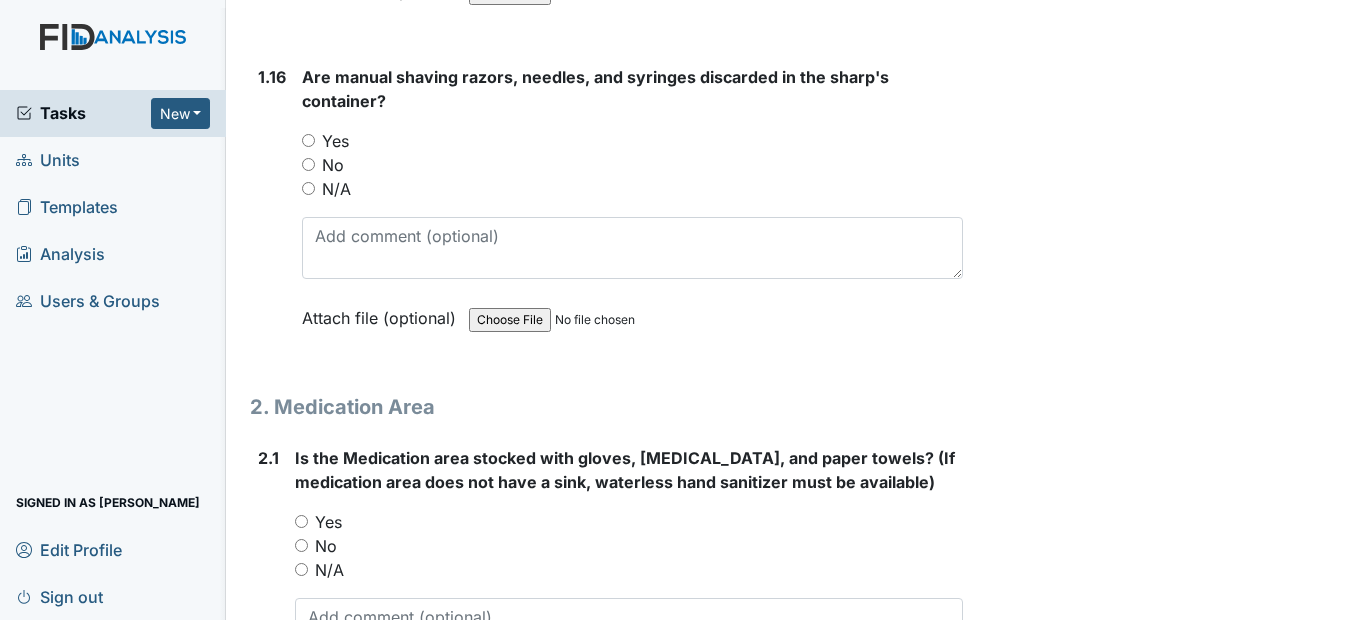 click on "N/A" at bounding box center [308, 188] 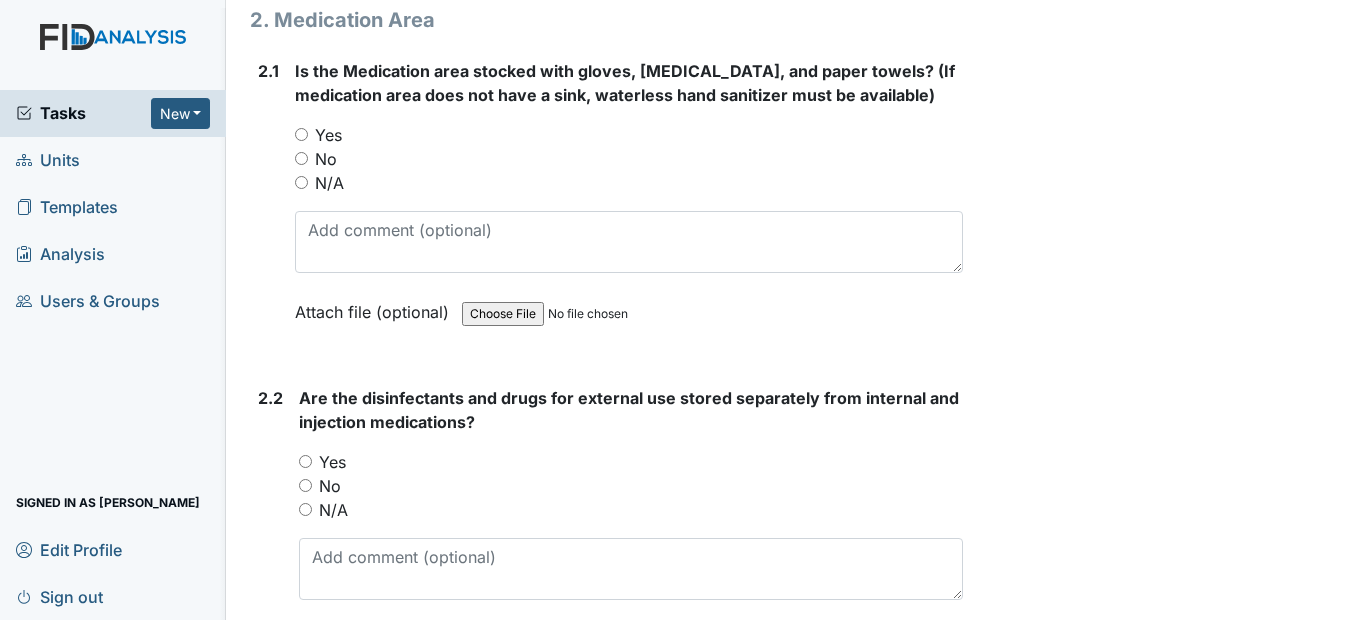 scroll, scrollTop: 5300, scrollLeft: 0, axis: vertical 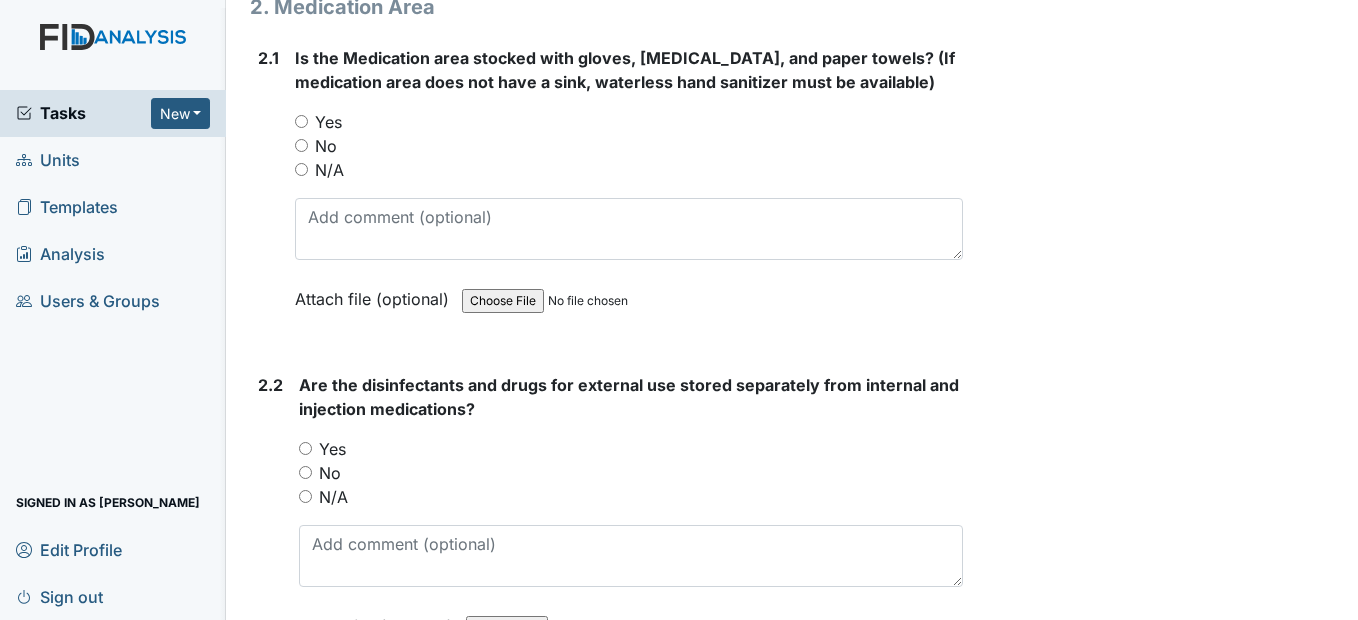 click on "Yes" at bounding box center (301, 121) 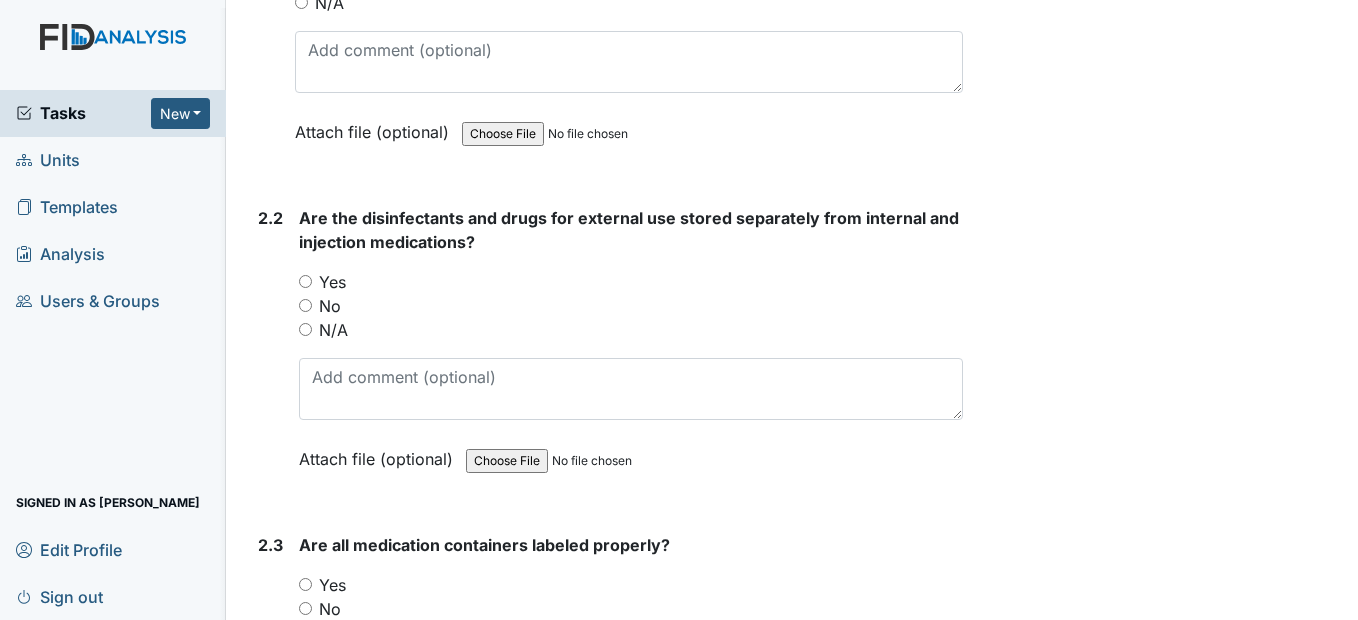 scroll, scrollTop: 5500, scrollLeft: 0, axis: vertical 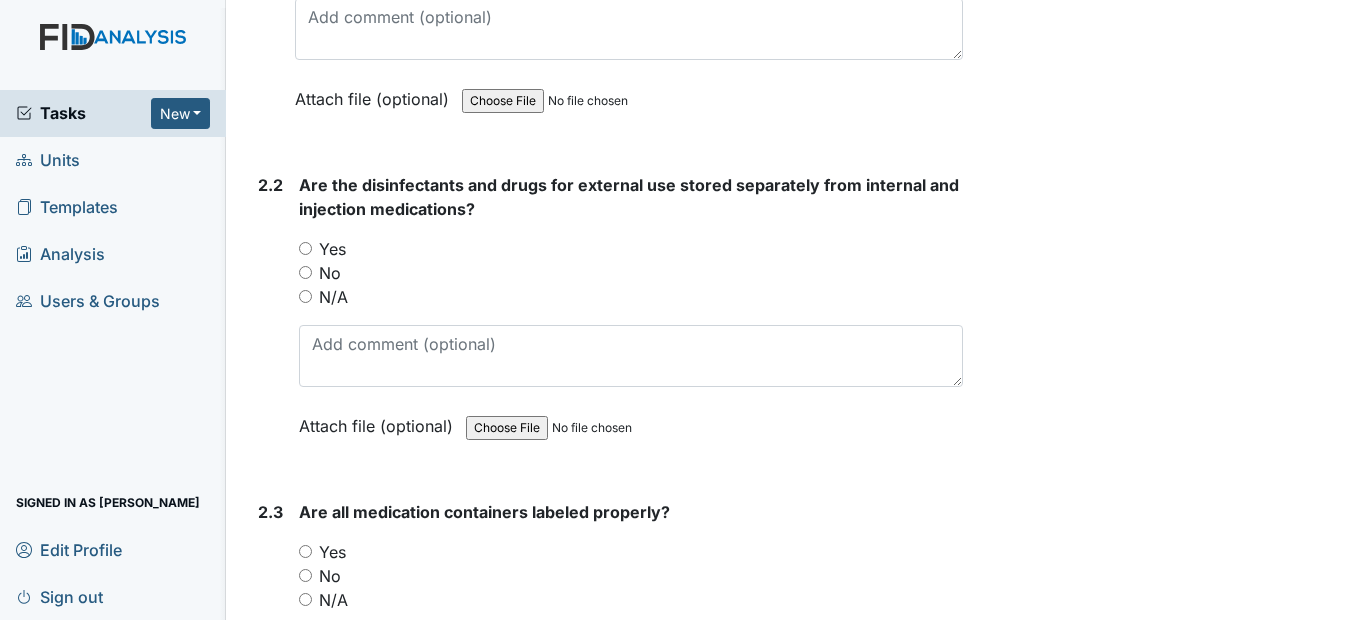 click on "Yes" at bounding box center [630, 249] 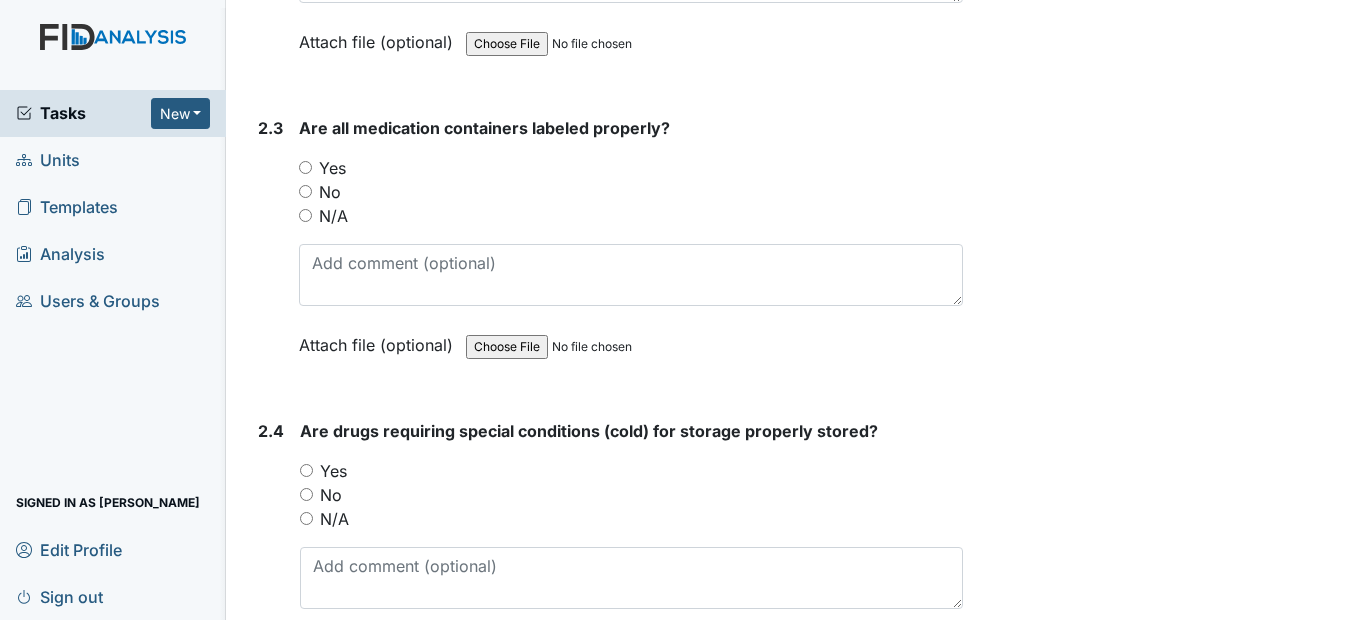 scroll, scrollTop: 5900, scrollLeft: 0, axis: vertical 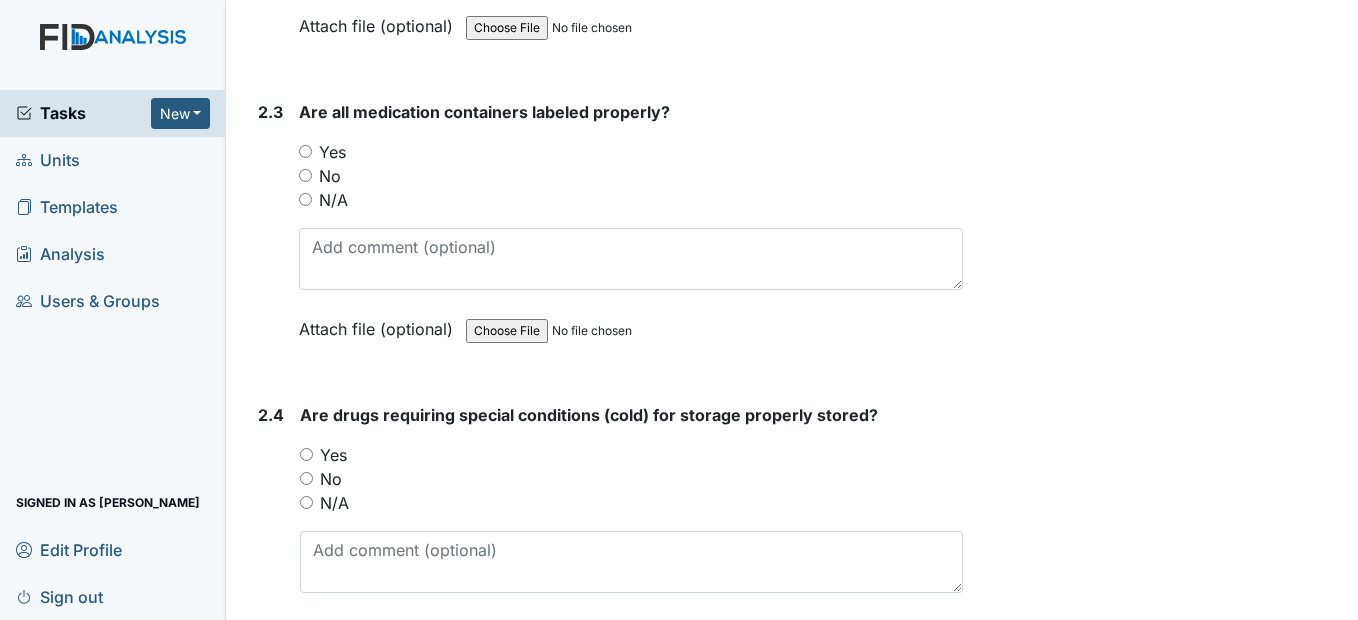 click on "Yes" at bounding box center [305, 151] 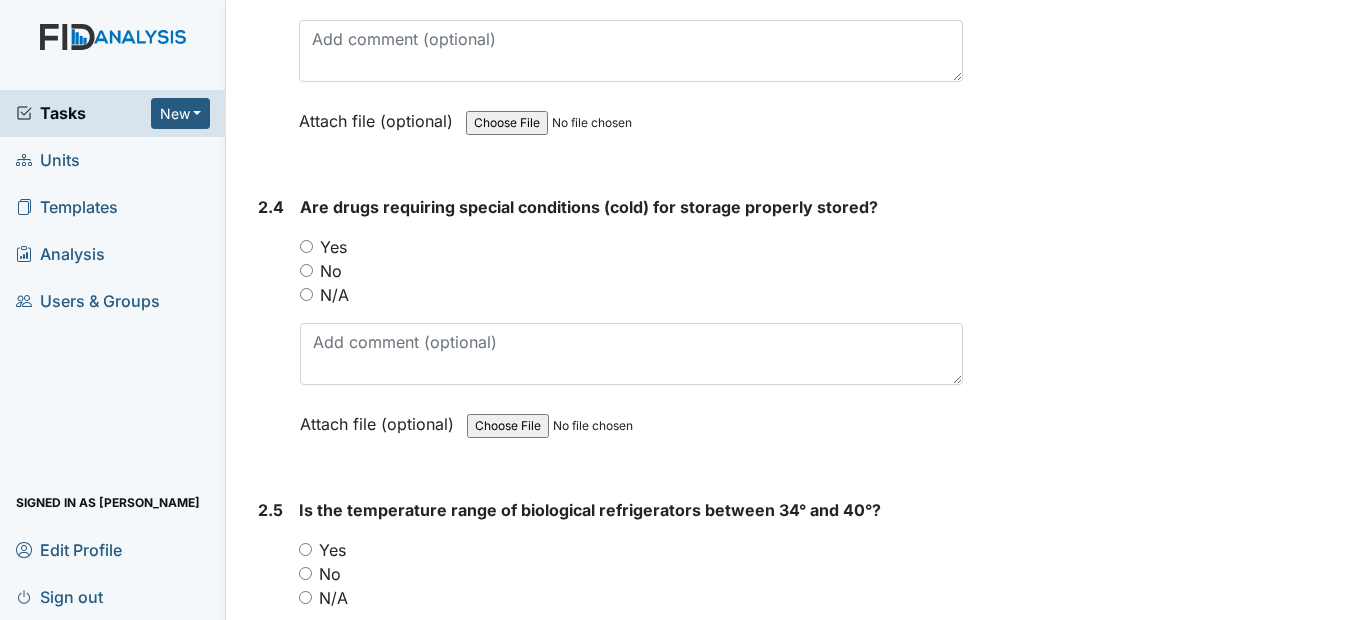 scroll, scrollTop: 6200, scrollLeft: 0, axis: vertical 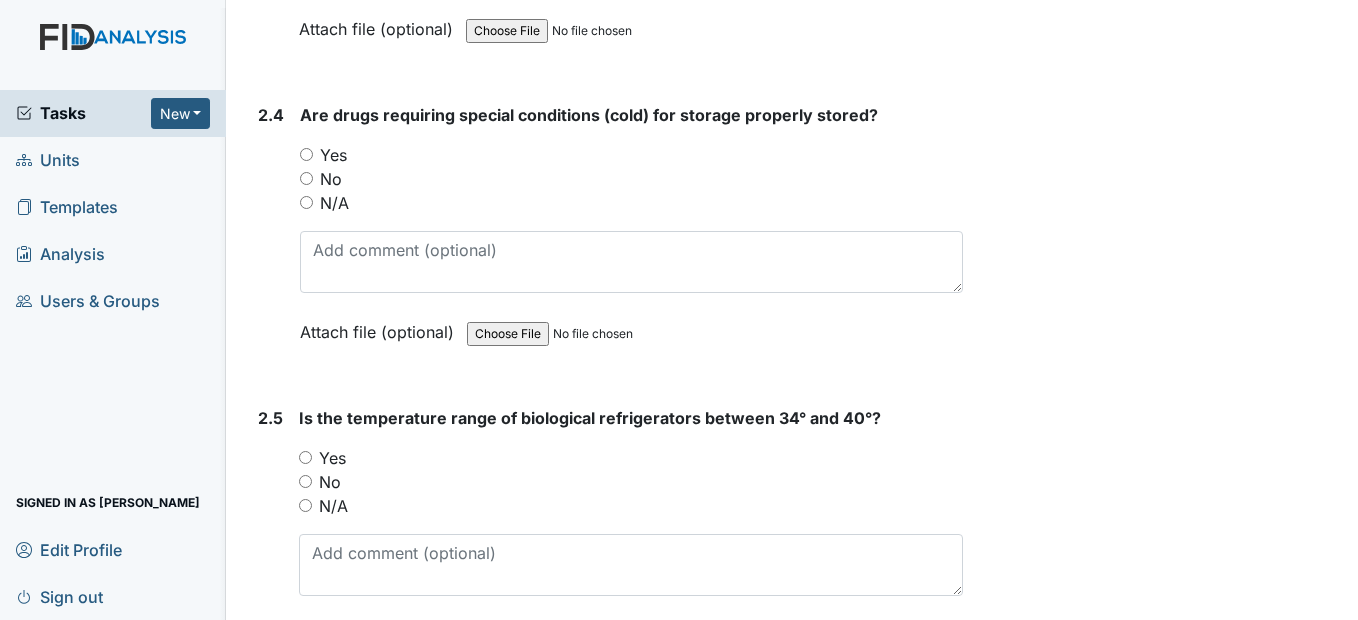 click on "Yes" at bounding box center [306, 154] 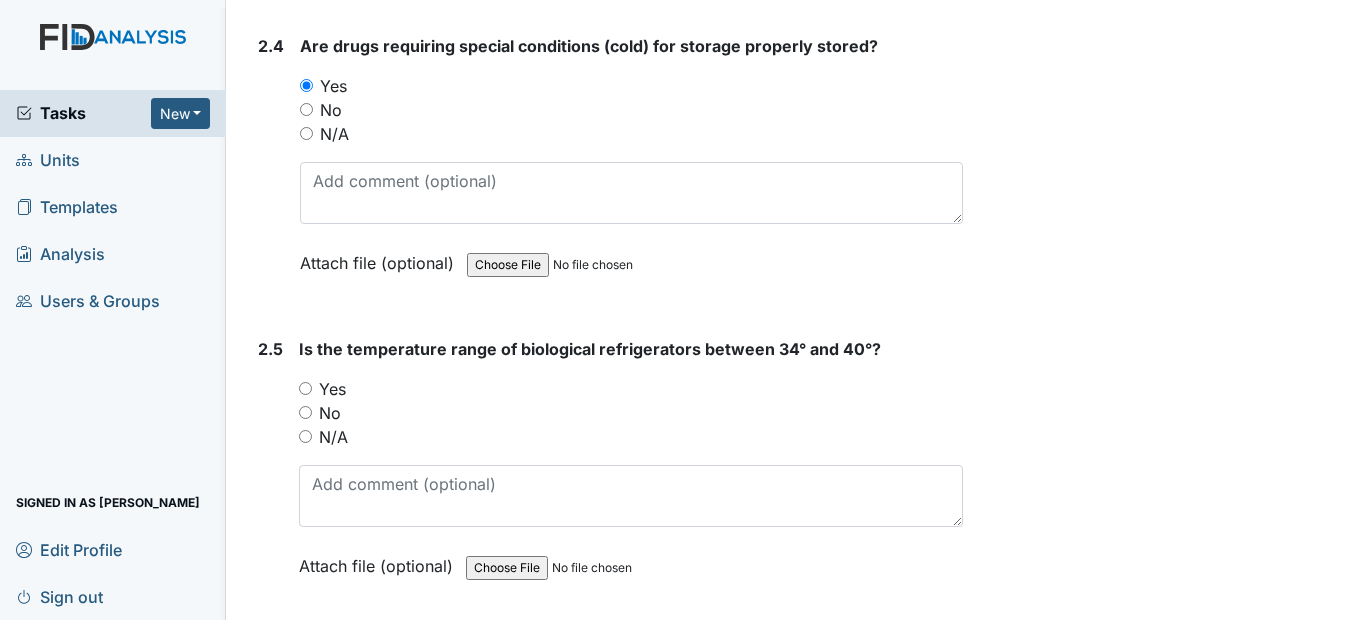 scroll, scrollTop: 6300, scrollLeft: 0, axis: vertical 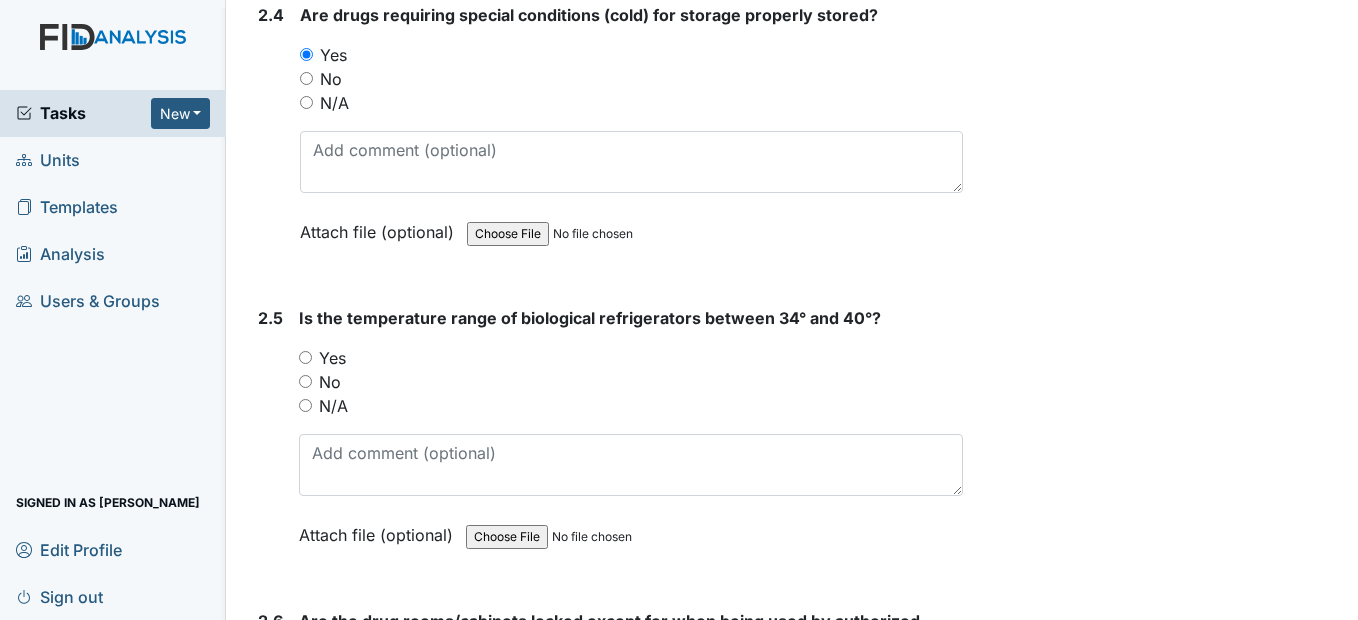click on "Yes" at bounding box center [305, 357] 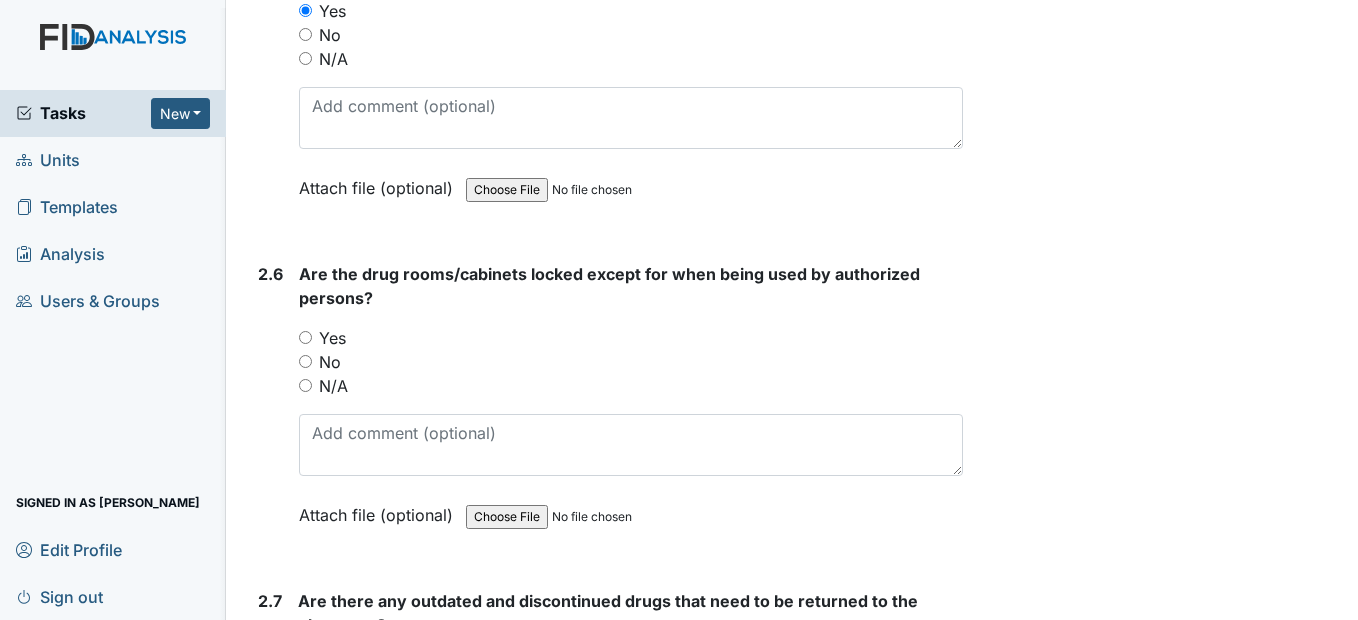 scroll, scrollTop: 6700, scrollLeft: 0, axis: vertical 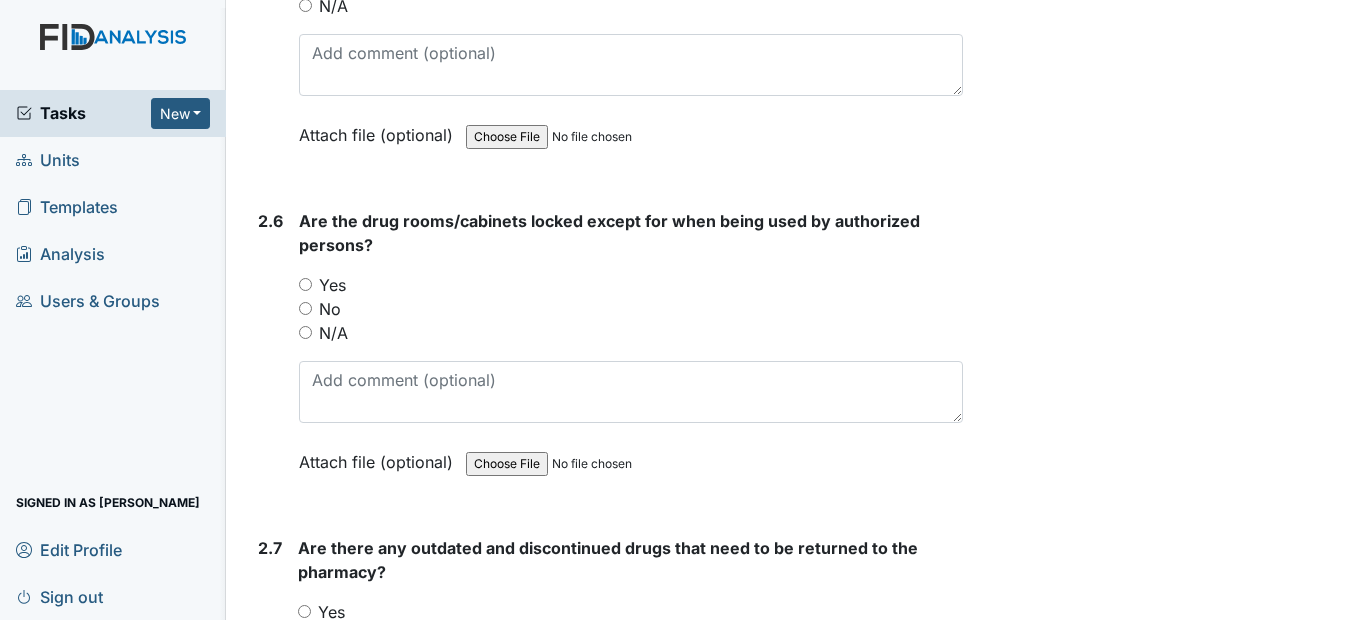 click on "Yes" at bounding box center (305, 284) 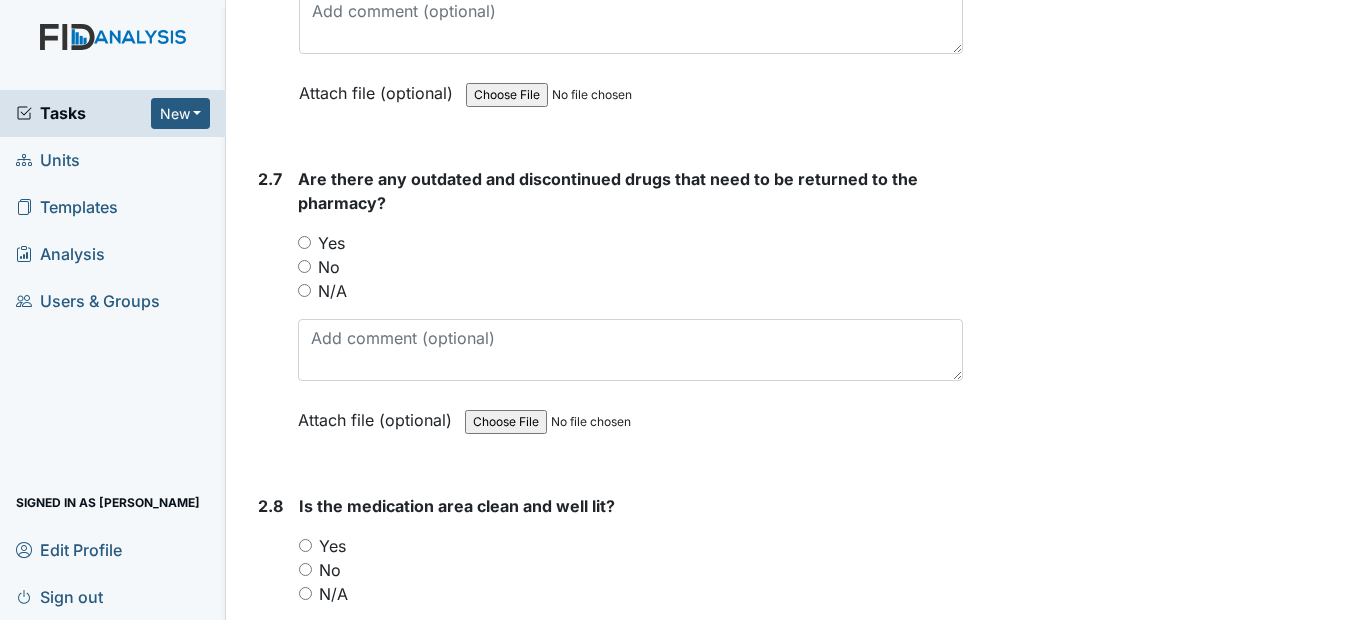 scroll, scrollTop: 7100, scrollLeft: 0, axis: vertical 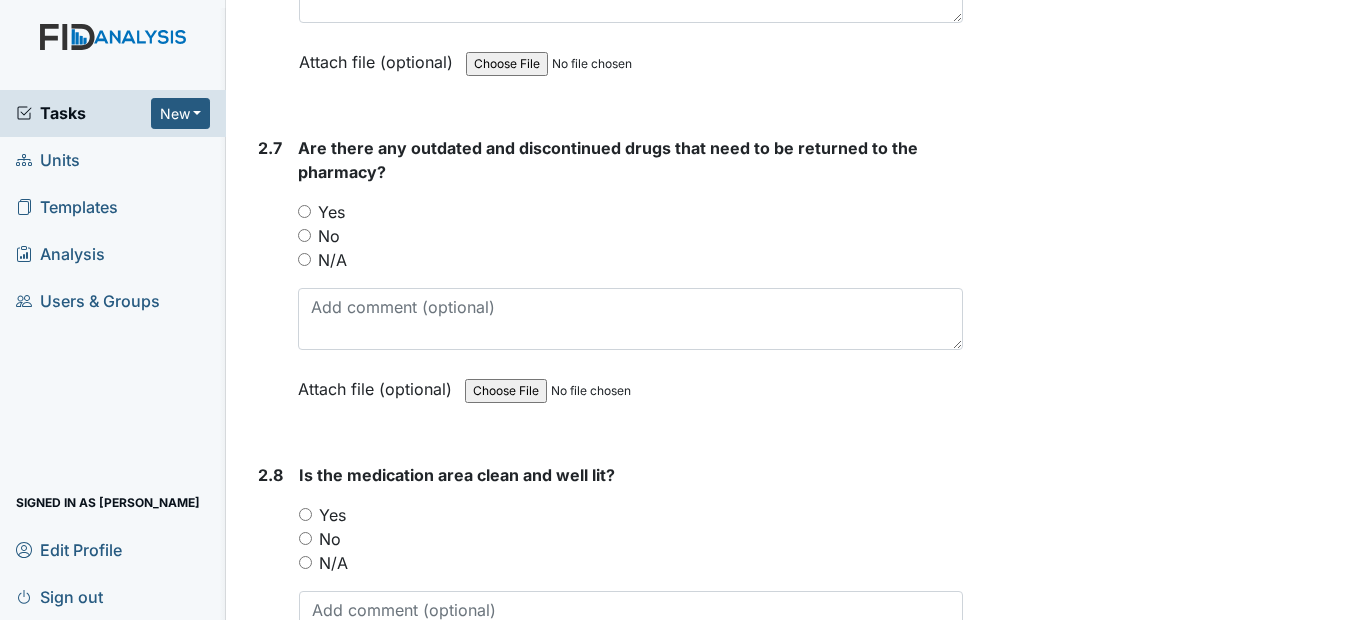 click on "No" at bounding box center [304, 235] 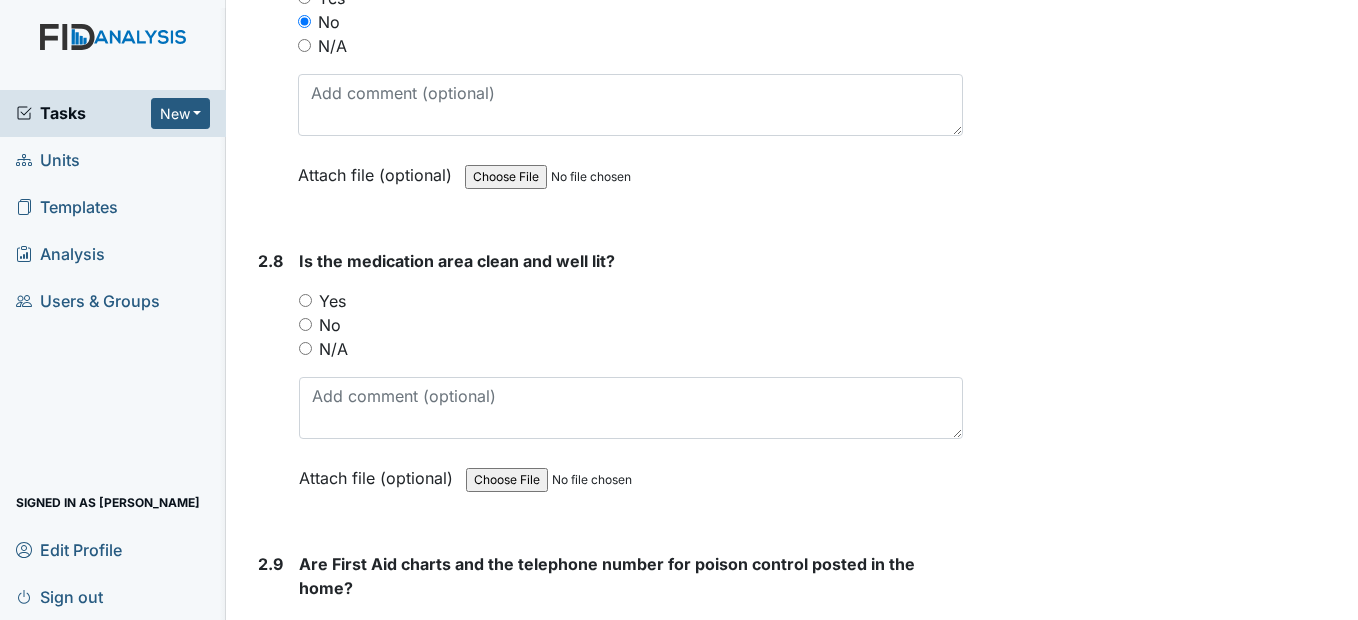 scroll, scrollTop: 7400, scrollLeft: 0, axis: vertical 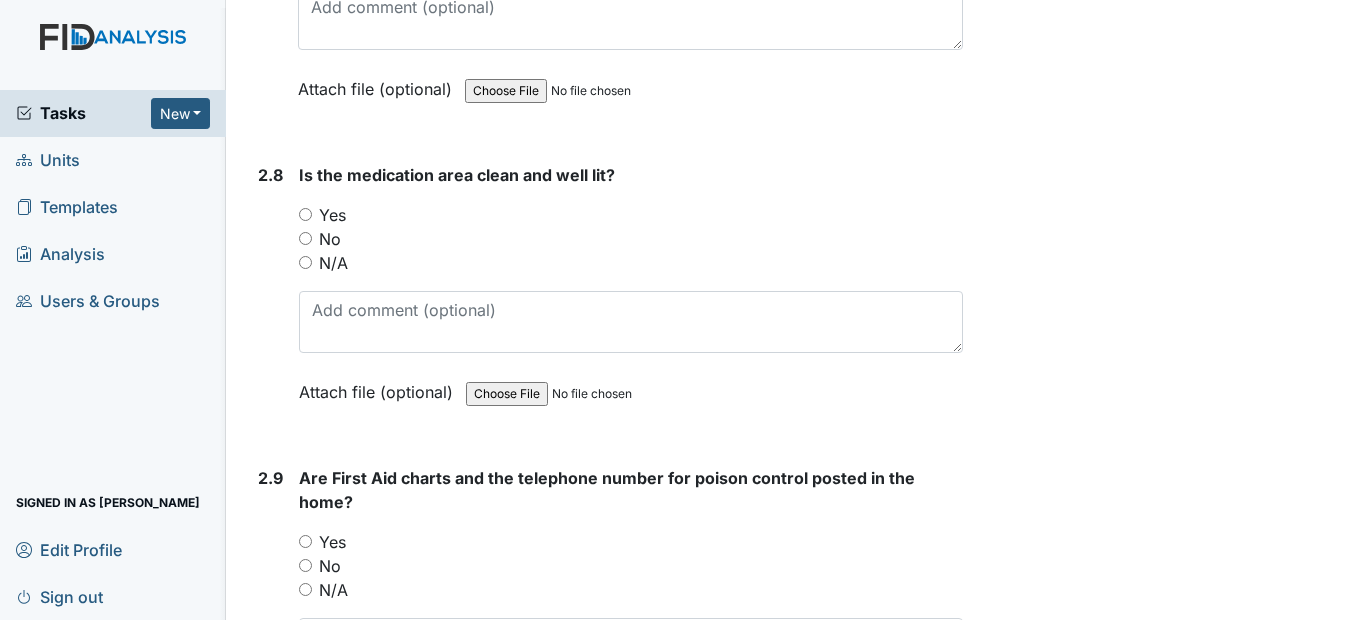 click on "Yes" at bounding box center (305, 214) 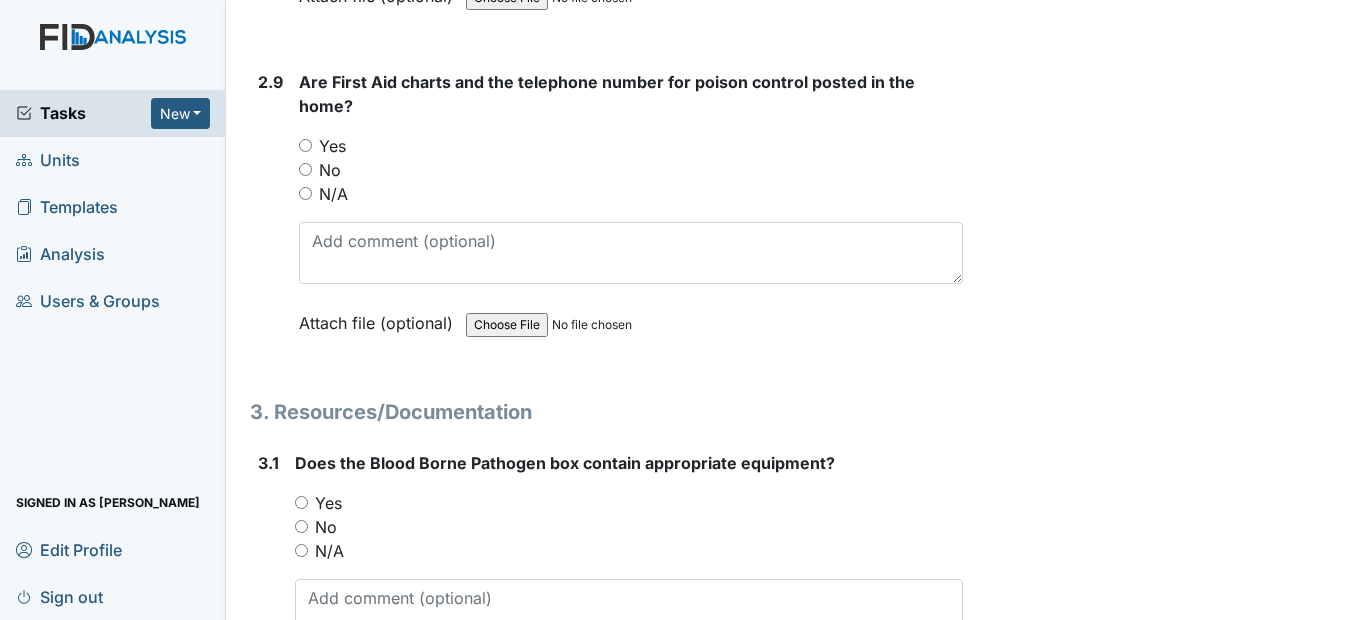 scroll, scrollTop: 7800, scrollLeft: 0, axis: vertical 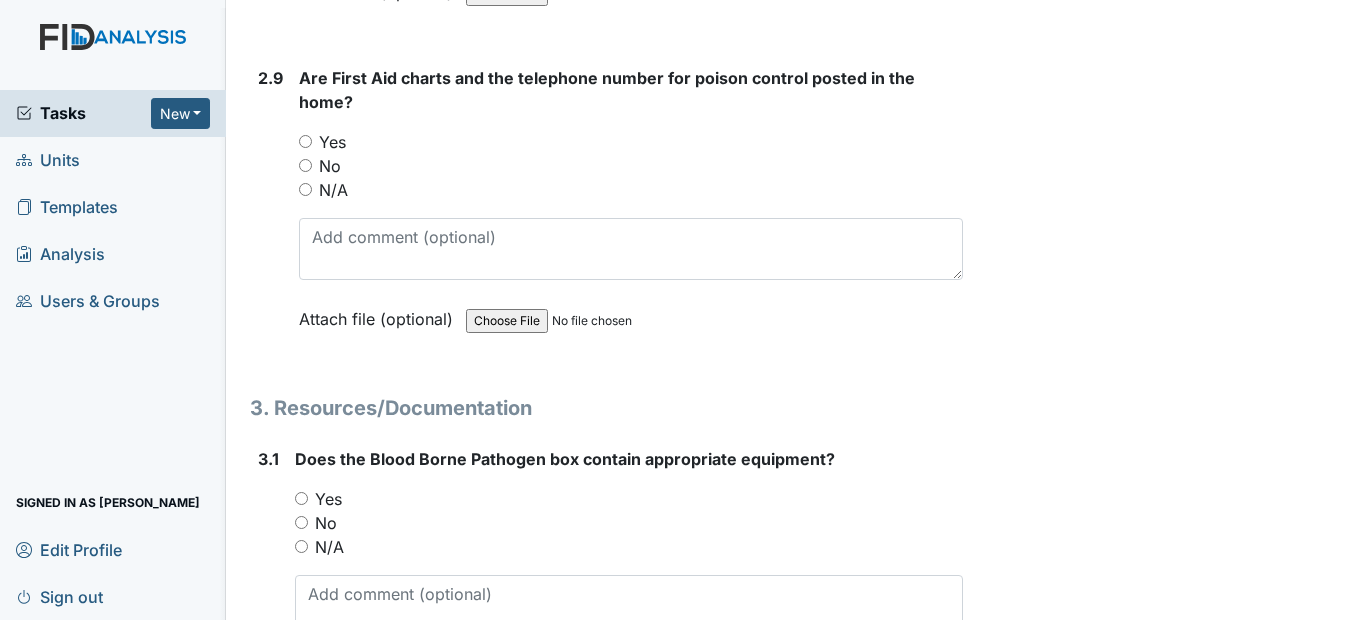 click on "Yes" at bounding box center [305, 141] 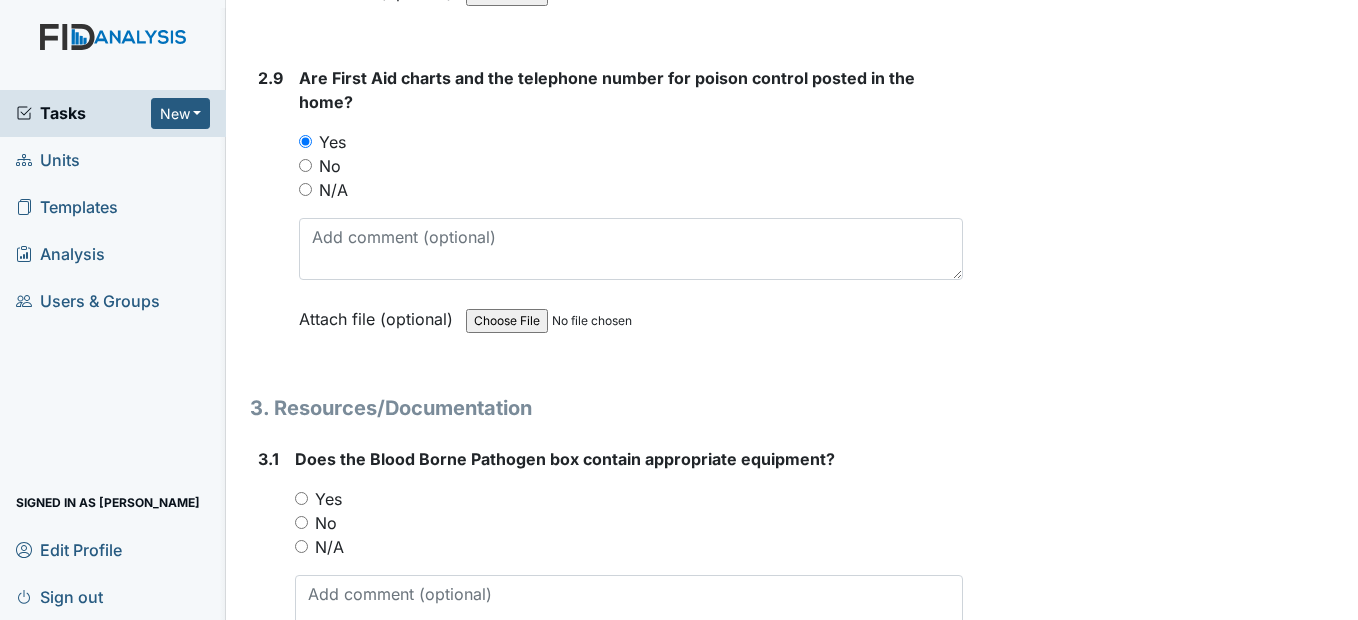 click on "Yes" at bounding box center [301, 498] 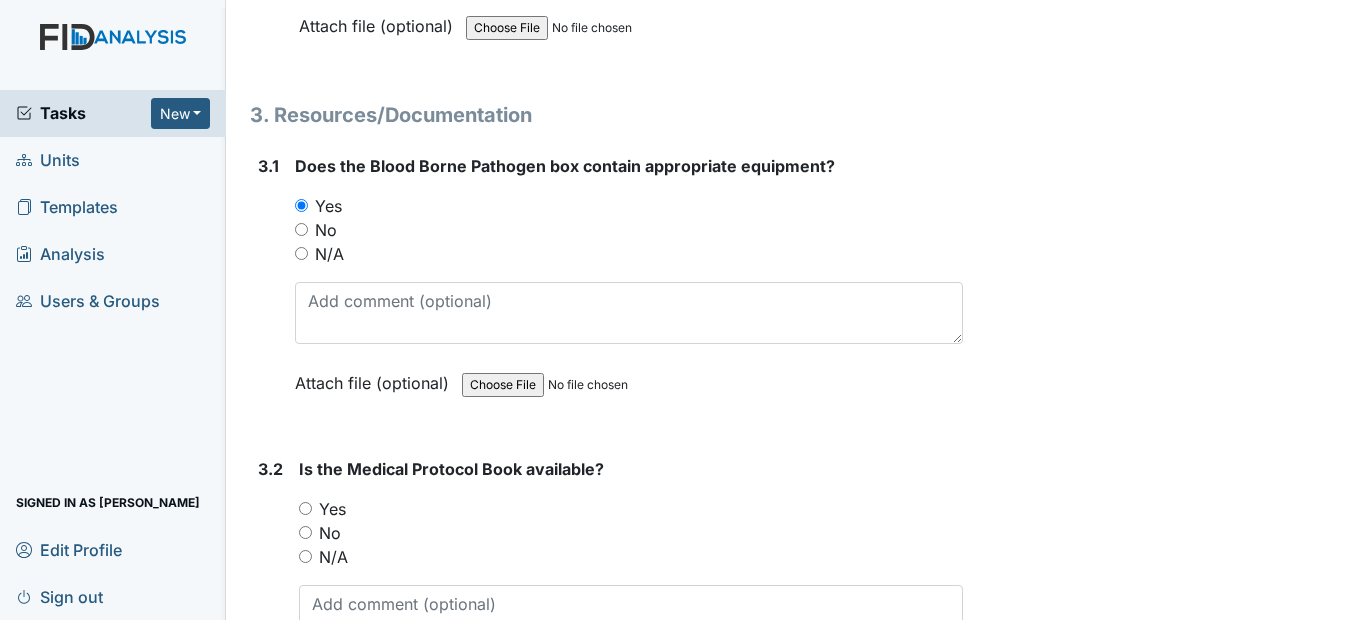 scroll, scrollTop: 8200, scrollLeft: 0, axis: vertical 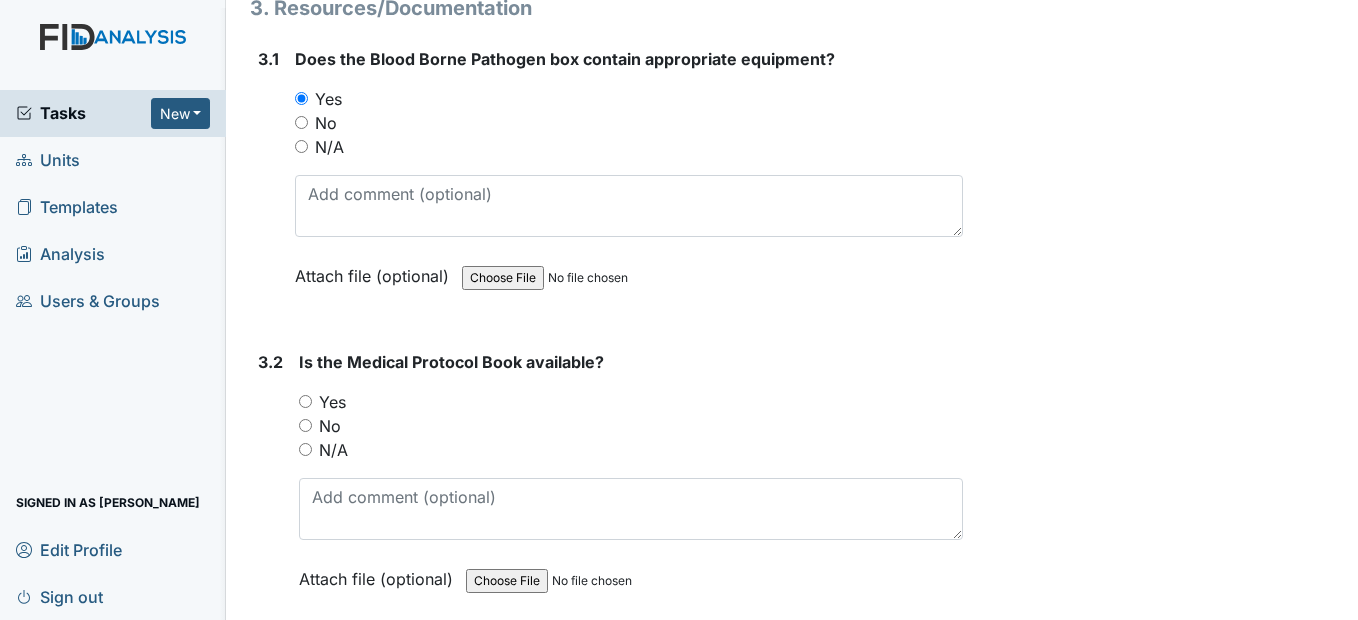 click on "Yes" at bounding box center [630, 402] 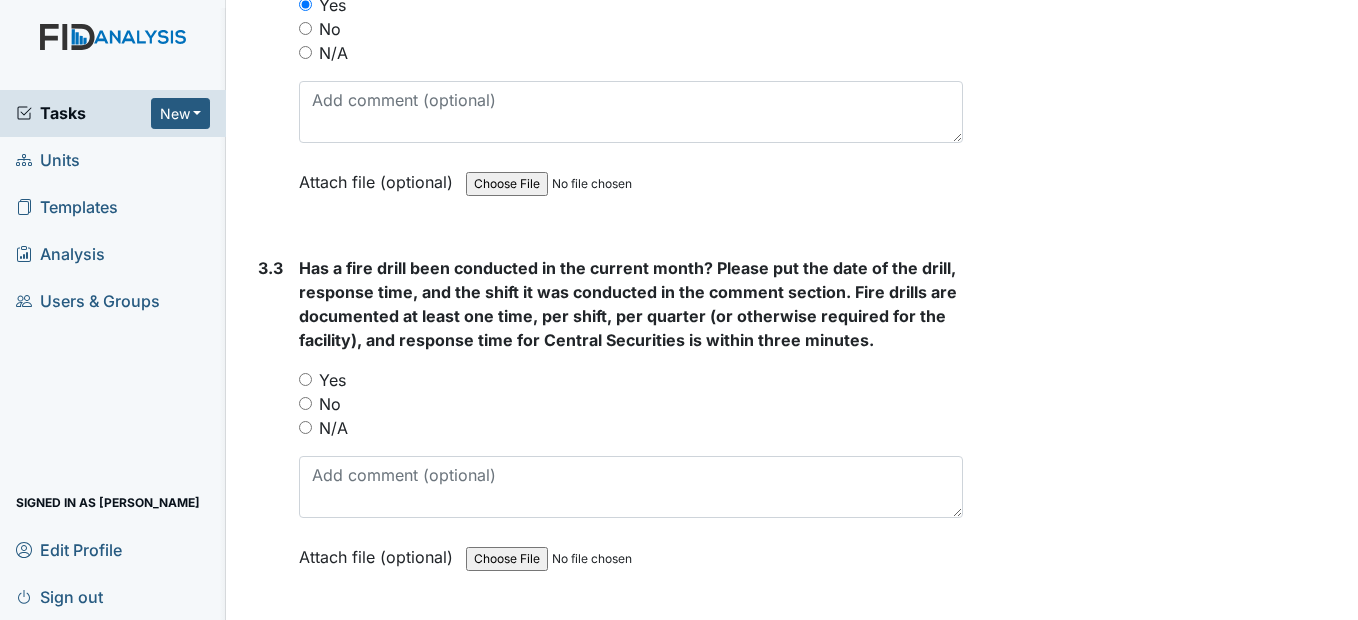 scroll, scrollTop: 8600, scrollLeft: 0, axis: vertical 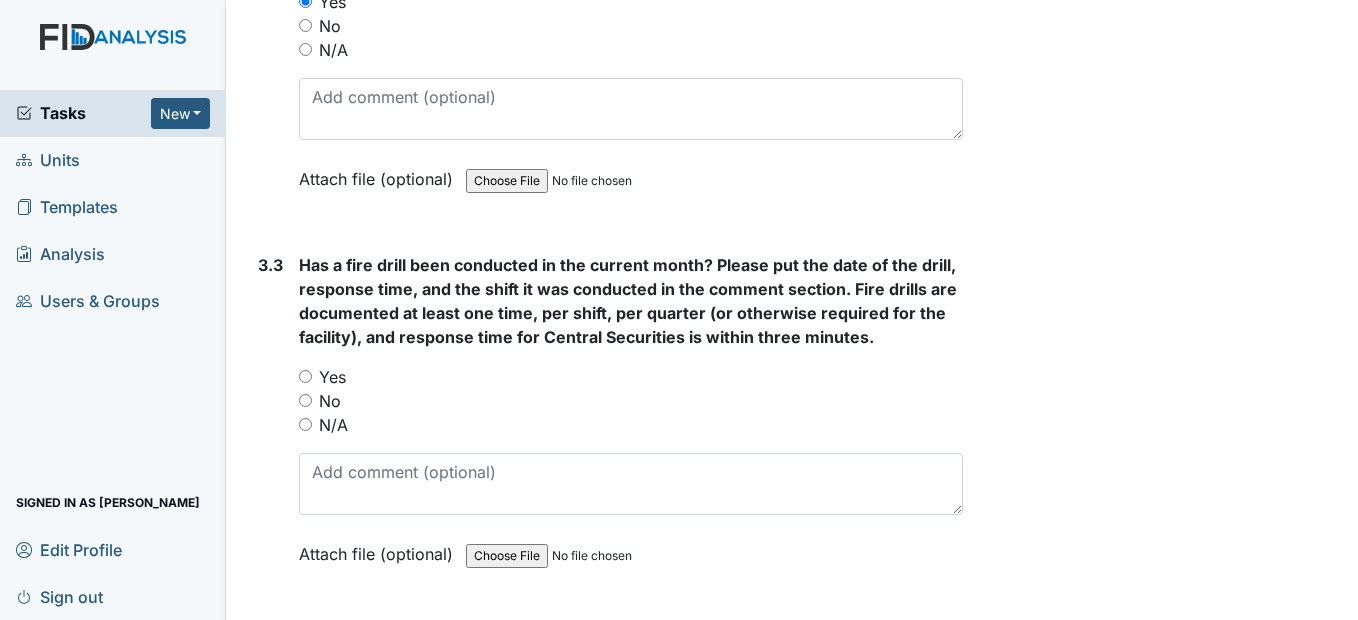 click on "No" at bounding box center (305, 400) 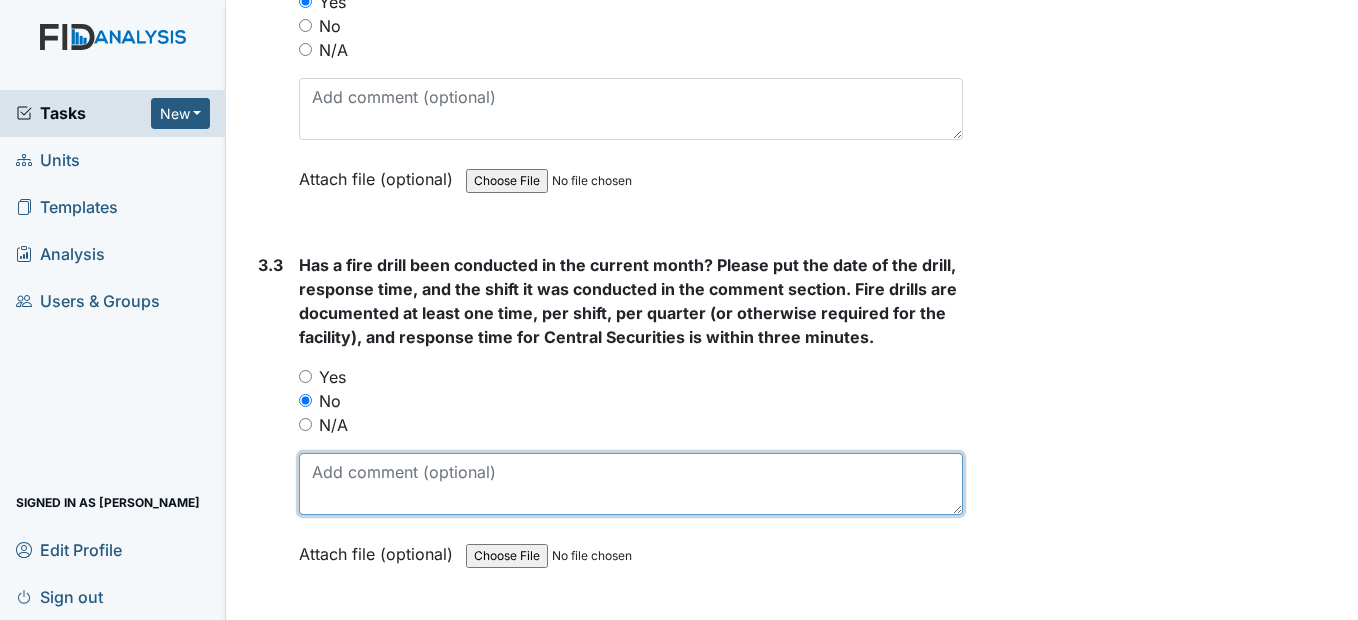click at bounding box center (630, 484) 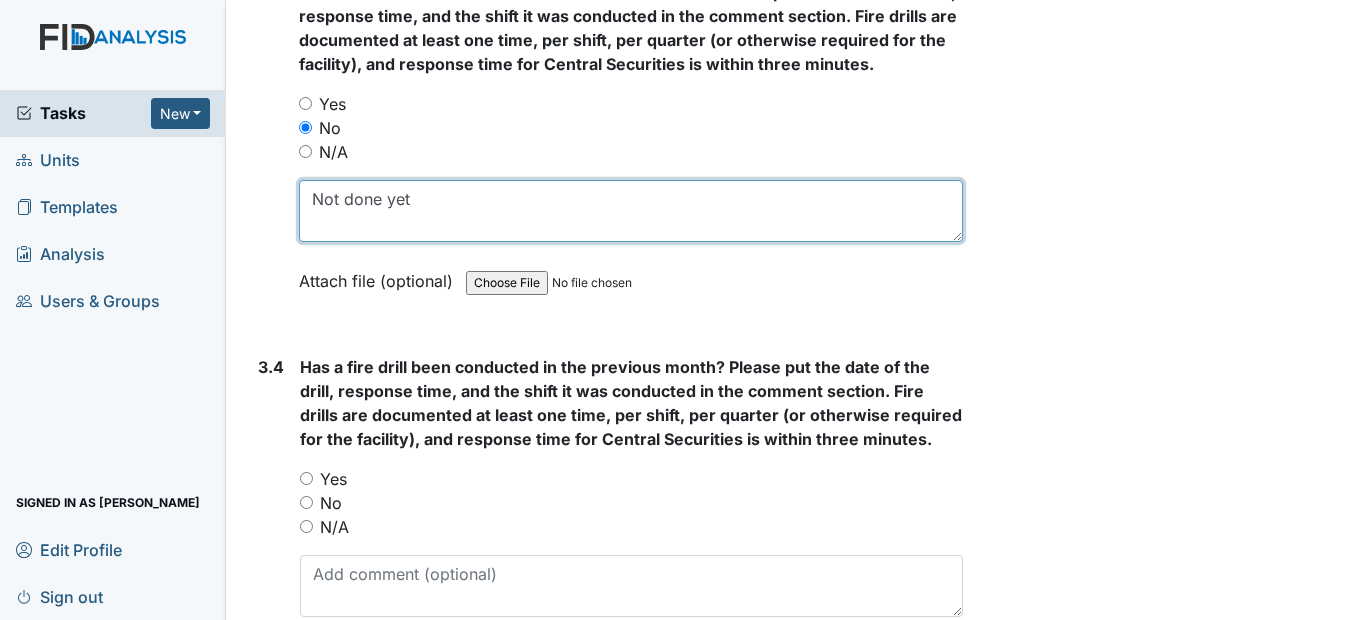 scroll, scrollTop: 8900, scrollLeft: 0, axis: vertical 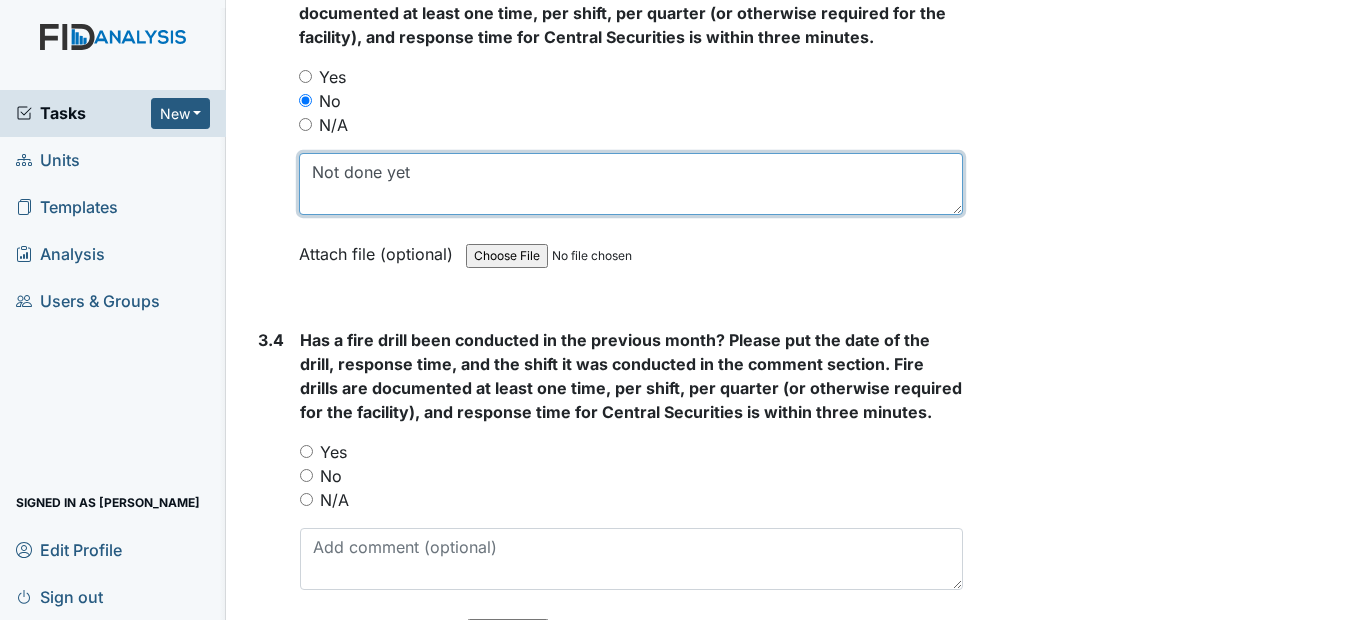 type on "Not done yet" 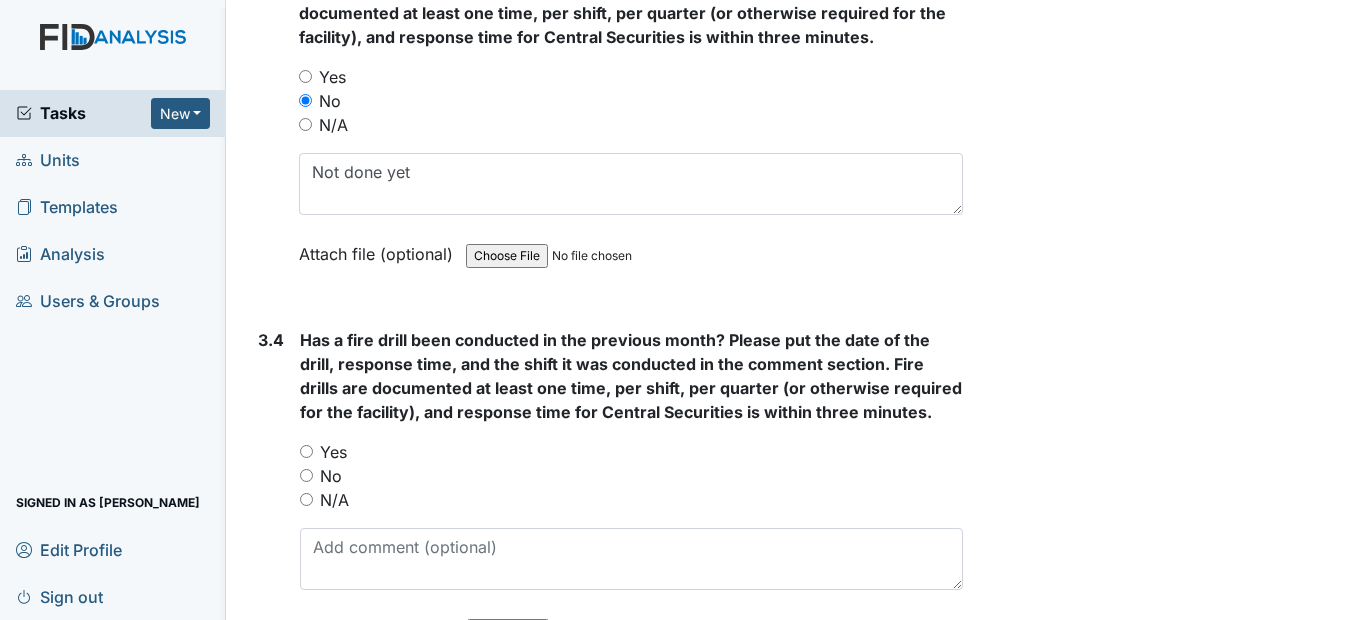 click on "Yes" at bounding box center (306, 451) 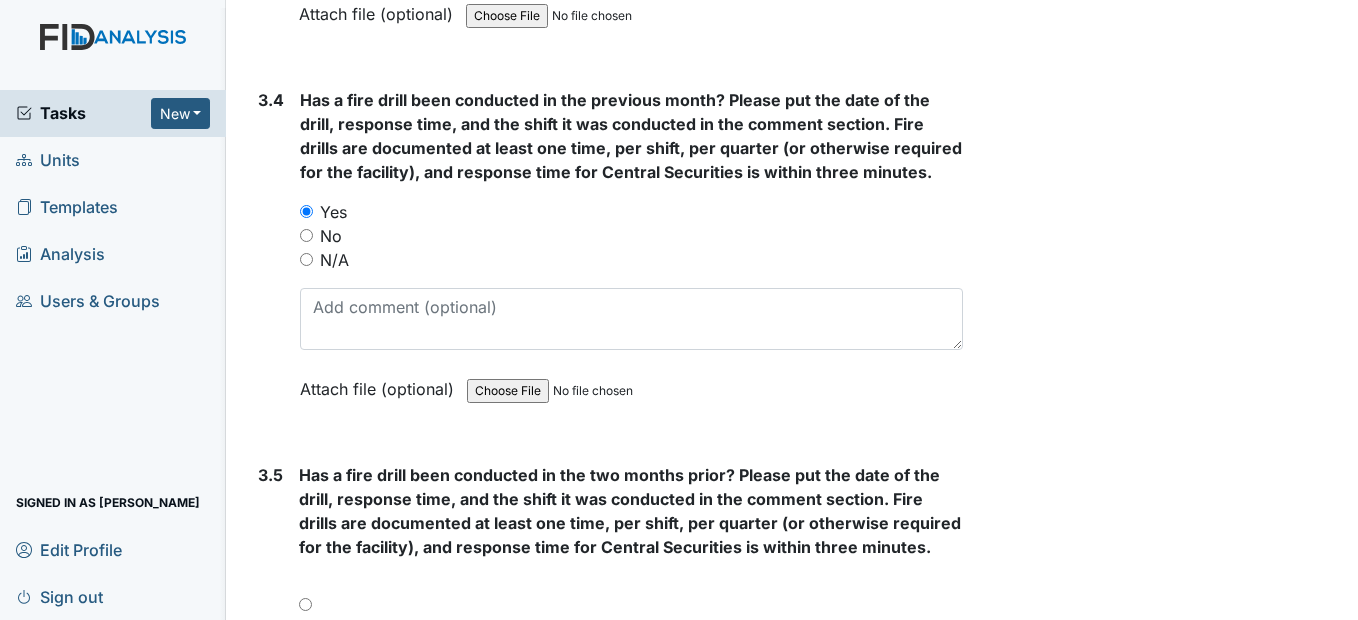 scroll, scrollTop: 9200, scrollLeft: 0, axis: vertical 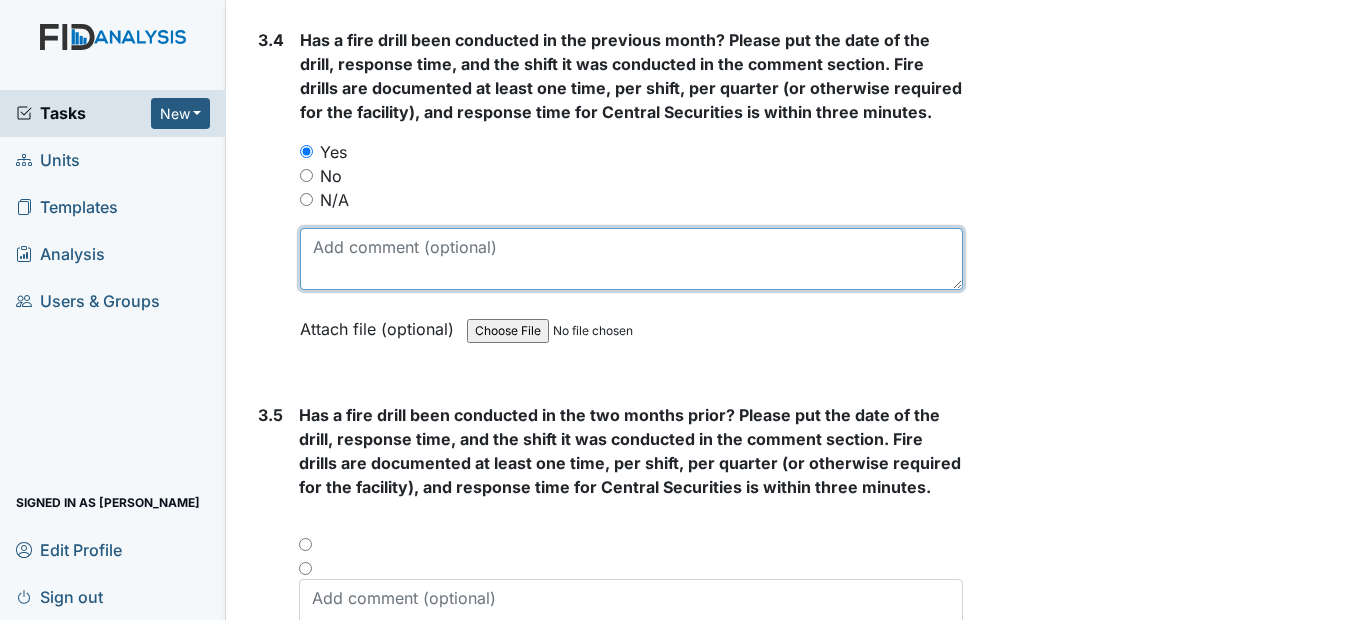 click at bounding box center [631, 259] 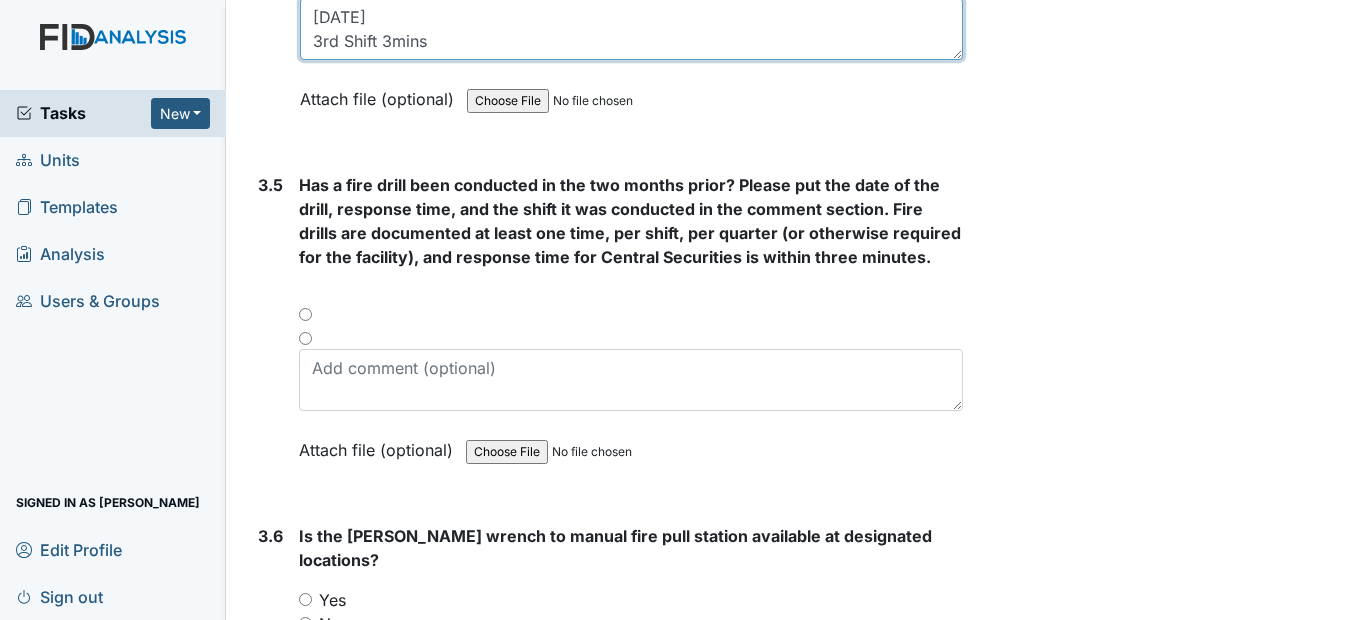 scroll, scrollTop: 9500, scrollLeft: 0, axis: vertical 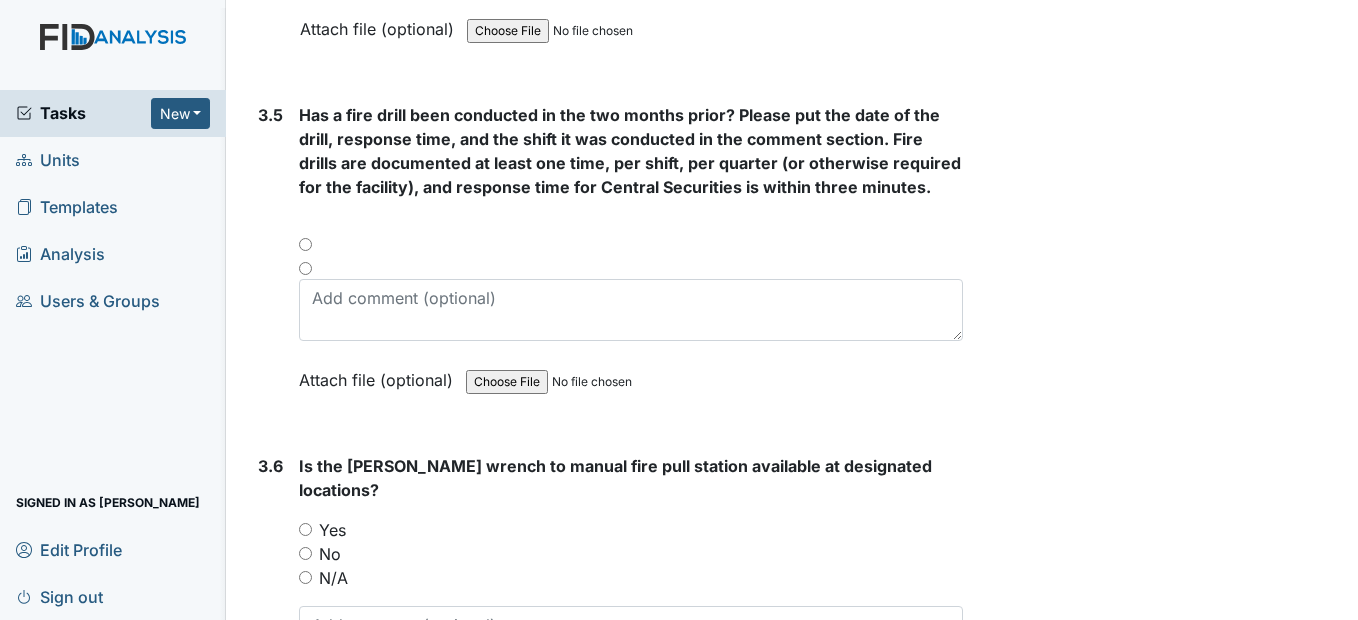 type on "June 14, 2025
3rd Shift 3mins" 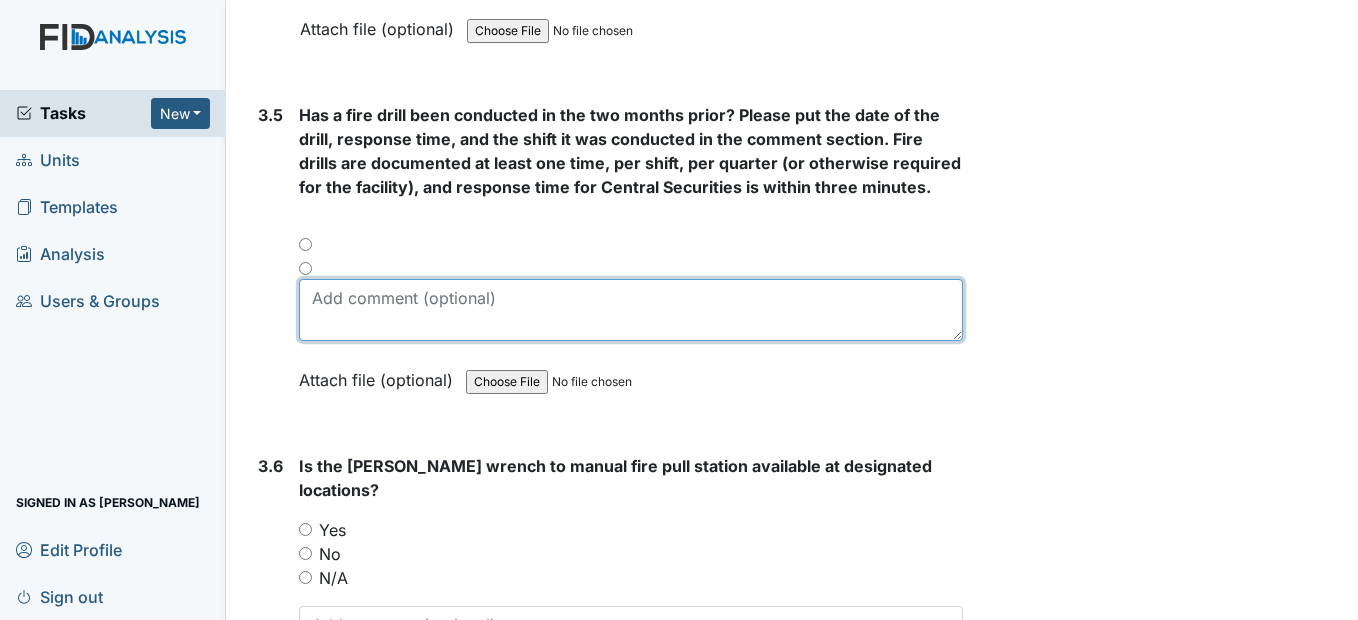 click at bounding box center (630, 310) 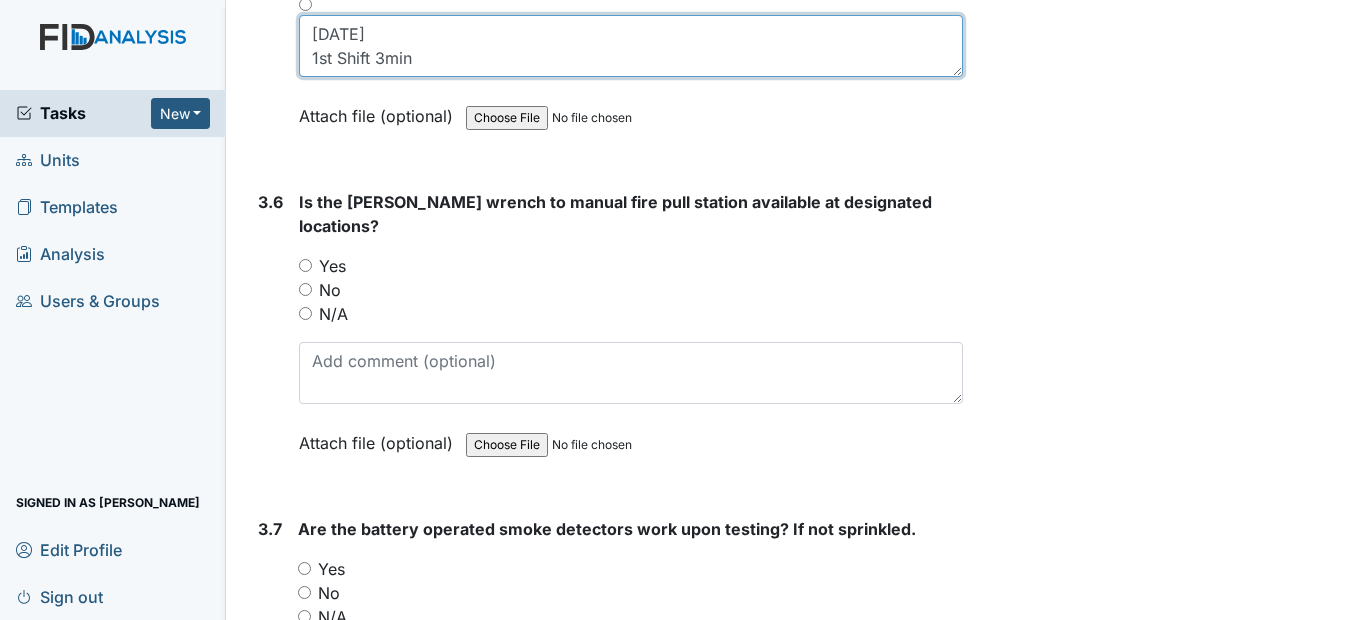 scroll, scrollTop: 9800, scrollLeft: 0, axis: vertical 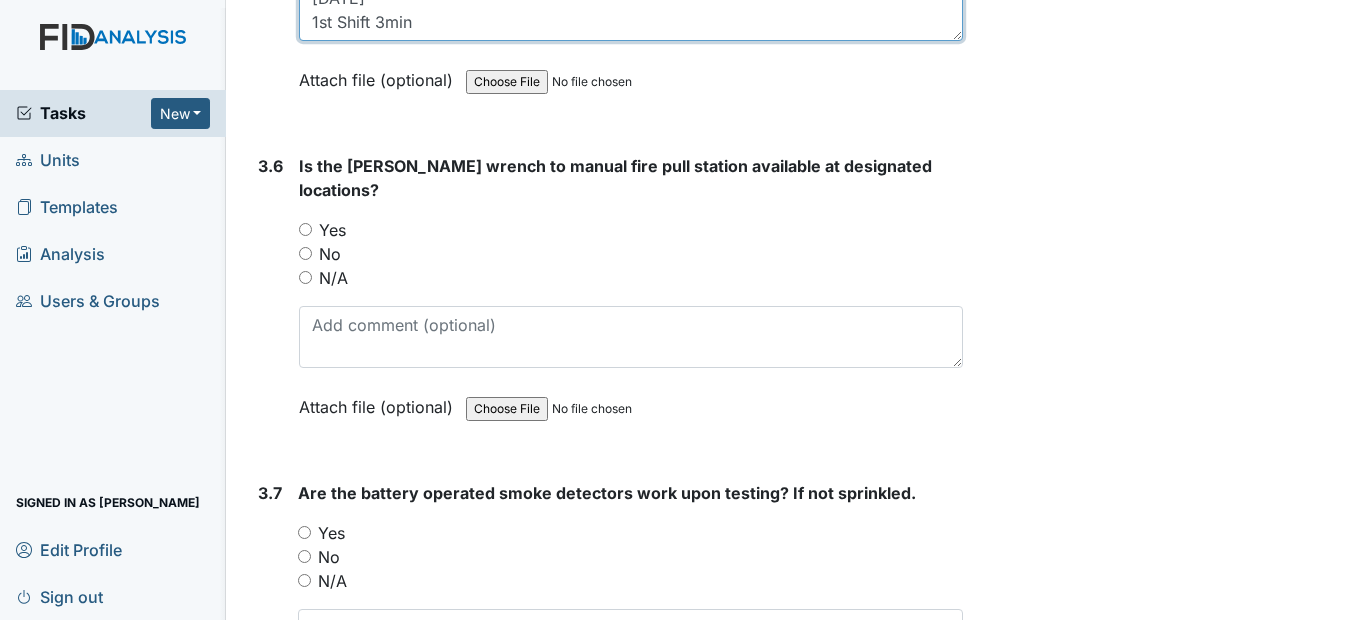 type on "April 30, 2025
1st Shift 3min" 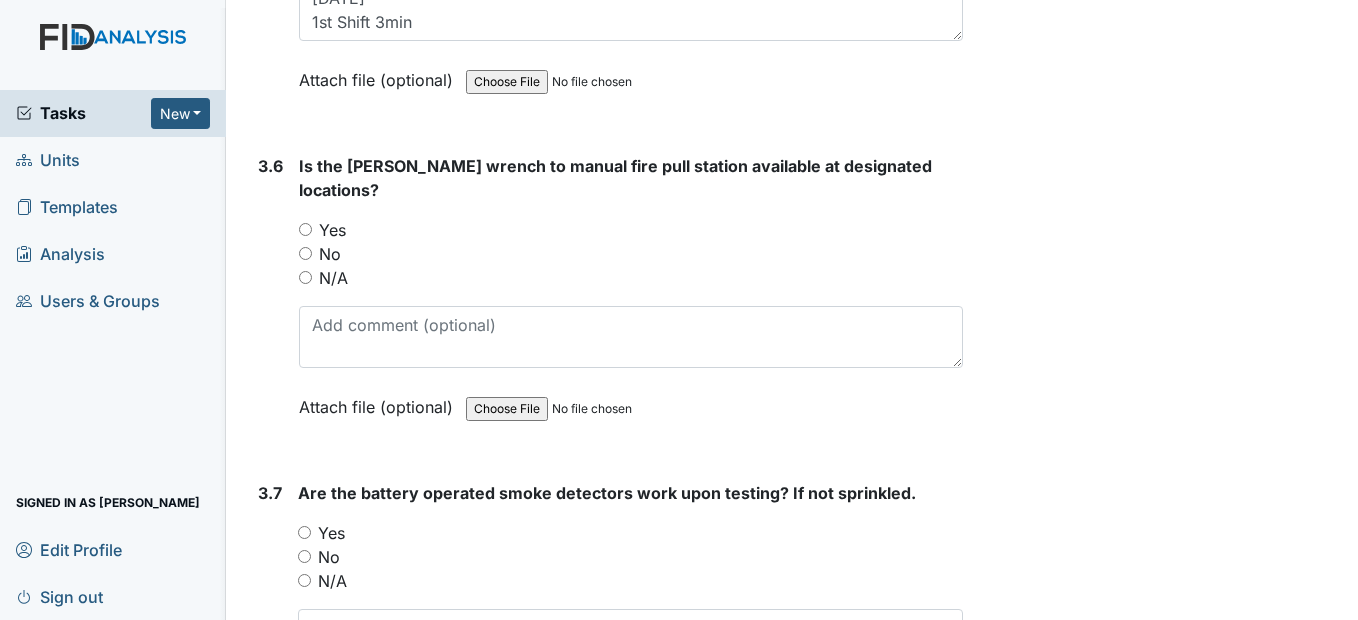 click on "Yes" at bounding box center (305, 229) 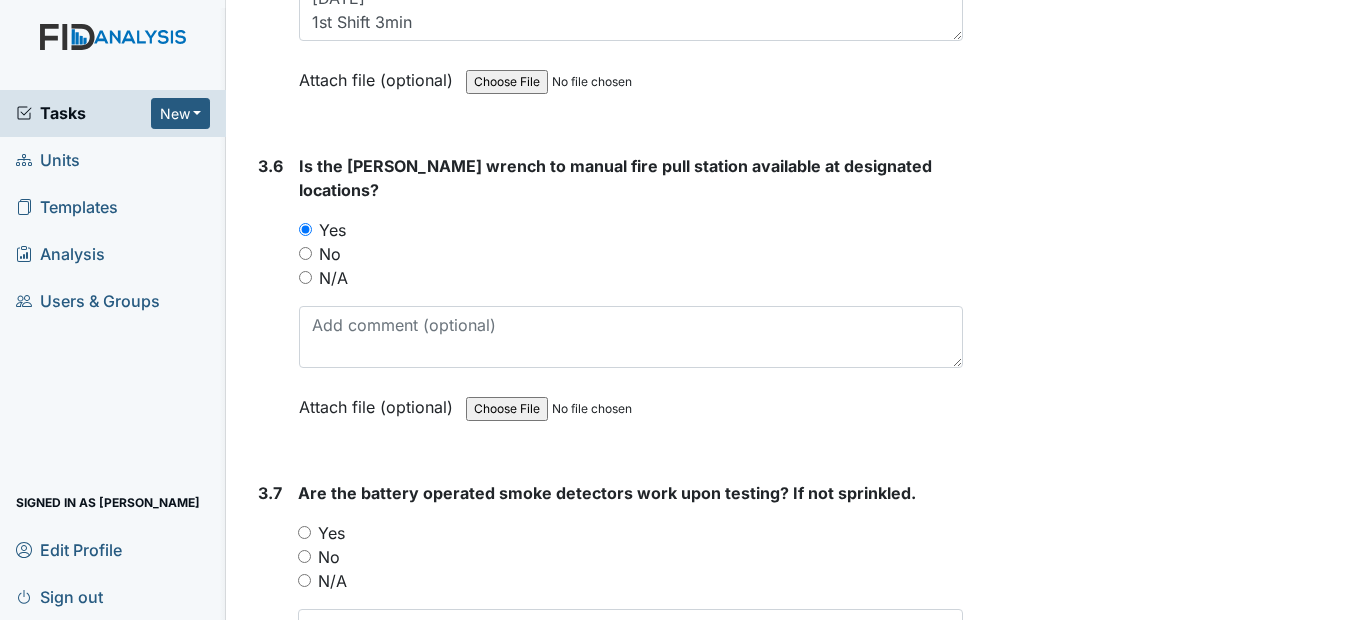 click on "Yes" at bounding box center (304, 532) 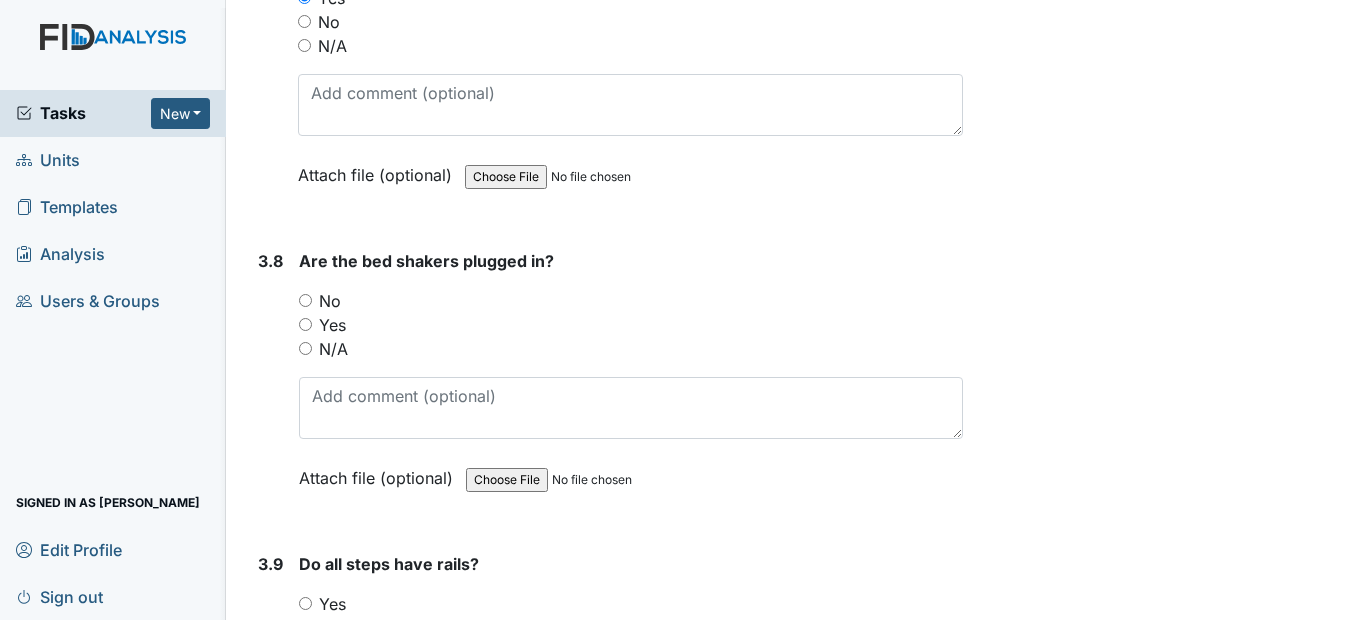 scroll, scrollTop: 10300, scrollLeft: 0, axis: vertical 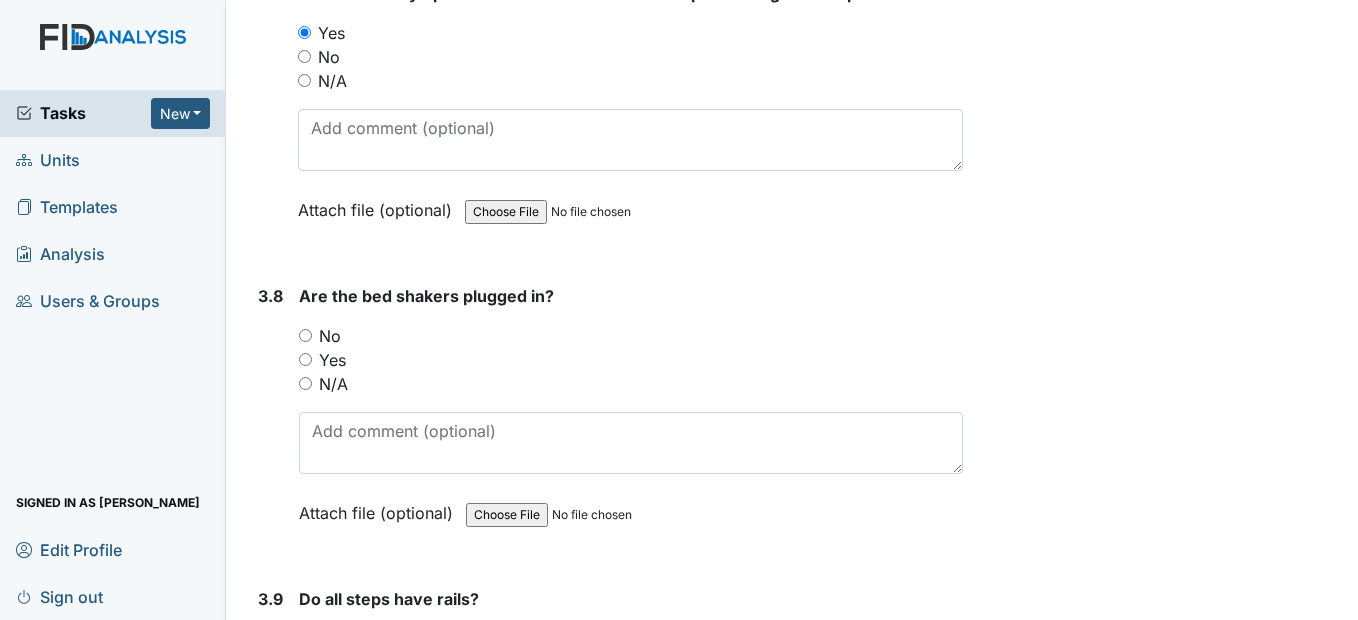 click on "N/A" at bounding box center [305, 383] 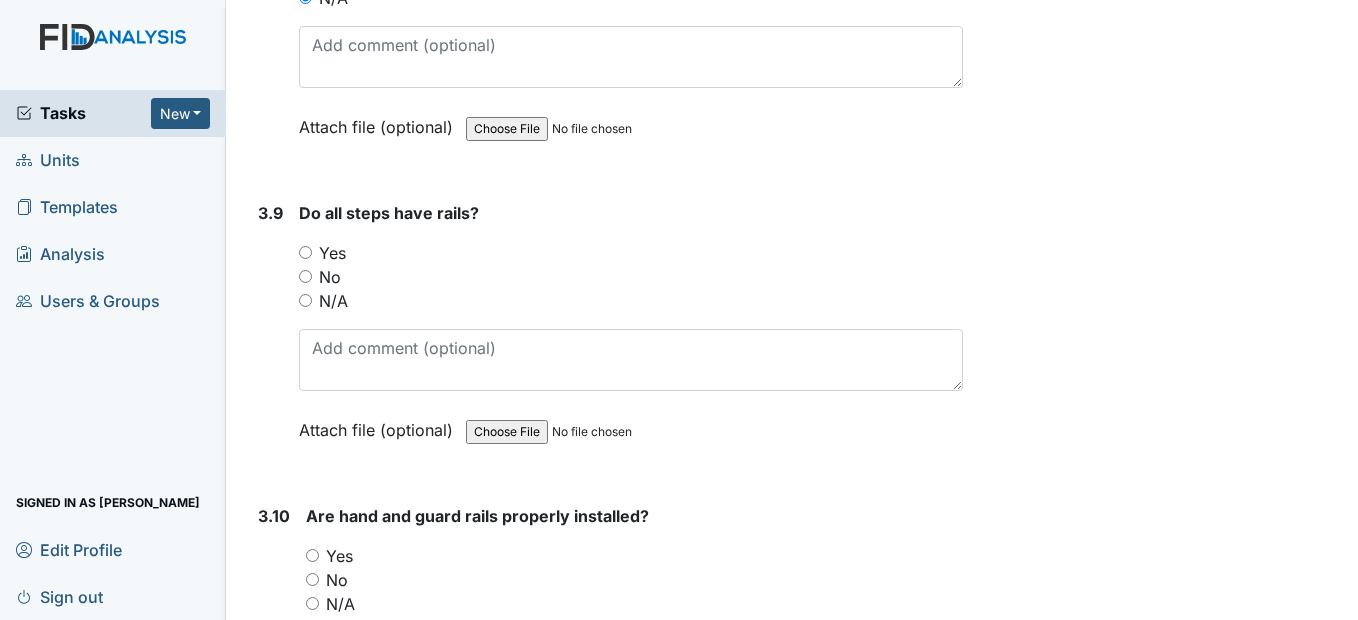 scroll, scrollTop: 10700, scrollLeft: 0, axis: vertical 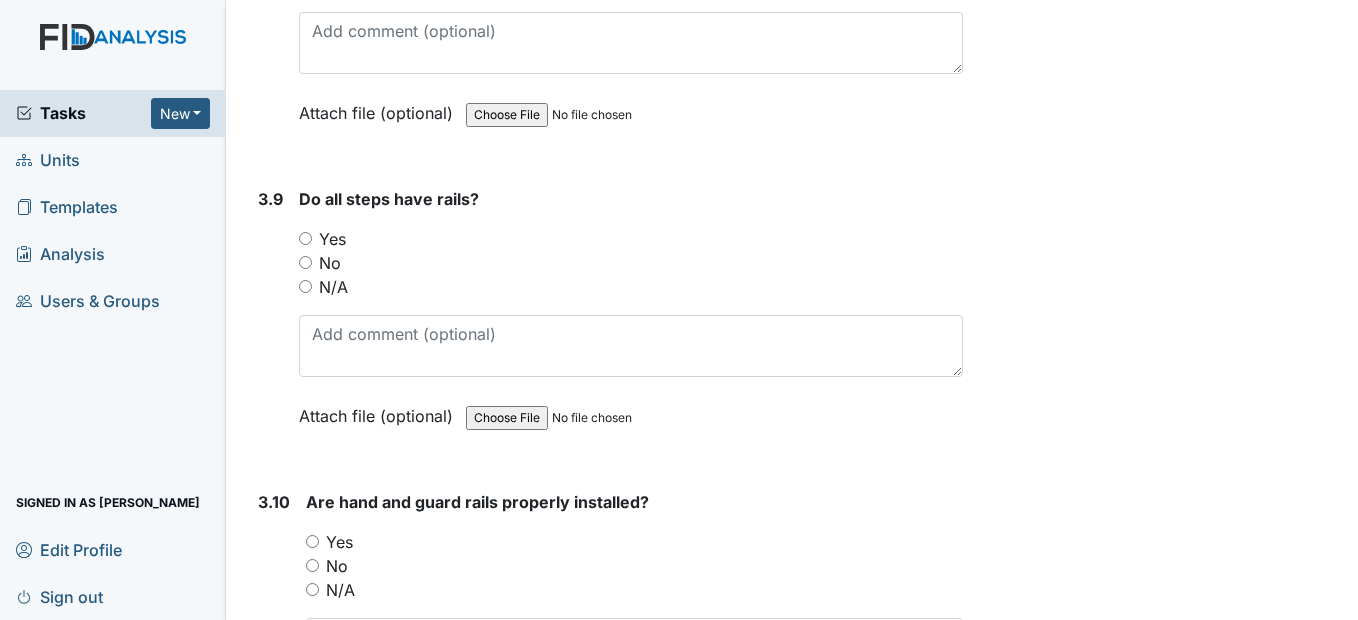 click on "N/A" at bounding box center (305, 286) 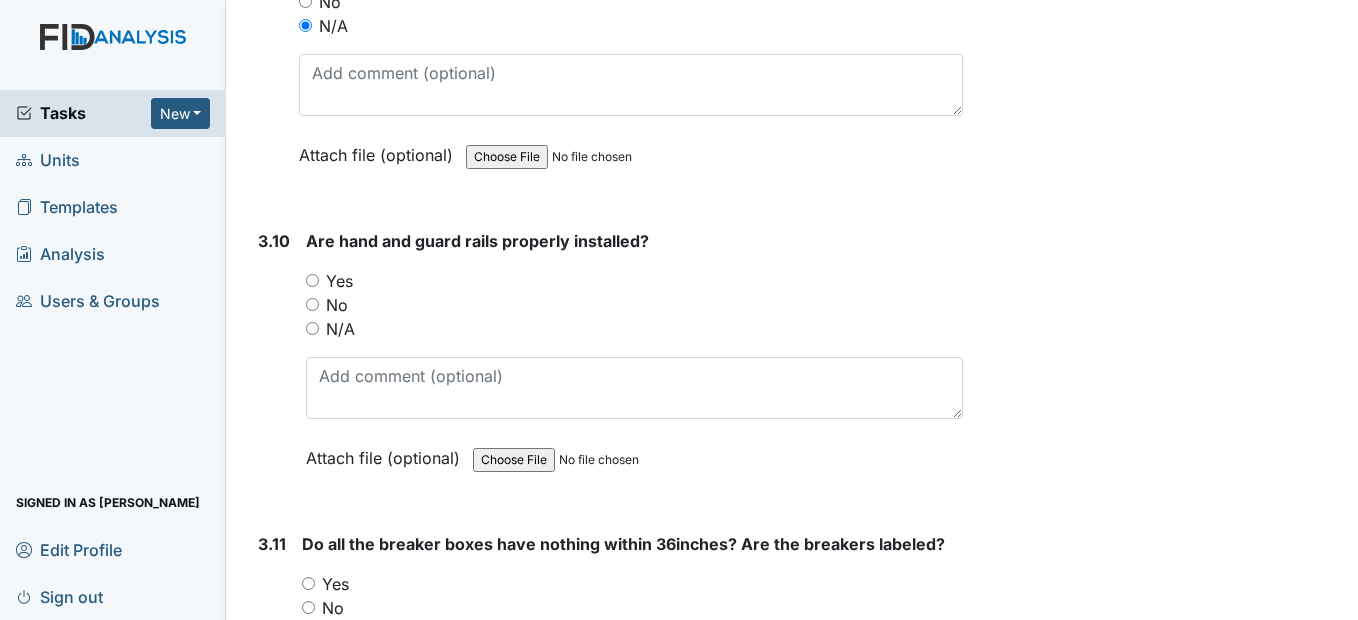 scroll, scrollTop: 11000, scrollLeft: 0, axis: vertical 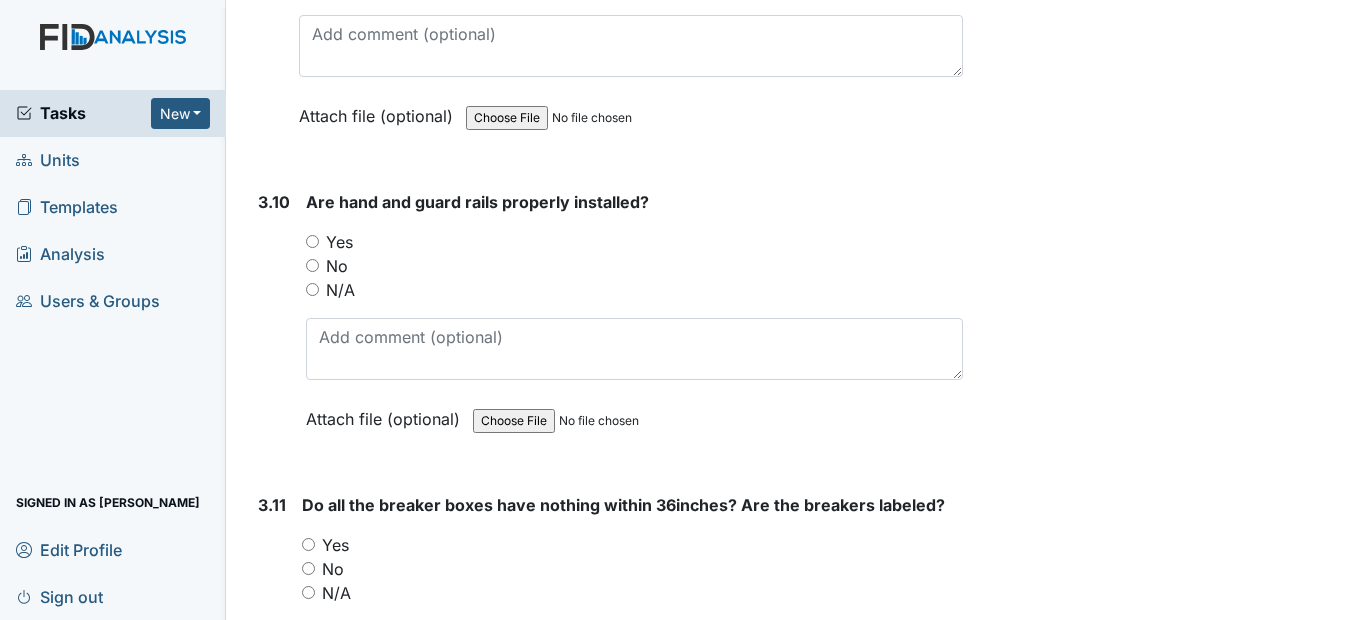 click on "Yes" at bounding box center [312, 241] 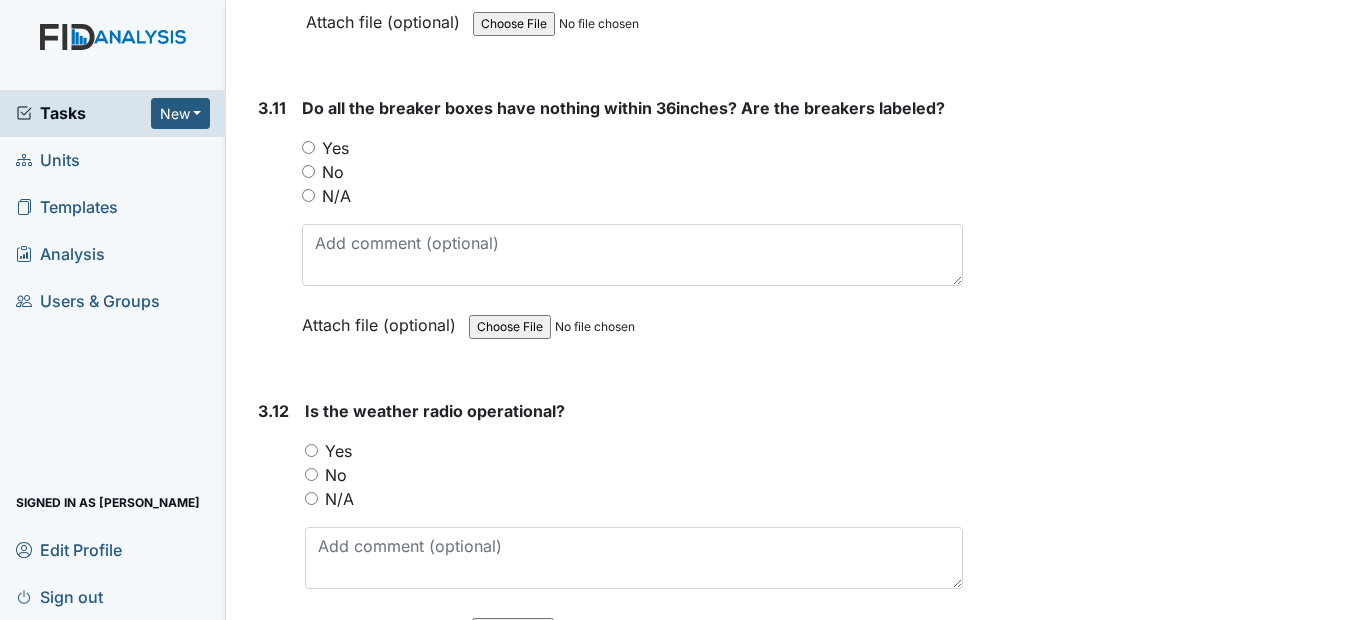 scroll, scrollTop: 11400, scrollLeft: 0, axis: vertical 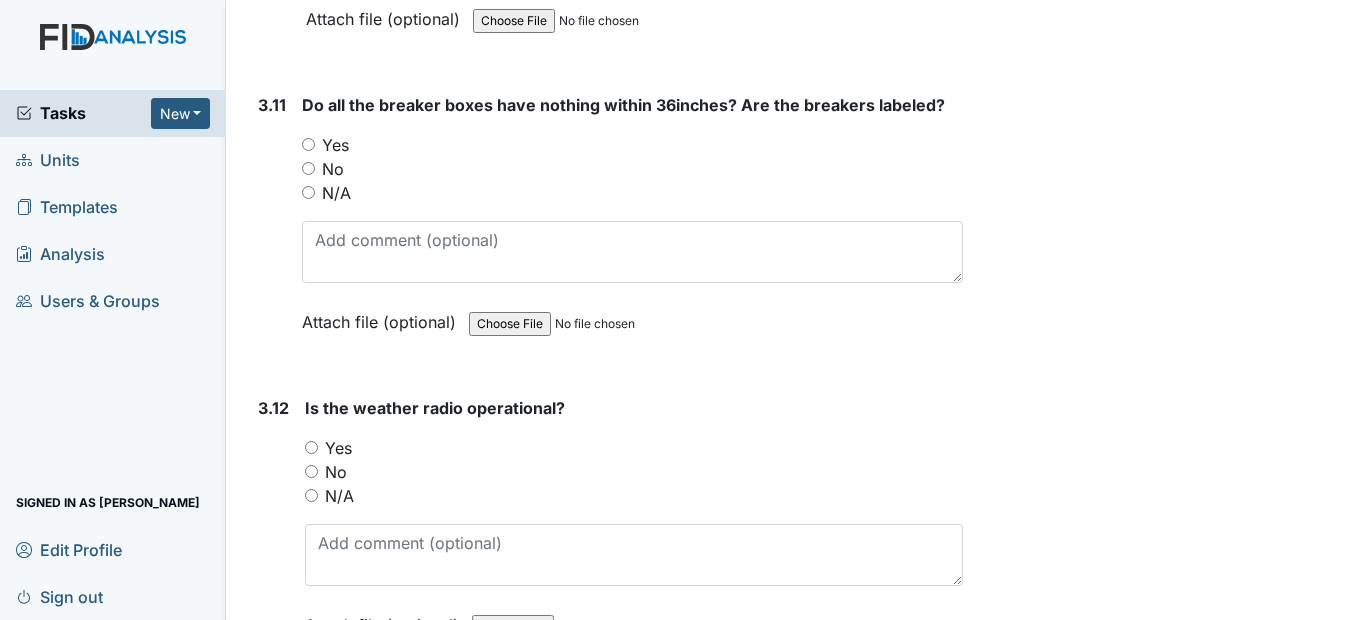 click on "Yes" at bounding box center [308, 144] 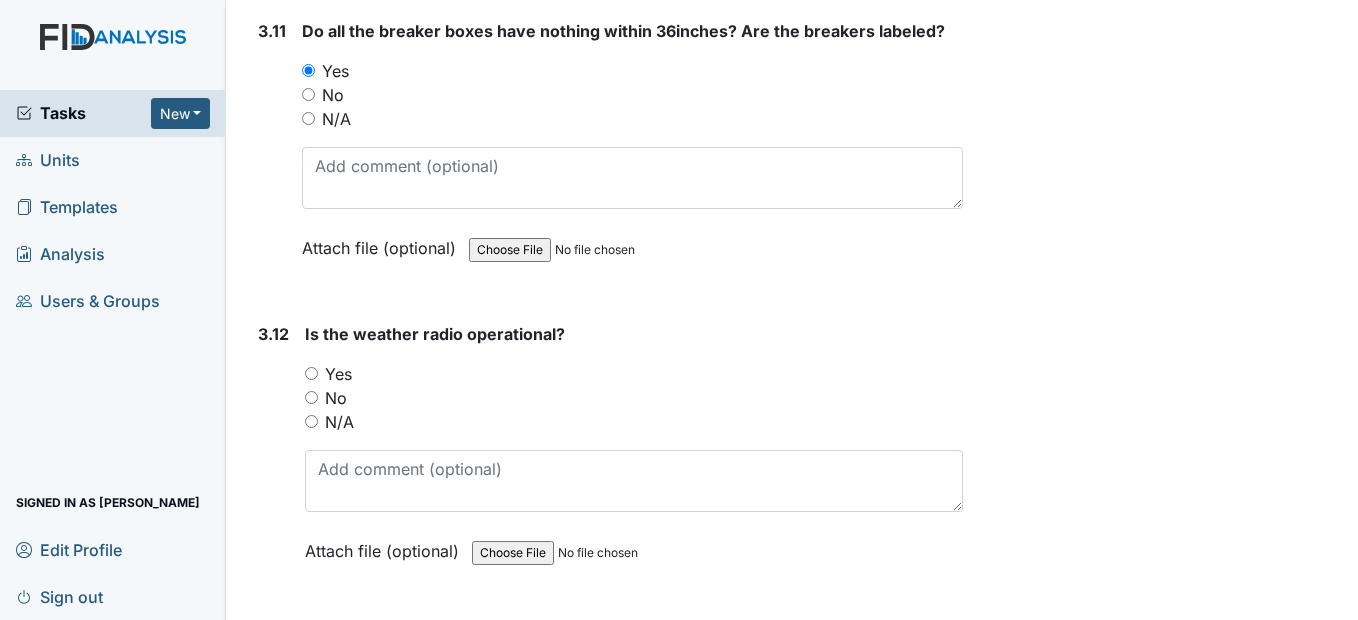scroll, scrollTop: 11600, scrollLeft: 0, axis: vertical 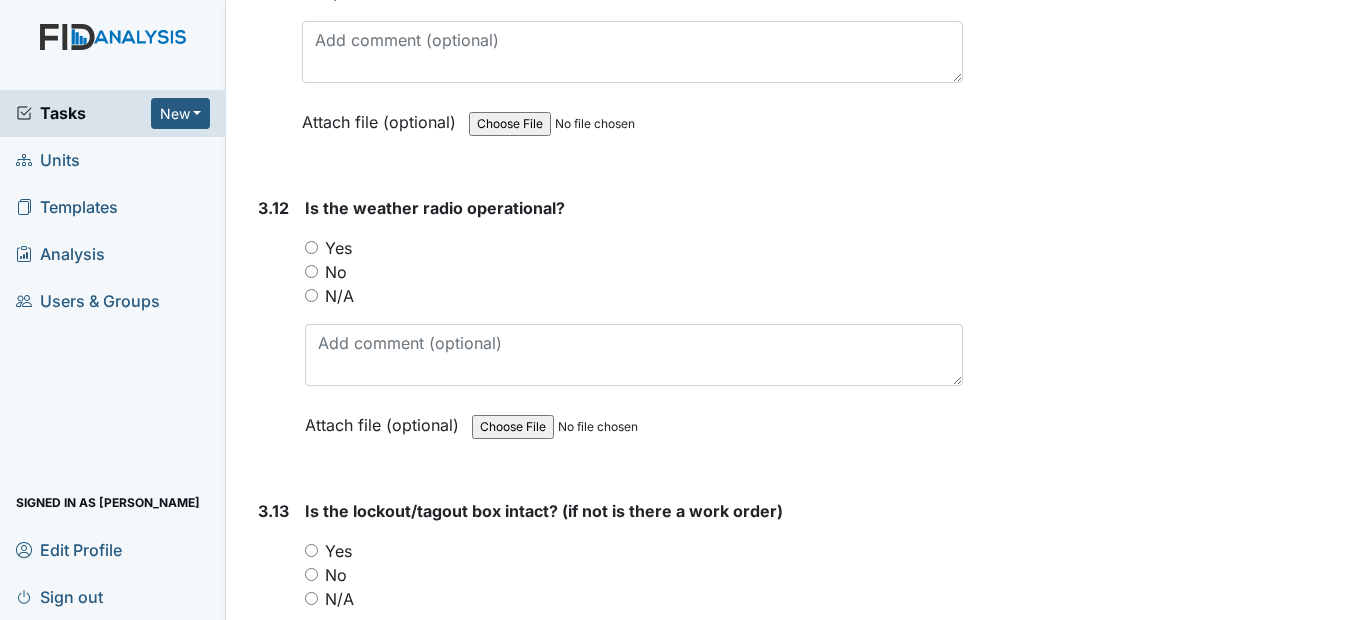 click on "Yes" at bounding box center [311, 247] 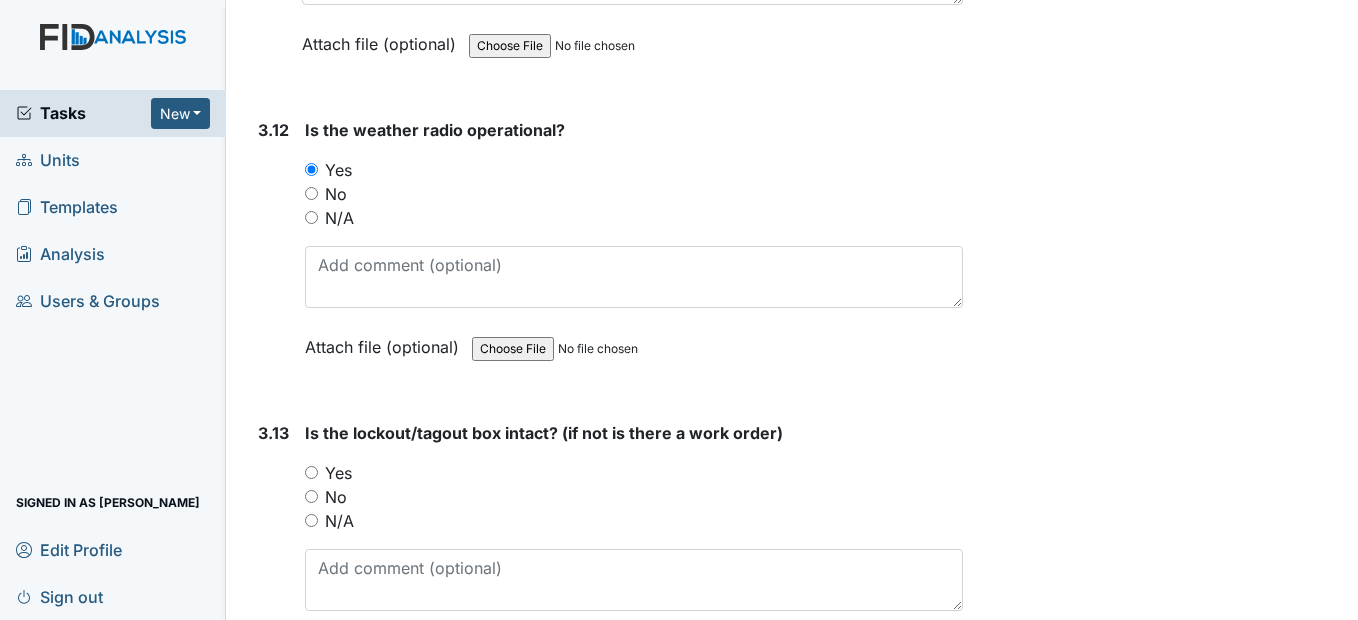 scroll, scrollTop: 11900, scrollLeft: 0, axis: vertical 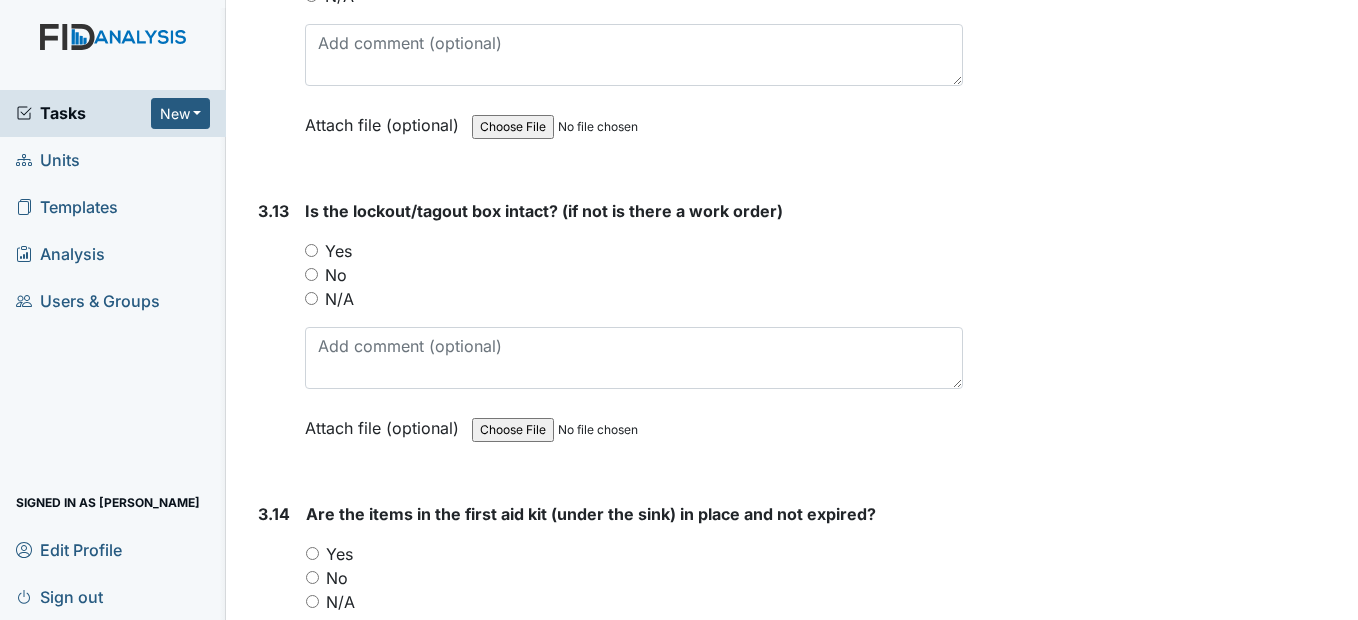 click on "Yes" at bounding box center [311, 250] 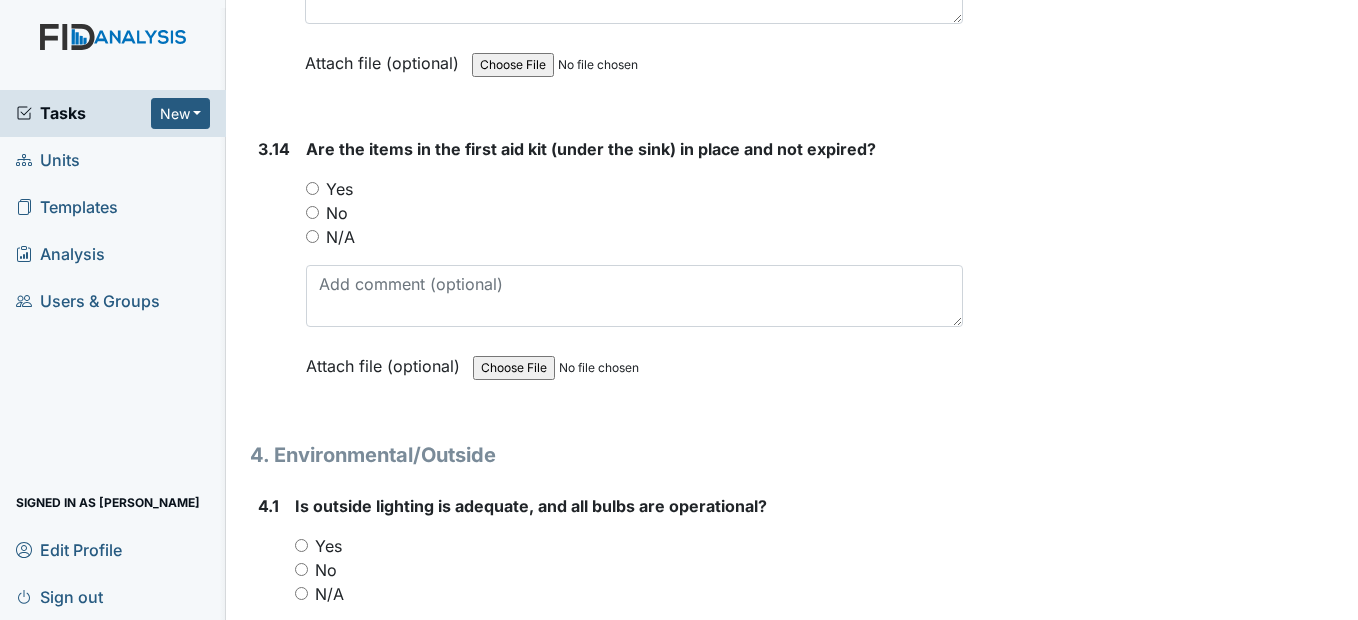 scroll, scrollTop: 12300, scrollLeft: 0, axis: vertical 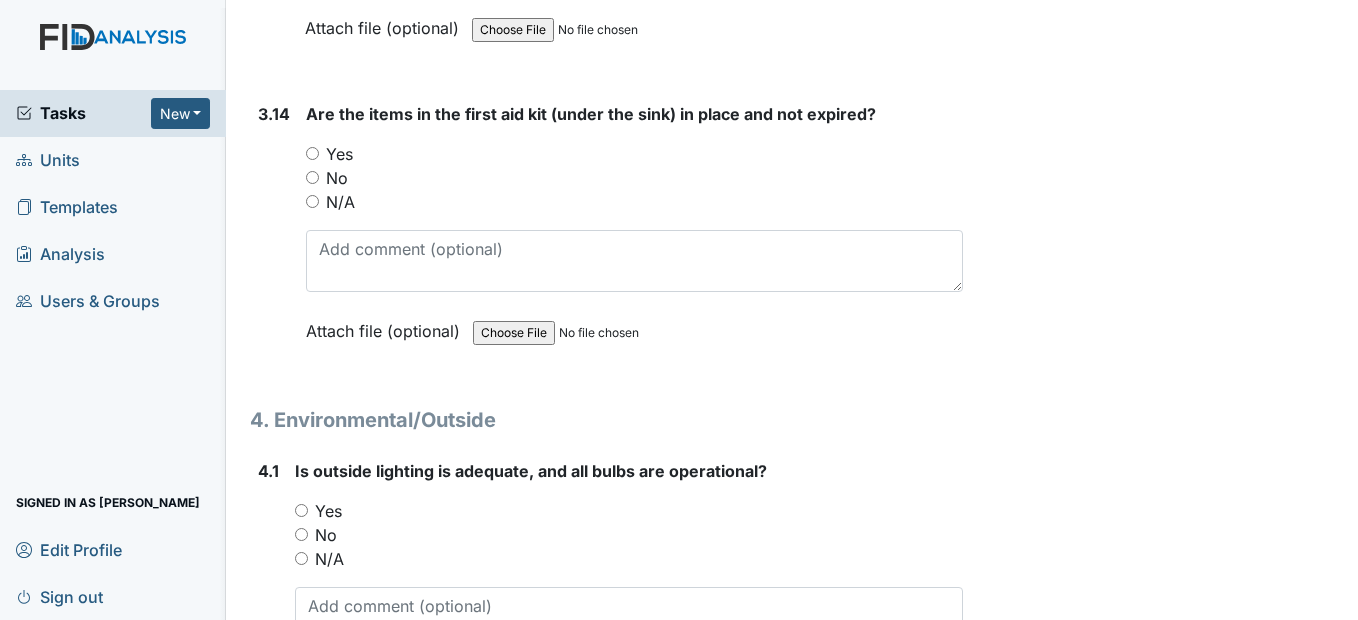 click on "Yes" at bounding box center (312, 153) 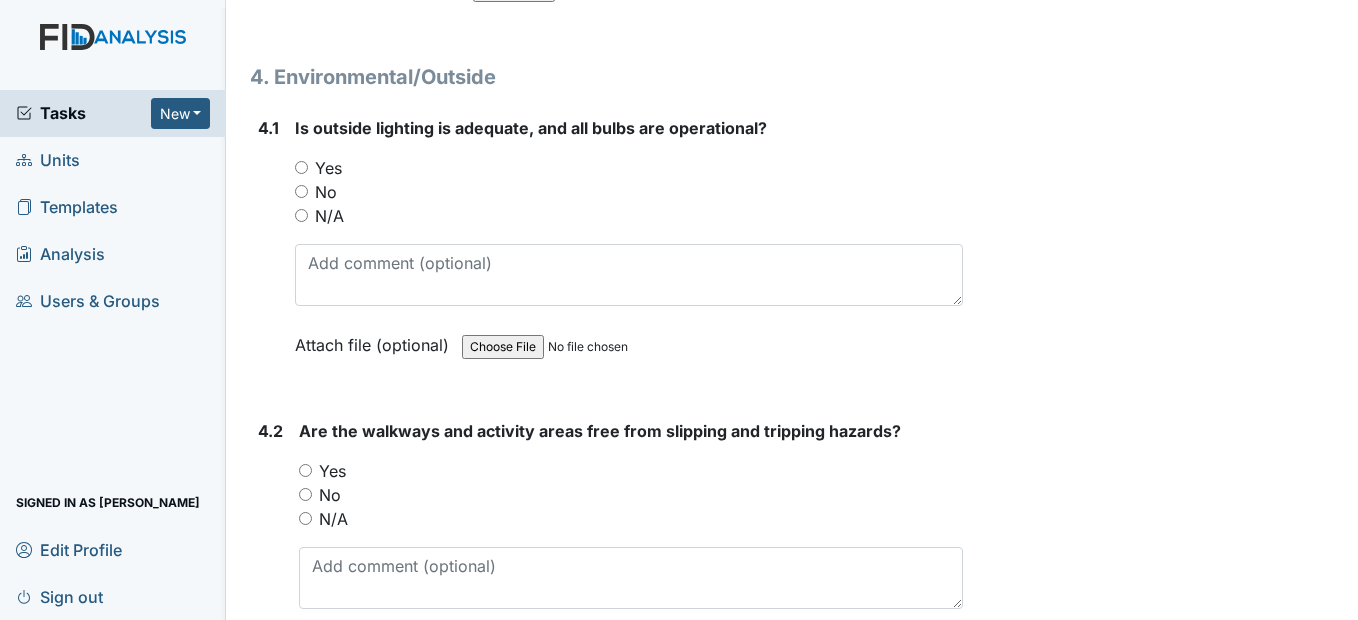 scroll, scrollTop: 12700, scrollLeft: 0, axis: vertical 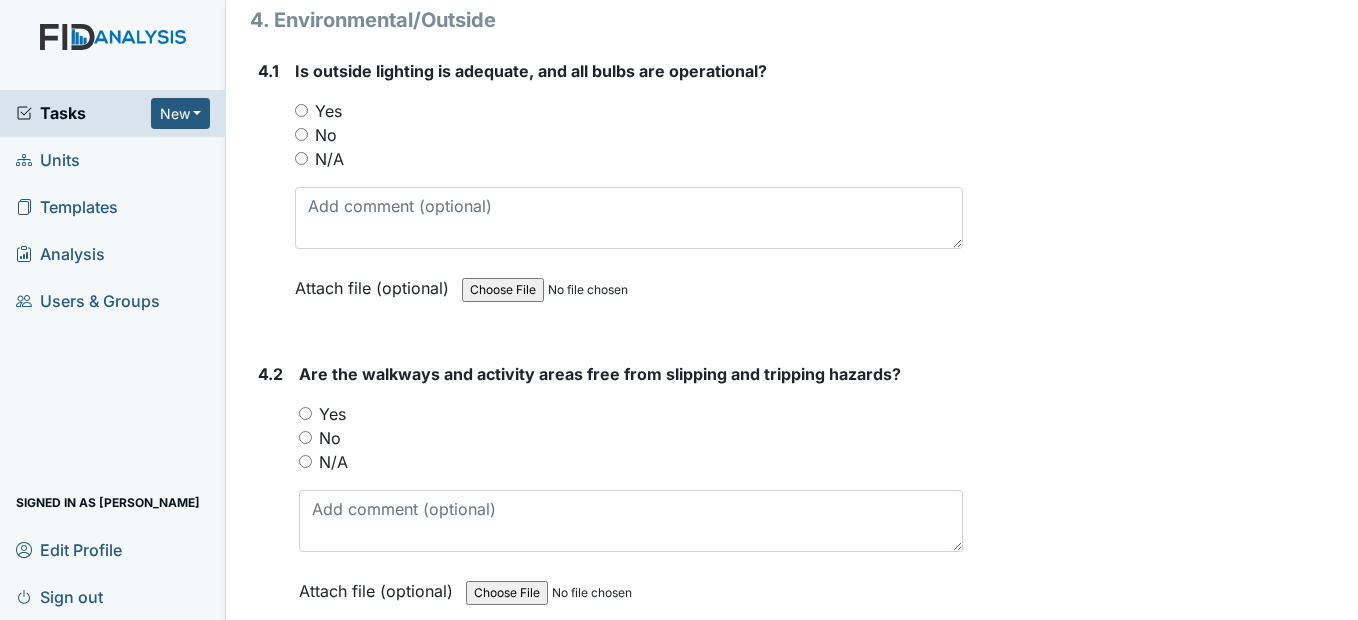 click on "Yes" at bounding box center [301, 110] 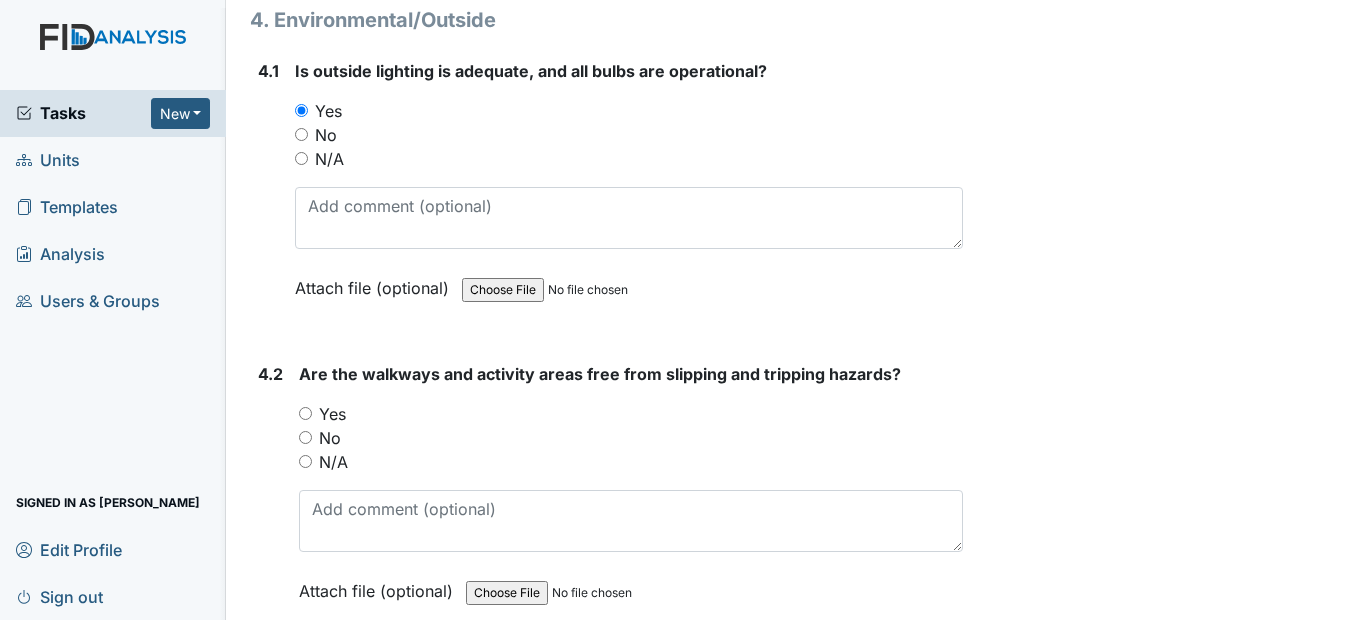 click on "Yes" at bounding box center (305, 413) 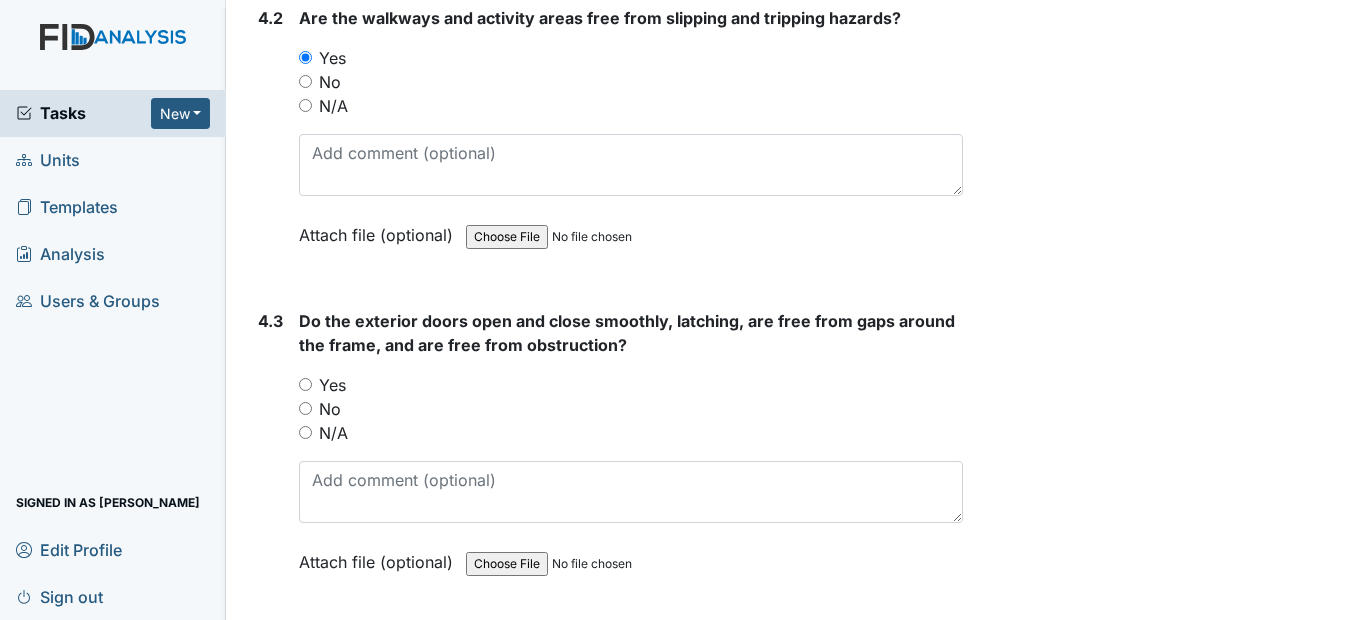 scroll, scrollTop: 13100, scrollLeft: 0, axis: vertical 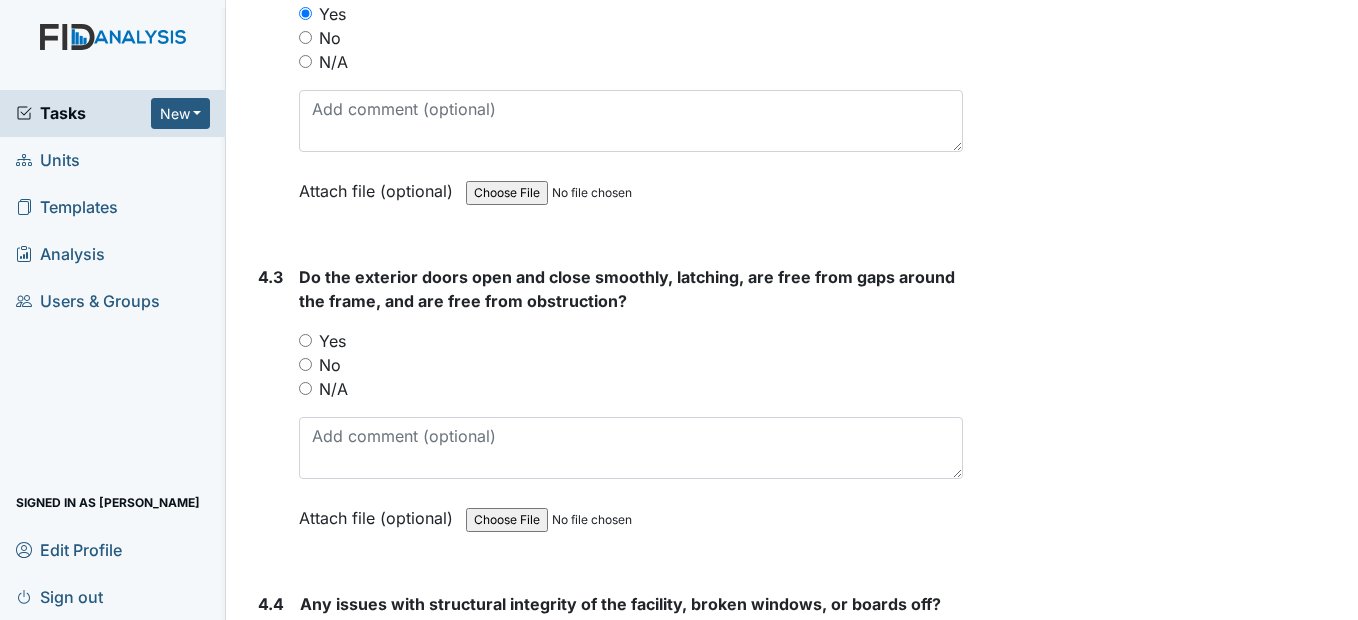 click on "Yes" at bounding box center [305, 340] 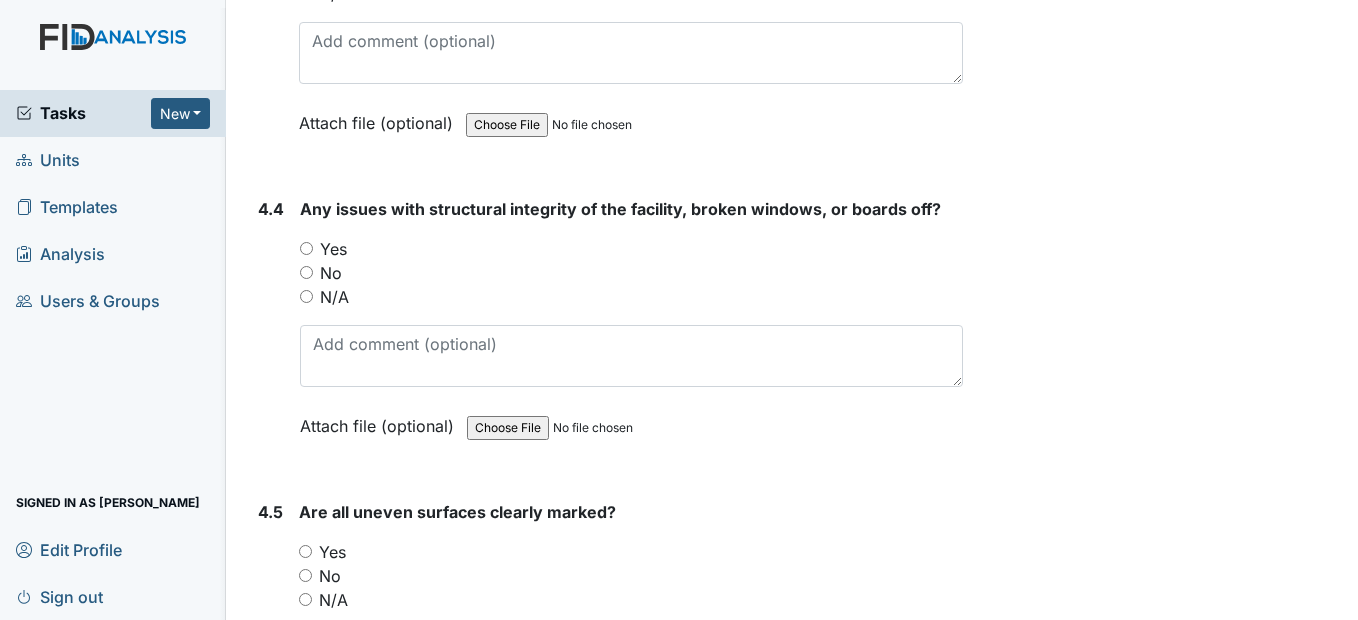 scroll, scrollTop: 13500, scrollLeft: 0, axis: vertical 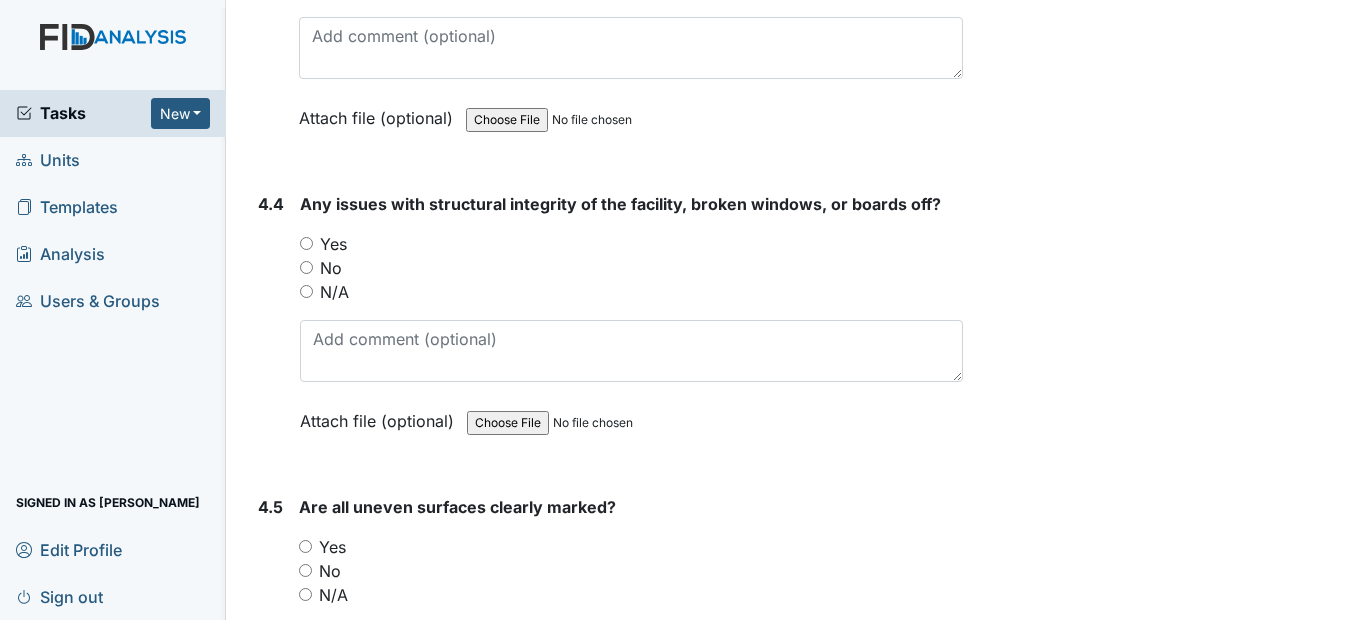 click on "No" at bounding box center (306, 267) 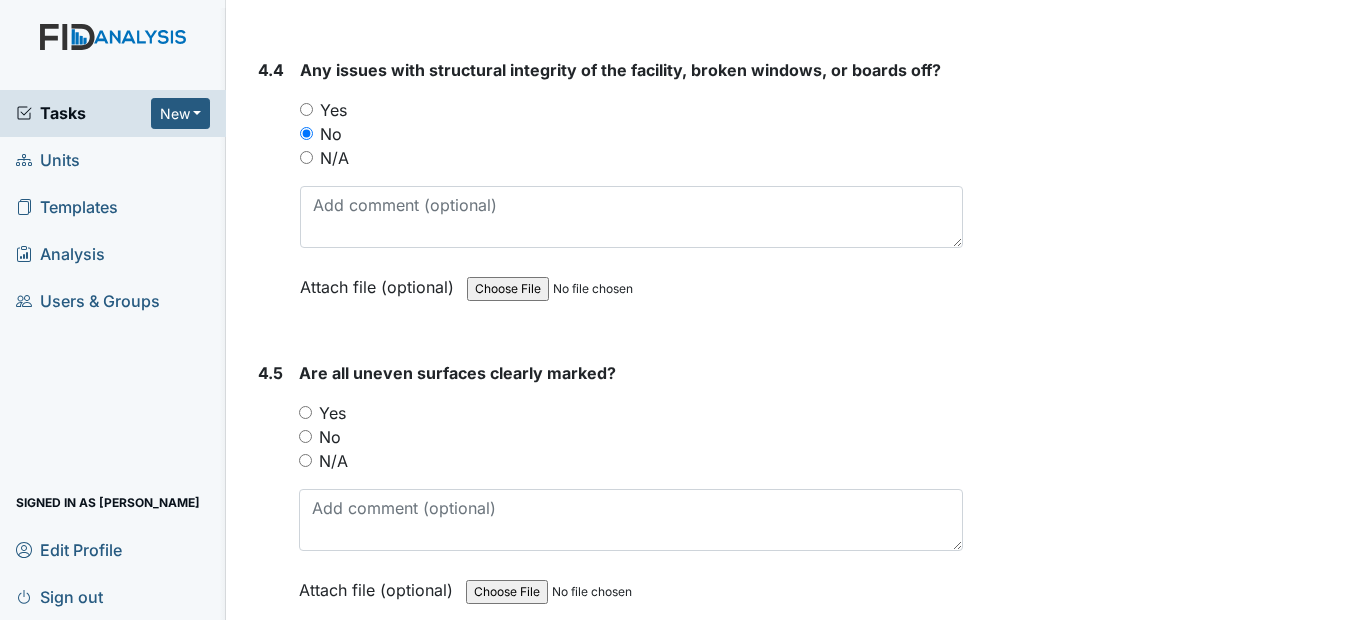 scroll, scrollTop: 13800, scrollLeft: 0, axis: vertical 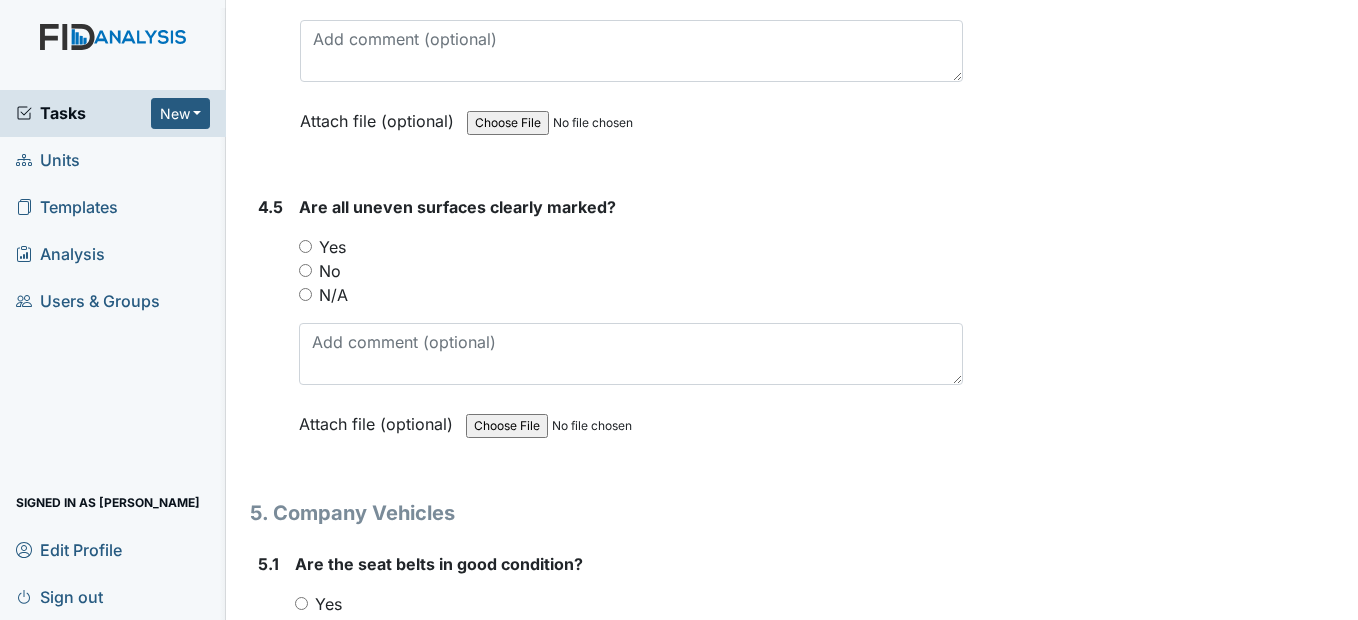 click on "N/A" at bounding box center (305, 294) 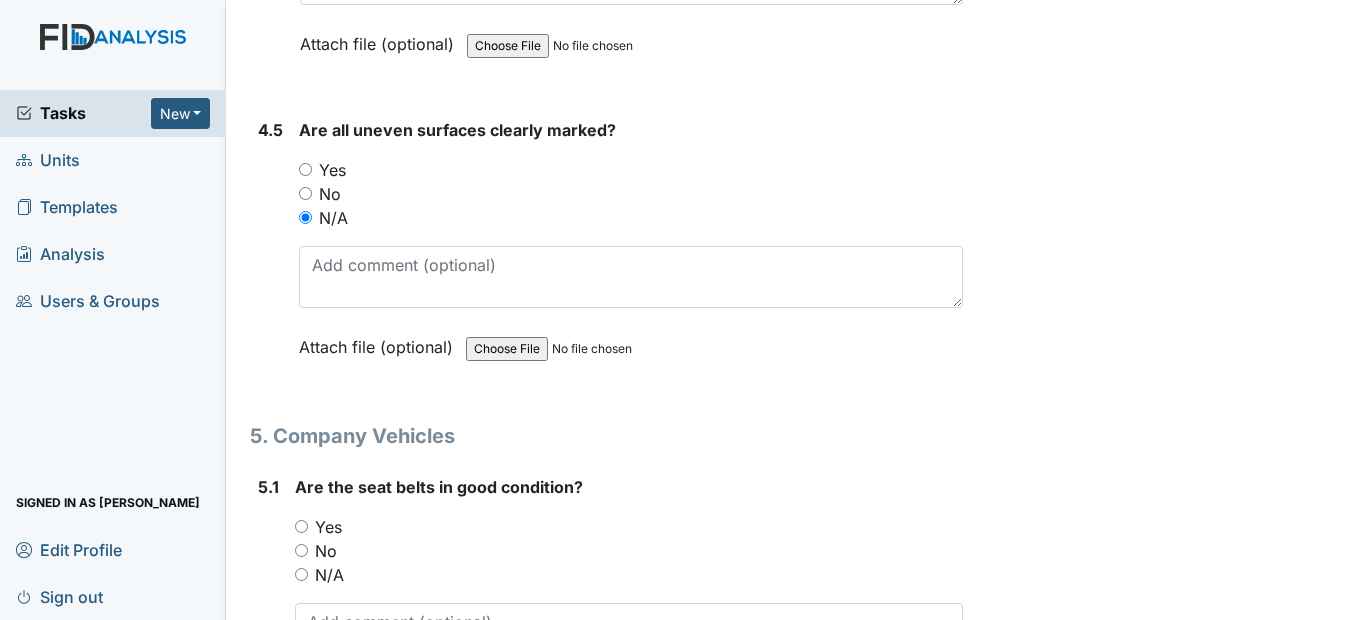 scroll, scrollTop: 14100, scrollLeft: 0, axis: vertical 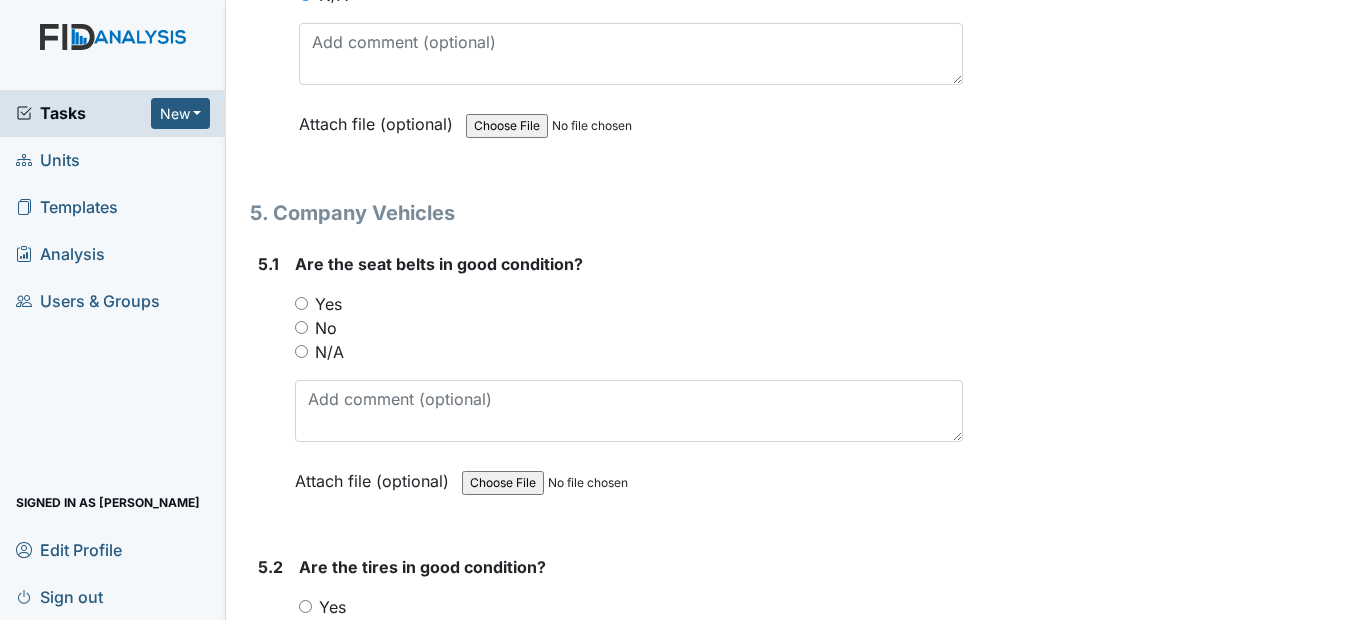 click on "Yes" at bounding box center [301, 303] 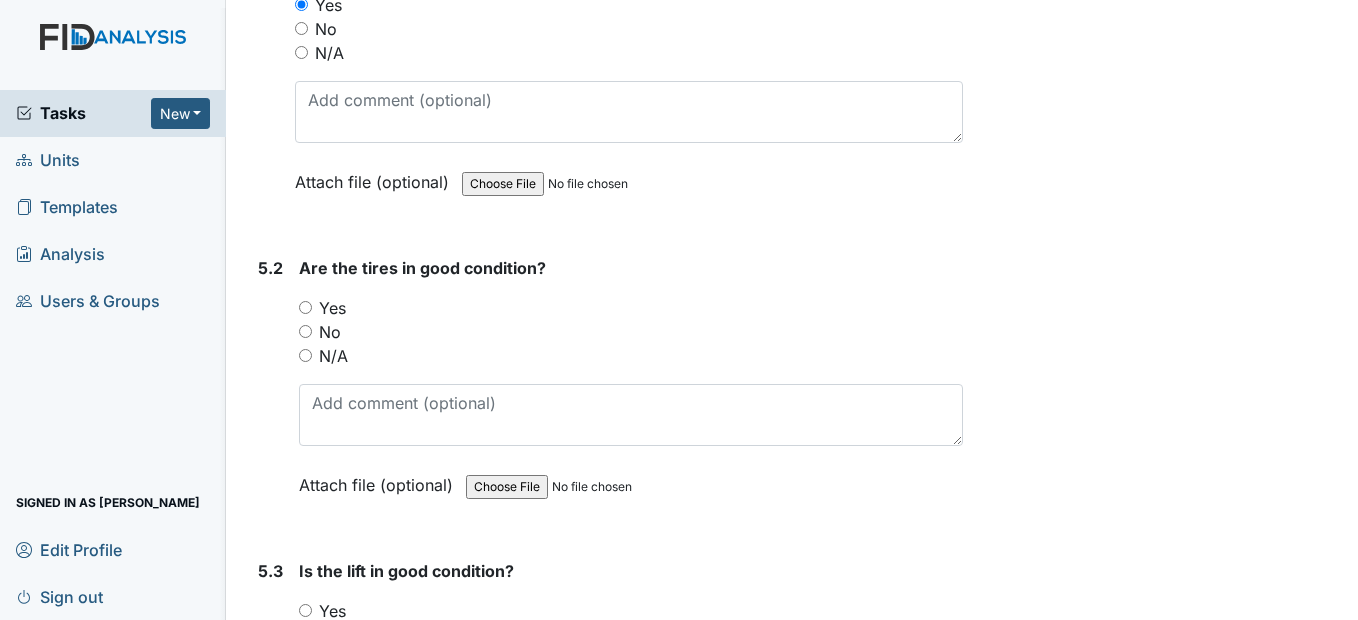 scroll, scrollTop: 14400, scrollLeft: 0, axis: vertical 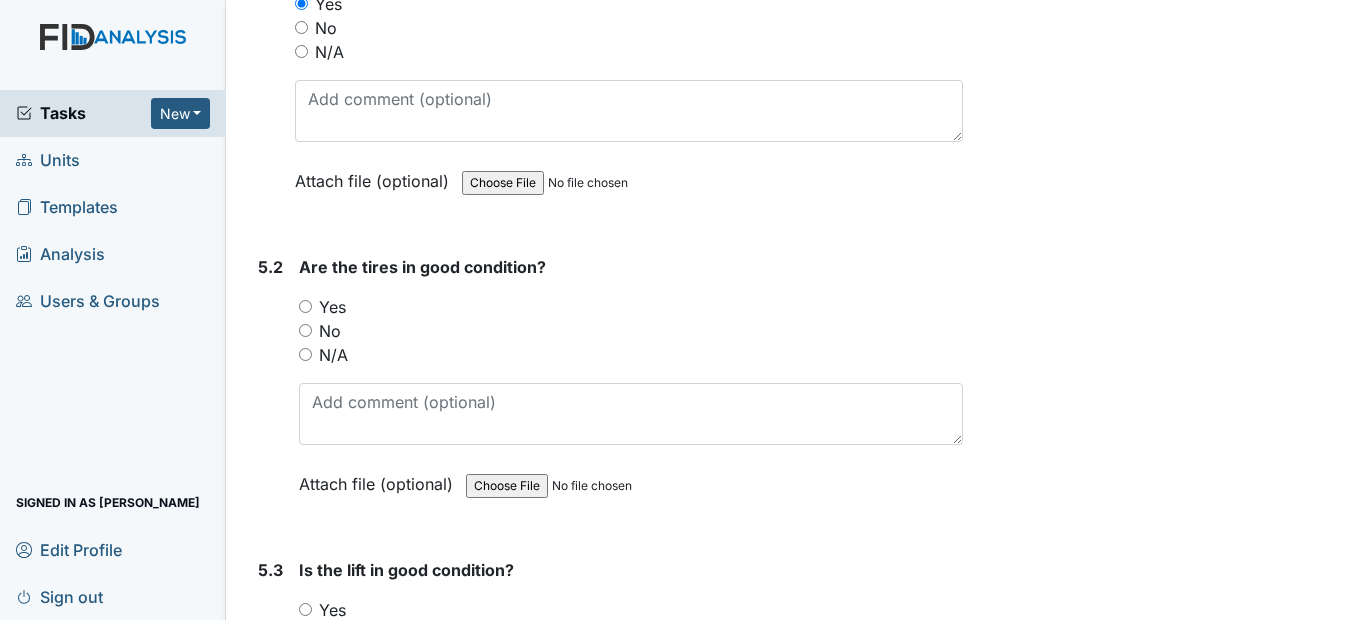 click on "Yes" at bounding box center (305, 306) 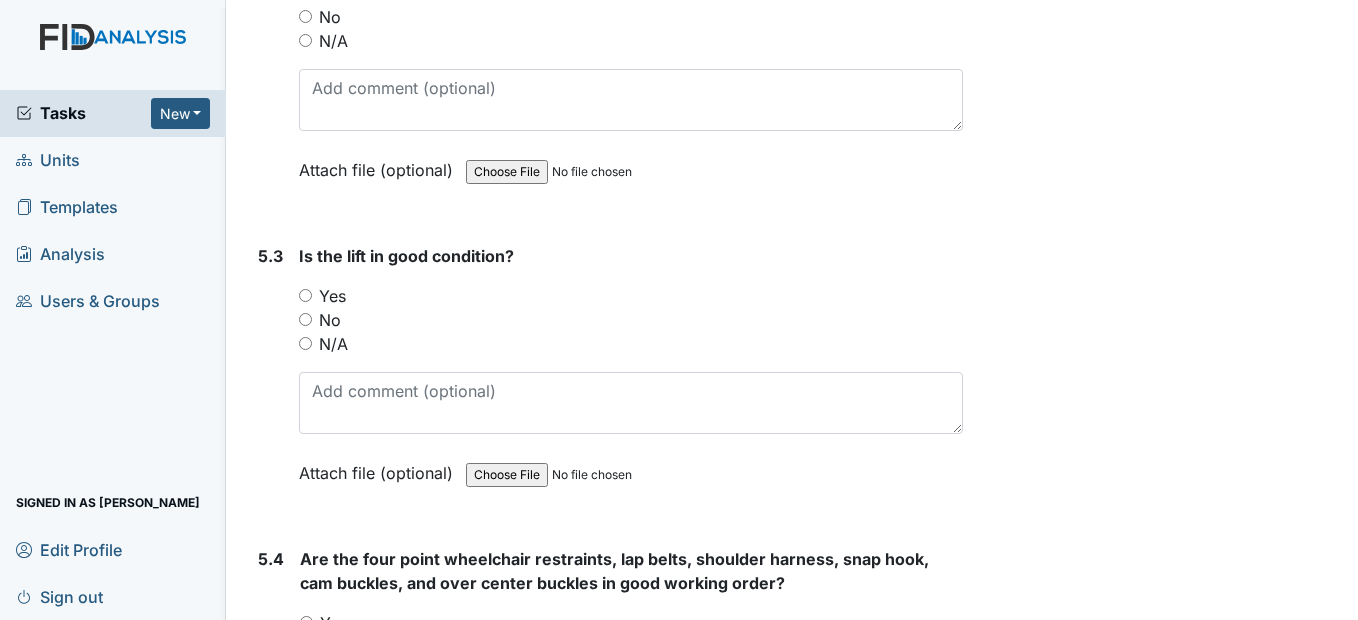 scroll, scrollTop: 14800, scrollLeft: 0, axis: vertical 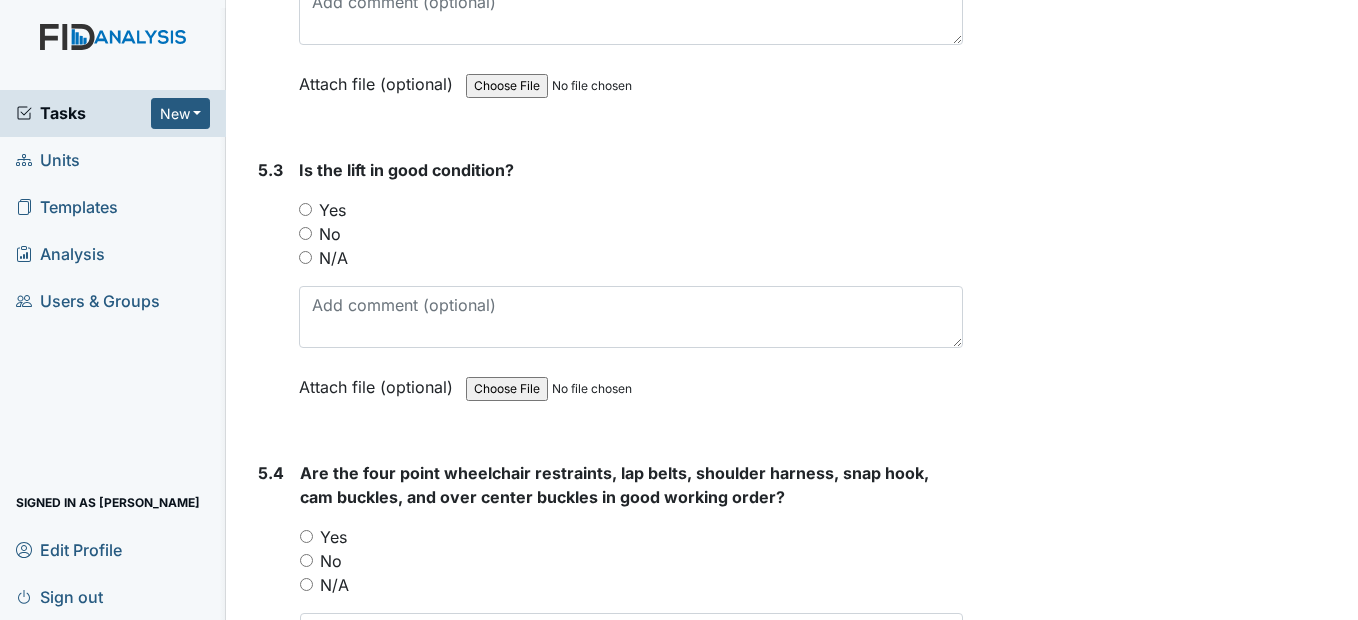 click on "N/A" at bounding box center (305, 257) 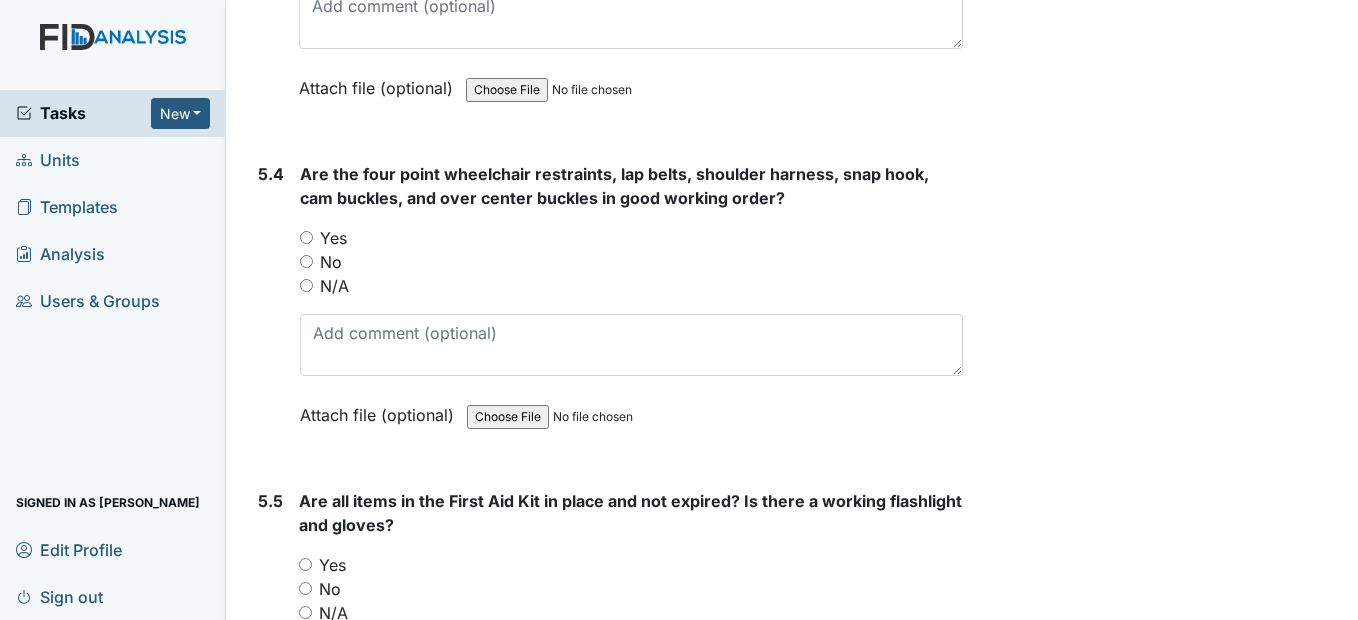 scroll, scrollTop: 15100, scrollLeft: 0, axis: vertical 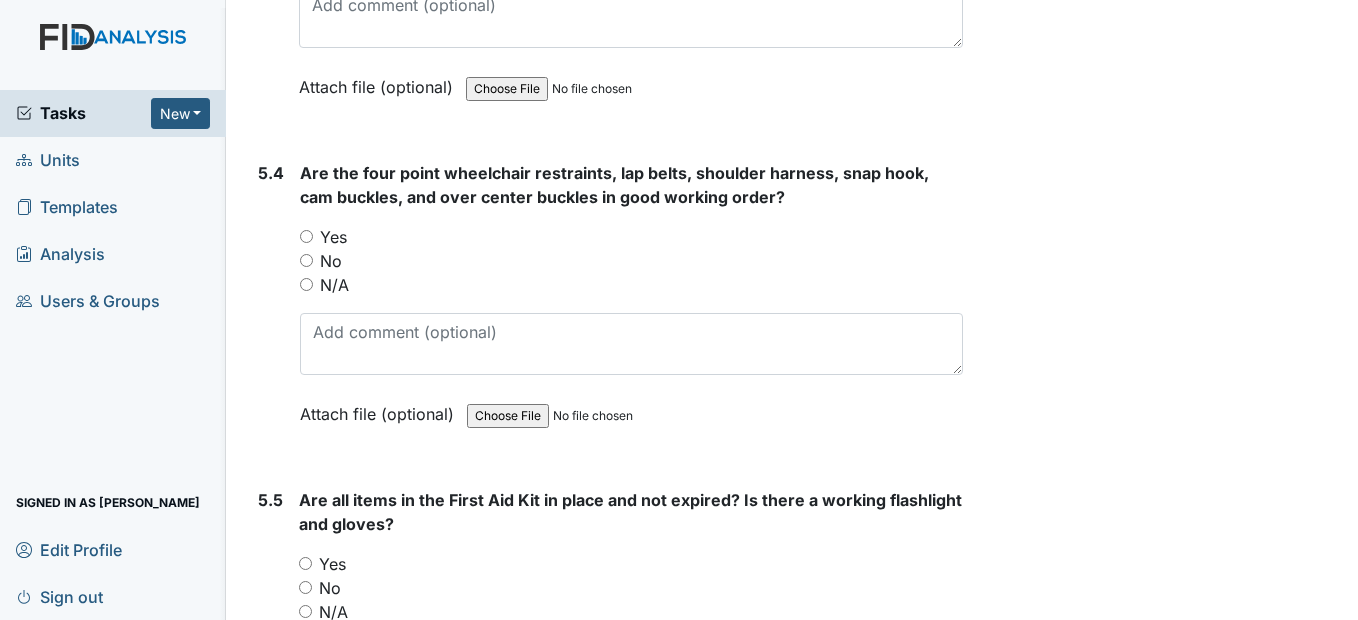 click on "N/A" at bounding box center [306, 284] 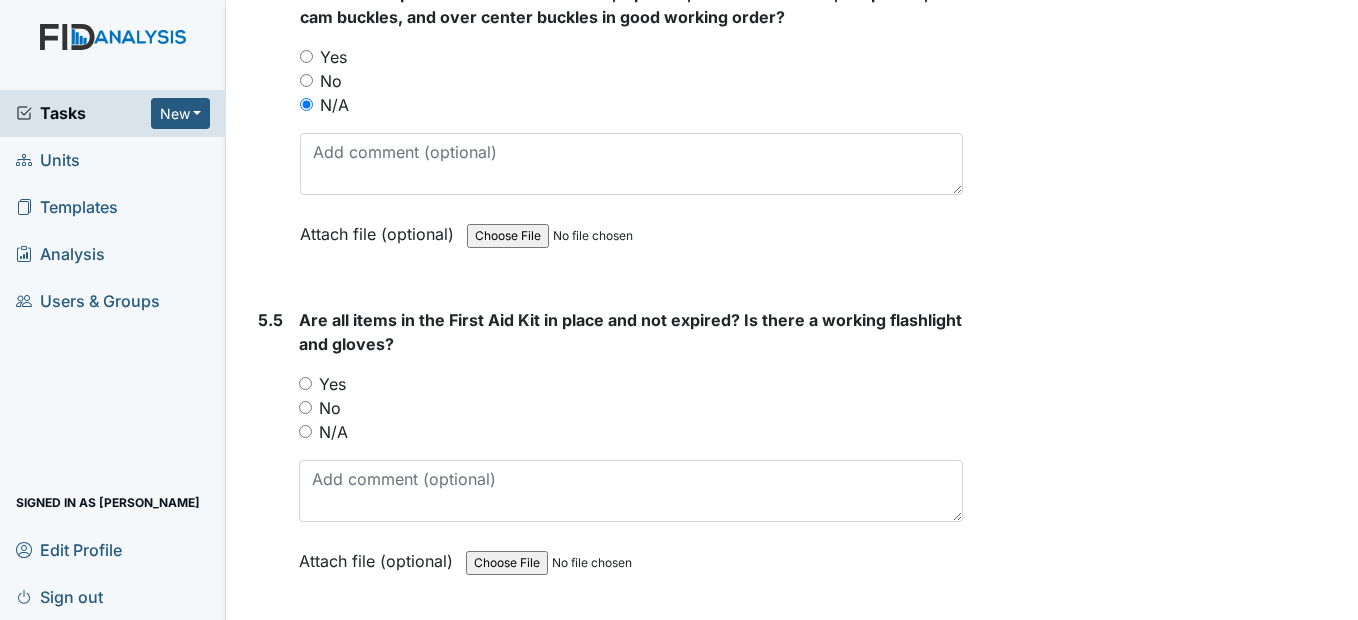 scroll, scrollTop: 15400, scrollLeft: 0, axis: vertical 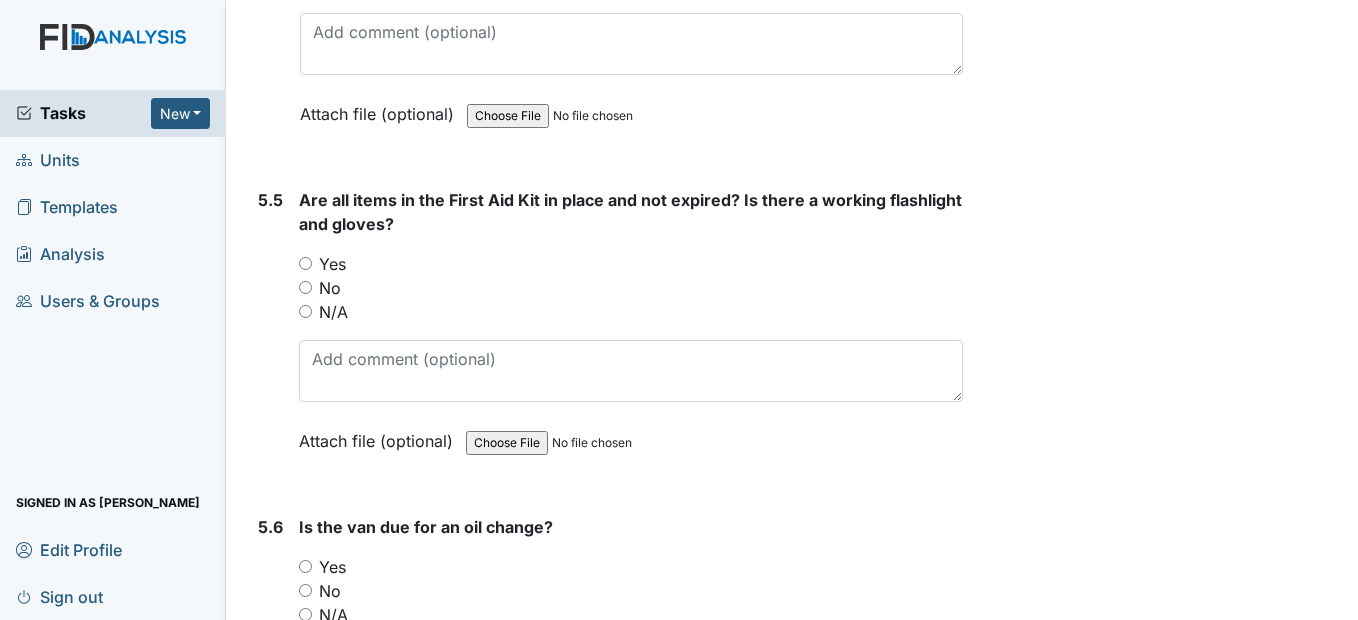 click on "Yes" at bounding box center (305, 263) 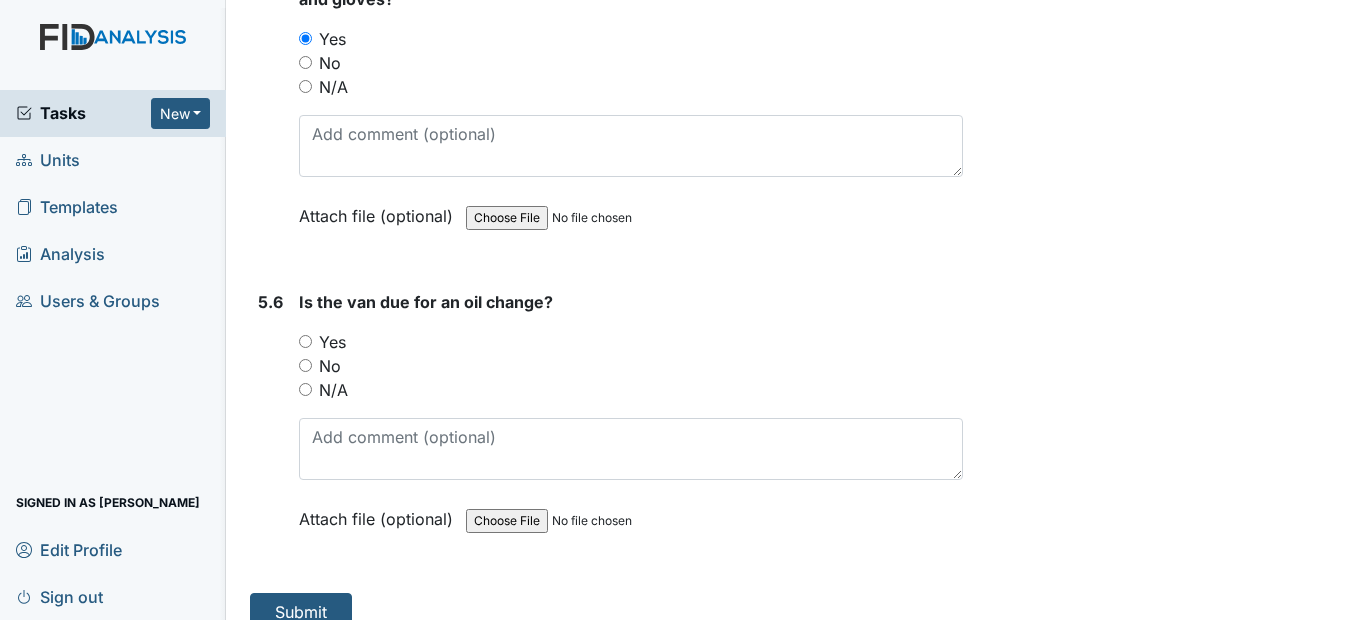 scroll, scrollTop: 15676, scrollLeft: 0, axis: vertical 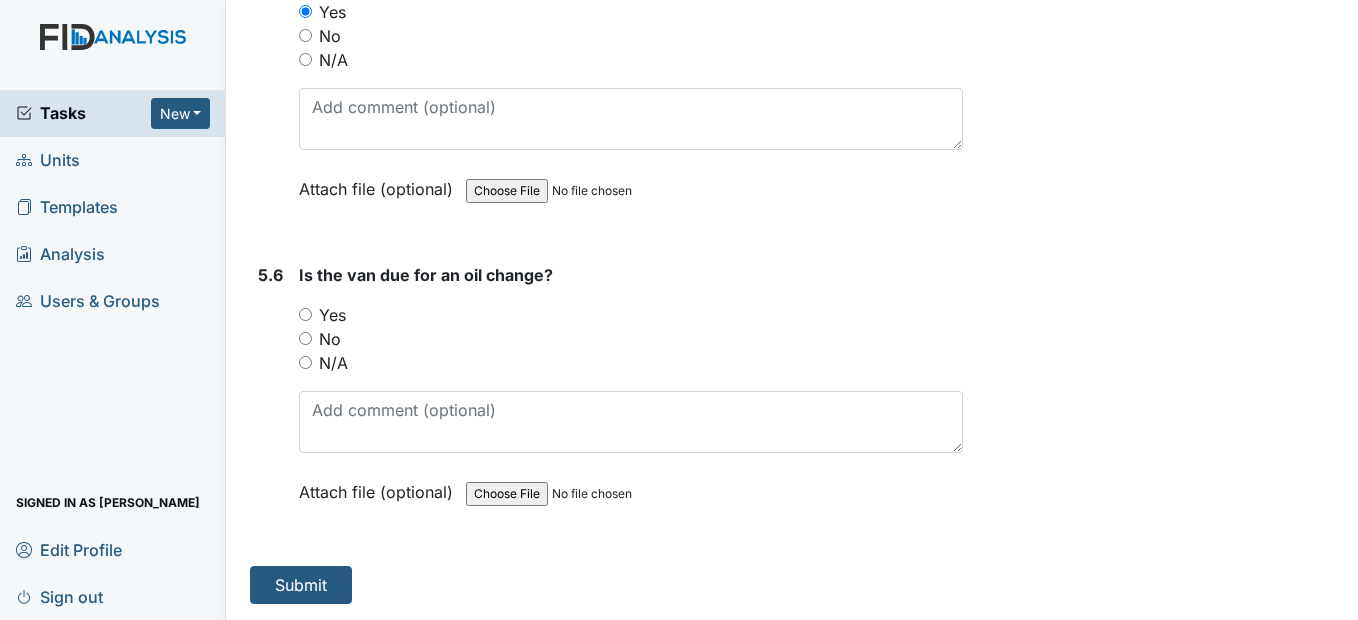 click on "No" at bounding box center (305, 338) 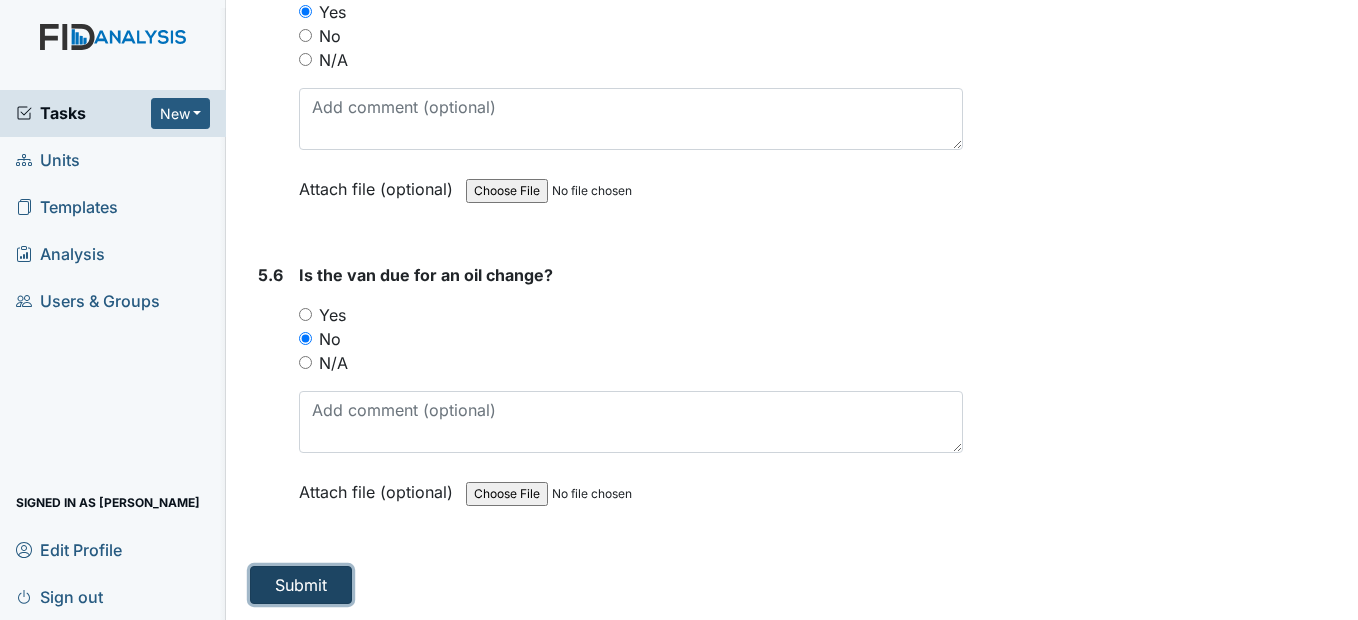 click on "Submit" at bounding box center (301, 585) 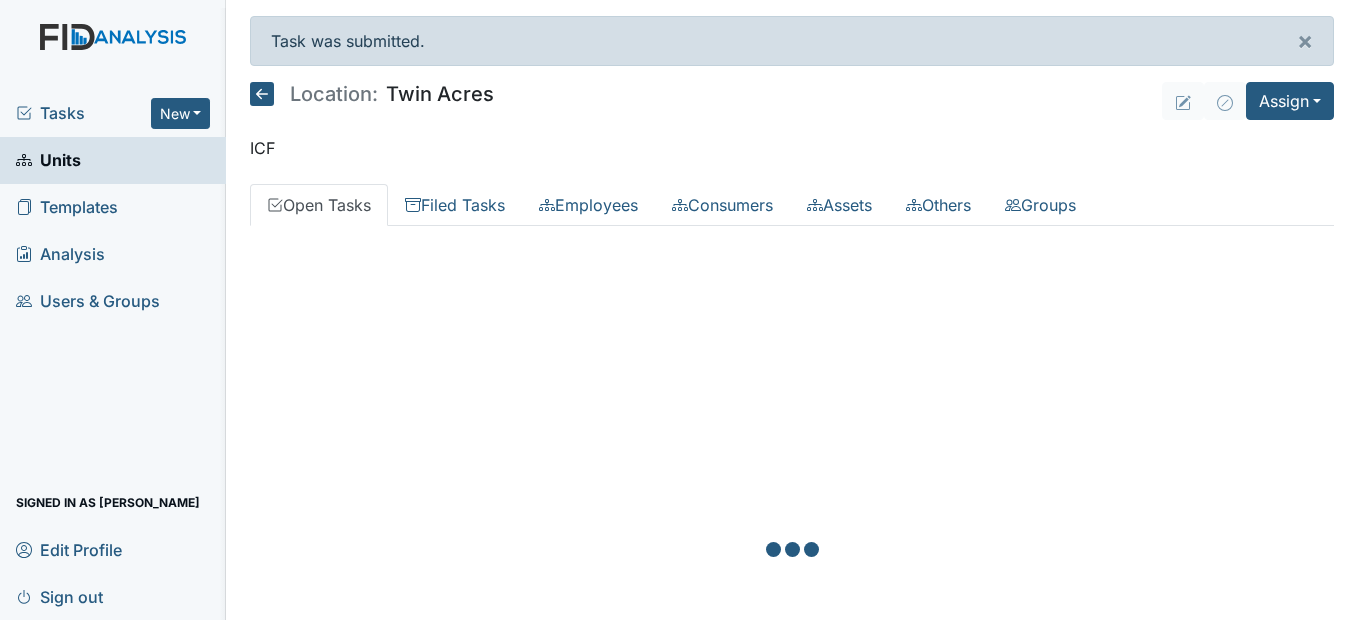 scroll, scrollTop: 0, scrollLeft: 0, axis: both 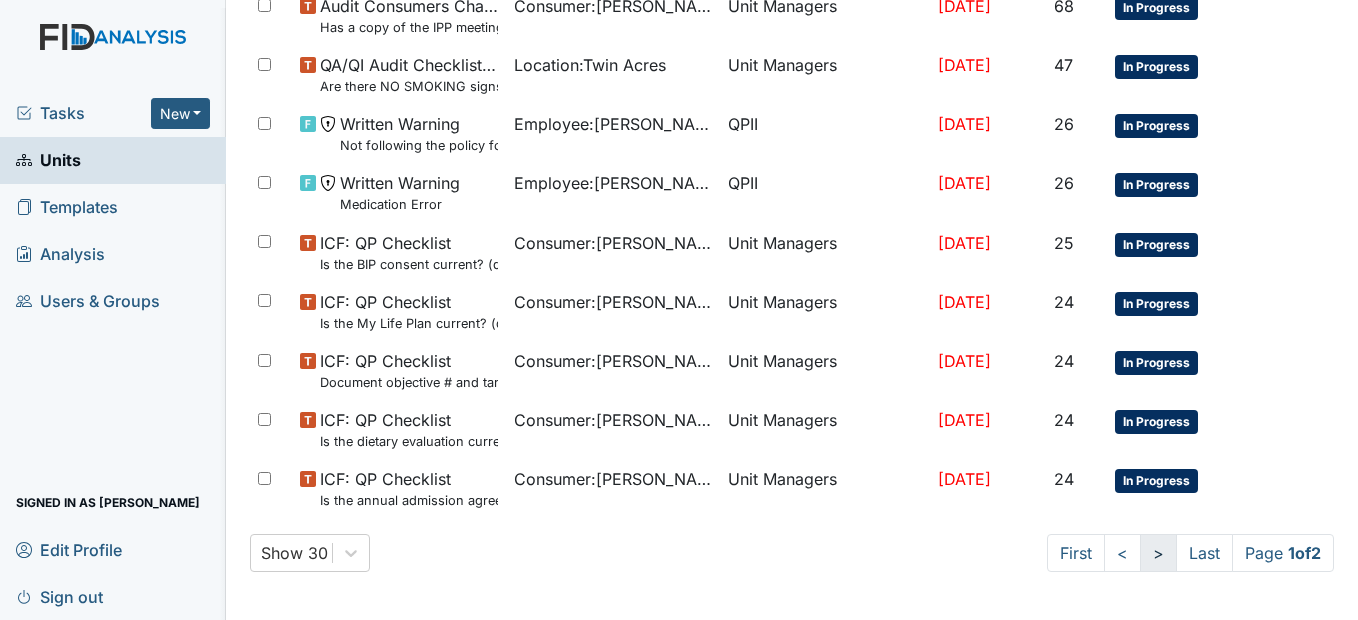 click on ">" at bounding box center [1158, 553] 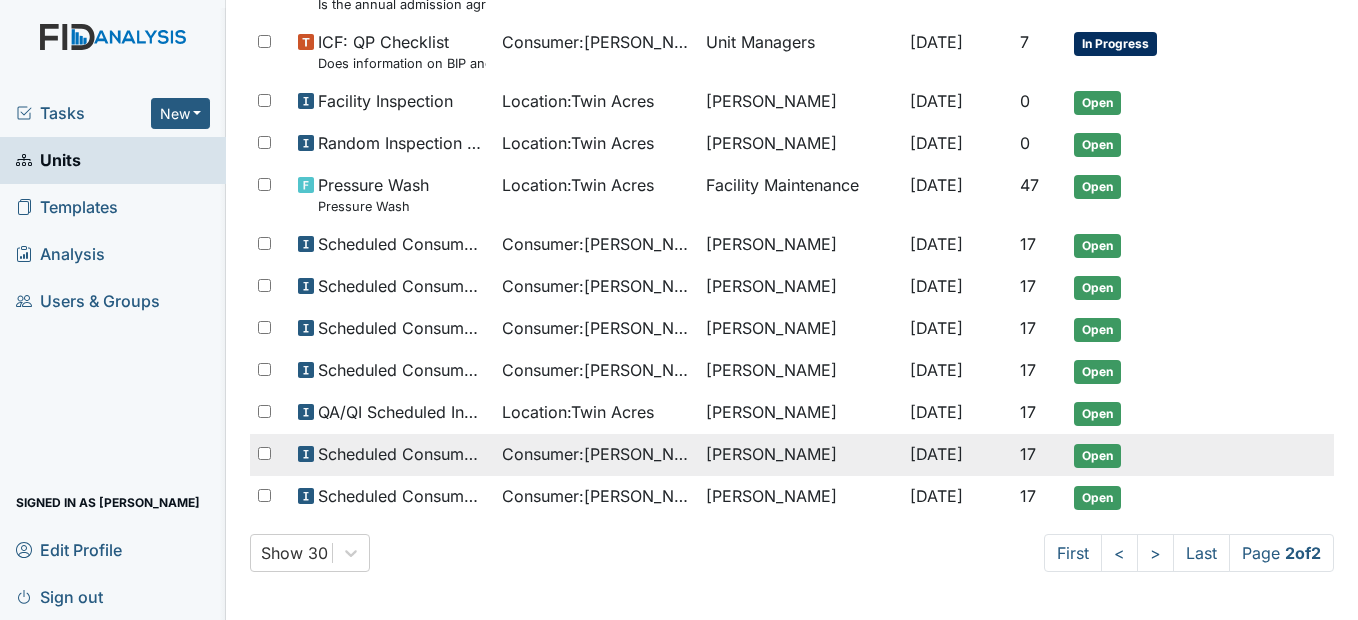scroll, scrollTop: 942, scrollLeft: 0, axis: vertical 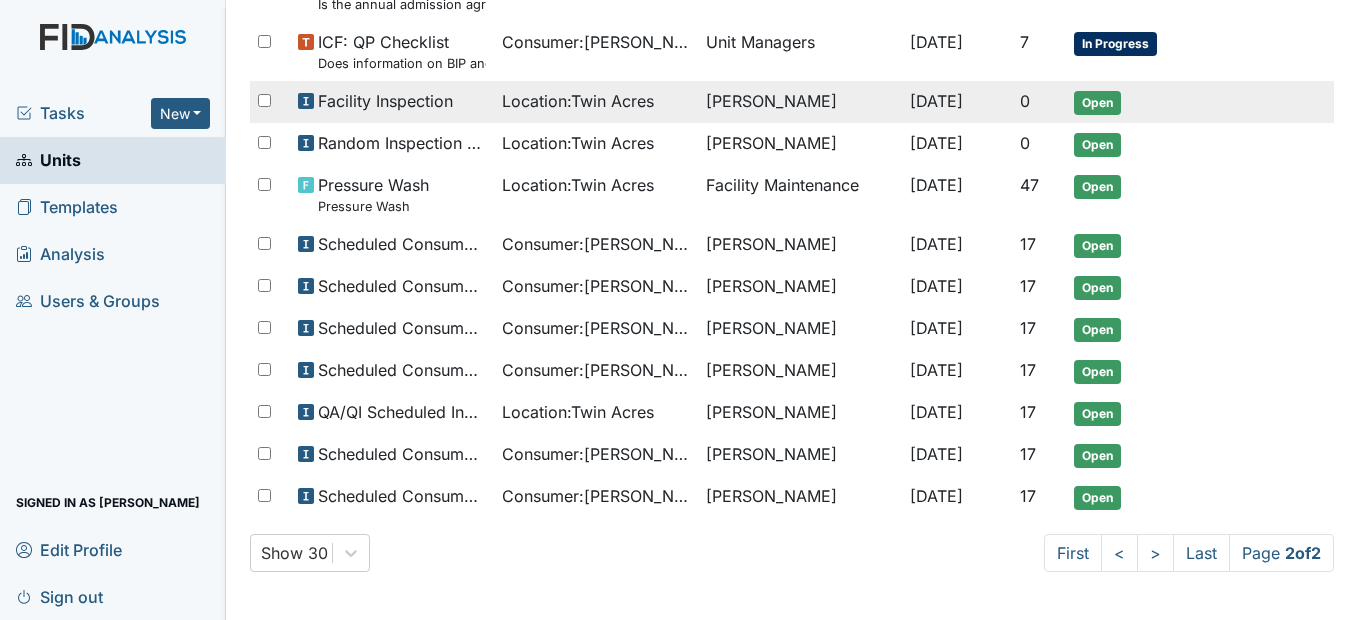 click on "Location :  [GEOGRAPHIC_DATA]" at bounding box center [578, 101] 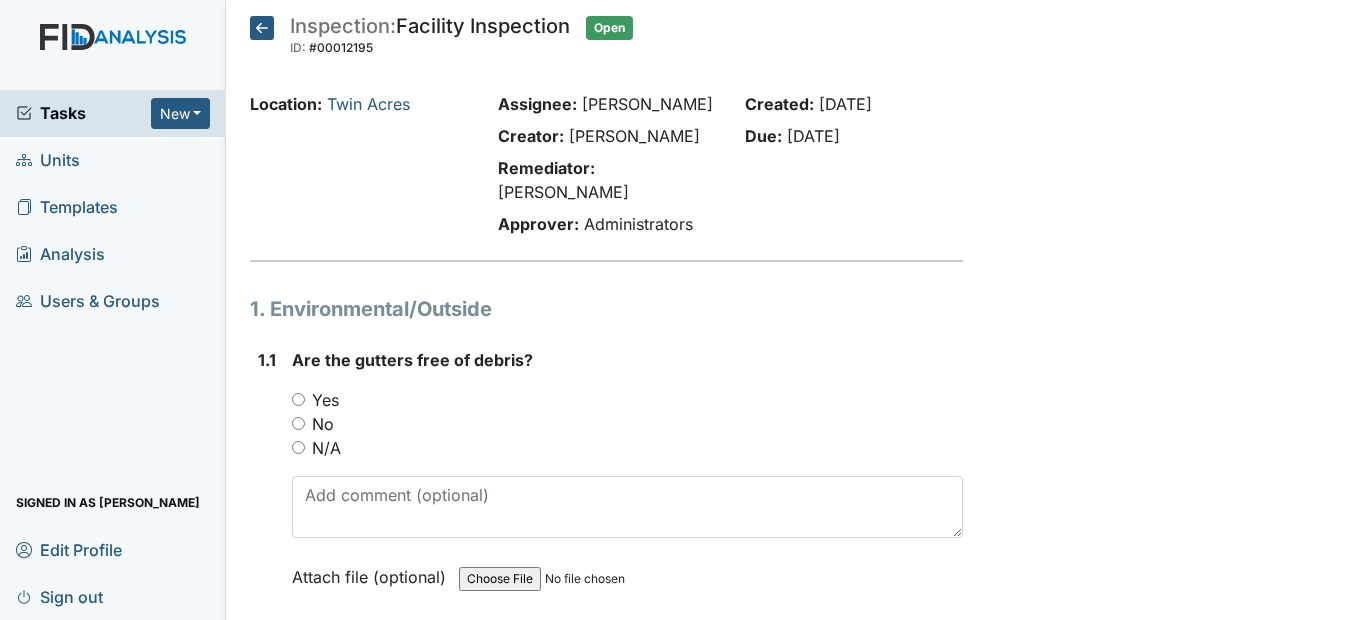 scroll, scrollTop: 0, scrollLeft: 0, axis: both 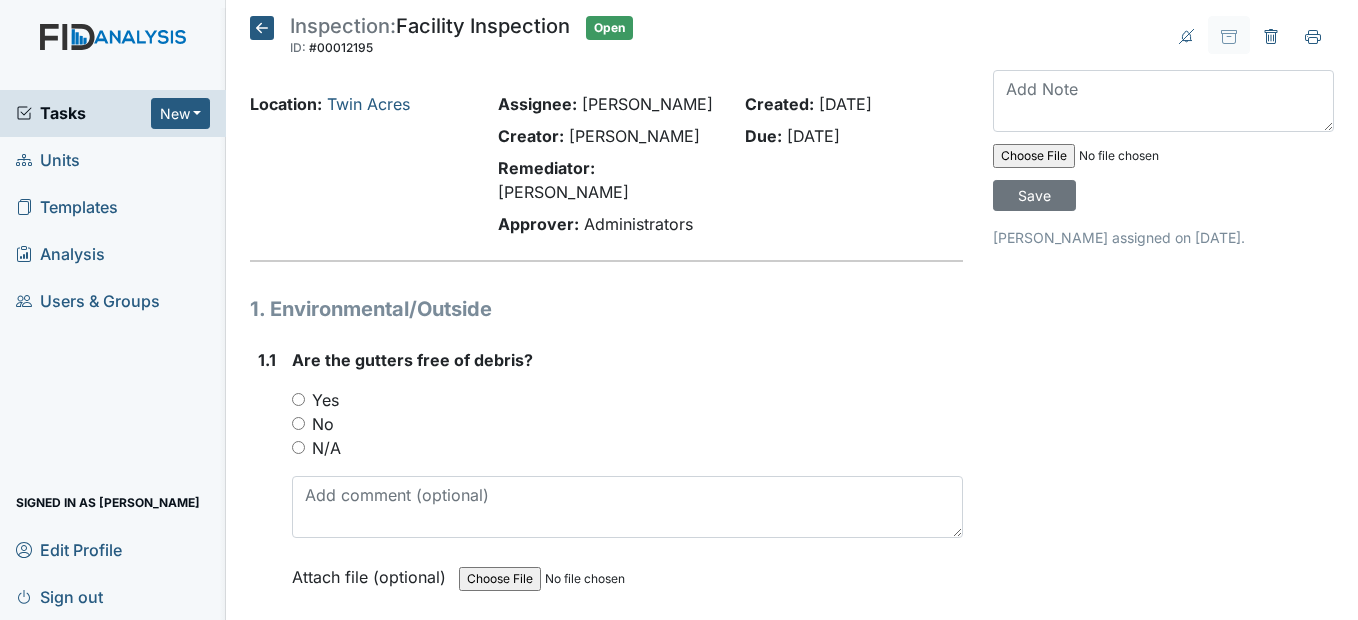 click on "Yes" at bounding box center (298, 399) 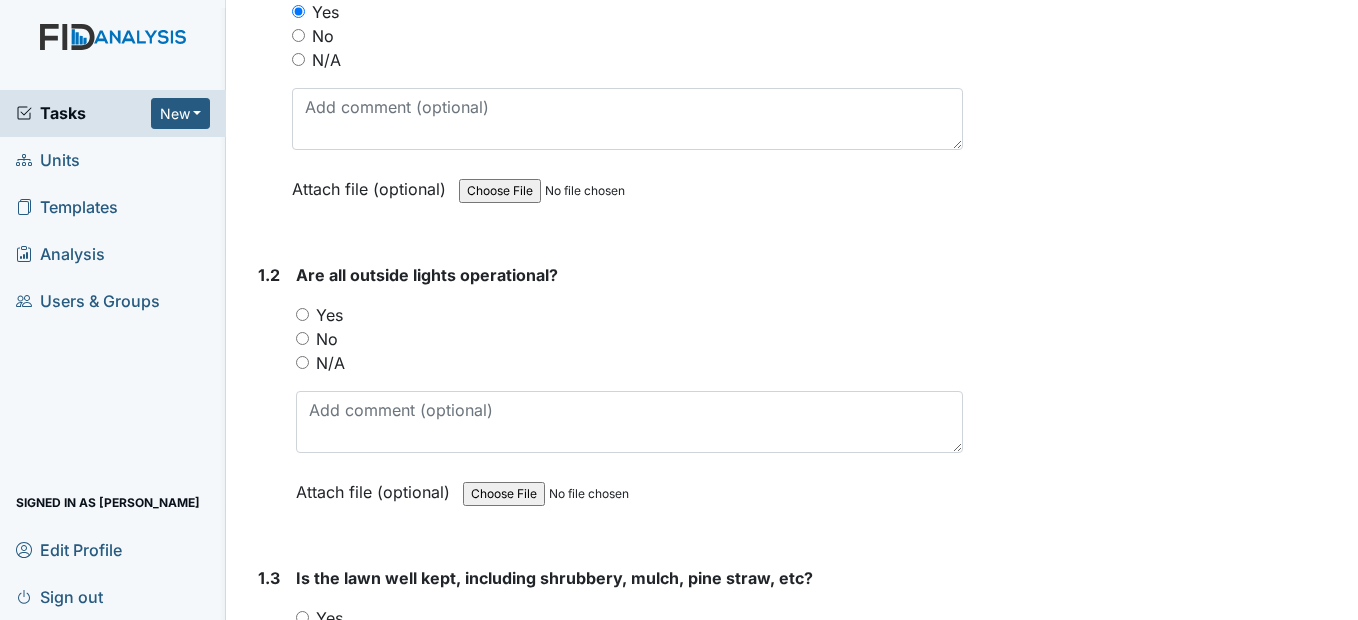scroll, scrollTop: 400, scrollLeft: 0, axis: vertical 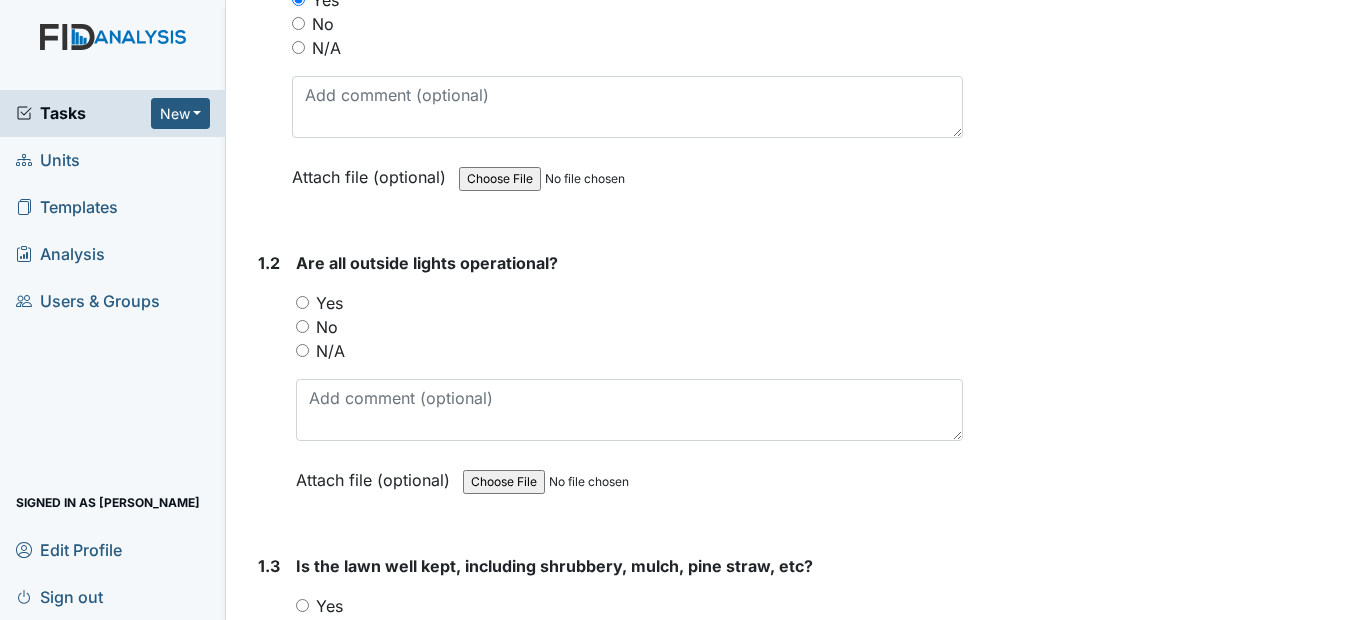 drag, startPoint x: 305, startPoint y: 323, endPoint x: 352, endPoint y: 305, distance: 50.32892 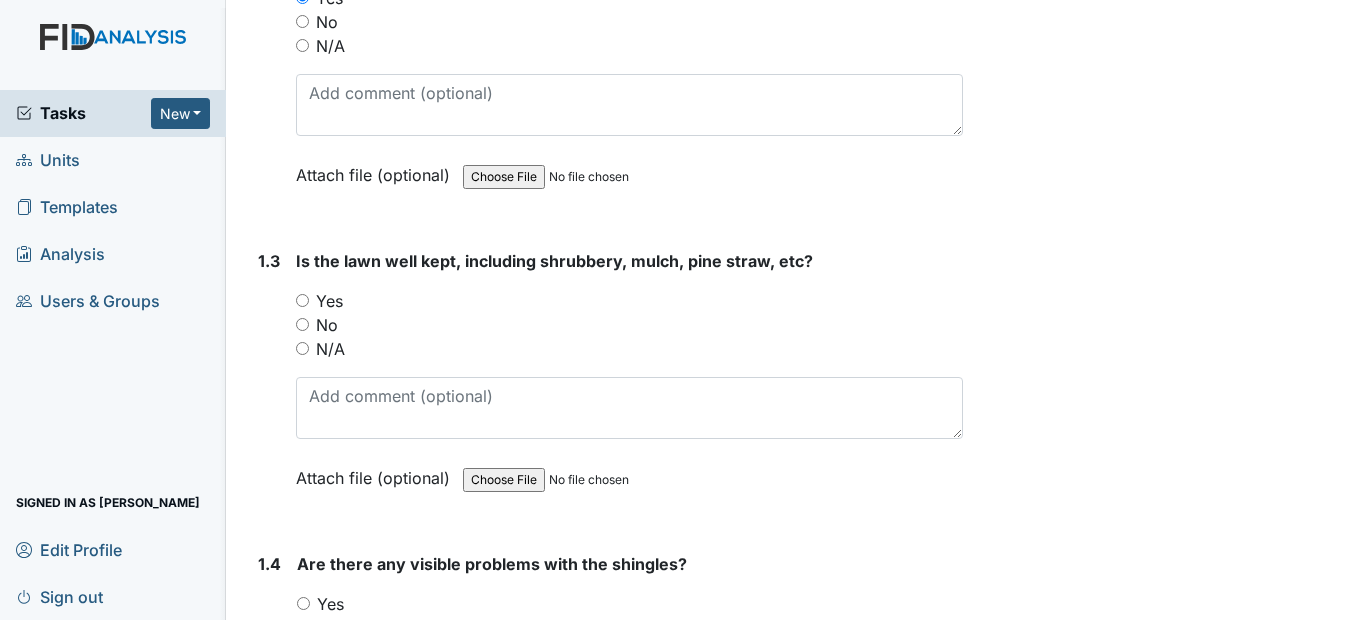 scroll, scrollTop: 800, scrollLeft: 0, axis: vertical 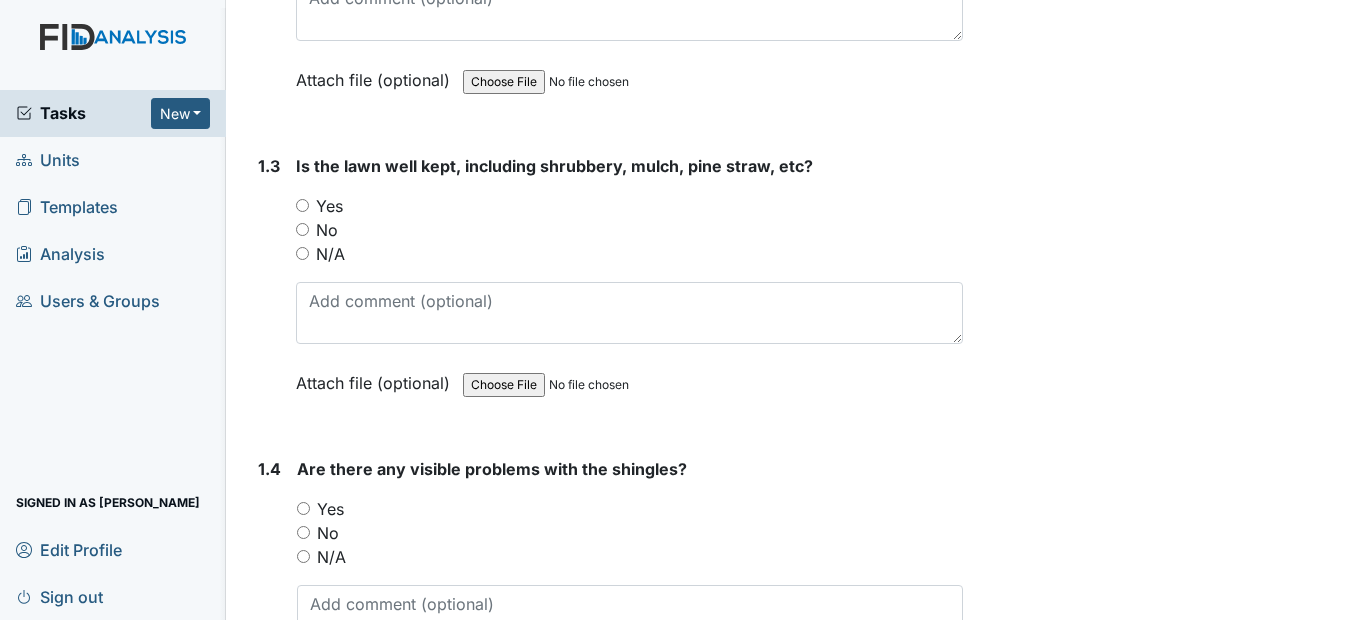 click on "Yes" at bounding box center (302, 205) 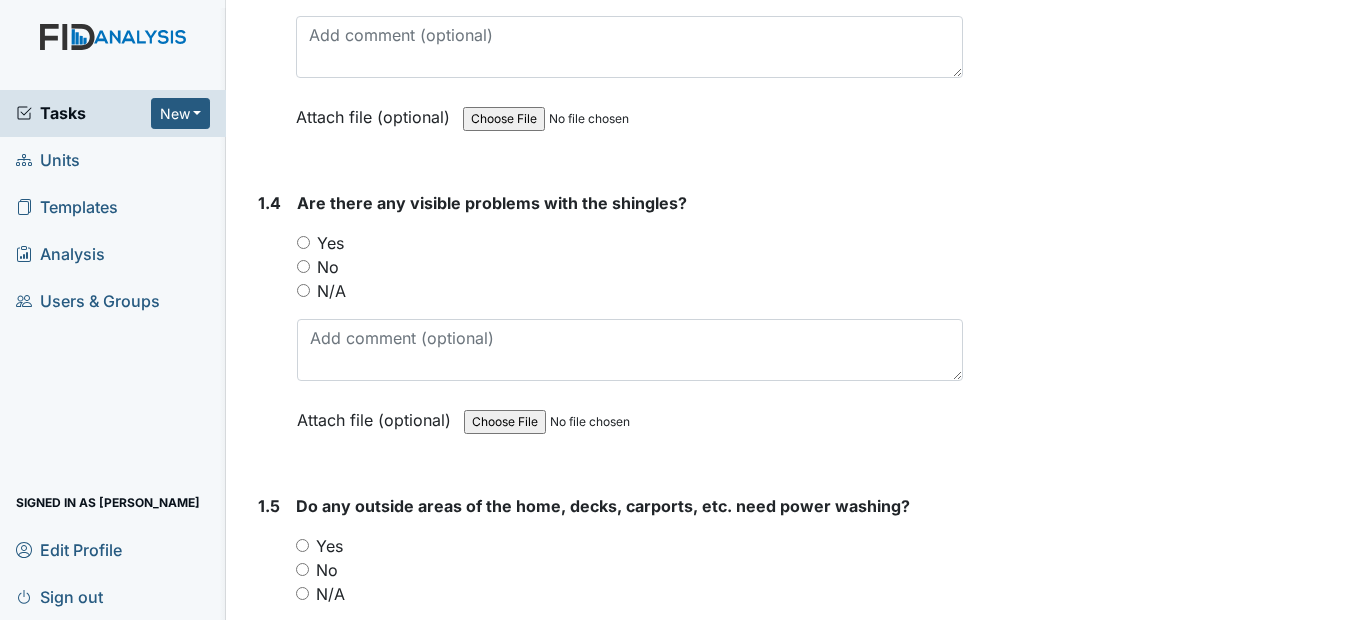 scroll, scrollTop: 1100, scrollLeft: 0, axis: vertical 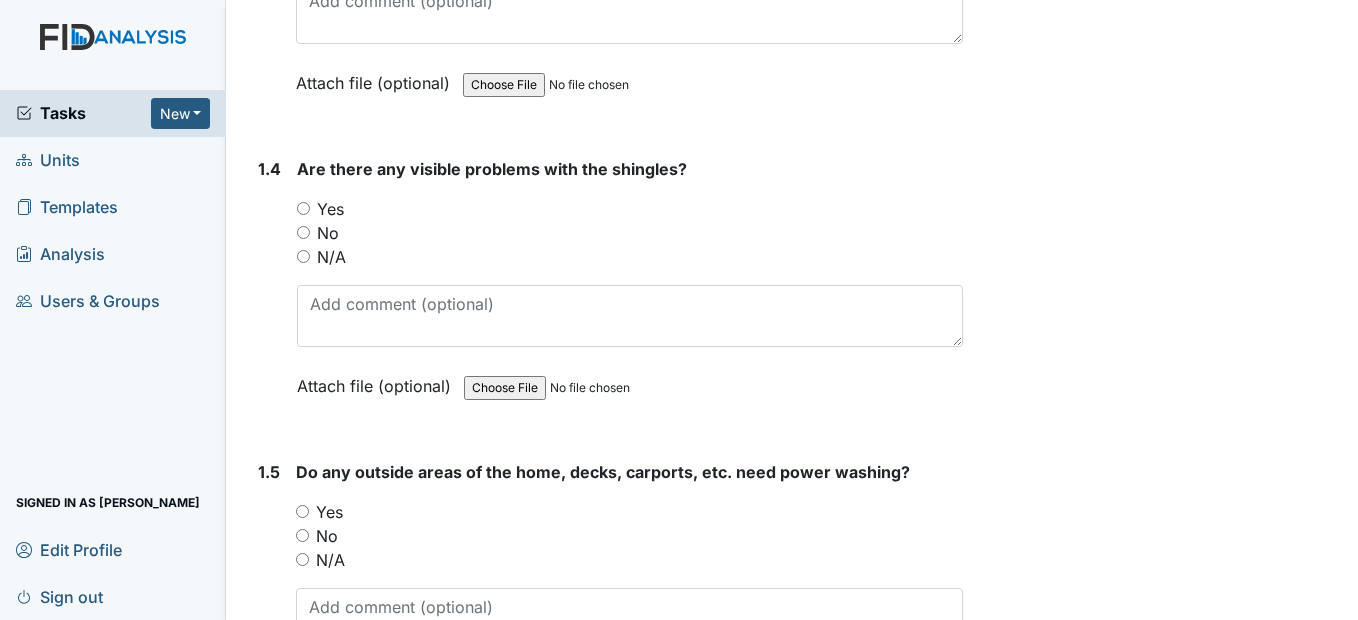 click on "No" at bounding box center (303, 232) 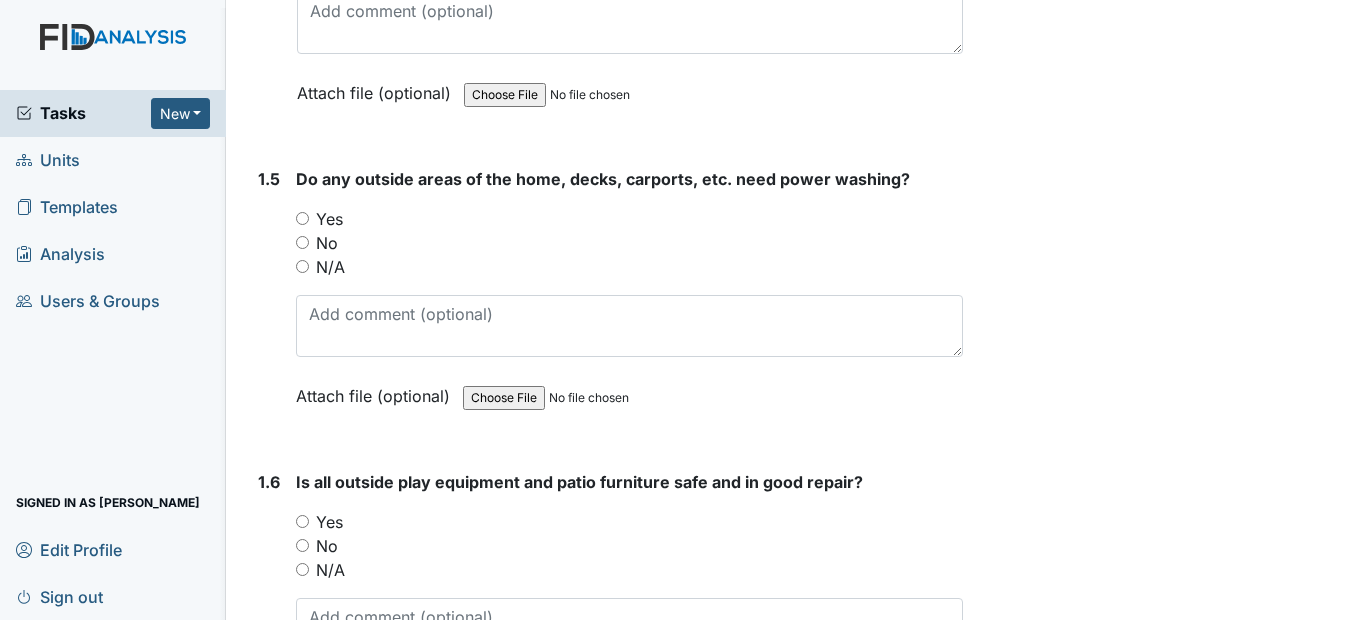 scroll, scrollTop: 1400, scrollLeft: 0, axis: vertical 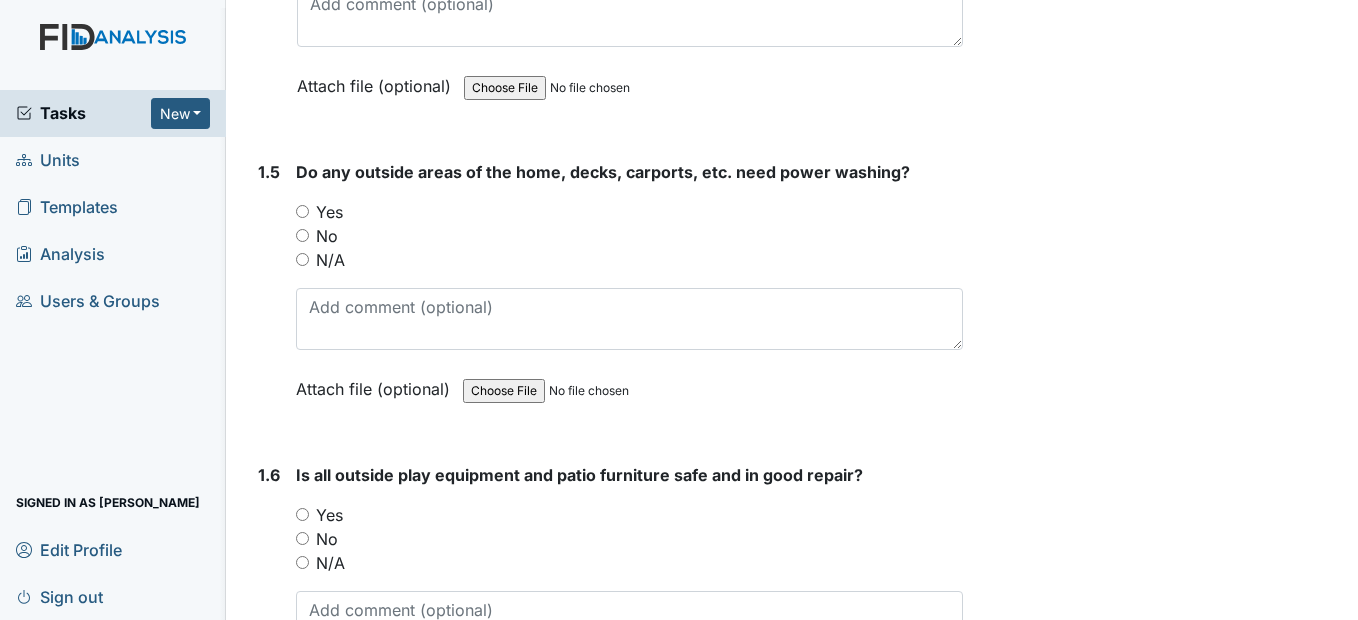 click on "No" at bounding box center [302, 235] 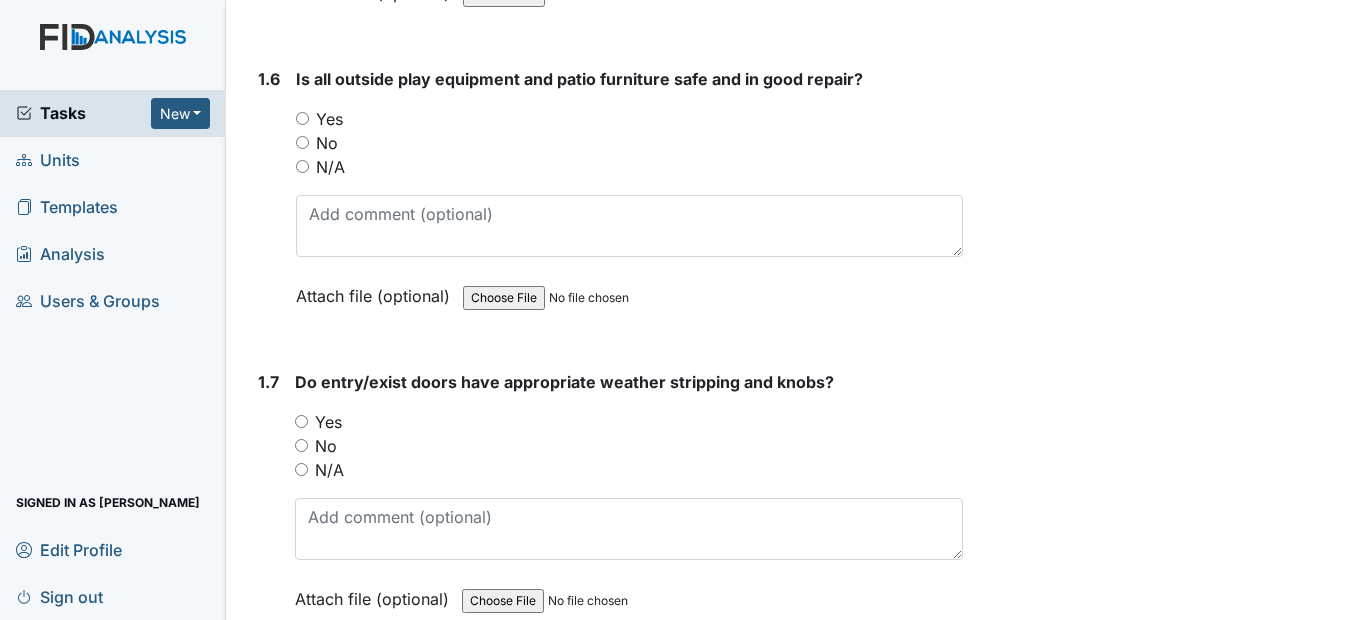 scroll, scrollTop: 1800, scrollLeft: 0, axis: vertical 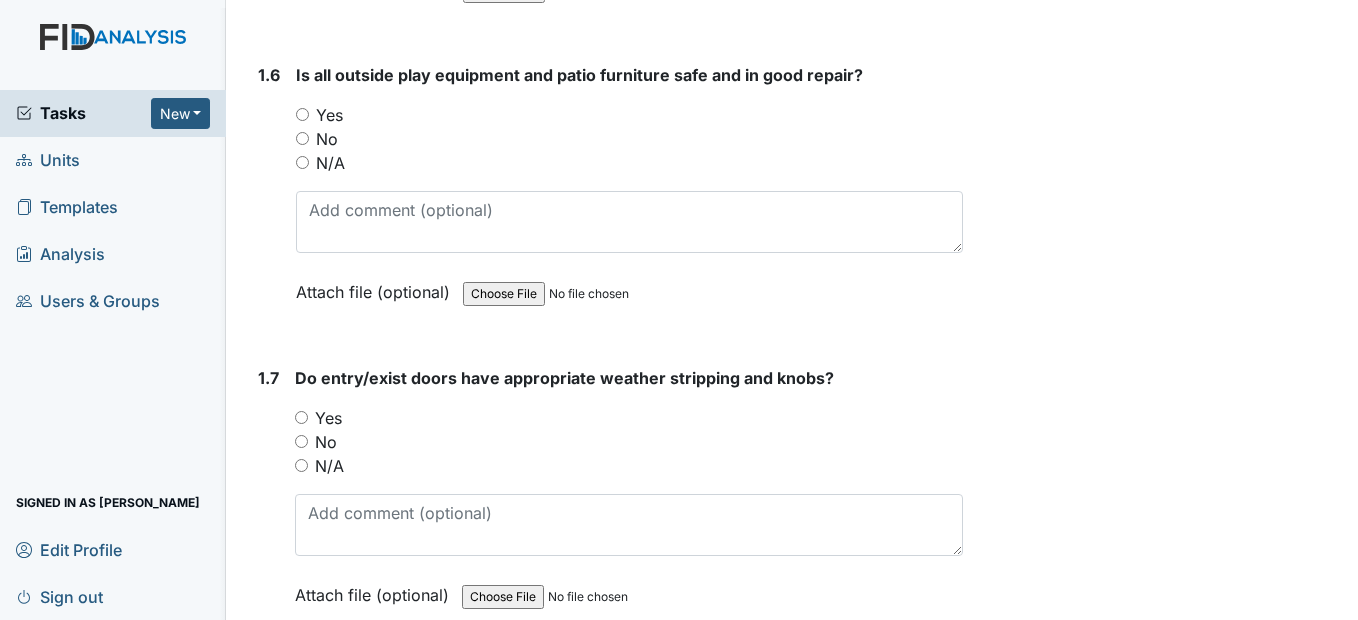 click on "Yes" at bounding box center [302, 114] 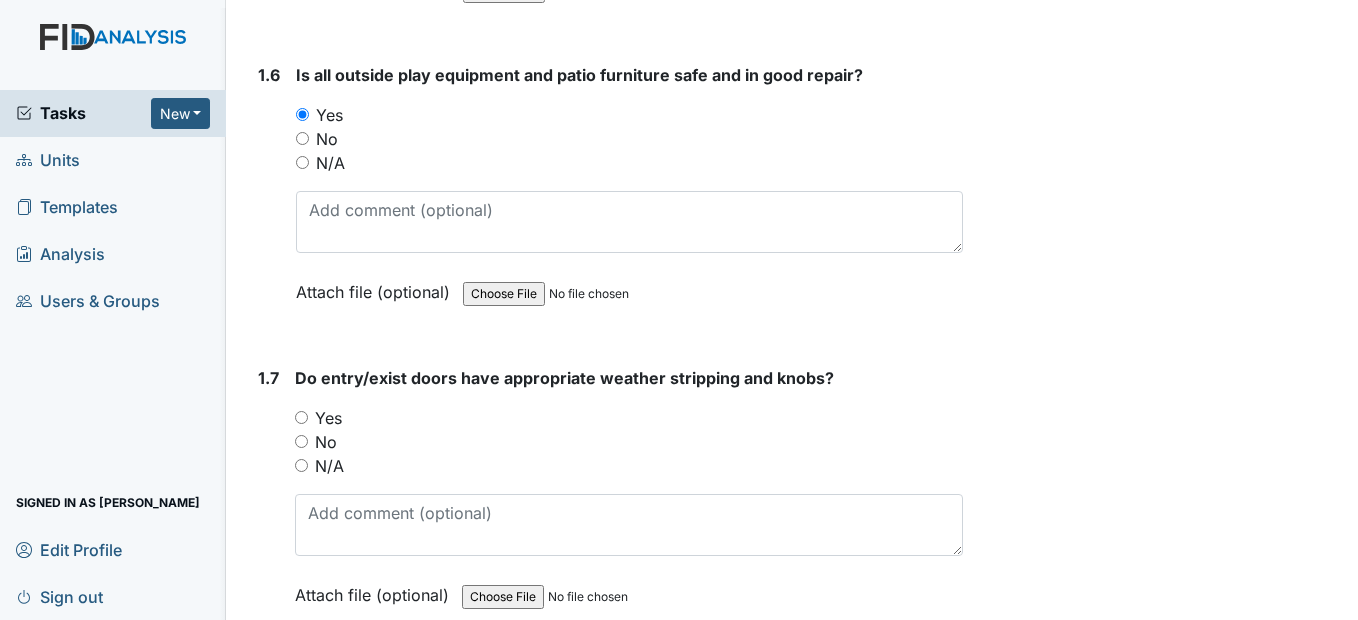 click on "Yes" at bounding box center [301, 417] 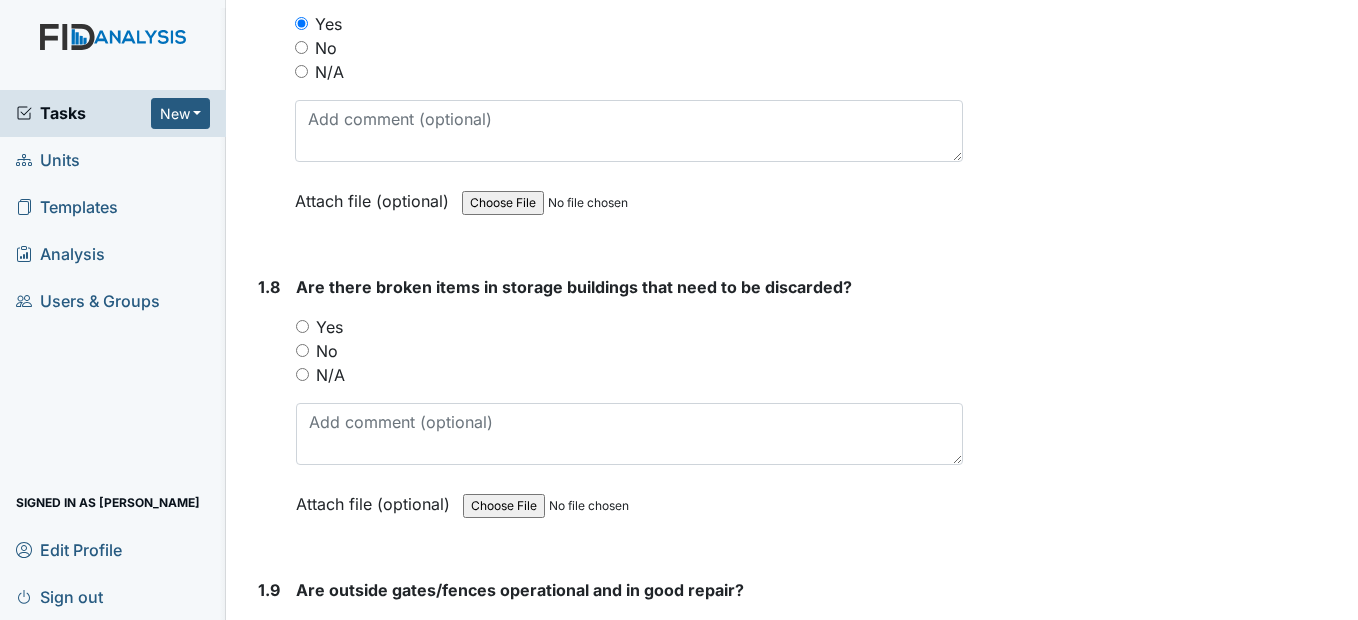 scroll, scrollTop: 2200, scrollLeft: 0, axis: vertical 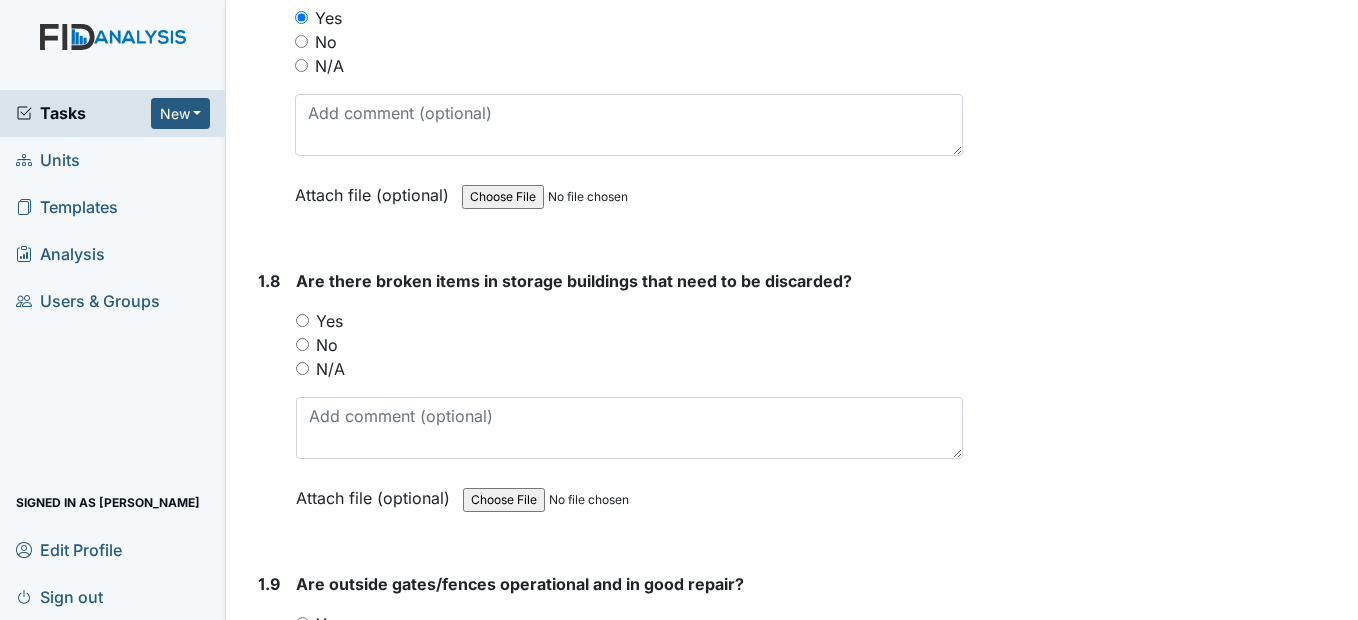 click on "No" at bounding box center (302, 344) 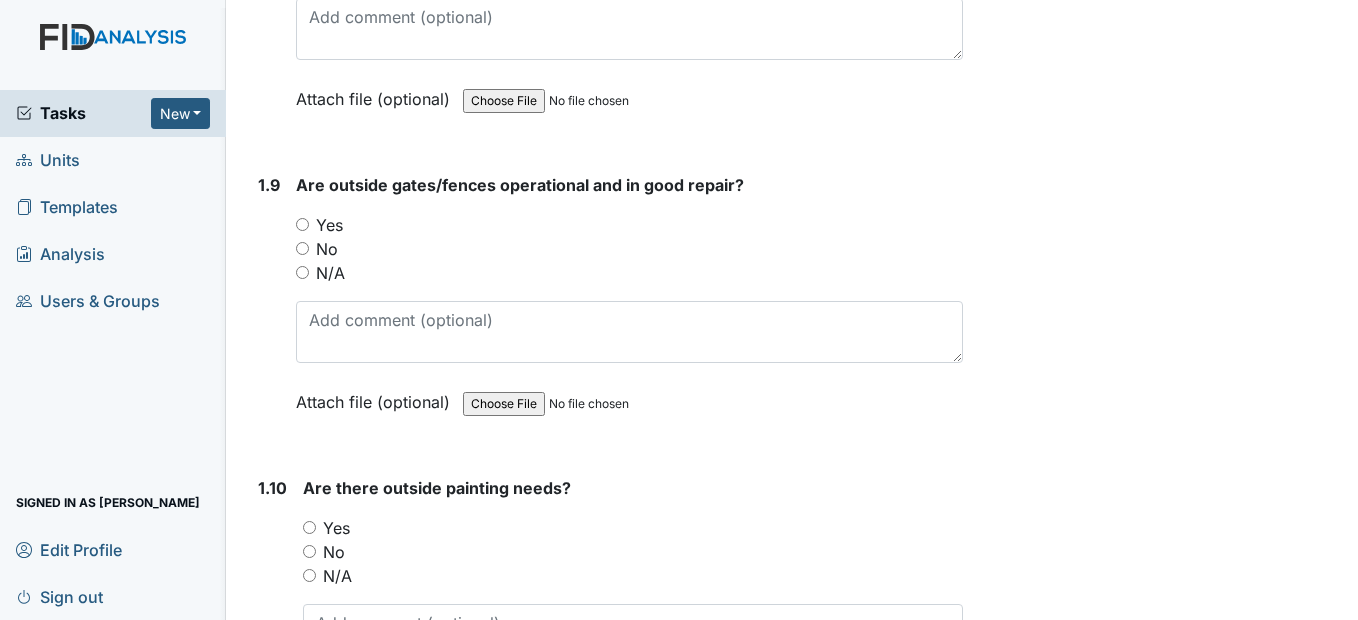 scroll, scrollTop: 2600, scrollLeft: 0, axis: vertical 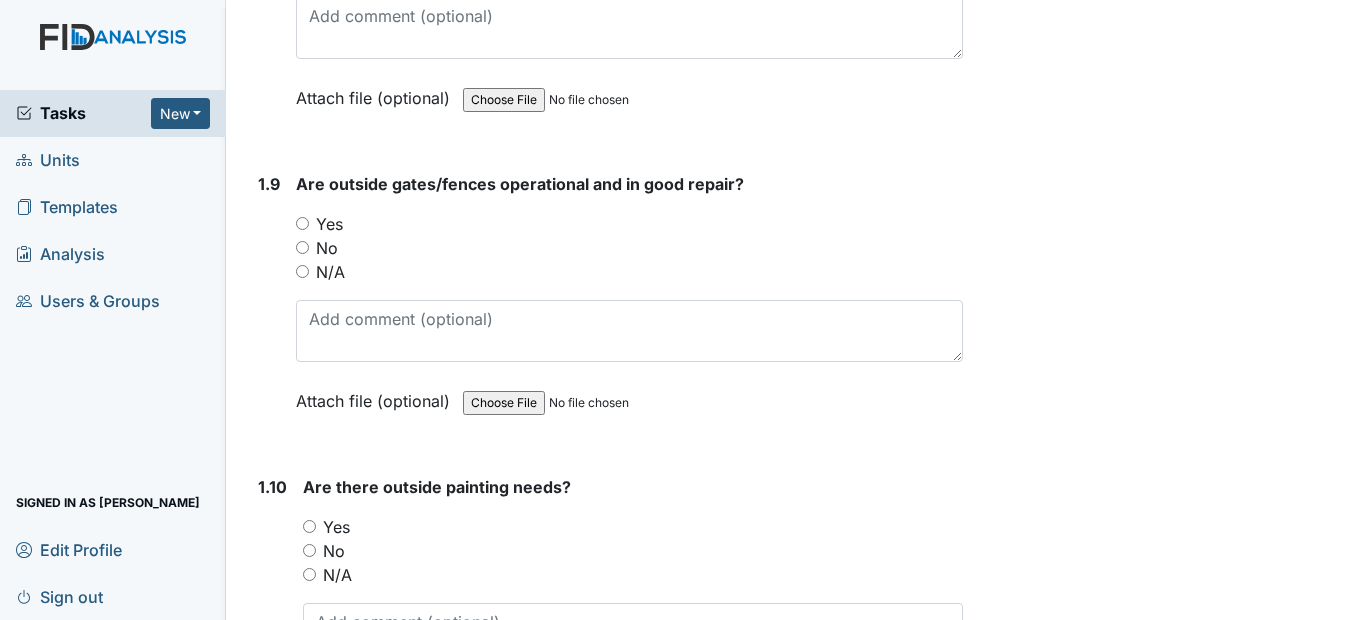 click on "Yes" at bounding box center (302, 223) 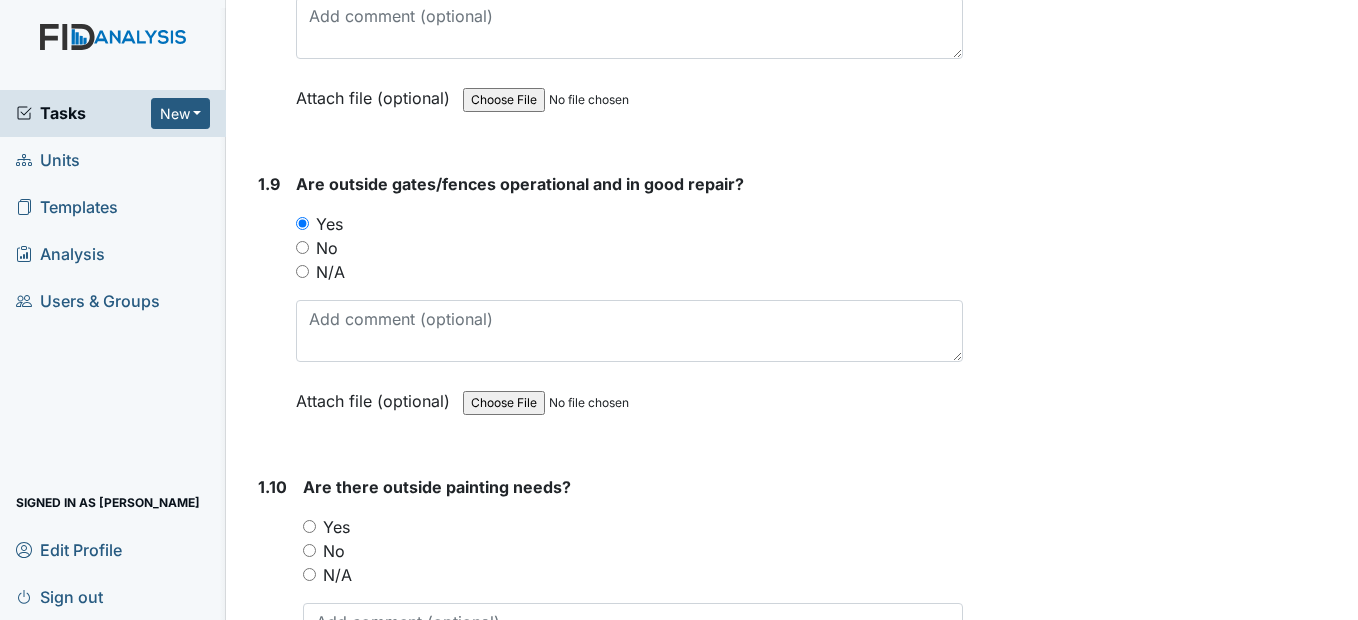 scroll, scrollTop: 2700, scrollLeft: 0, axis: vertical 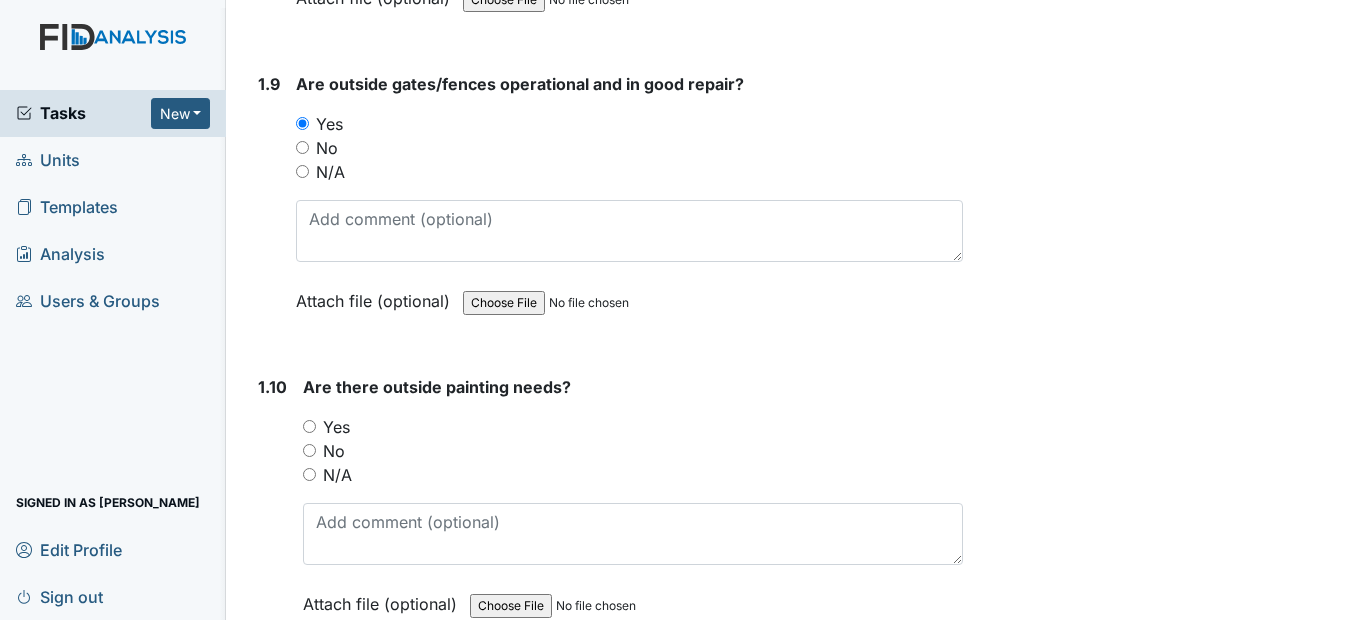 click on "No" at bounding box center (309, 450) 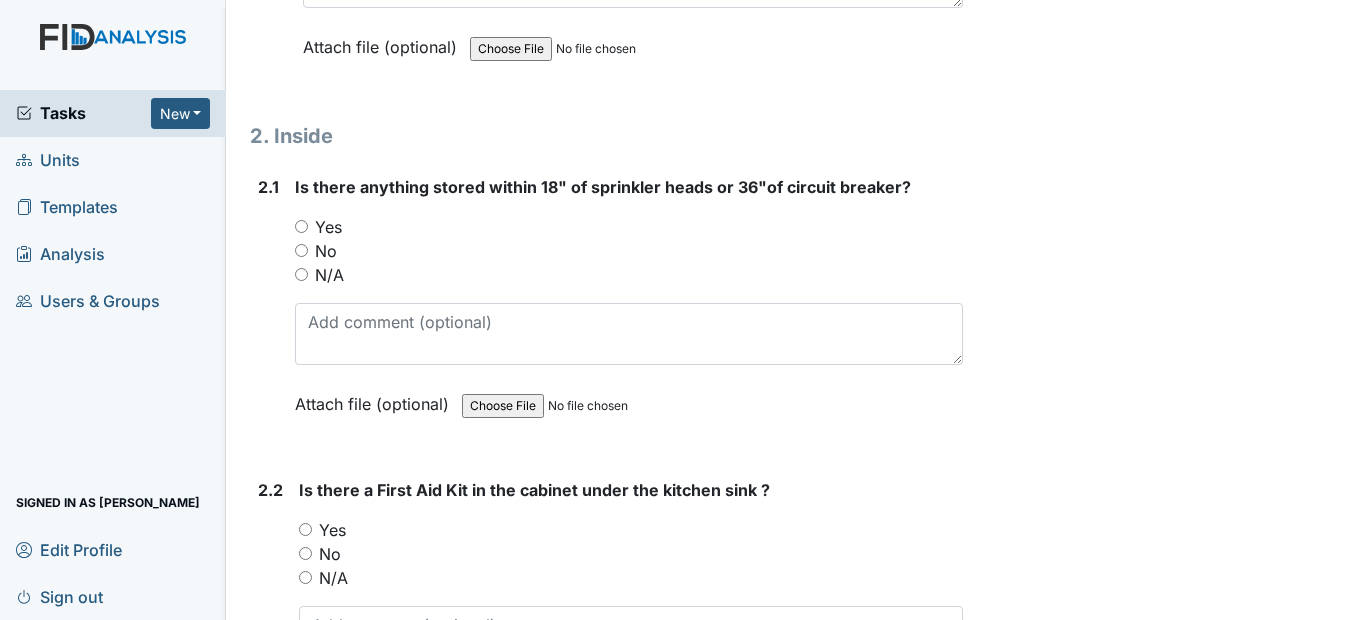 scroll, scrollTop: 3300, scrollLeft: 0, axis: vertical 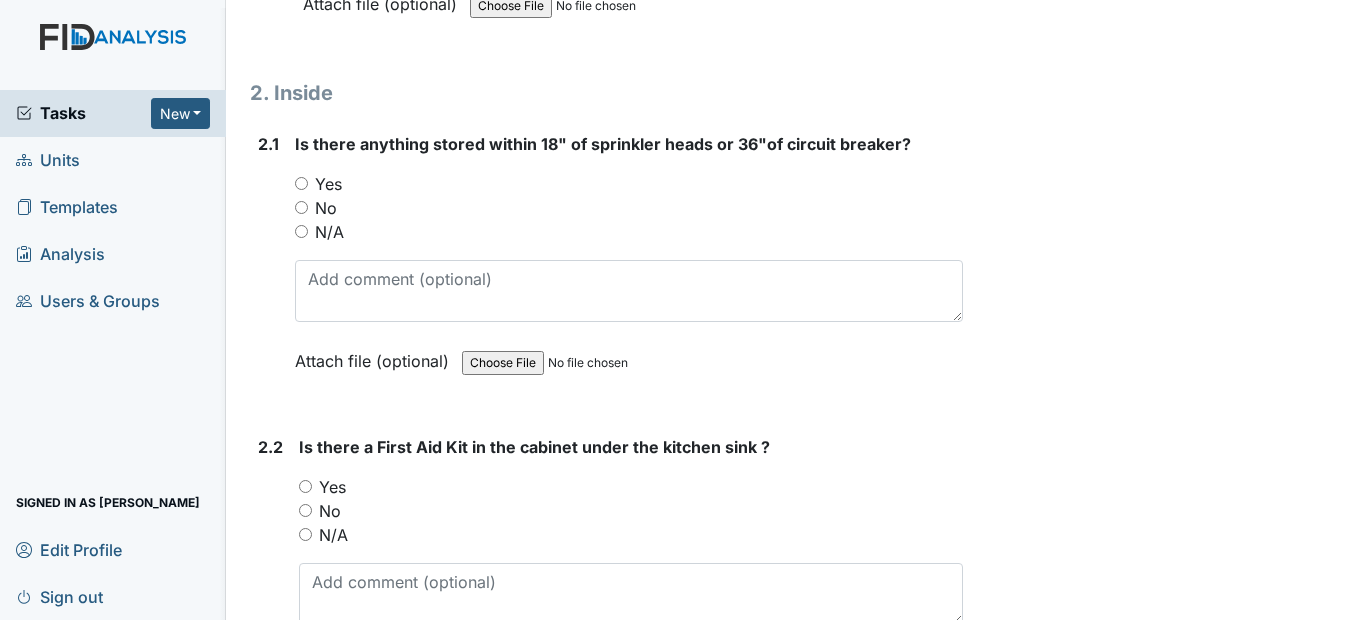 click on "No" at bounding box center [301, 207] 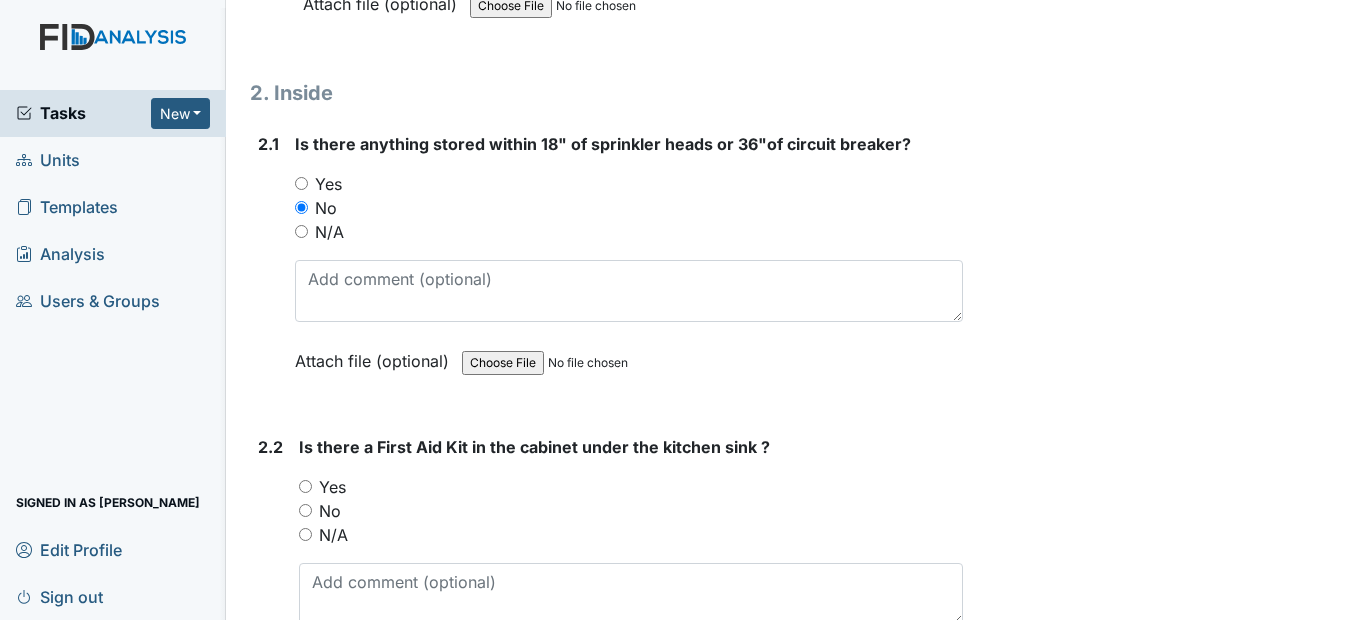 click on "Yes" at bounding box center [305, 486] 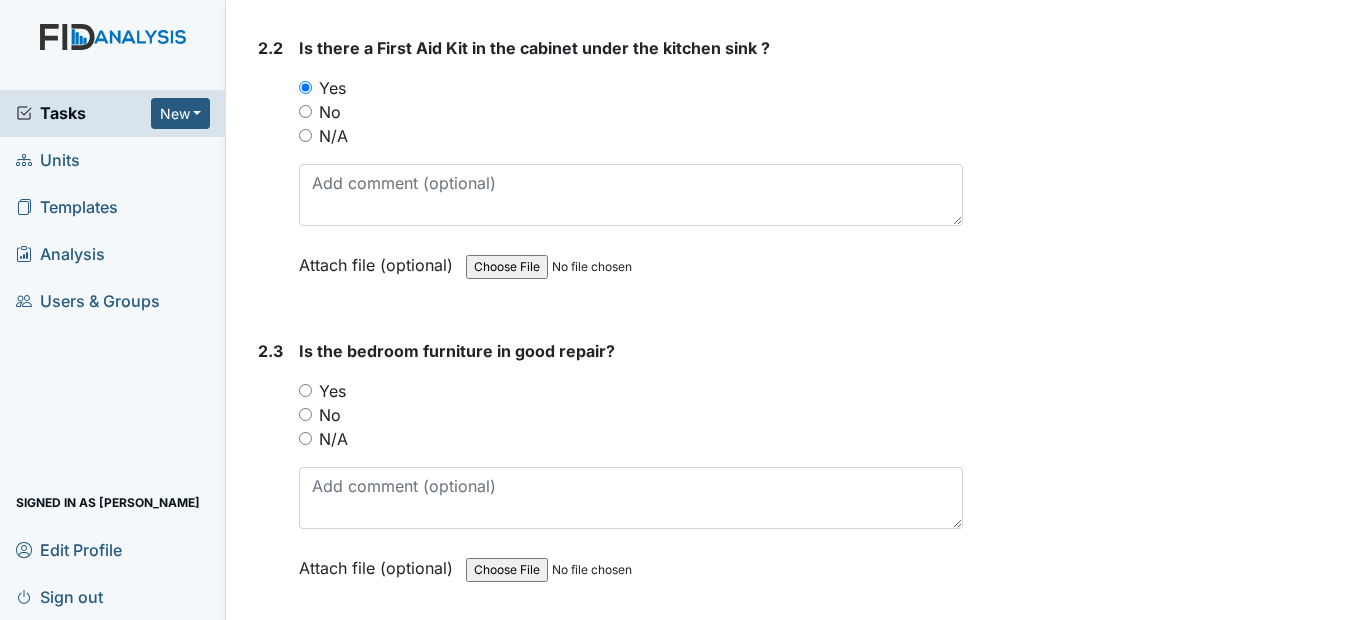 scroll, scrollTop: 3700, scrollLeft: 0, axis: vertical 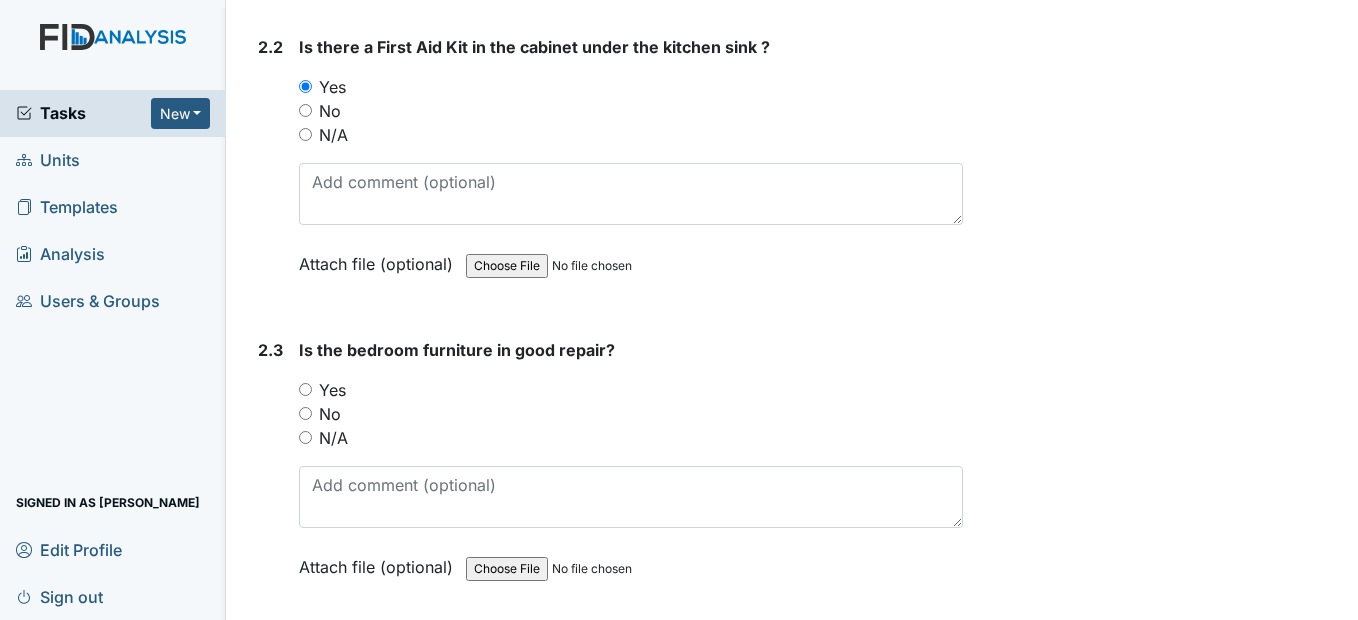 click on "Yes" at bounding box center [305, 389] 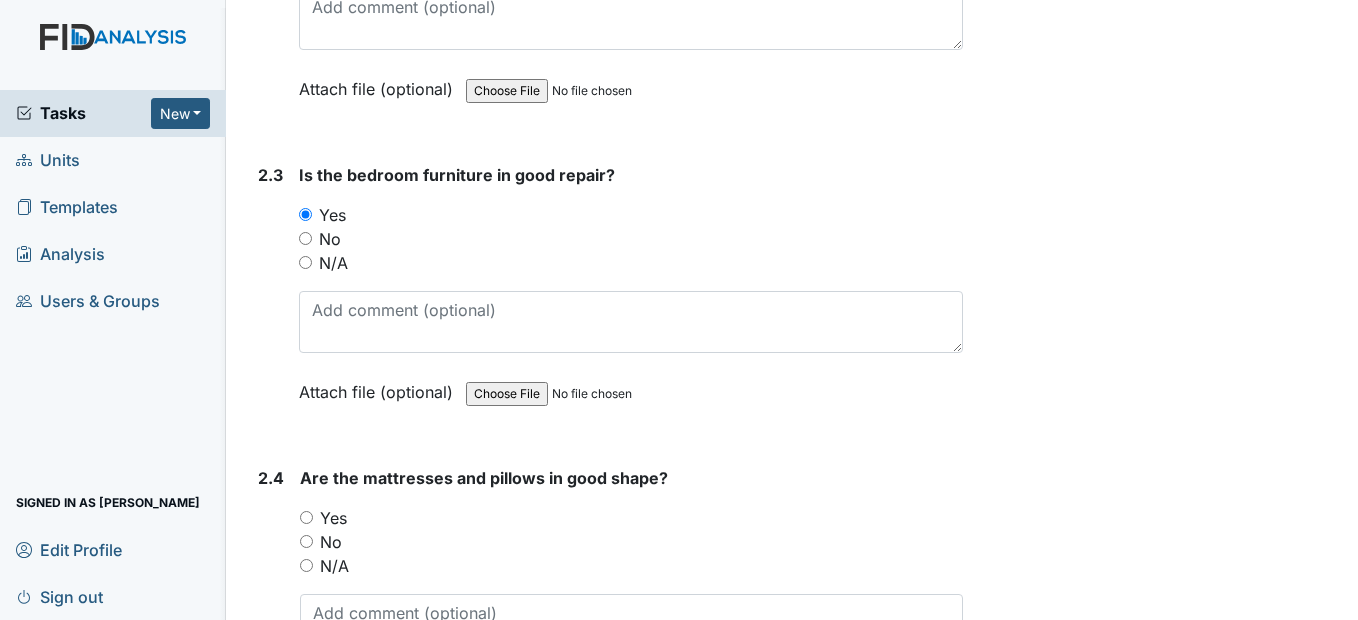 scroll, scrollTop: 3900, scrollLeft: 0, axis: vertical 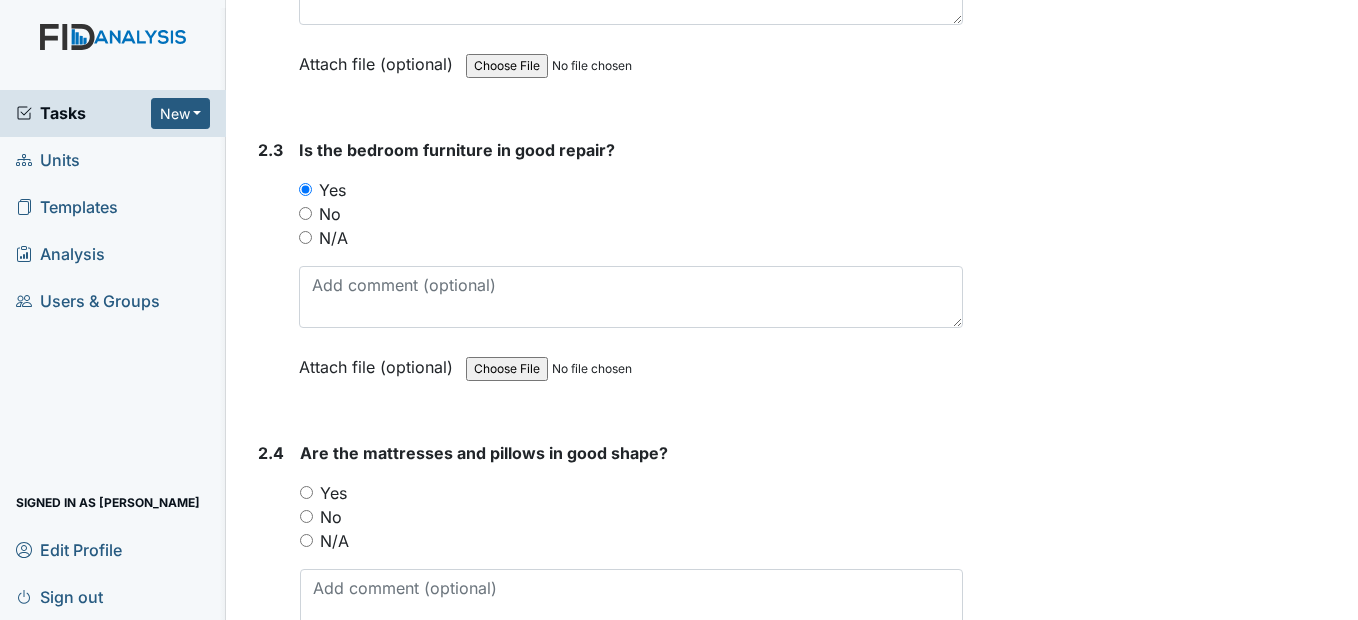 click on "Yes" at bounding box center [306, 492] 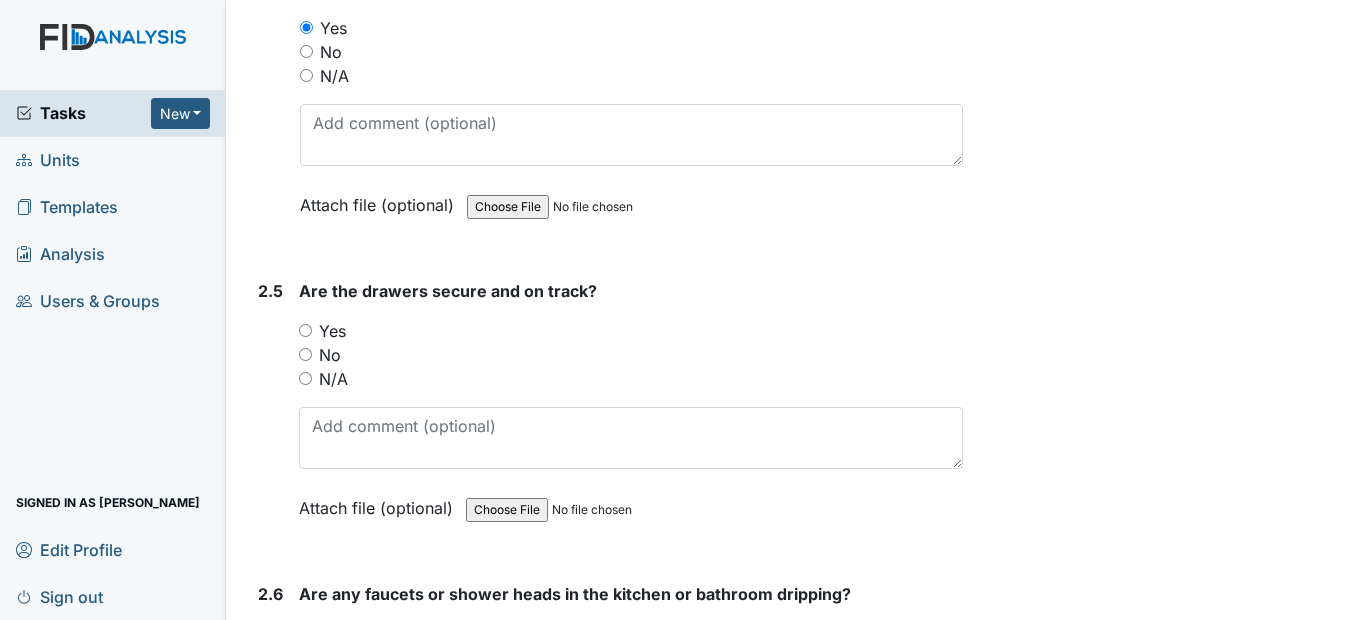 scroll, scrollTop: 4400, scrollLeft: 0, axis: vertical 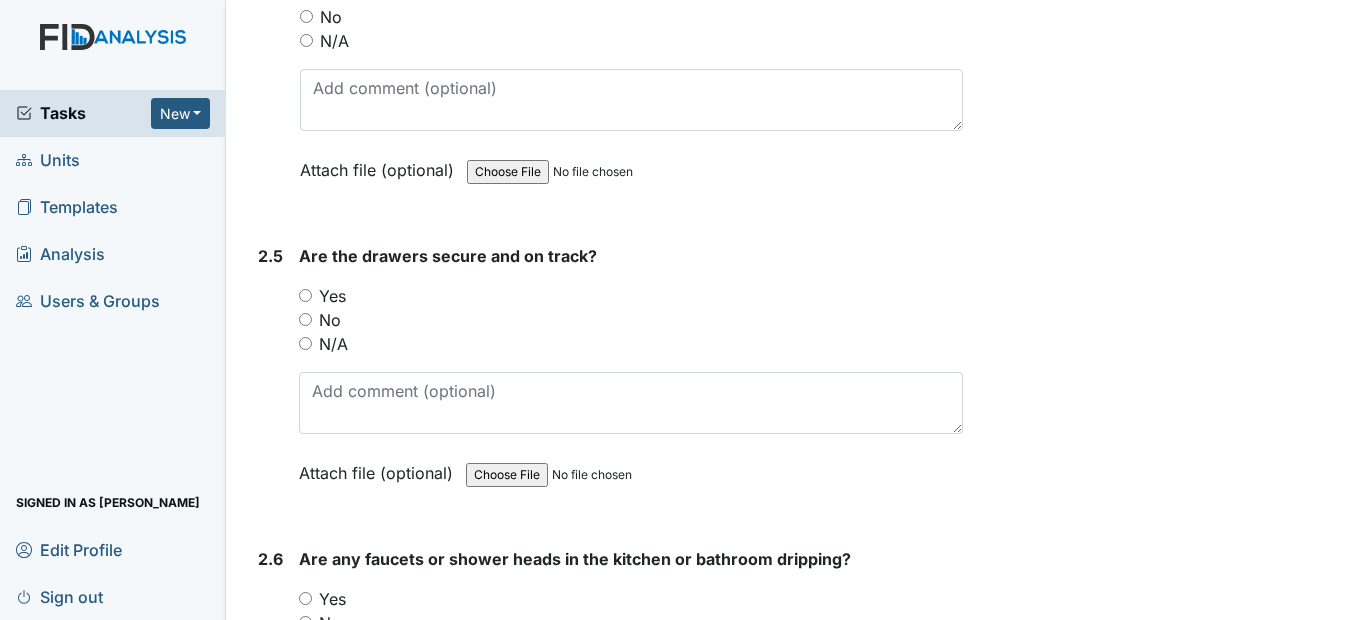 click on "Yes" at bounding box center (305, 295) 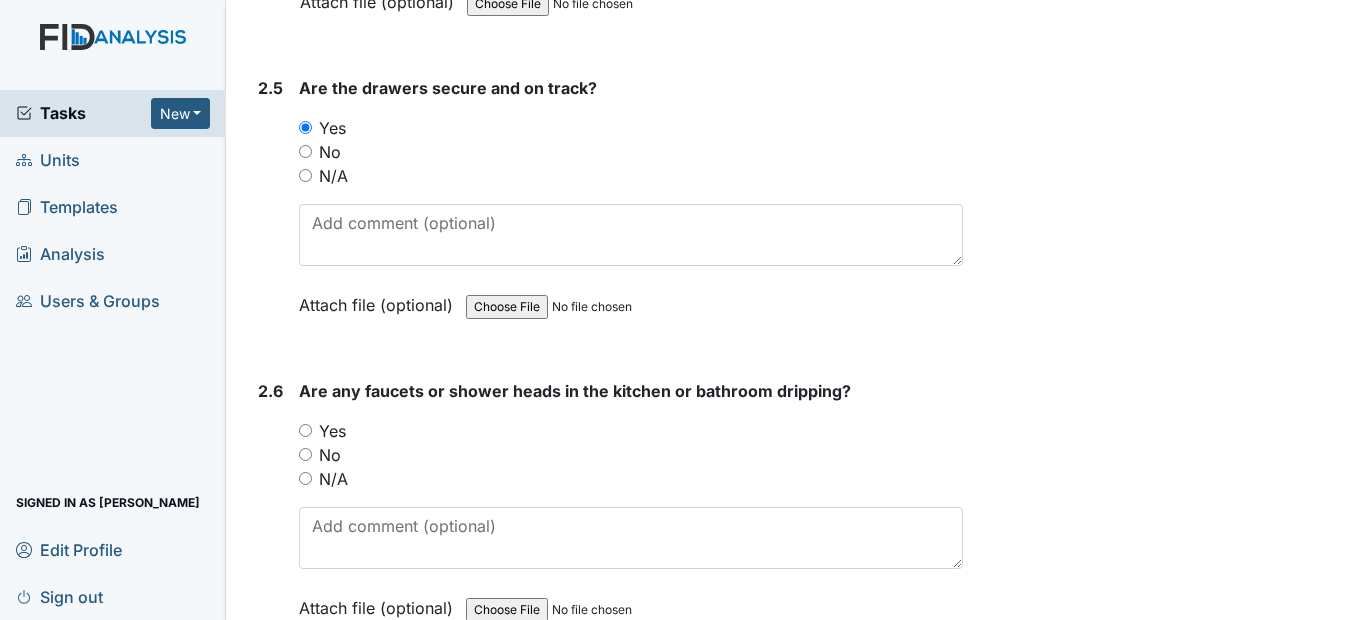 scroll, scrollTop: 4600, scrollLeft: 0, axis: vertical 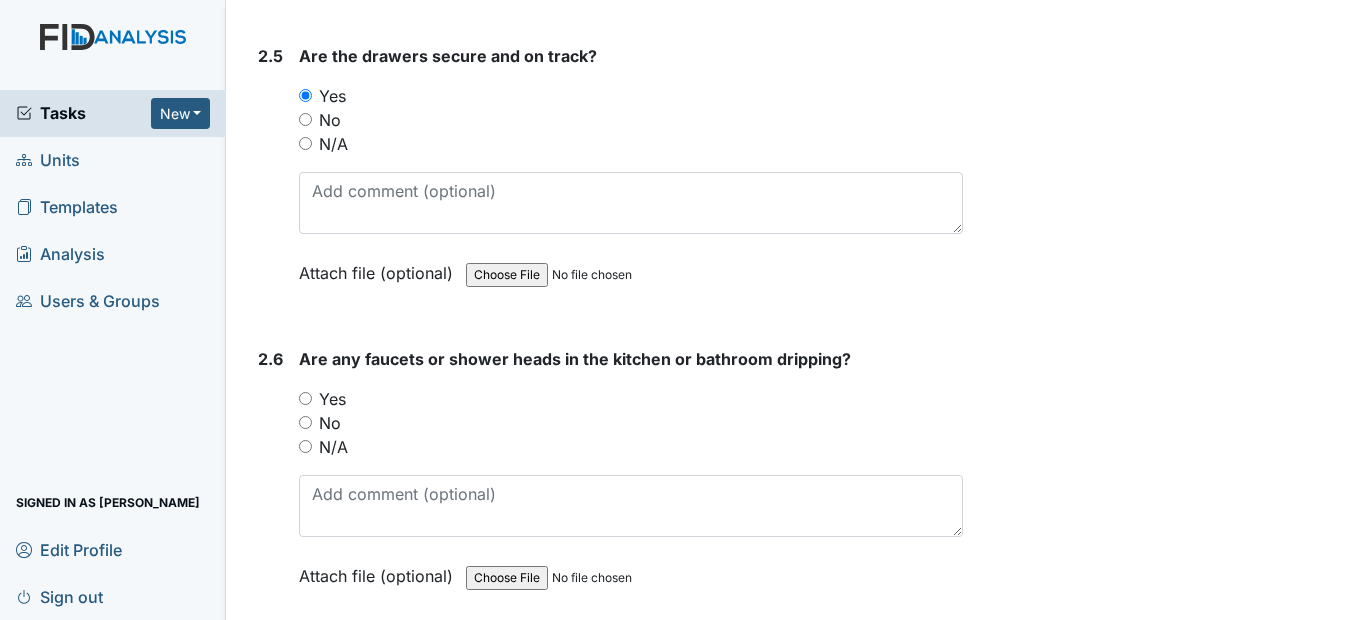 click on "No" at bounding box center (305, 422) 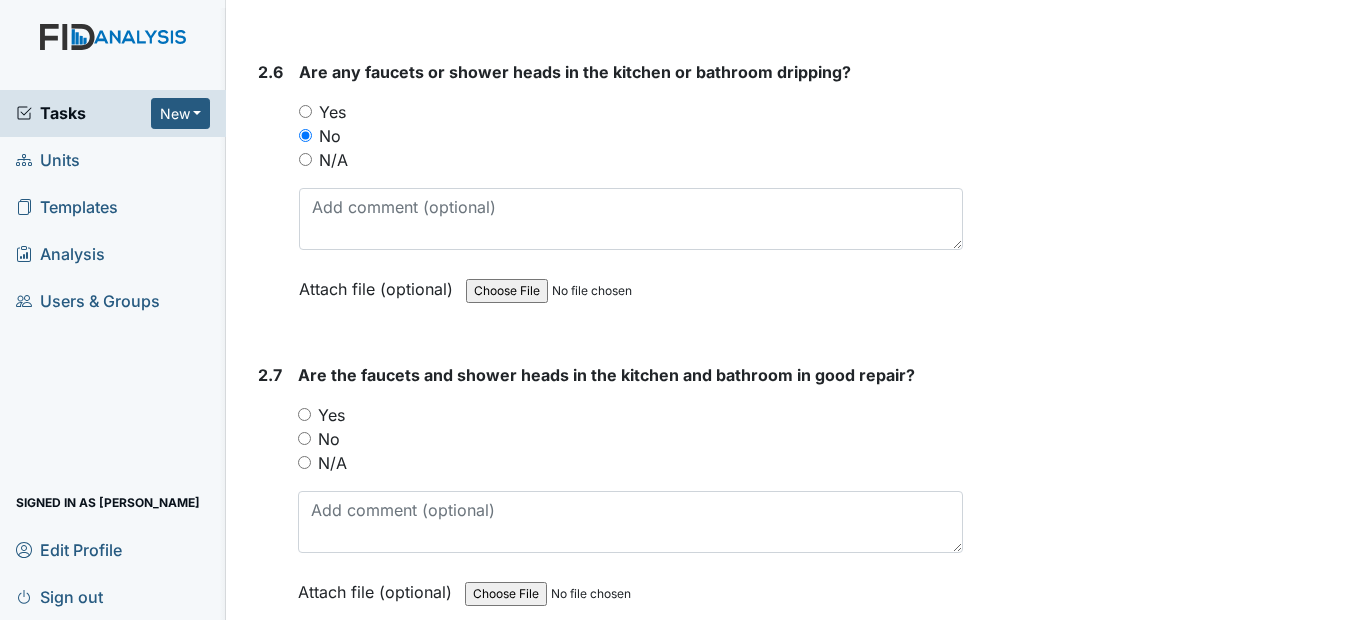 scroll, scrollTop: 4900, scrollLeft: 0, axis: vertical 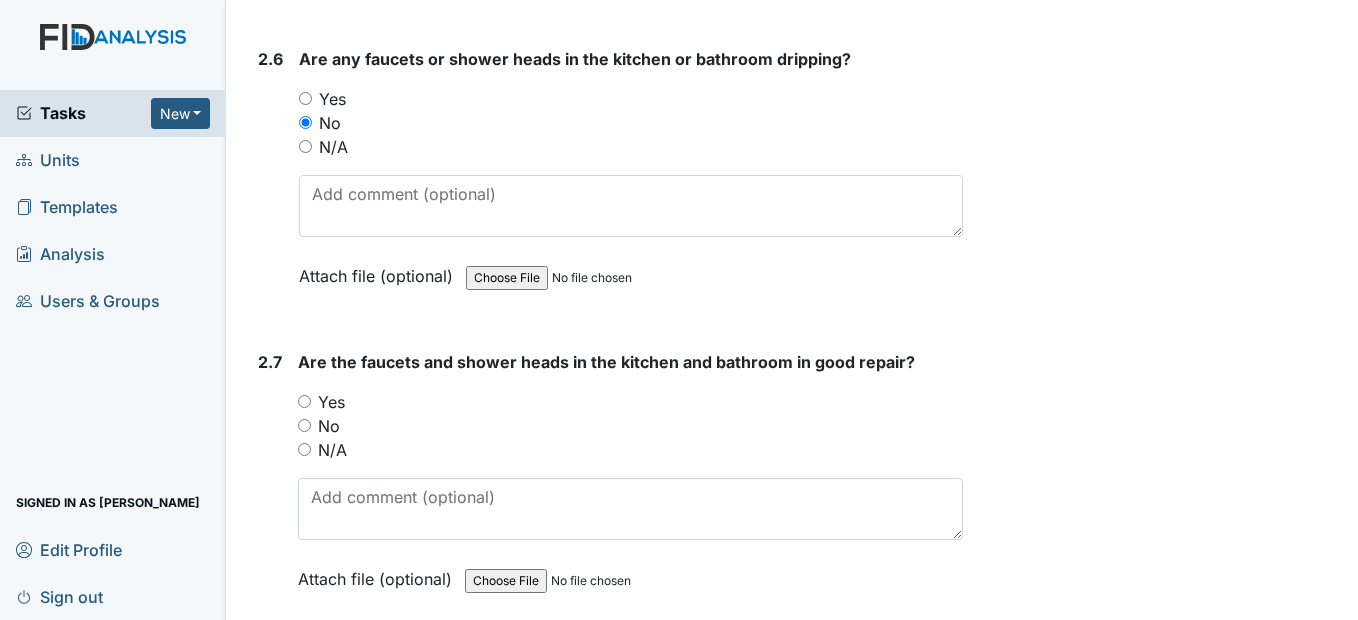 click on "Yes" at bounding box center (304, 401) 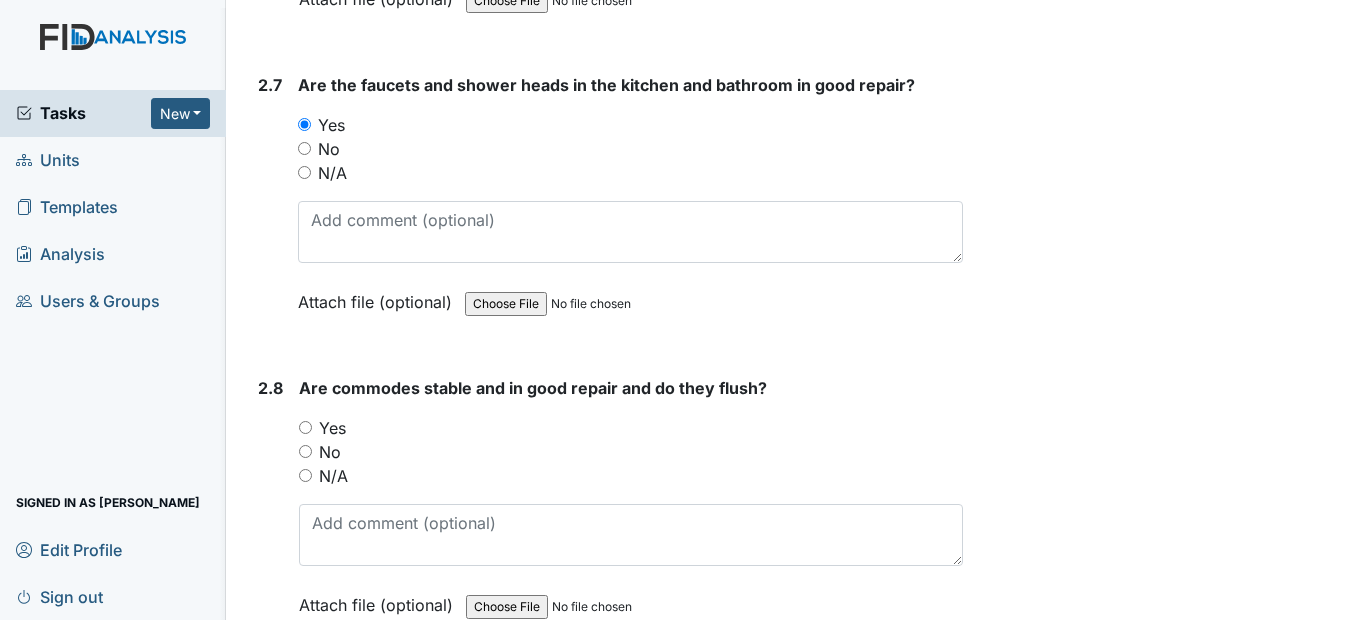 scroll, scrollTop: 5200, scrollLeft: 0, axis: vertical 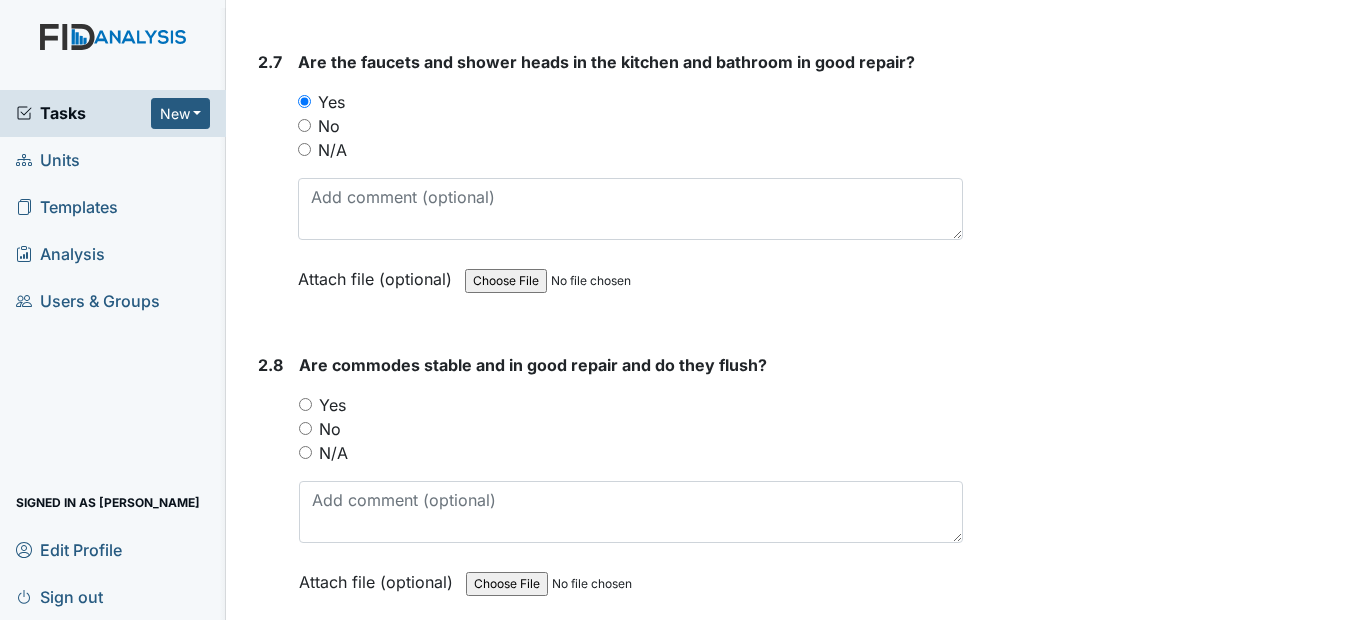 click on "Yes" at bounding box center (305, 404) 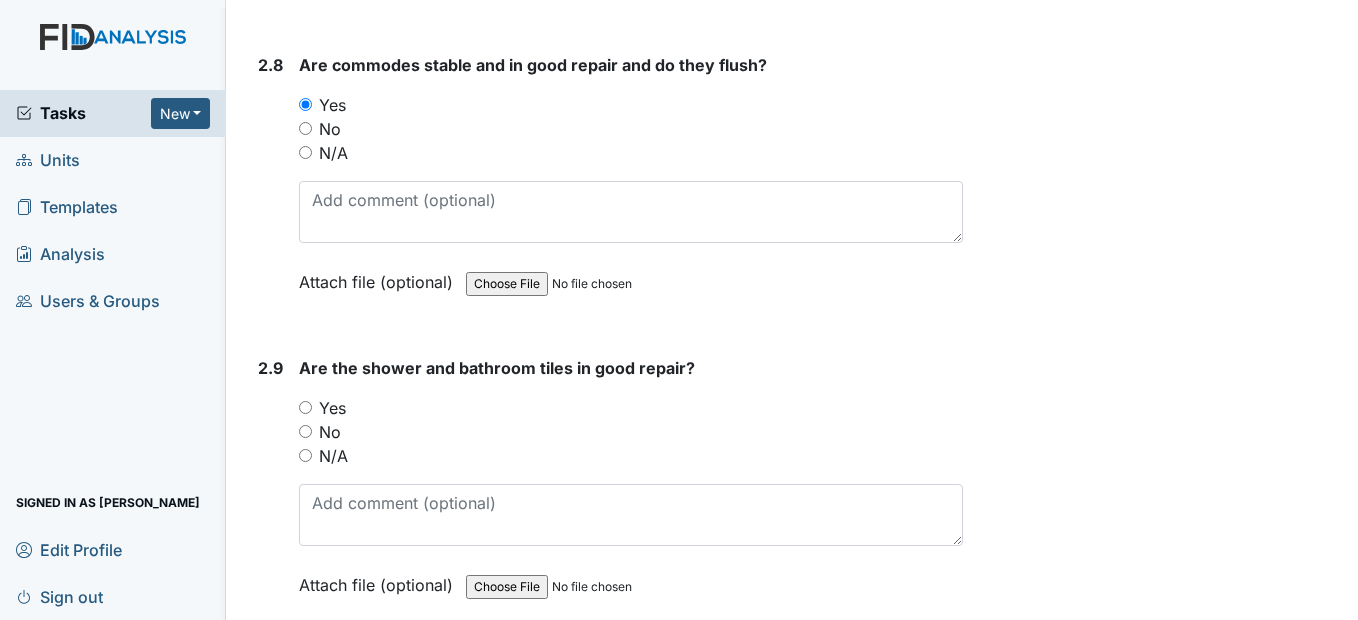 scroll, scrollTop: 5600, scrollLeft: 0, axis: vertical 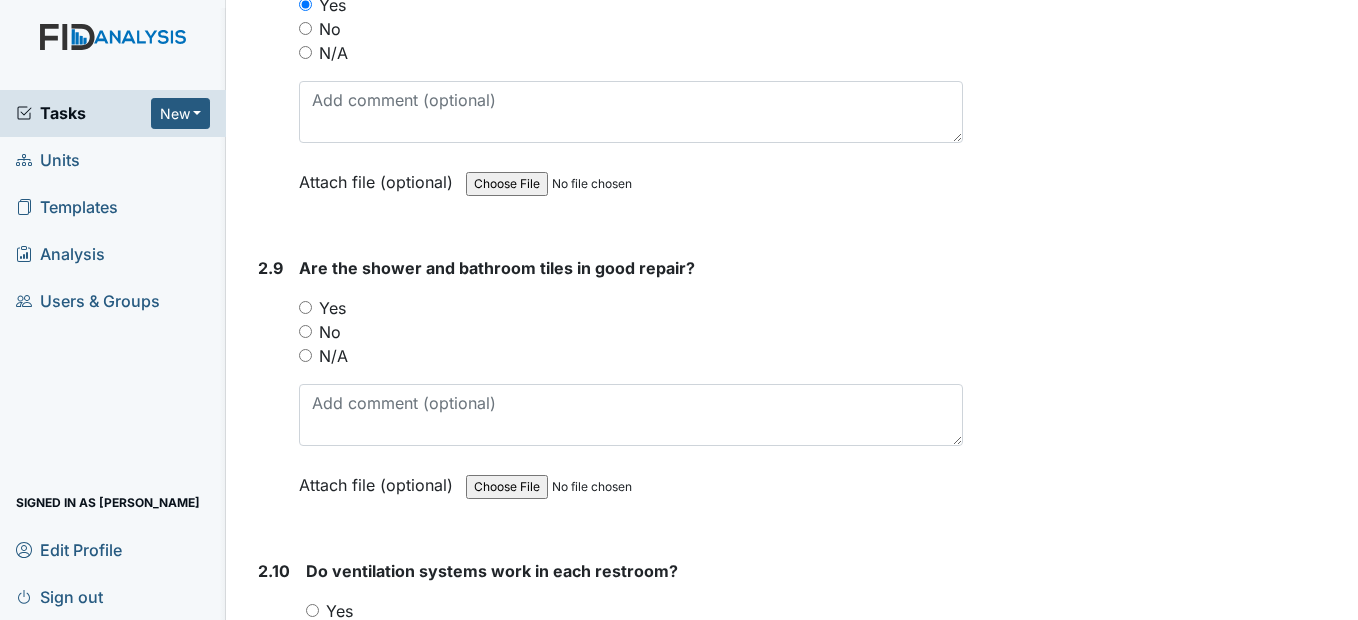 click on "Yes" at bounding box center (305, 307) 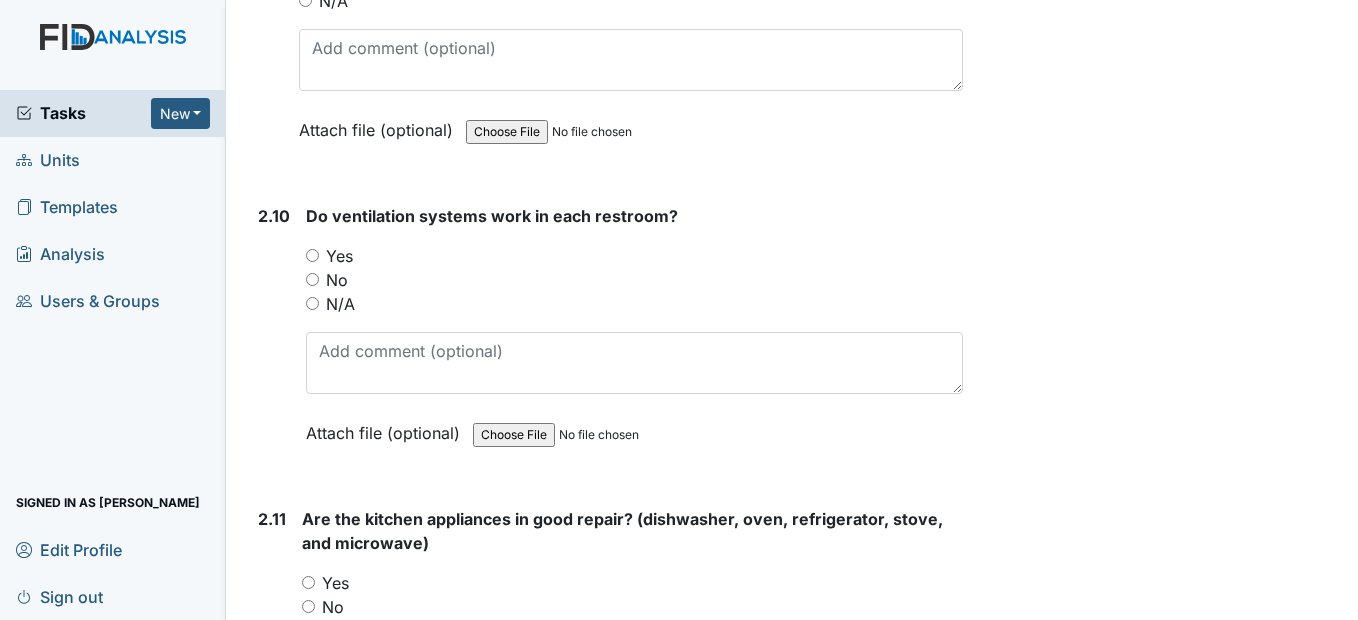 scroll, scrollTop: 6000, scrollLeft: 0, axis: vertical 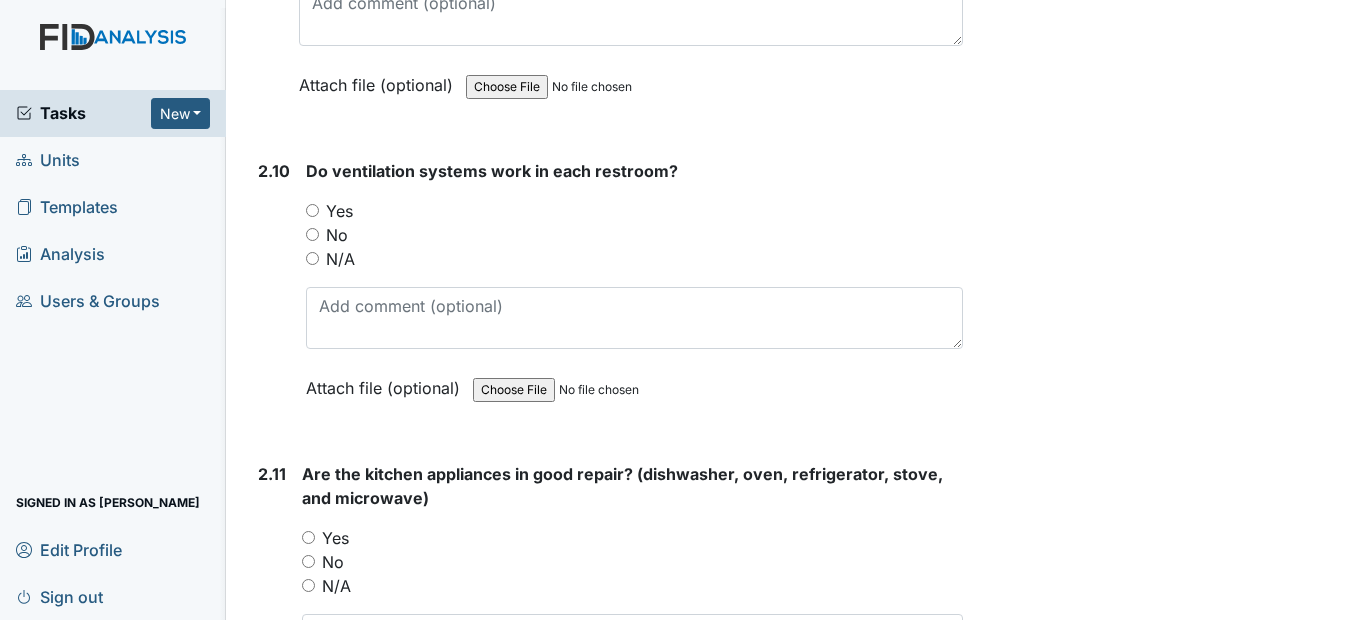 click on "Yes" at bounding box center [312, 210] 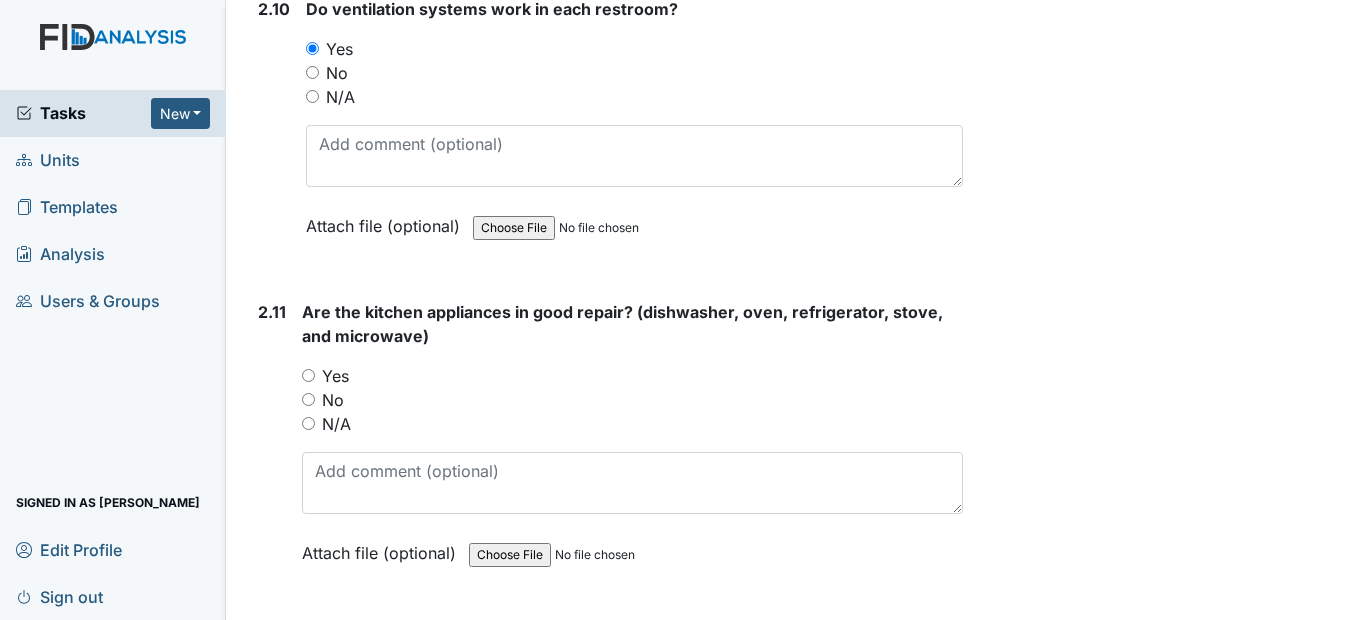 scroll, scrollTop: 6200, scrollLeft: 0, axis: vertical 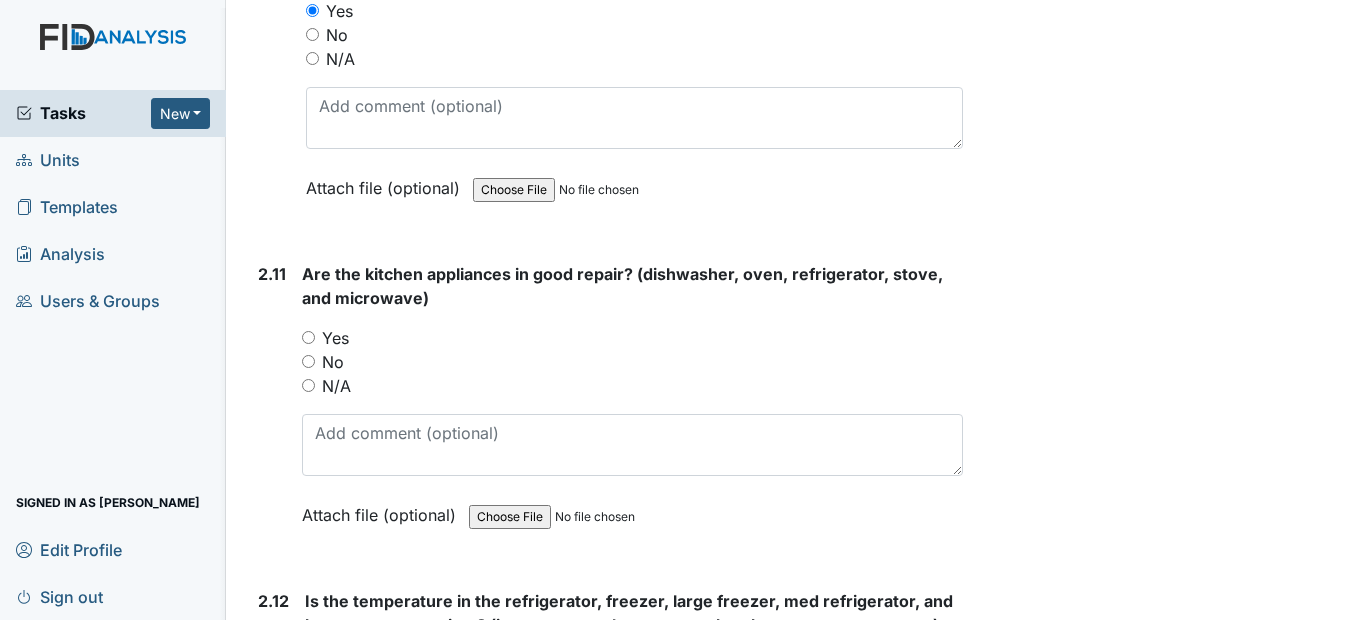 click on "No" at bounding box center [308, 361] 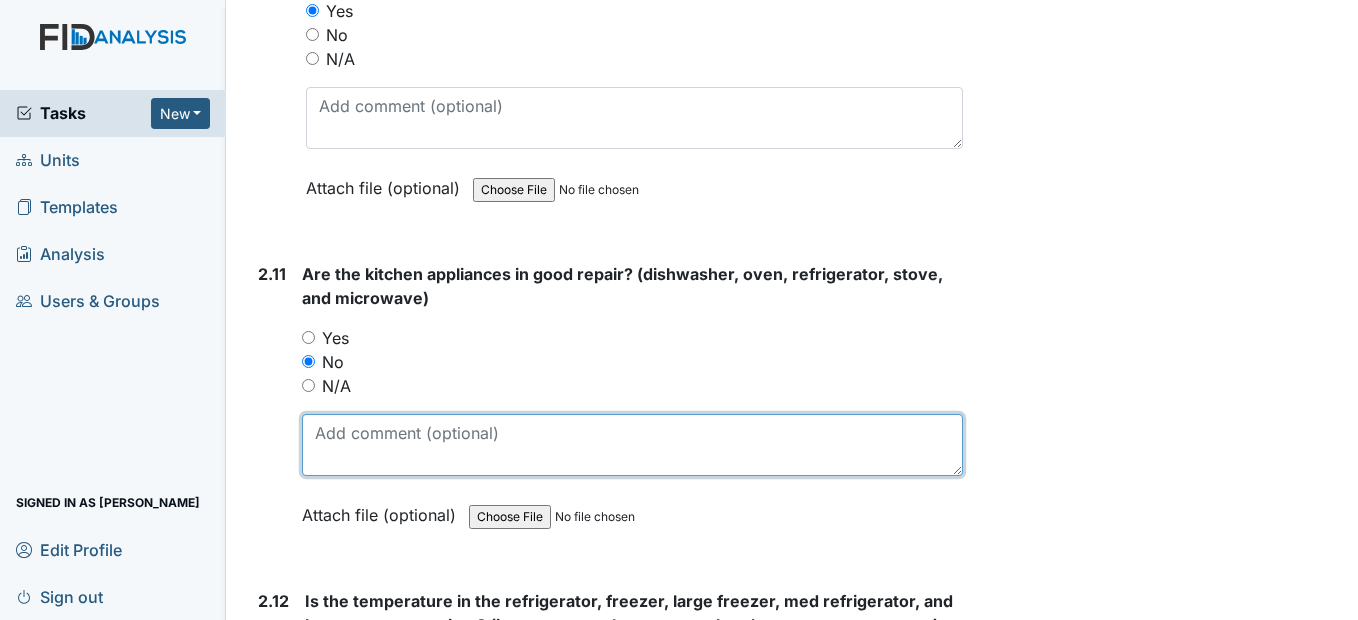 click at bounding box center [632, 445] 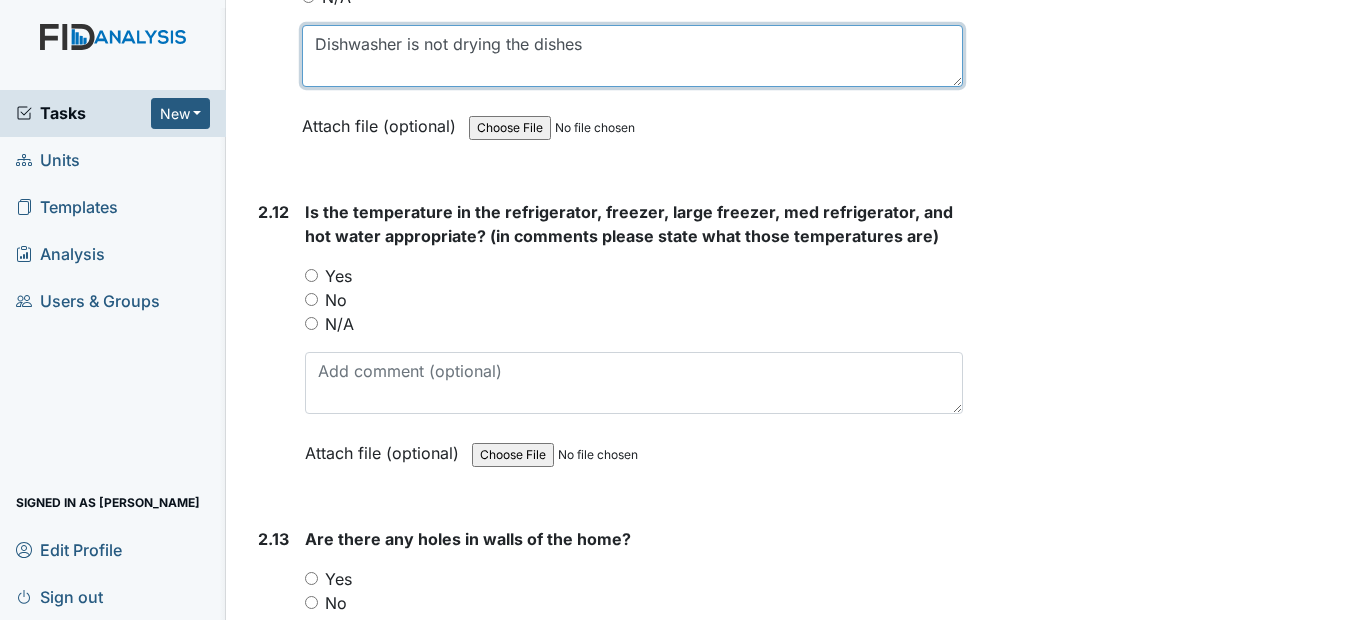 scroll, scrollTop: 6600, scrollLeft: 0, axis: vertical 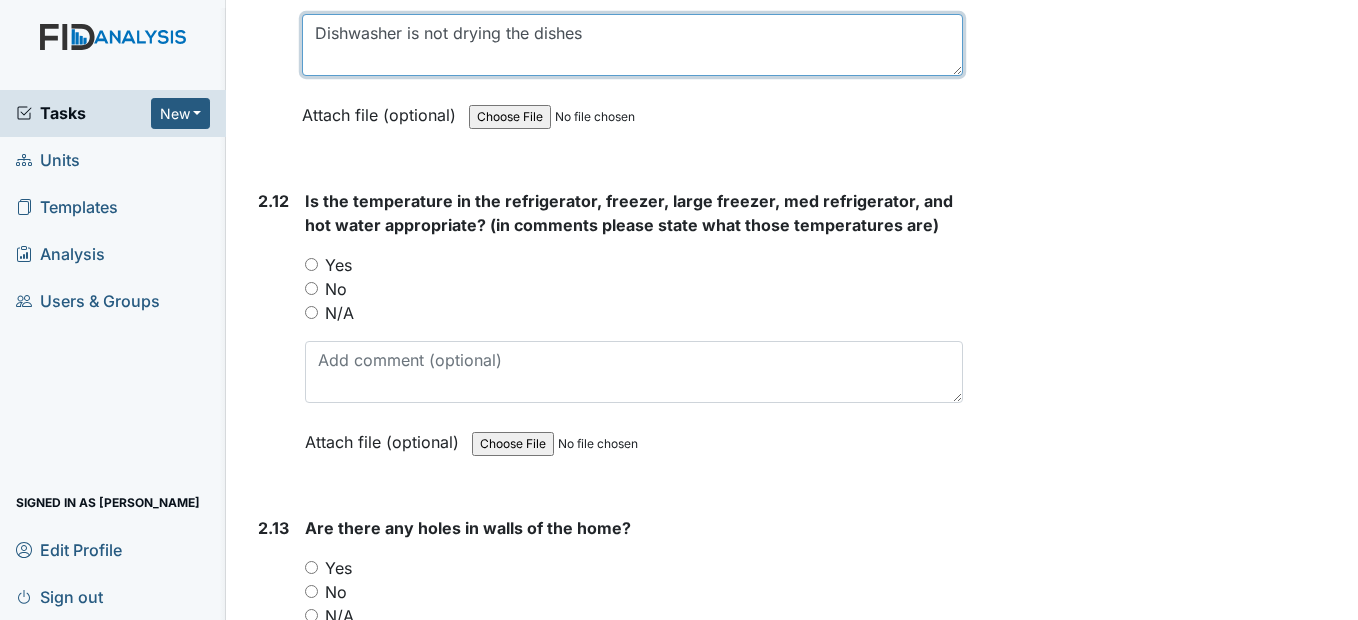 type on "Dishwasher is not drying the dishes" 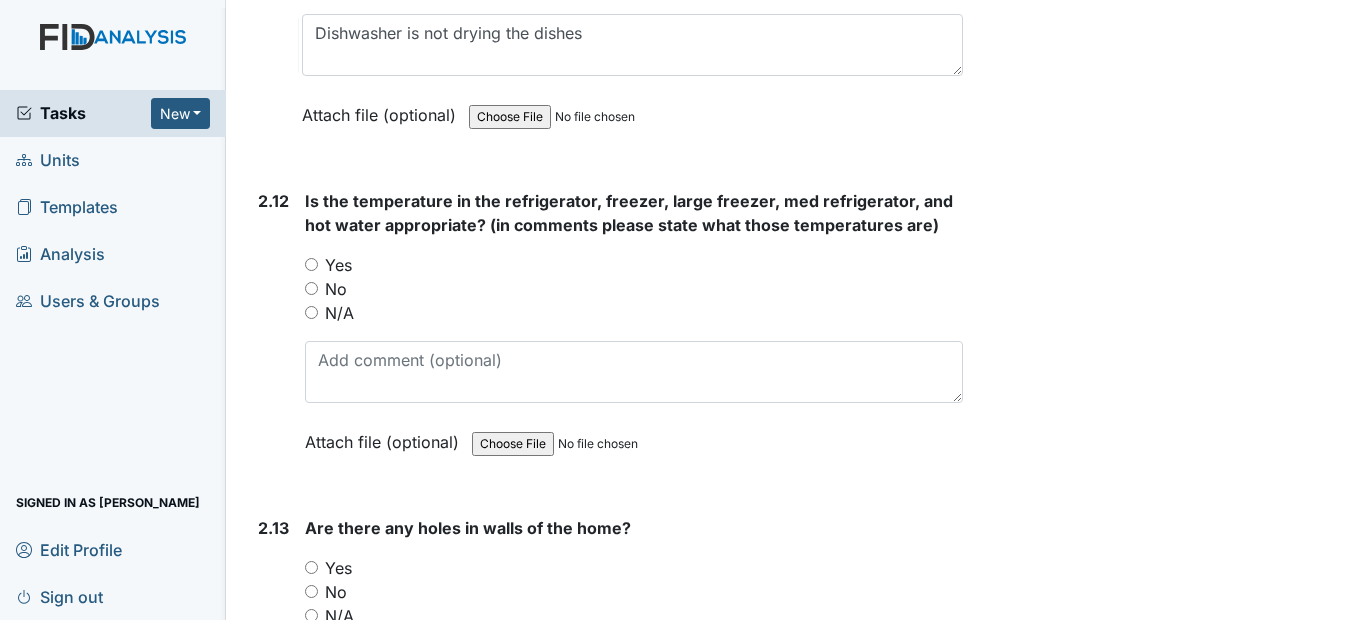 click on "Yes" at bounding box center [311, 264] 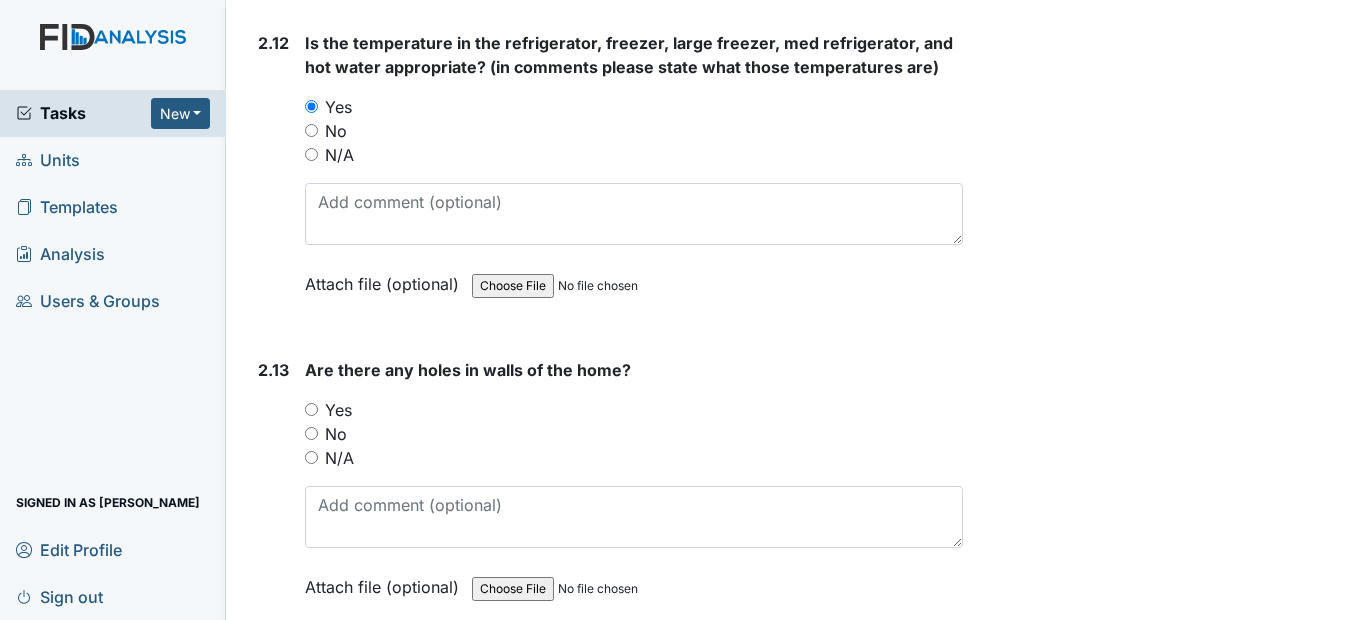 scroll, scrollTop: 6800, scrollLeft: 0, axis: vertical 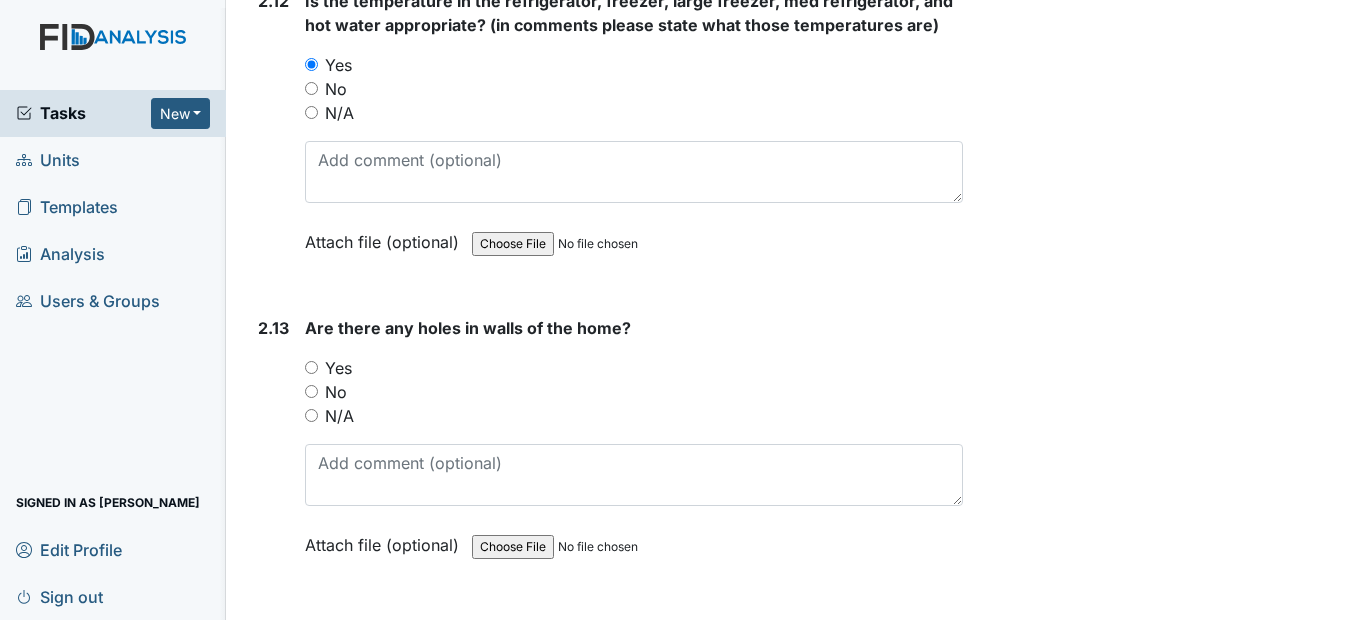 click on "No" at bounding box center [311, 391] 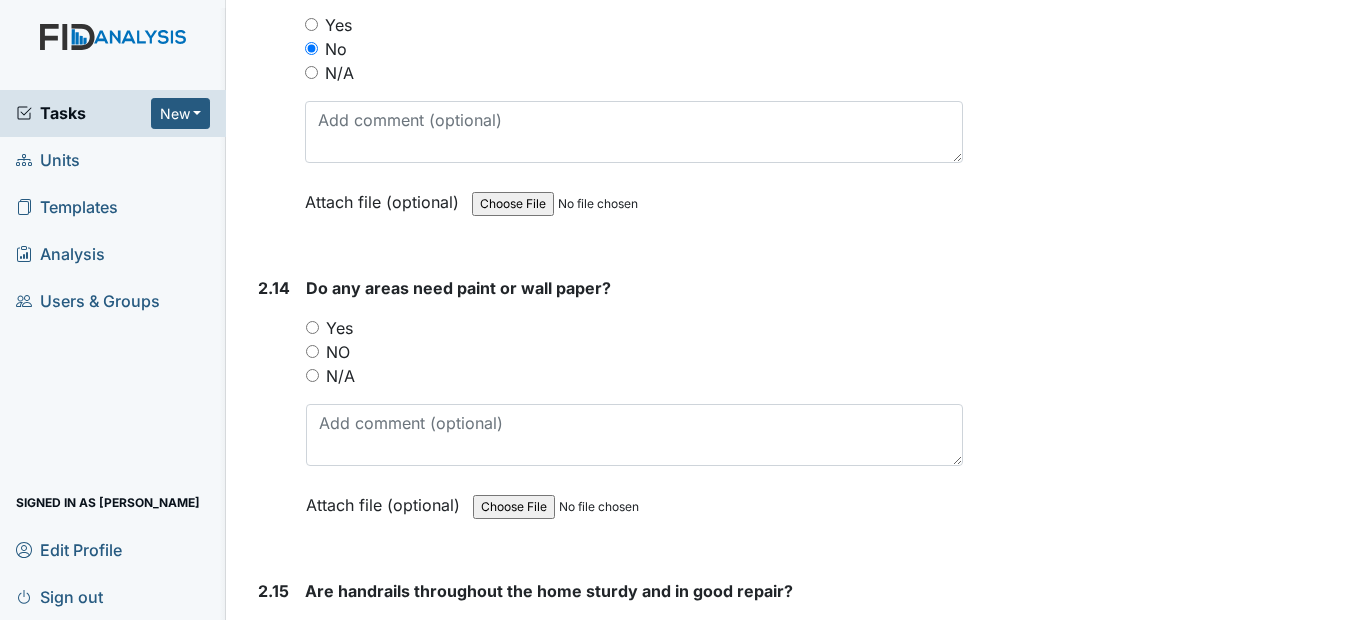 scroll, scrollTop: 7200, scrollLeft: 0, axis: vertical 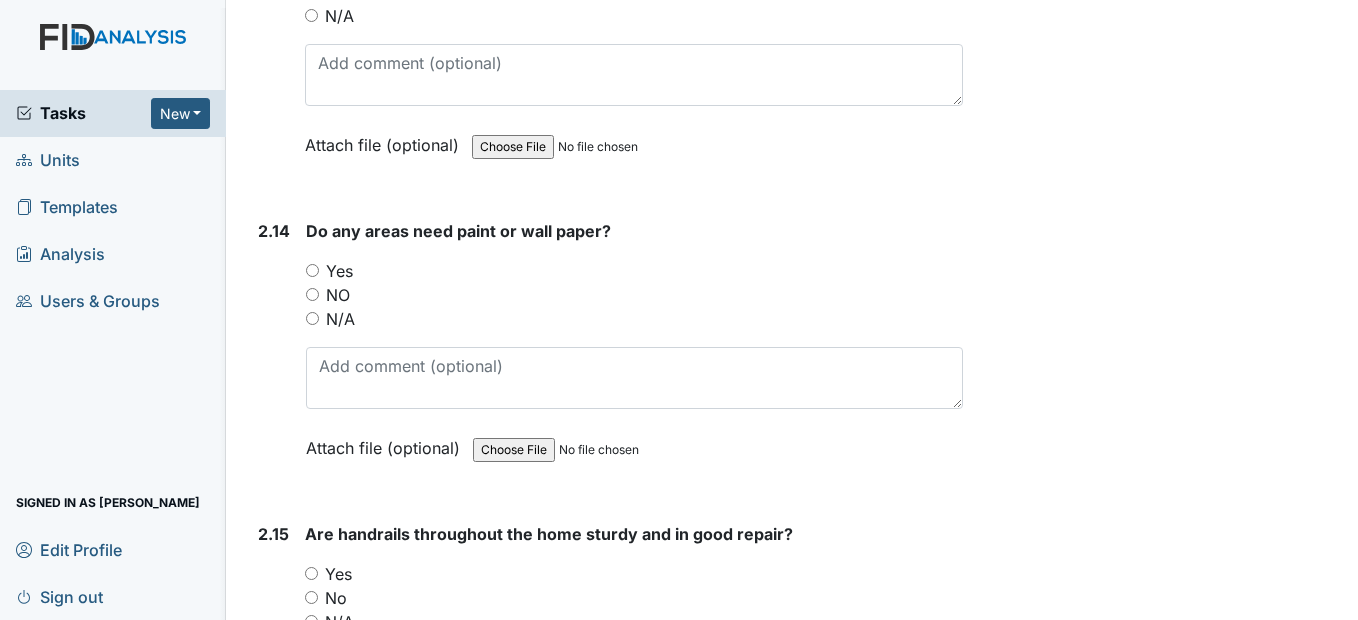 click on "NO" at bounding box center [312, 294] 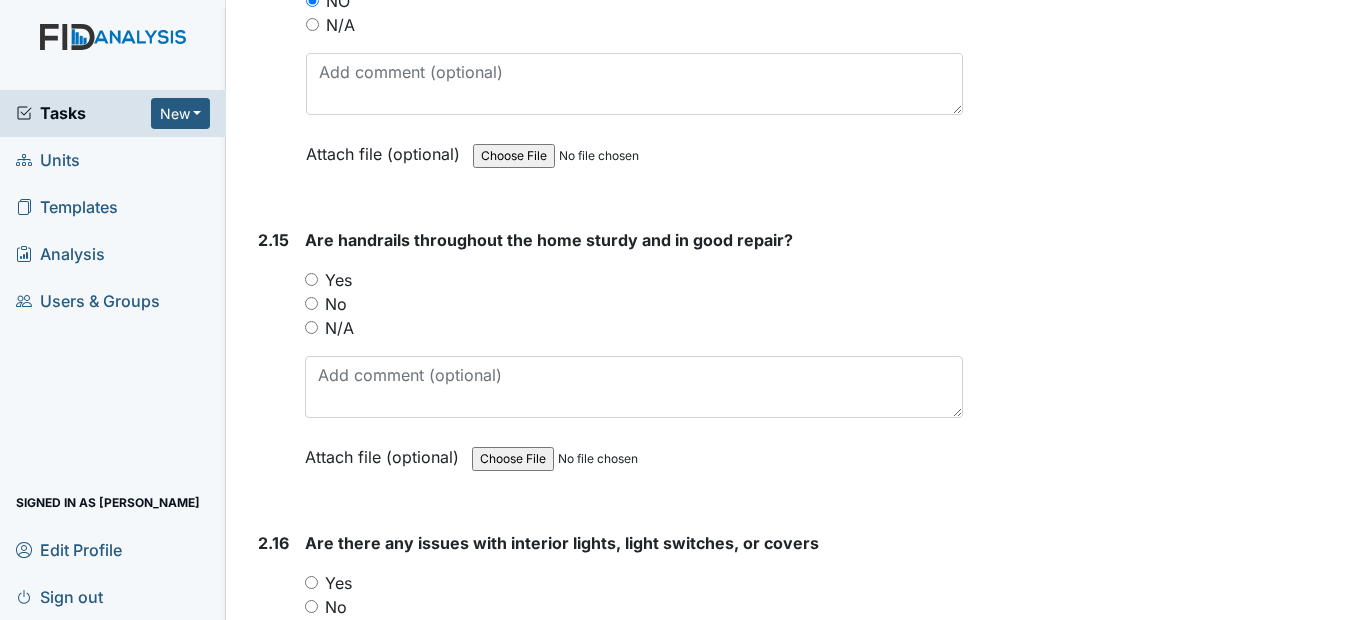 scroll, scrollTop: 7500, scrollLeft: 0, axis: vertical 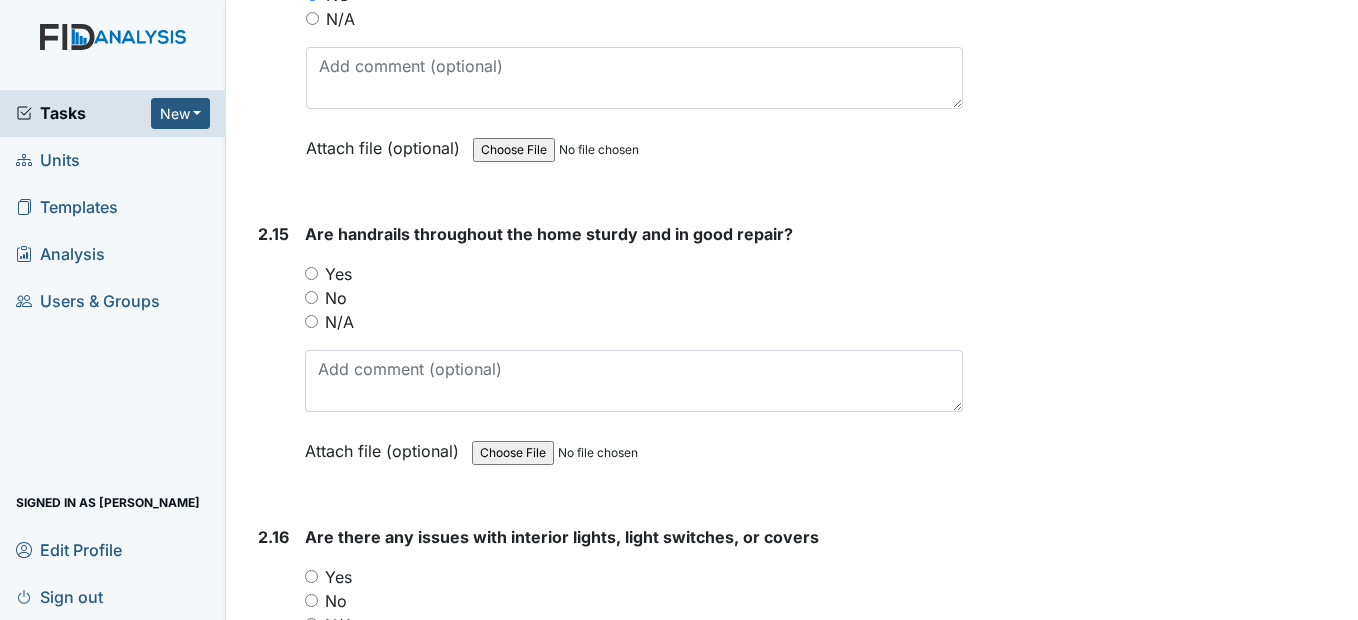 click on "Yes" at bounding box center [311, 273] 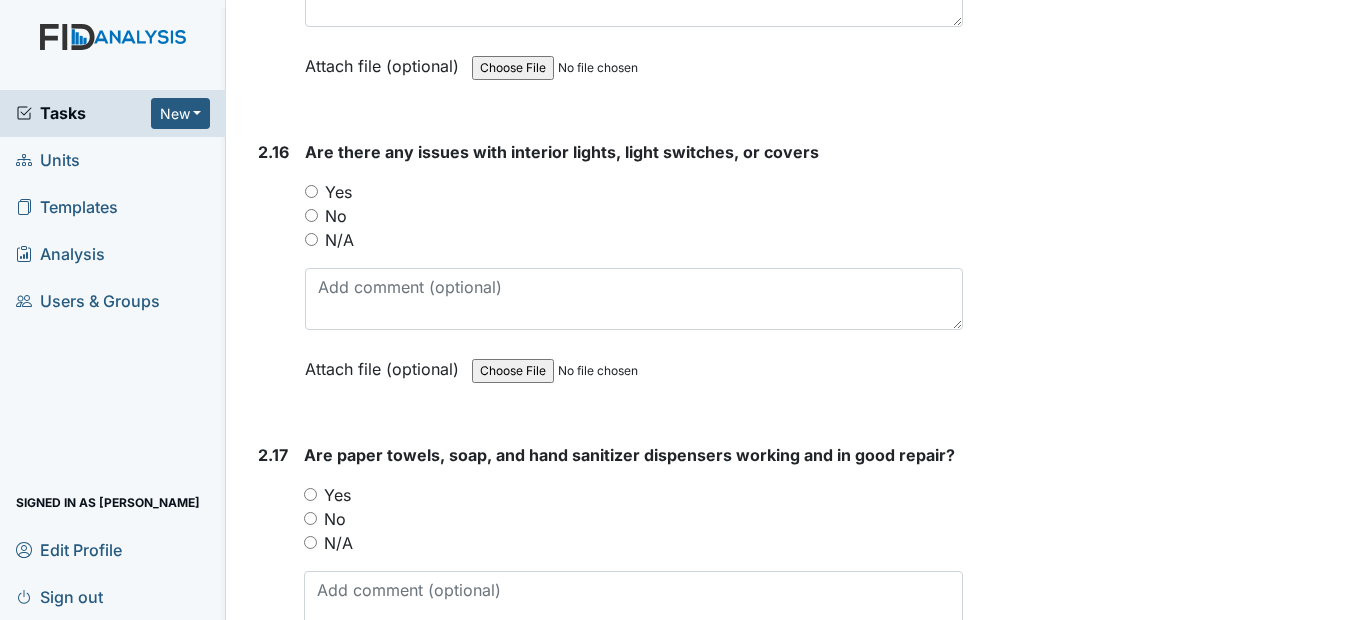 scroll, scrollTop: 7900, scrollLeft: 0, axis: vertical 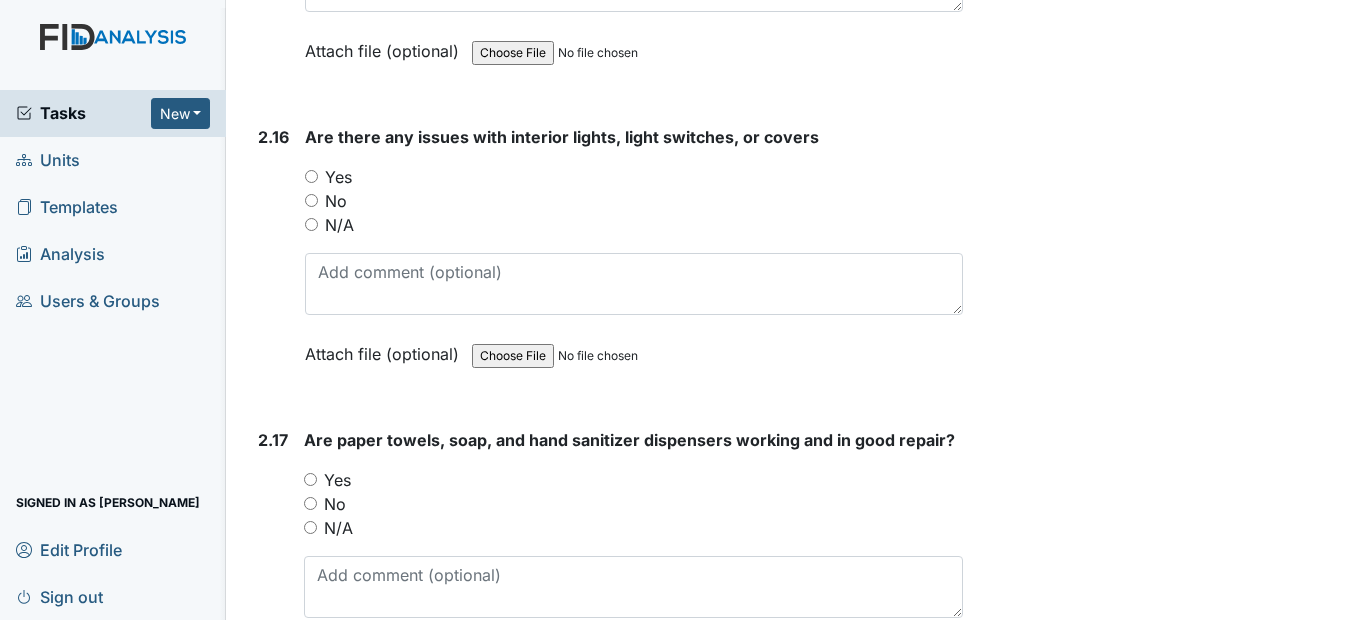 click on "No" at bounding box center [311, 200] 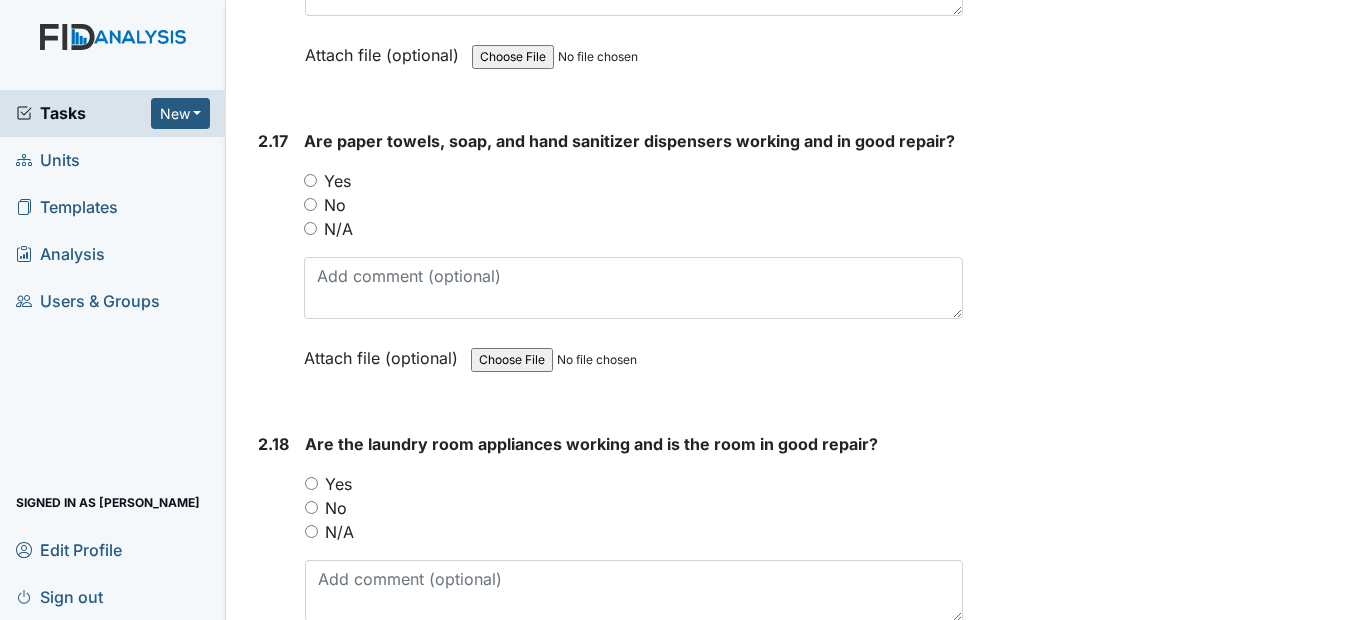 scroll, scrollTop: 8200, scrollLeft: 0, axis: vertical 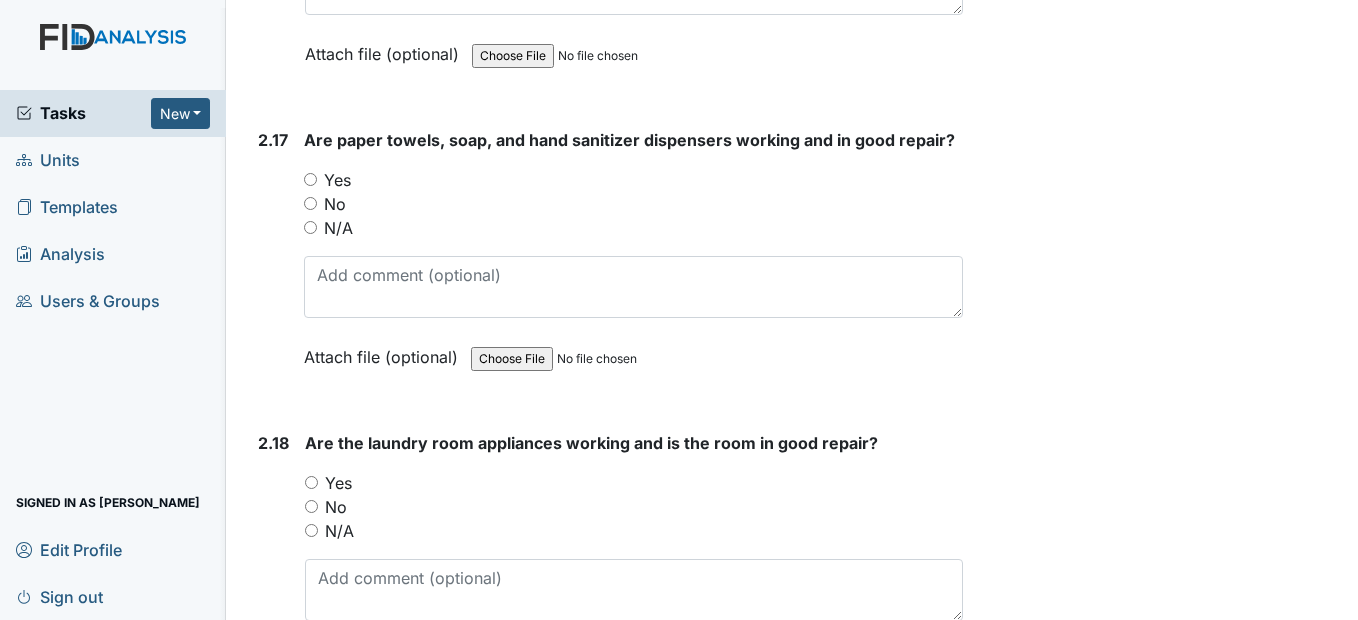 click on "Yes" at bounding box center (310, 179) 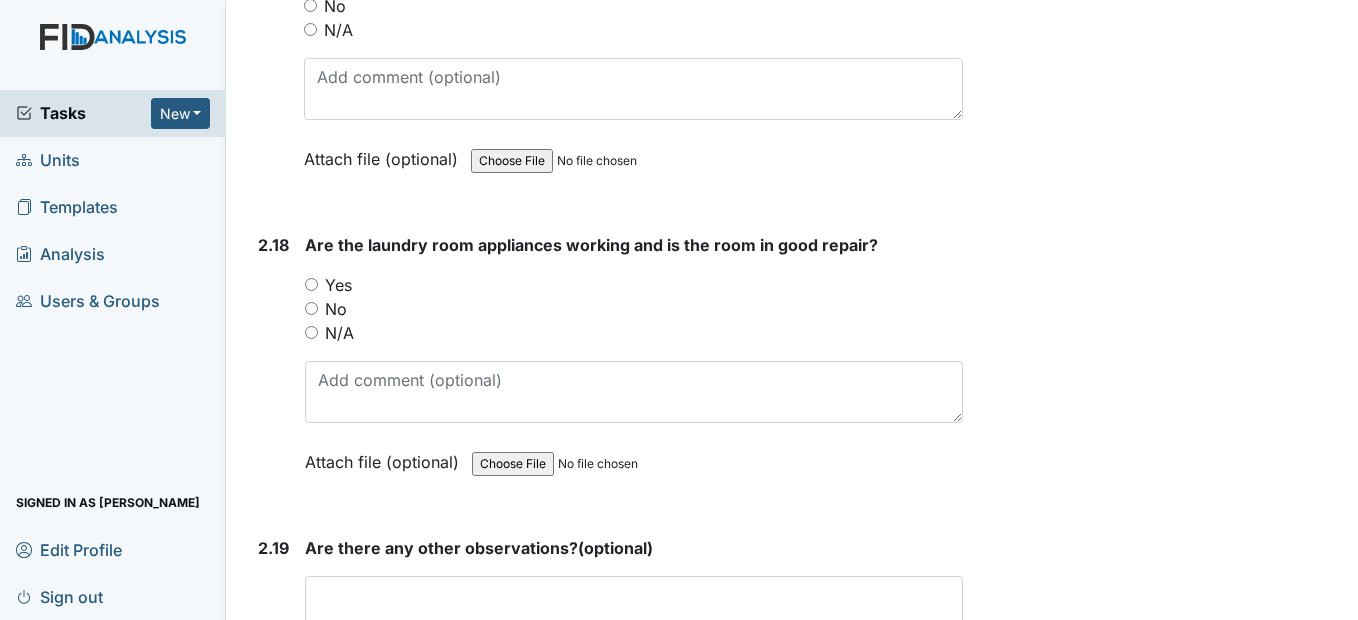 scroll, scrollTop: 8400, scrollLeft: 0, axis: vertical 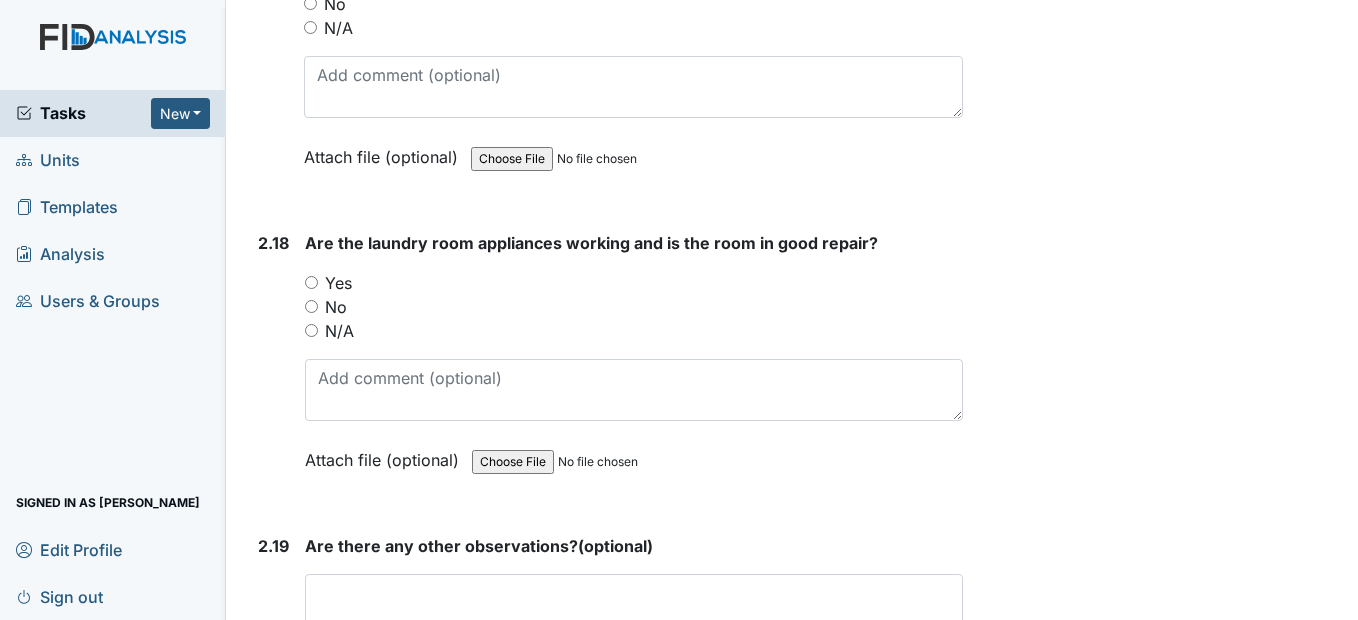 click on "Yes" at bounding box center [311, 282] 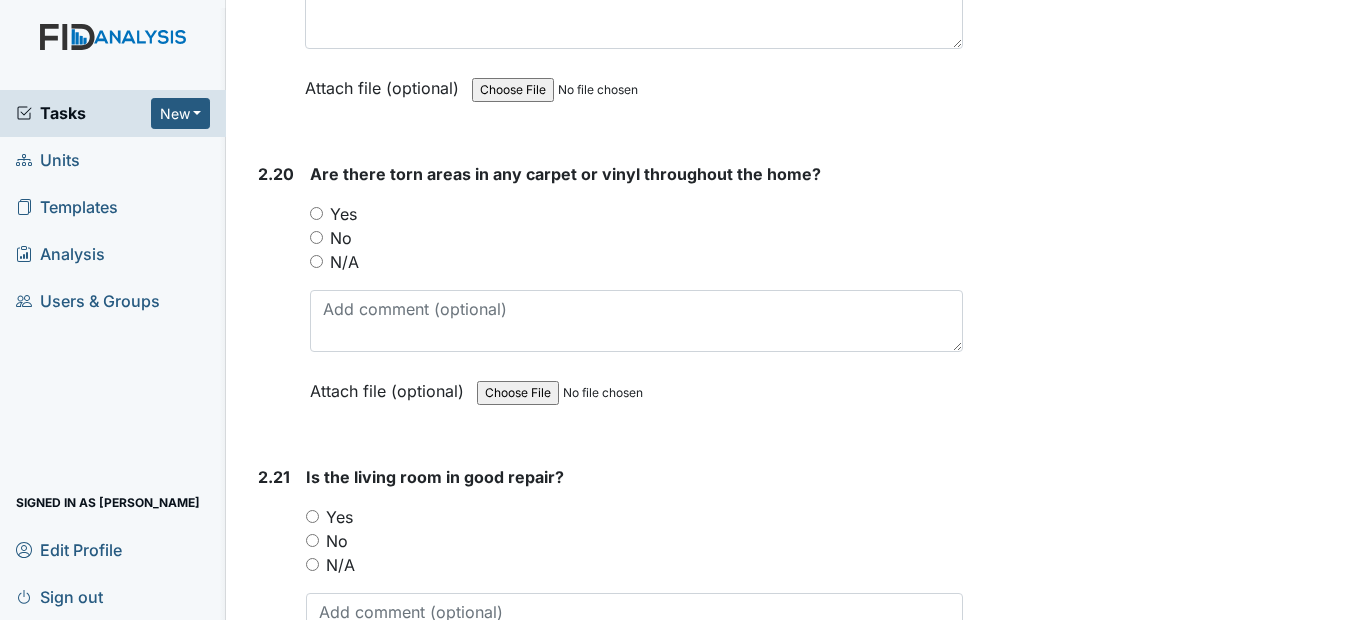scroll, scrollTop: 9000, scrollLeft: 0, axis: vertical 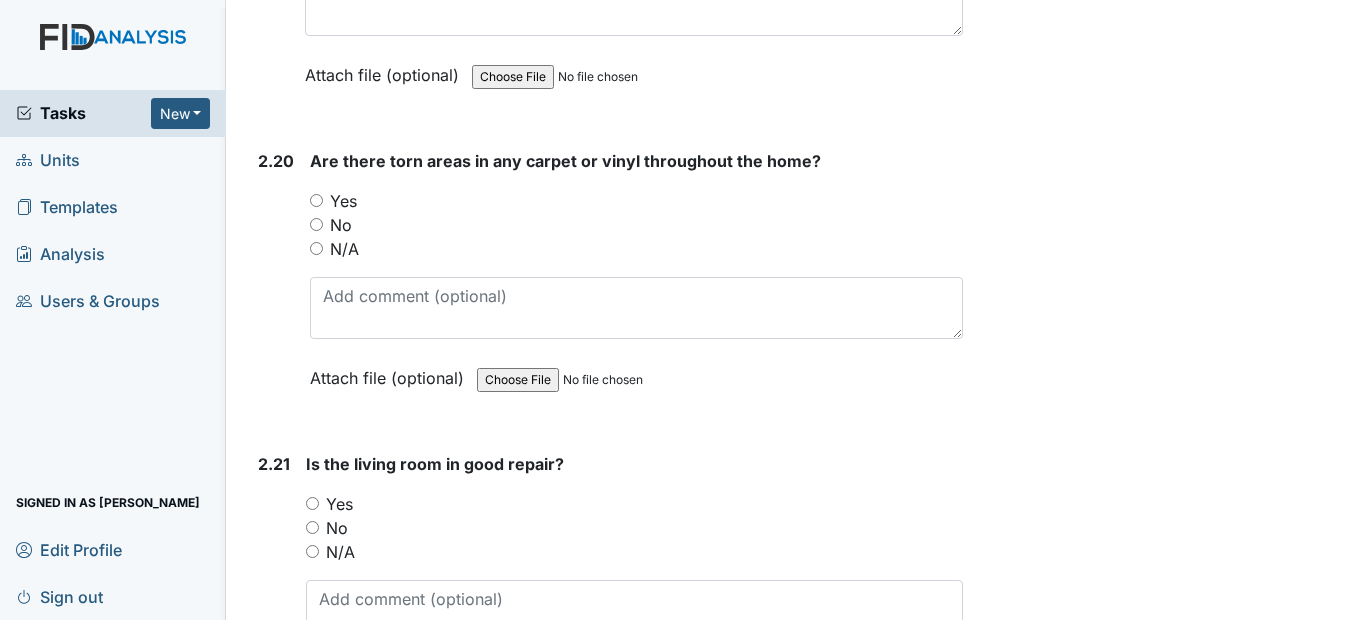 click on "No" at bounding box center (316, 224) 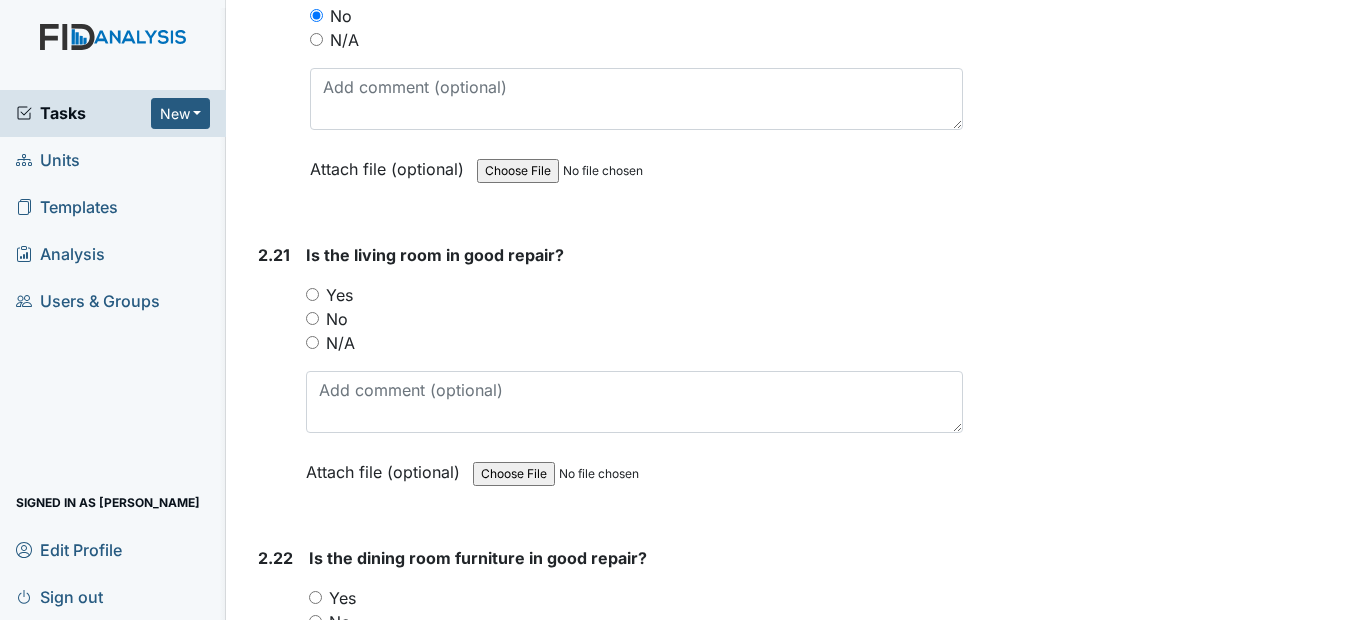 scroll, scrollTop: 9300, scrollLeft: 0, axis: vertical 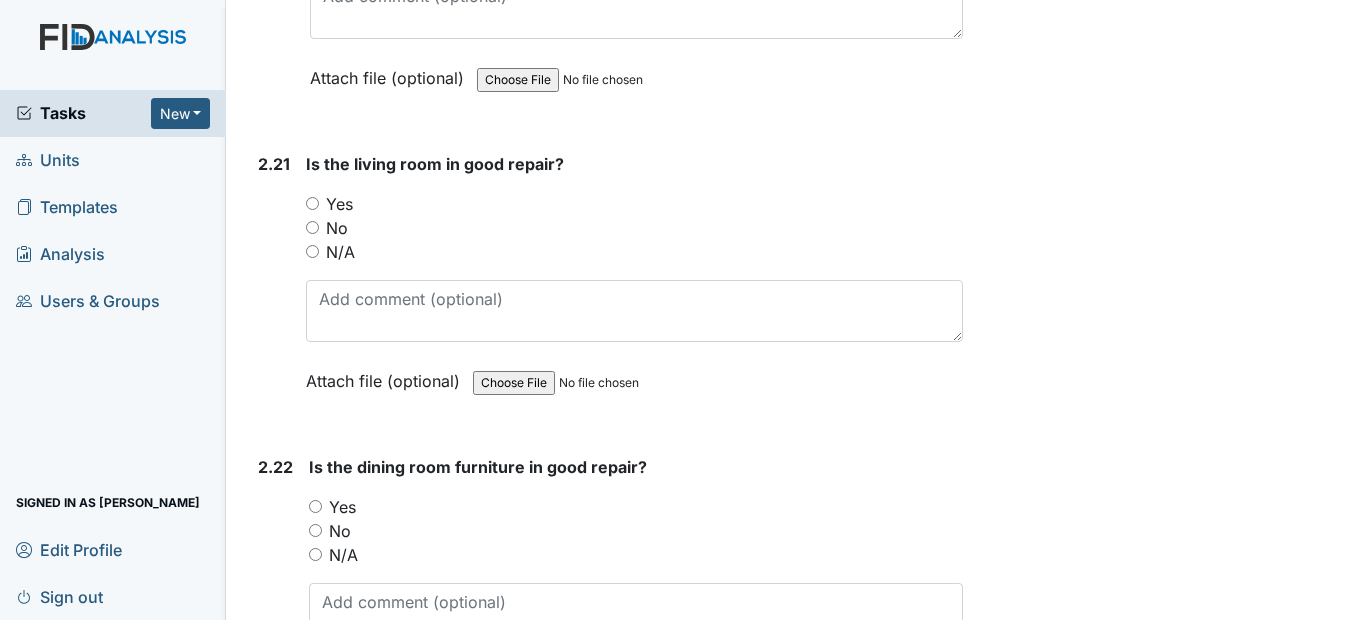 click on "Yes" at bounding box center [312, 203] 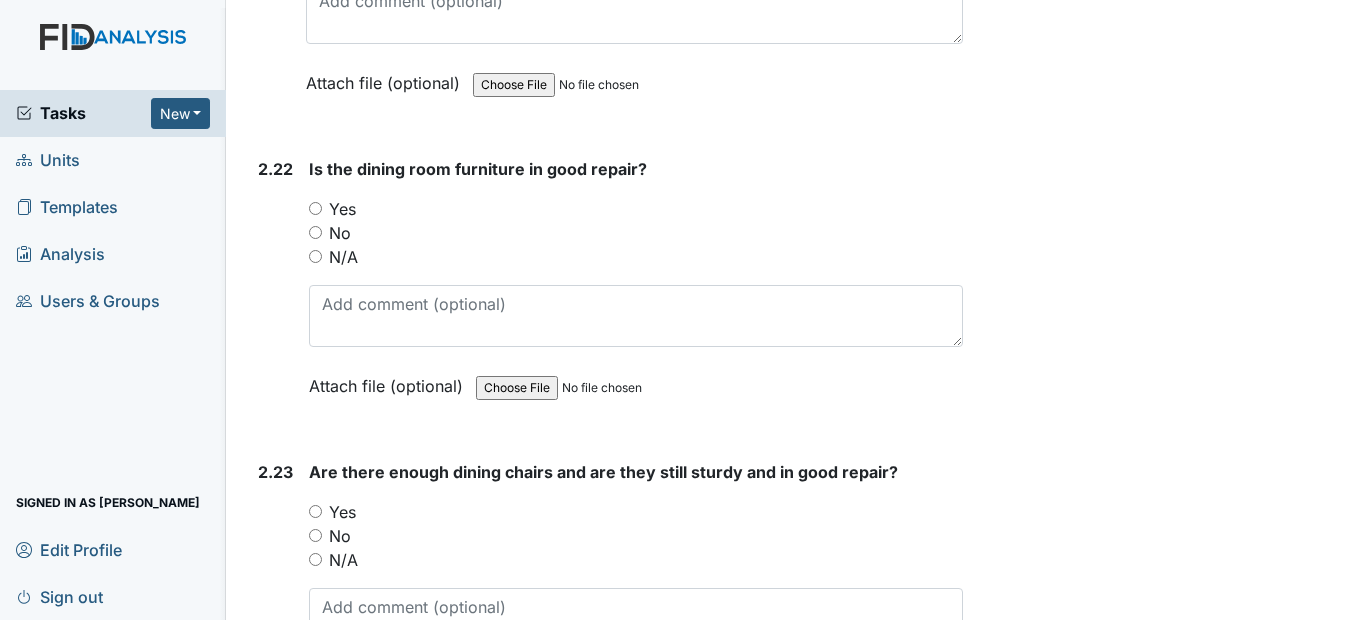 scroll, scrollTop: 9600, scrollLeft: 0, axis: vertical 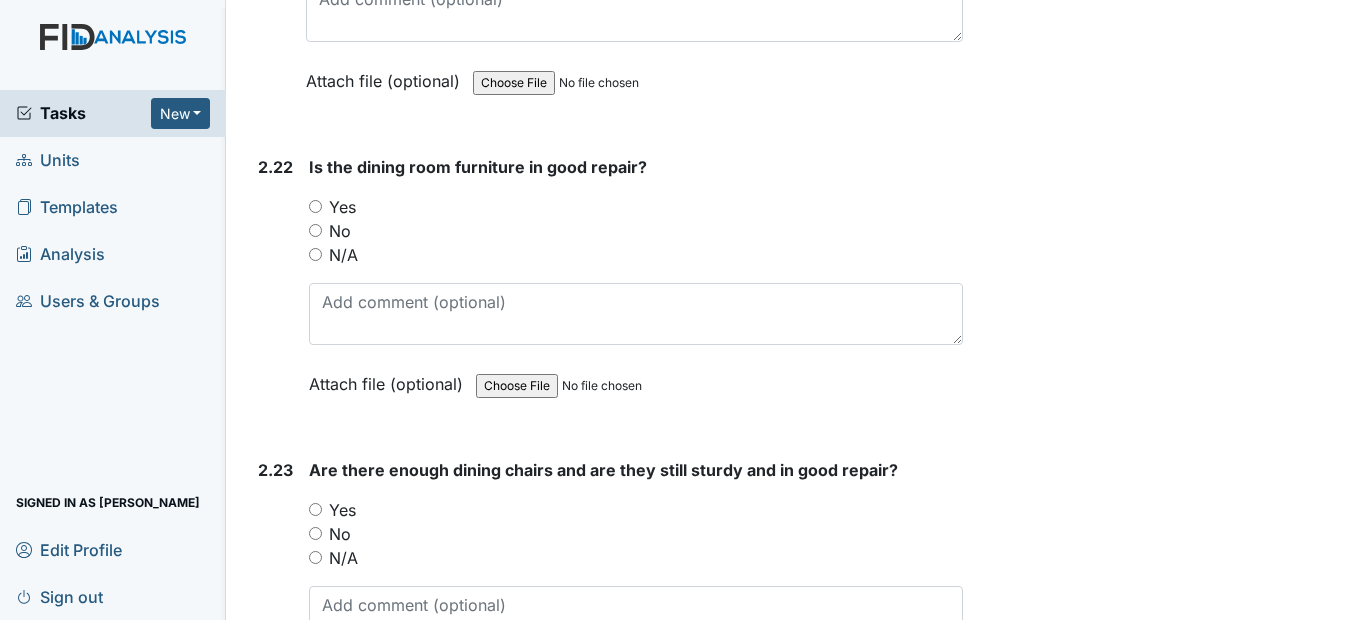 click on "Yes" at bounding box center [315, 206] 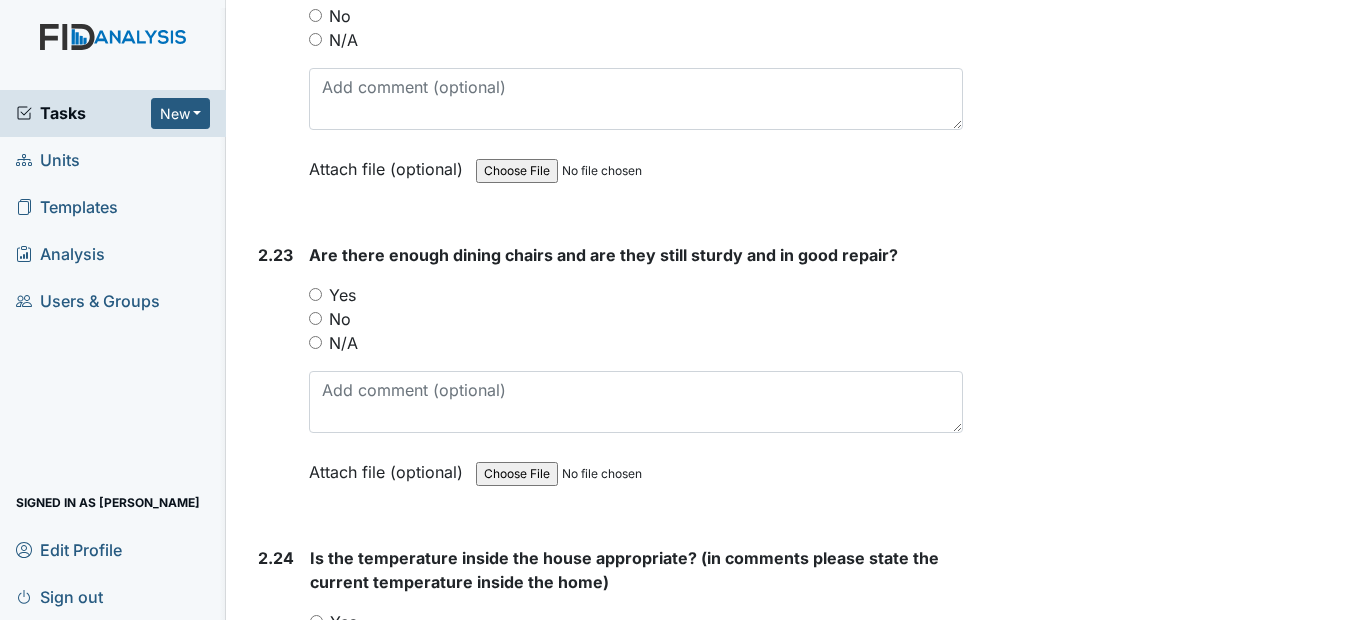 scroll, scrollTop: 9900, scrollLeft: 0, axis: vertical 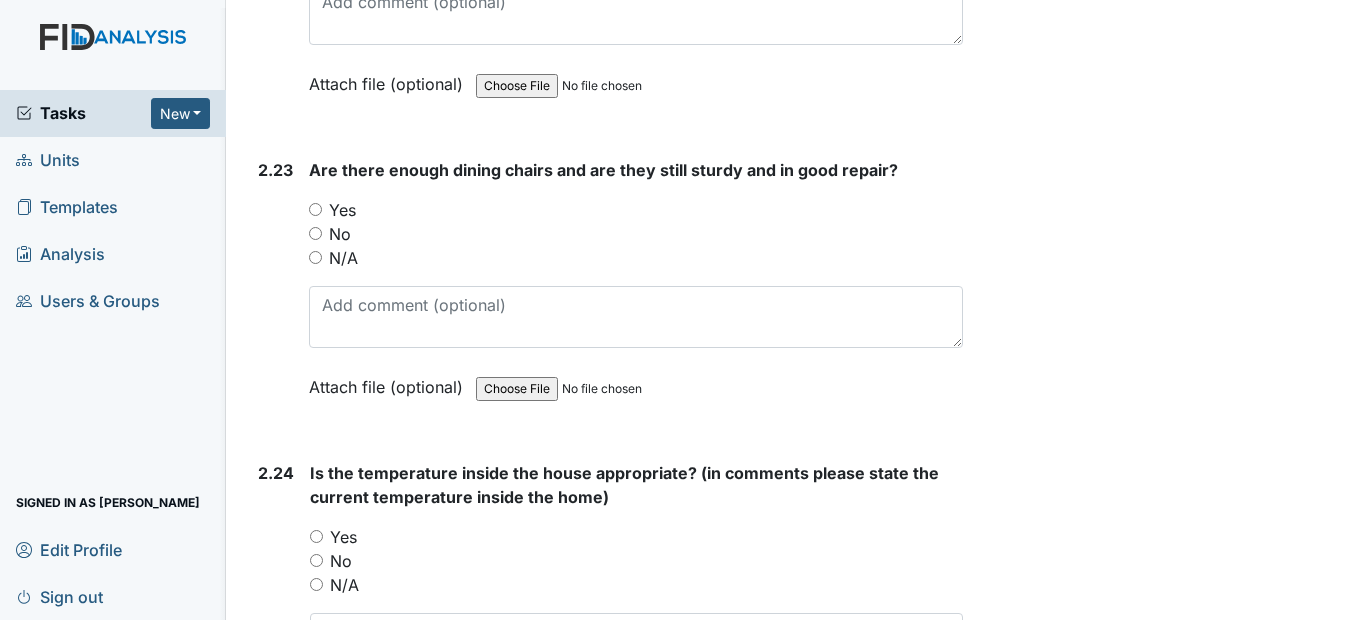 click on "Yes" at bounding box center [315, 209] 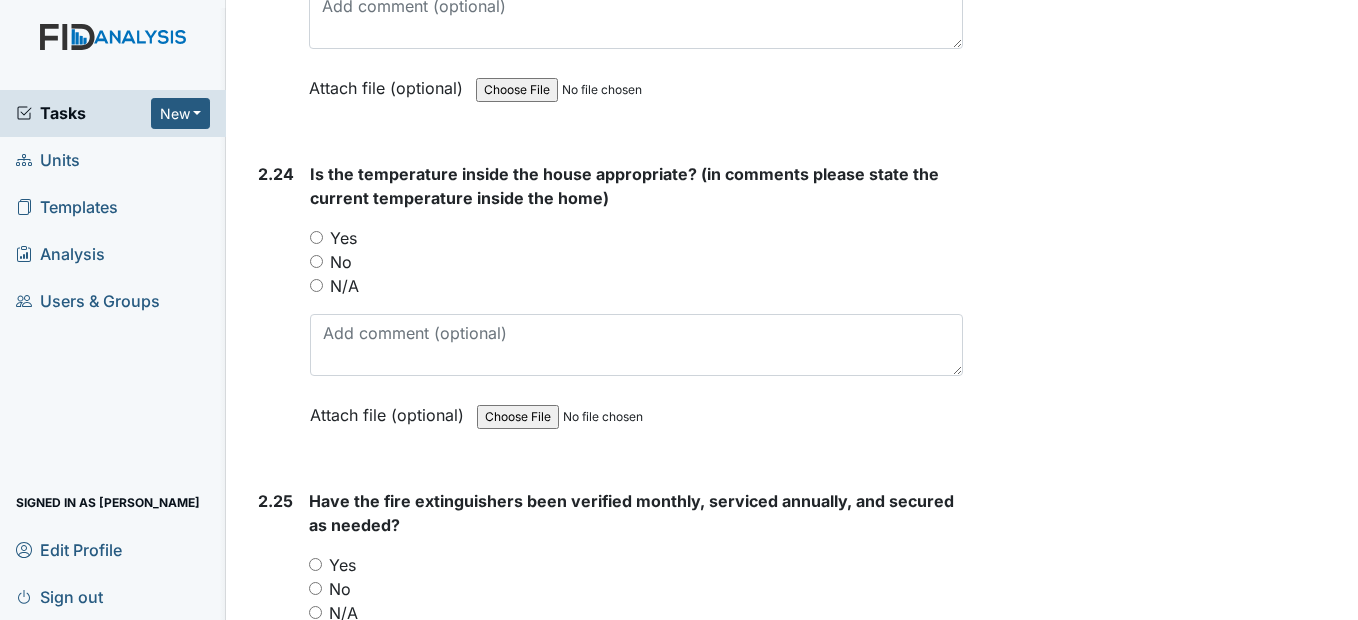 scroll, scrollTop: 10200, scrollLeft: 0, axis: vertical 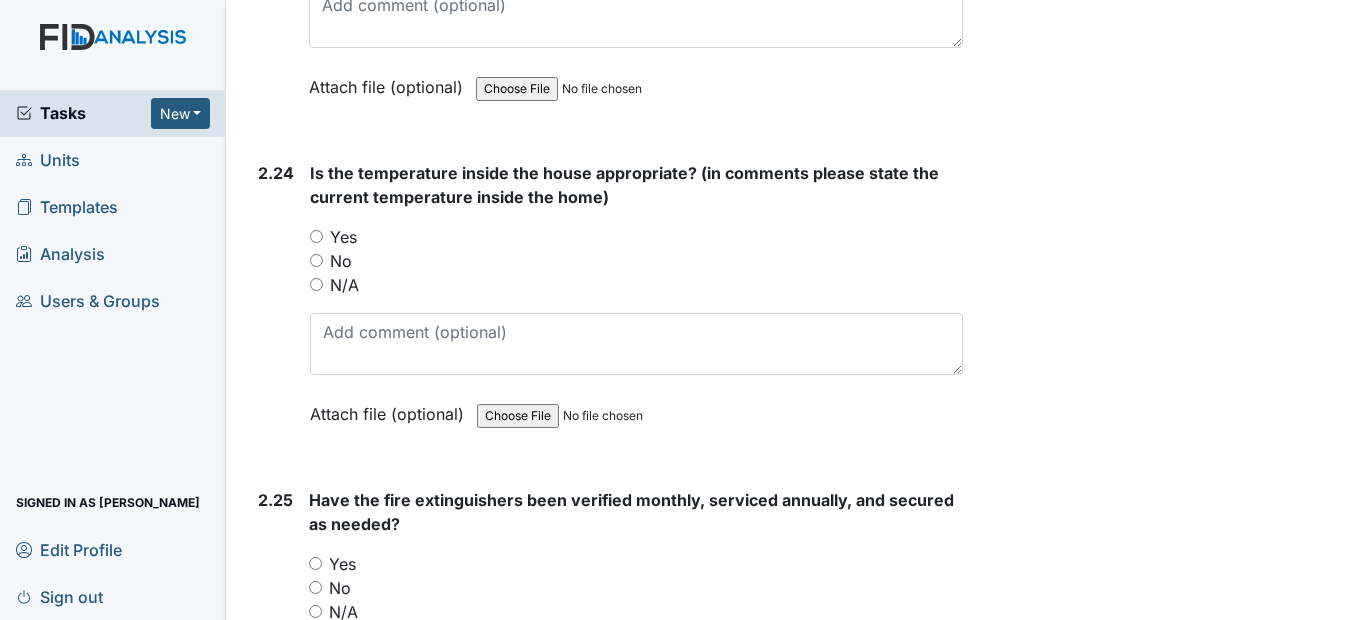click on "Yes" at bounding box center [316, 236] 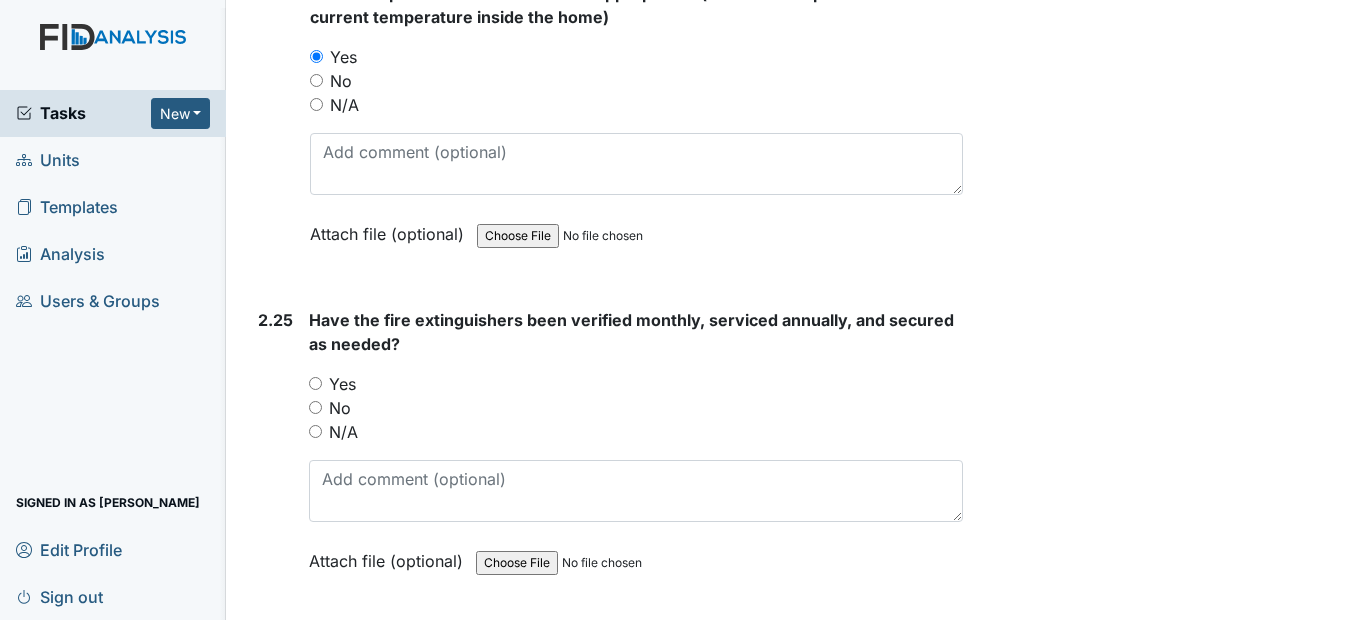 scroll, scrollTop: 10473, scrollLeft: 0, axis: vertical 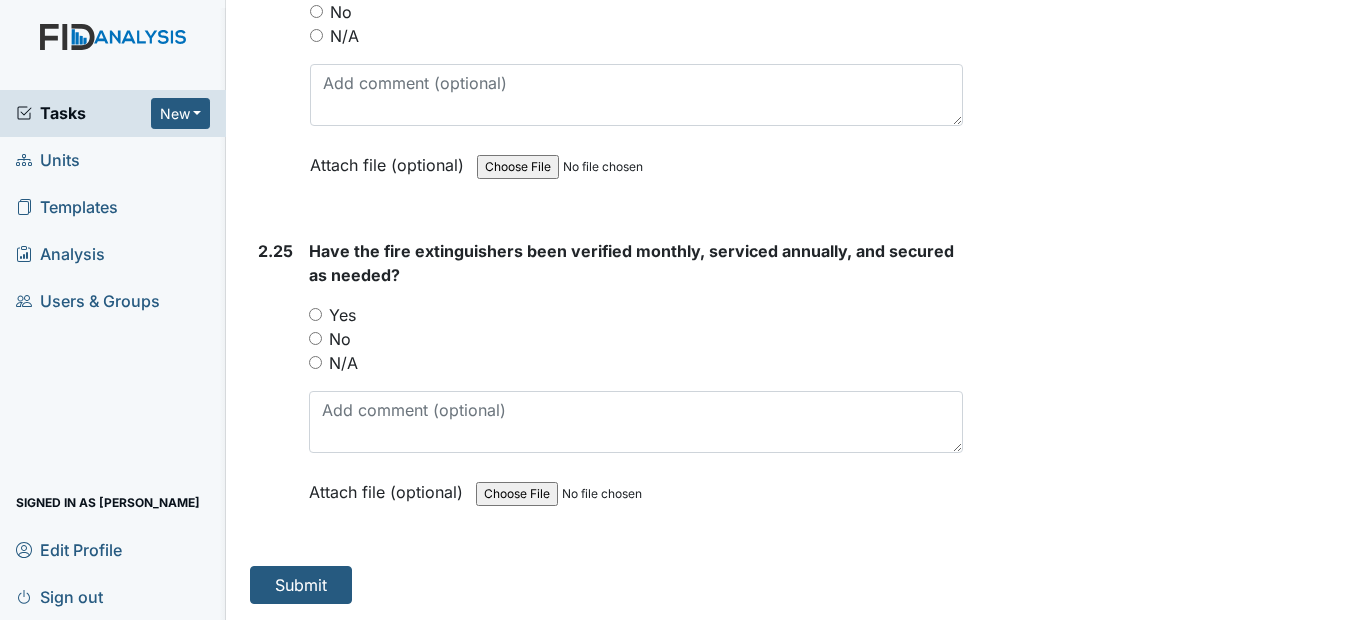 click on "Yes" at bounding box center [315, 314] 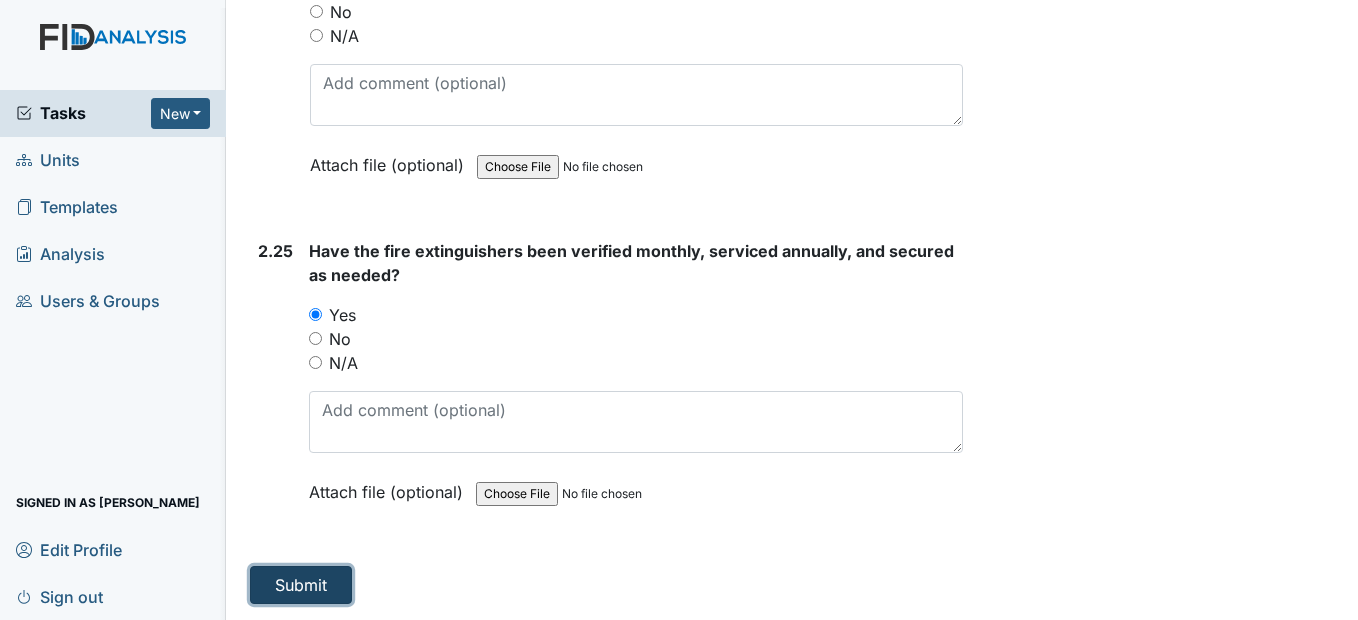 click on "Submit" at bounding box center (301, 585) 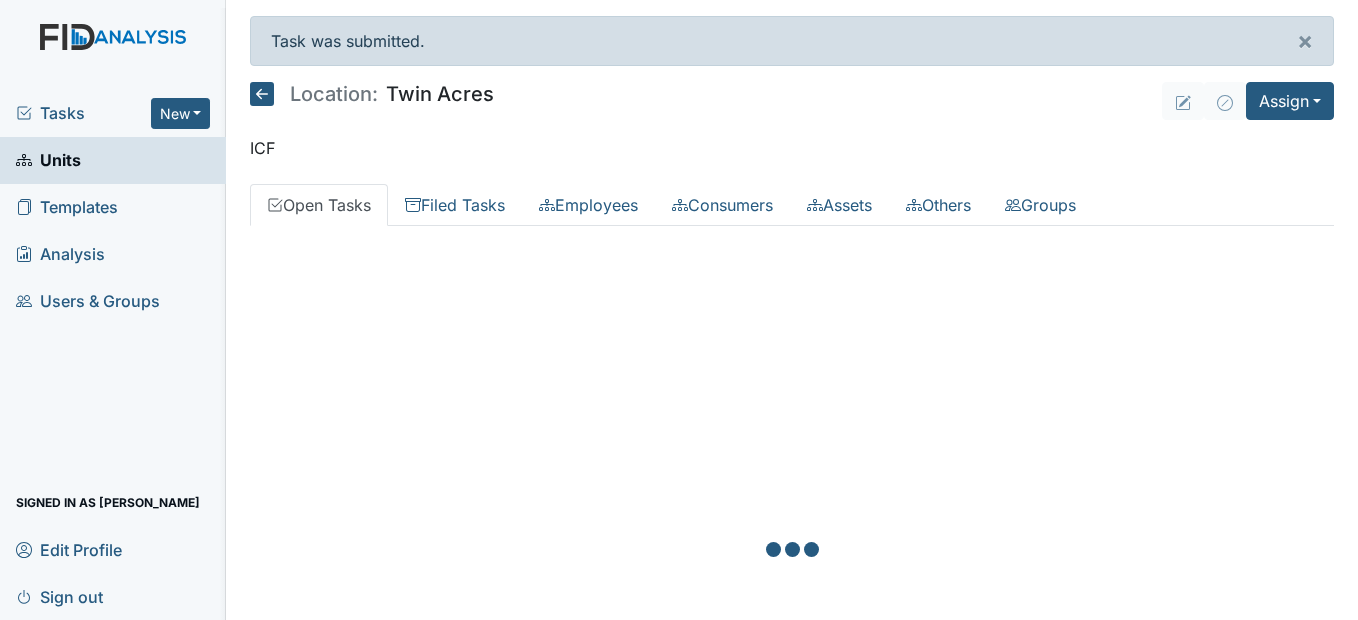 scroll, scrollTop: 0, scrollLeft: 0, axis: both 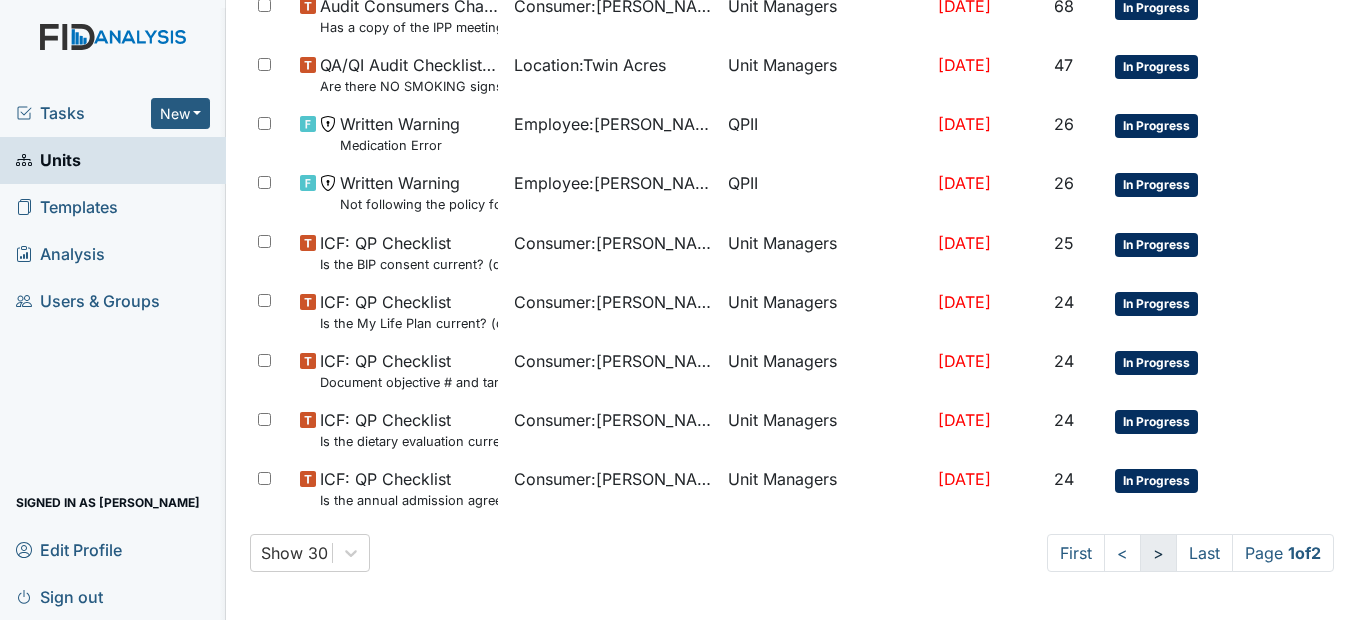 click on ">" at bounding box center (1158, 553) 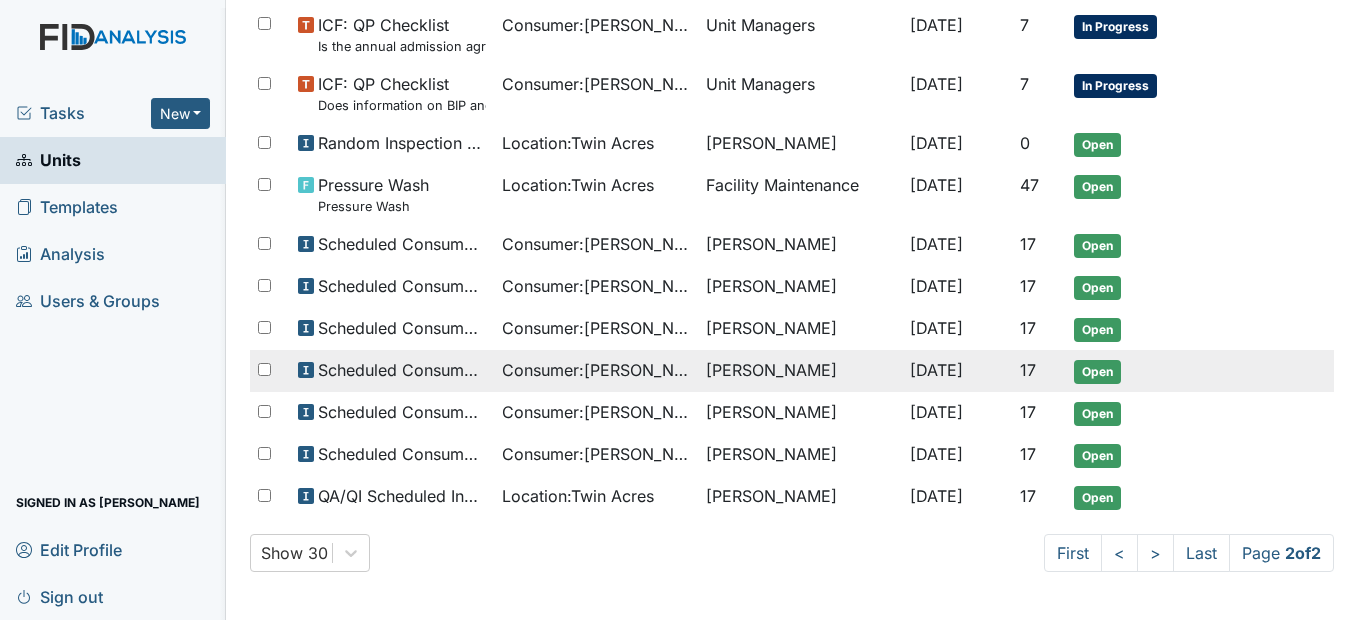 scroll, scrollTop: 900, scrollLeft: 0, axis: vertical 